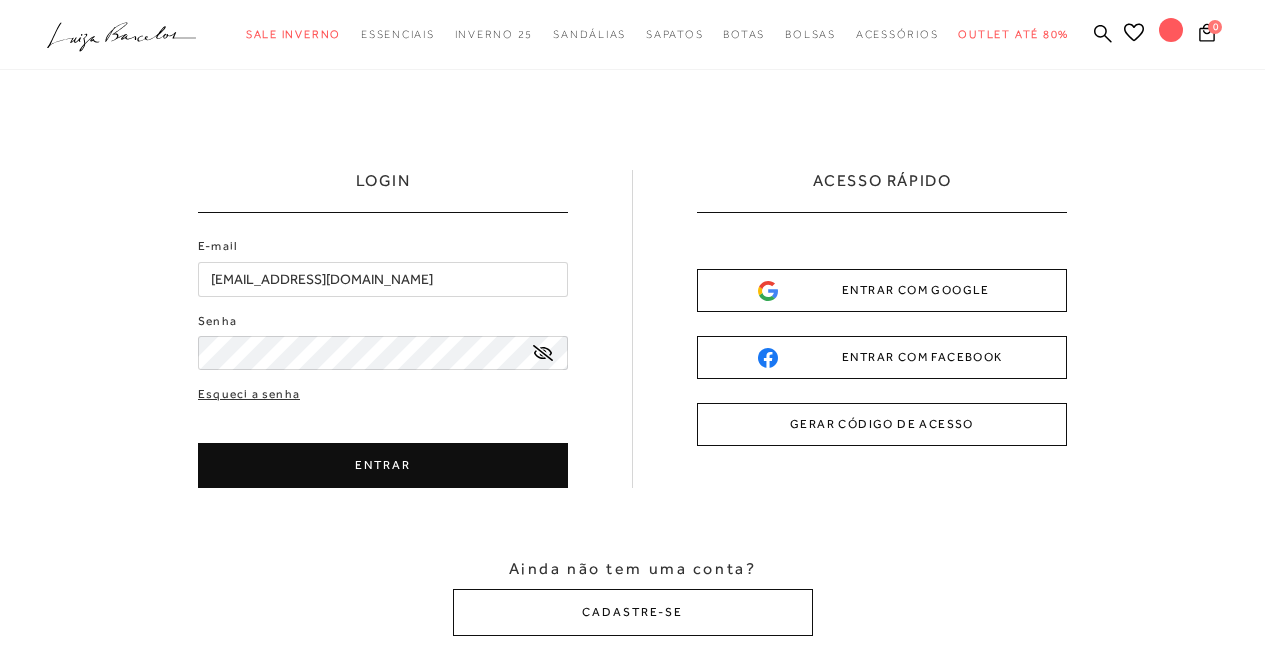 scroll, scrollTop: 0, scrollLeft: 0, axis: both 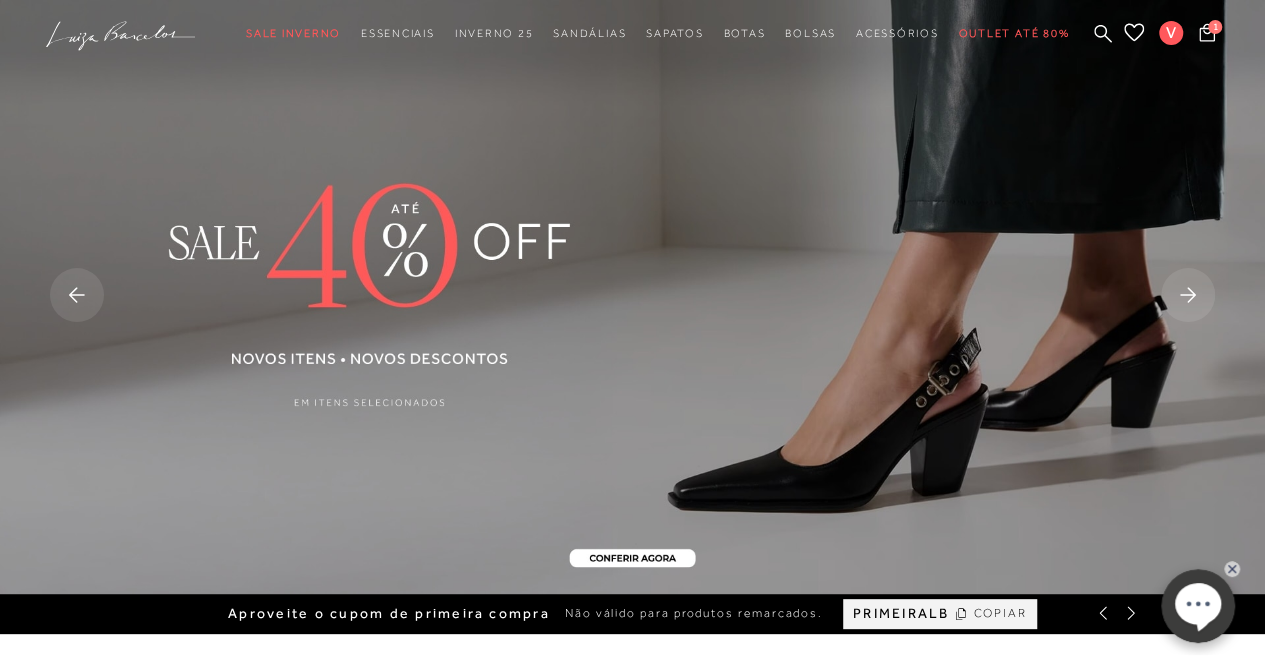 click at bounding box center (632, 297) 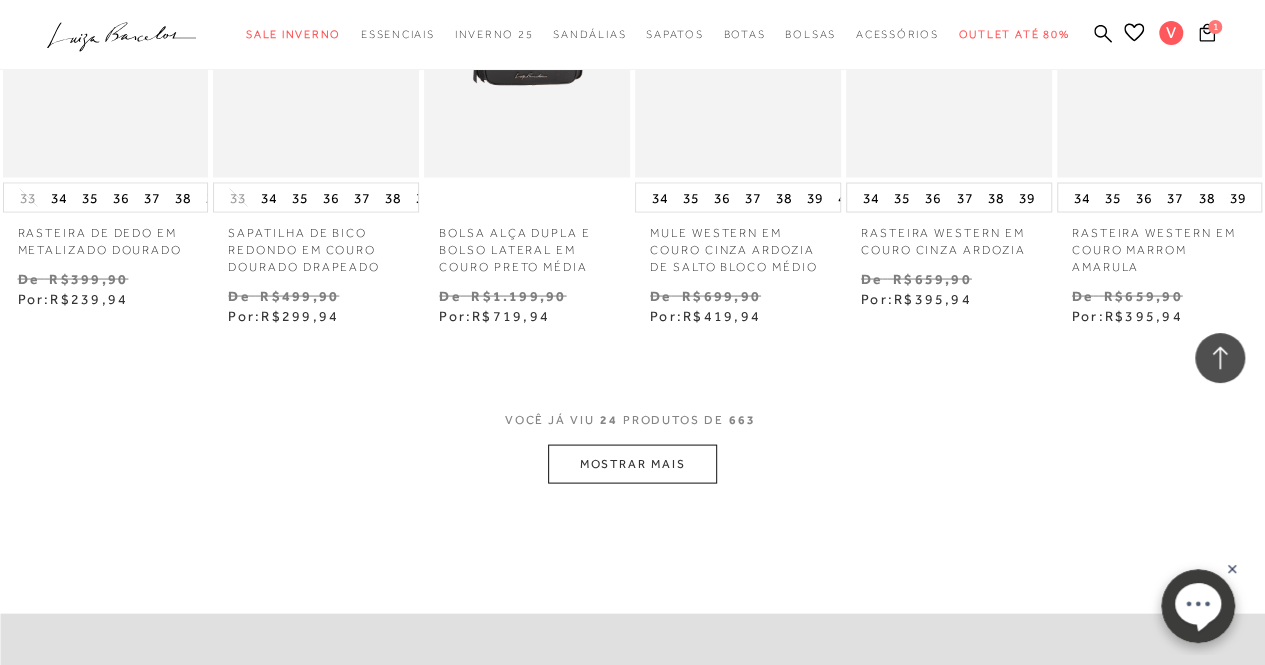 scroll, scrollTop: 1900, scrollLeft: 0, axis: vertical 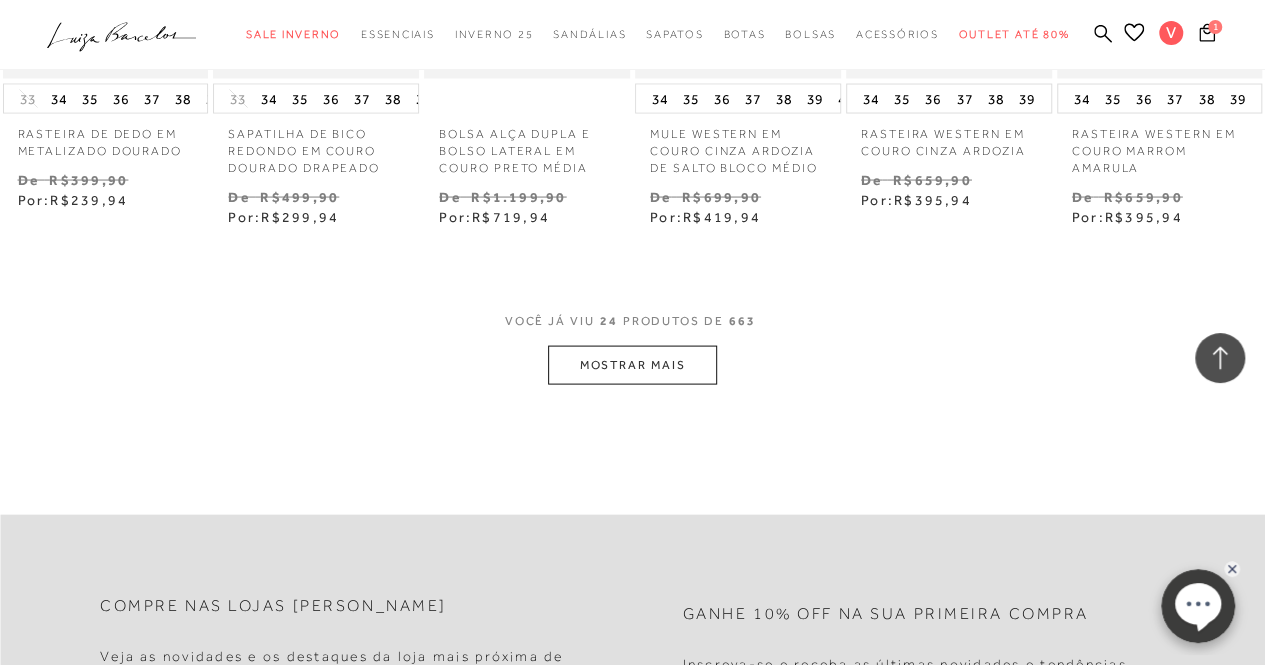 click on "MOSTRAR MAIS" at bounding box center [632, 365] 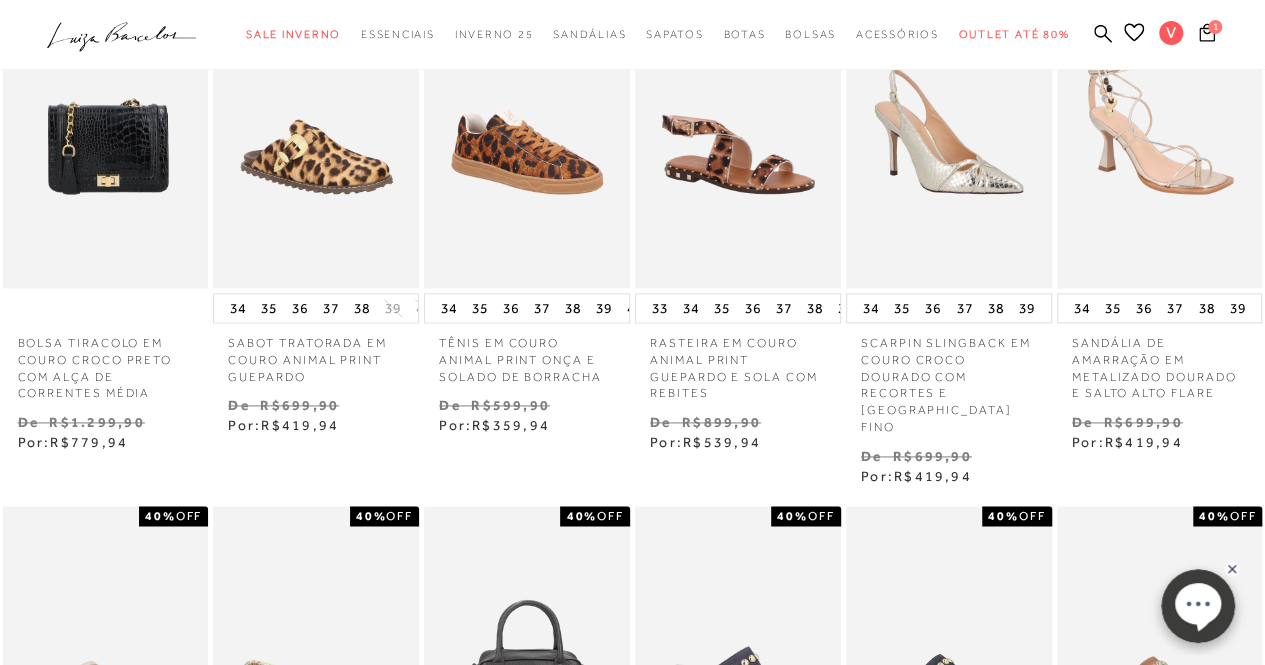scroll, scrollTop: 0, scrollLeft: 0, axis: both 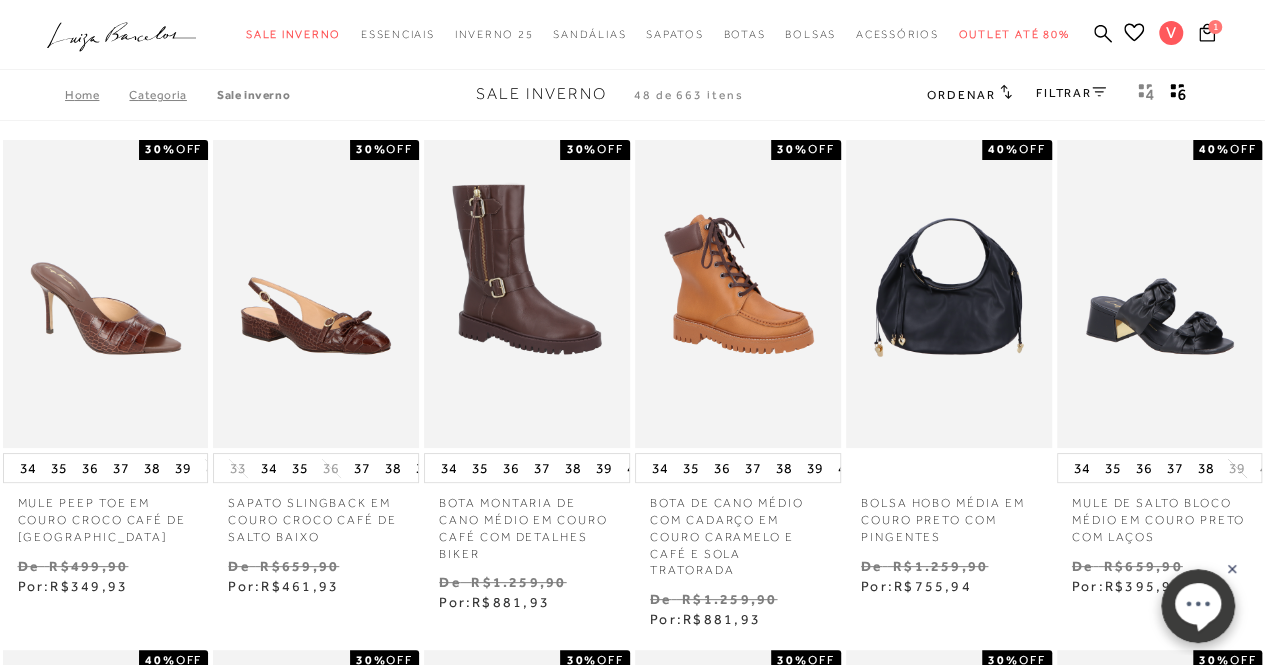 click on "Ordenar" at bounding box center [961, 95] 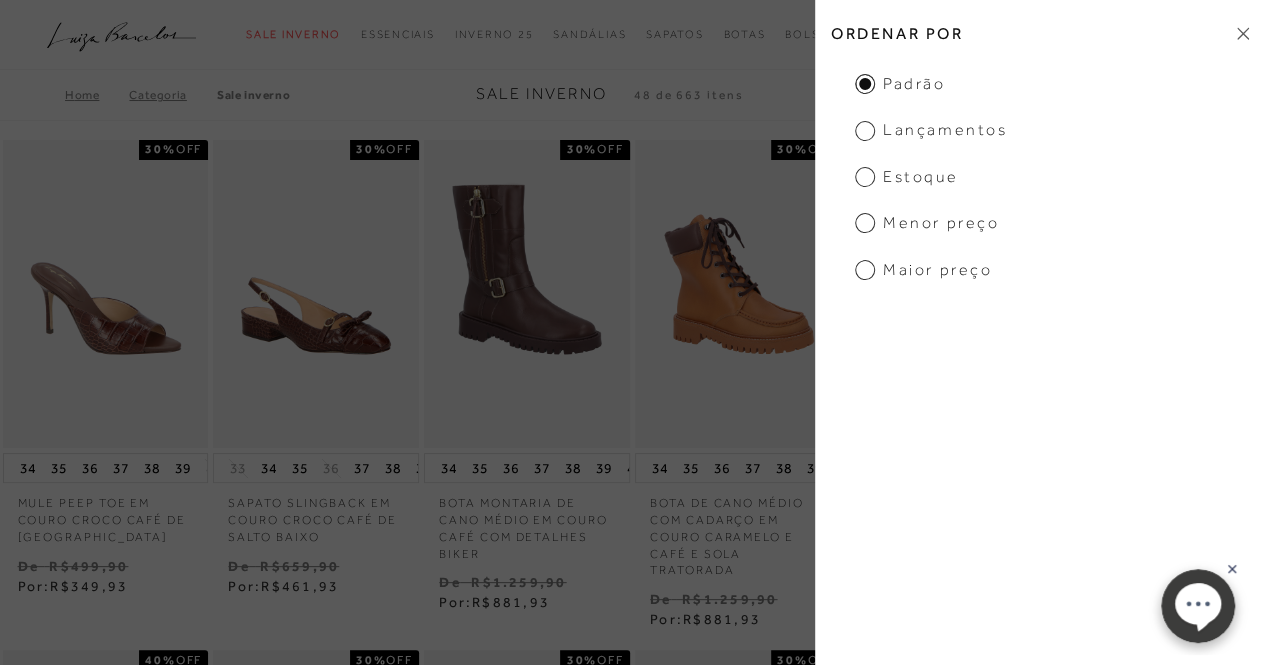 click on "Menor preço" at bounding box center (927, 223) 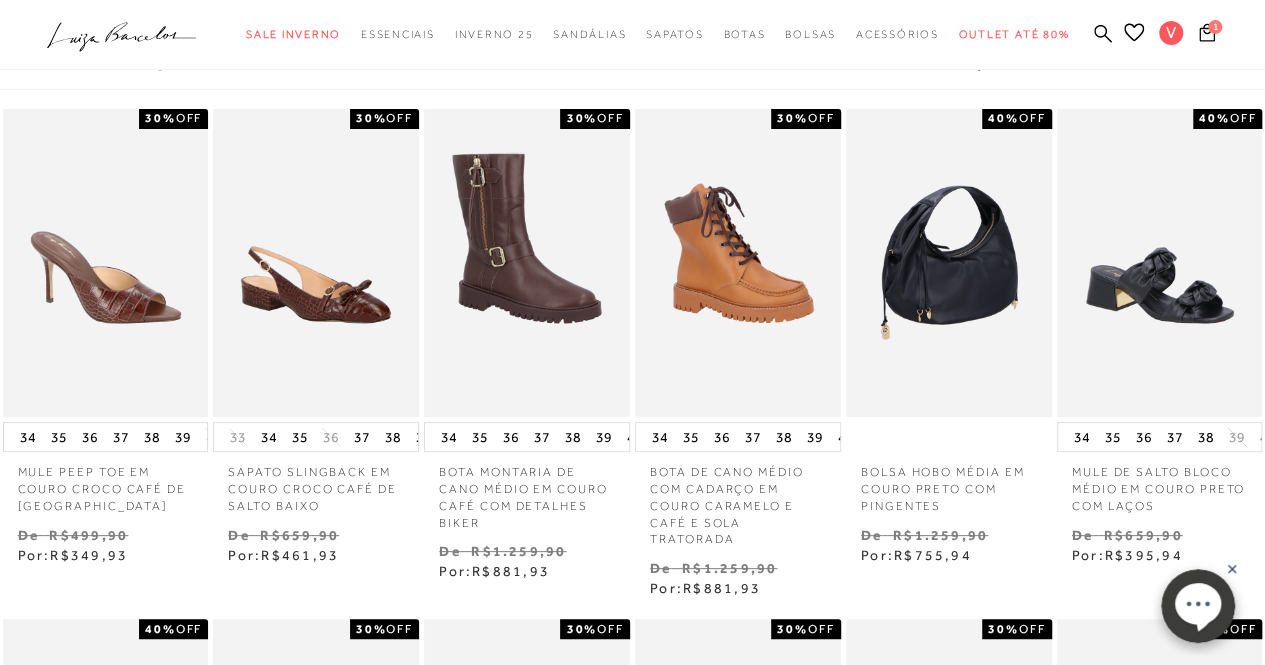 scroll, scrollTop: 0, scrollLeft: 0, axis: both 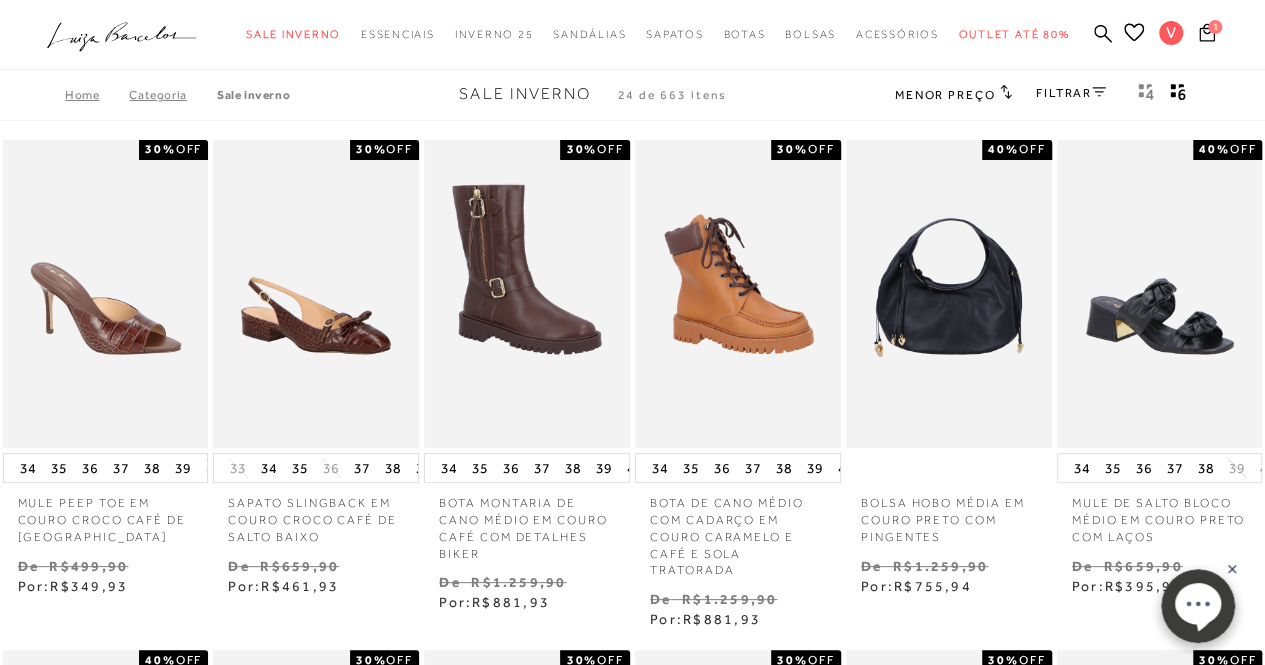 click on "Menor preço" at bounding box center [945, 95] 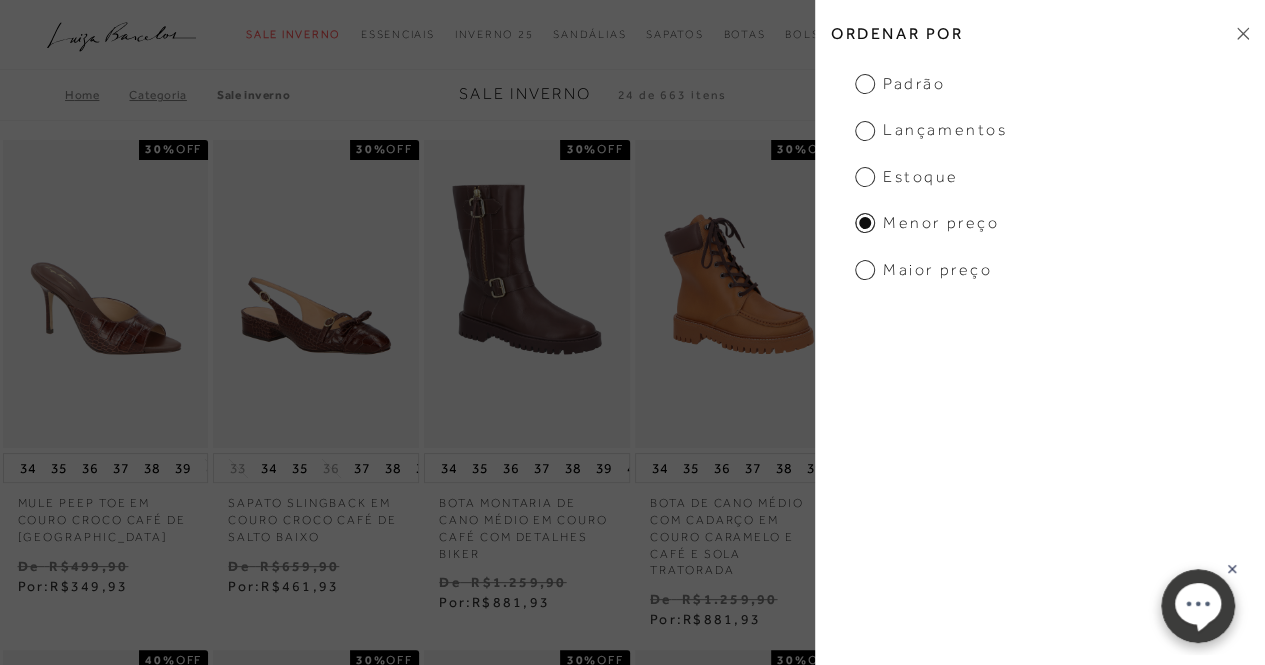 click on "Menor preço" at bounding box center [927, 223] 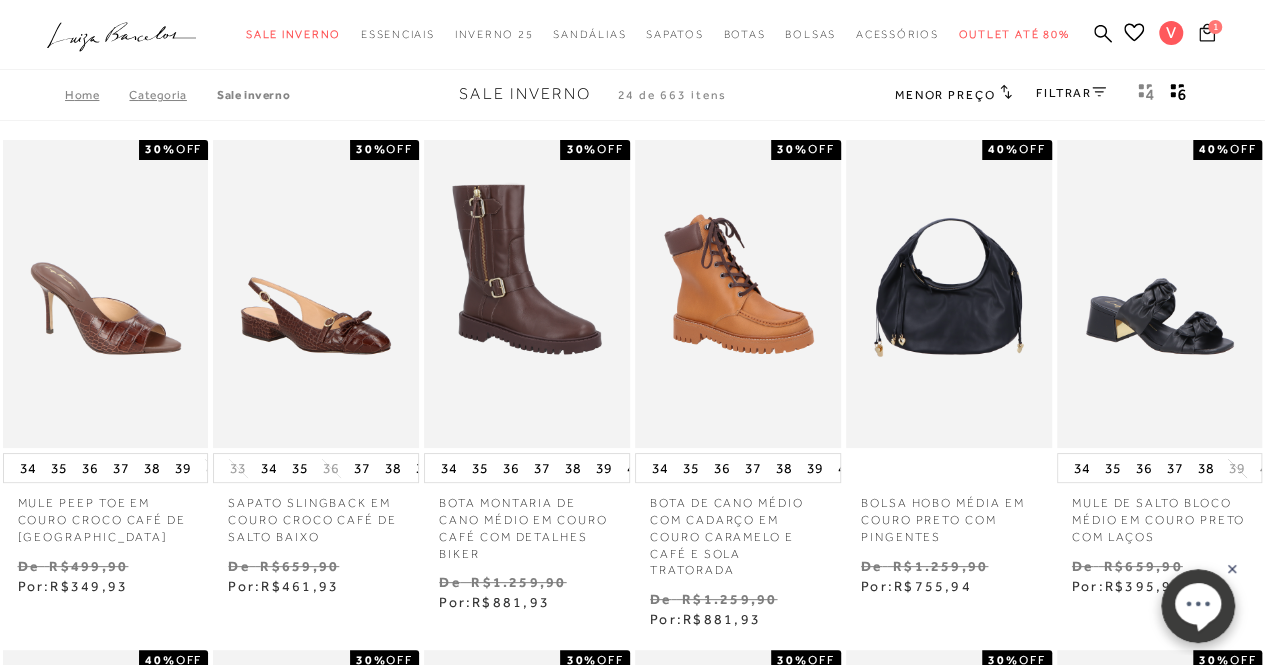 click on "1" at bounding box center (1215, 27) 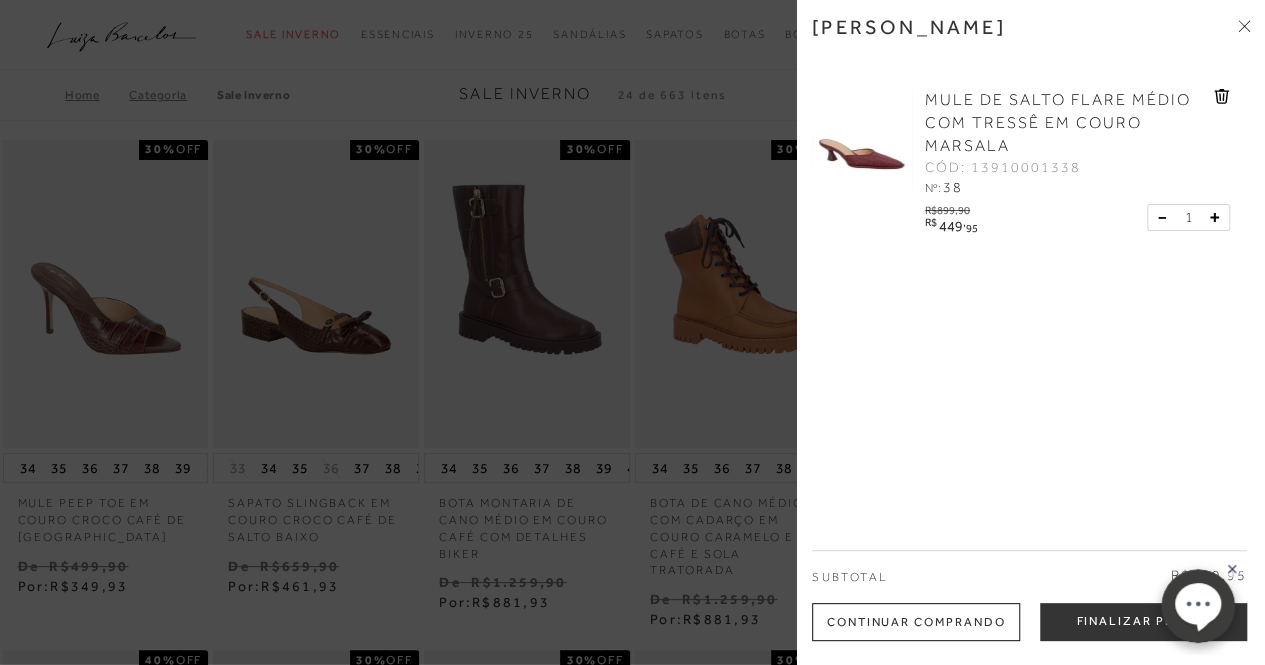 click at bounding box center [632, 332] 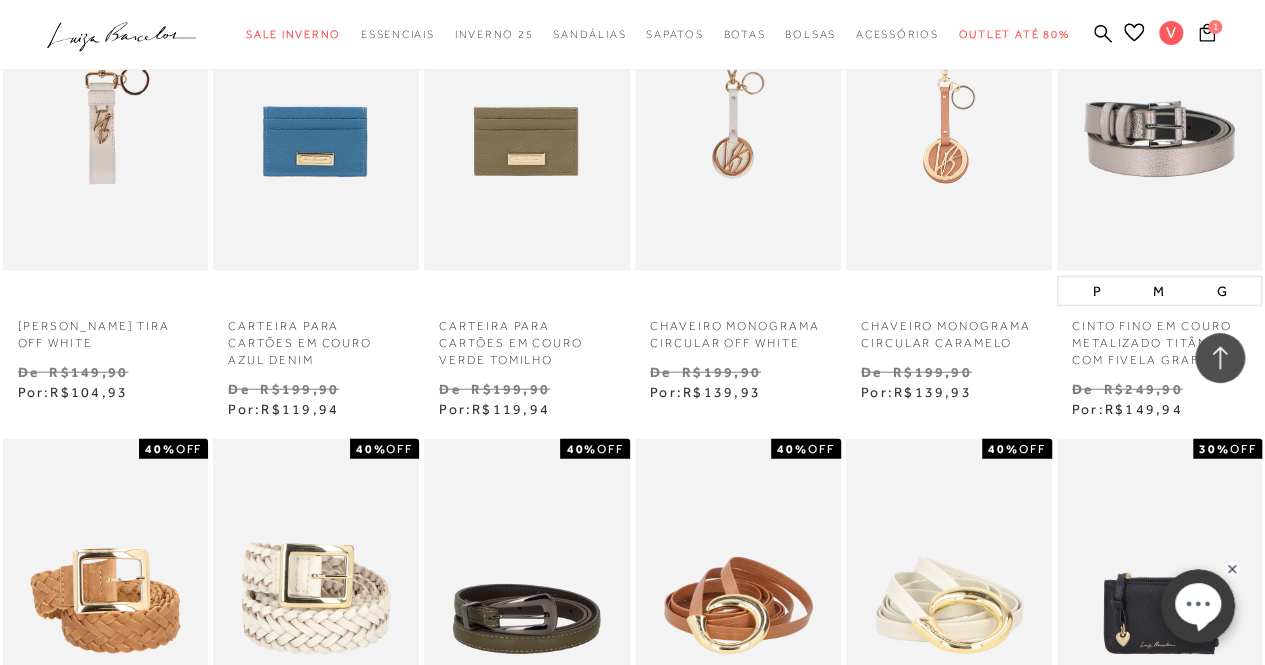 scroll, scrollTop: 6300, scrollLeft: 0, axis: vertical 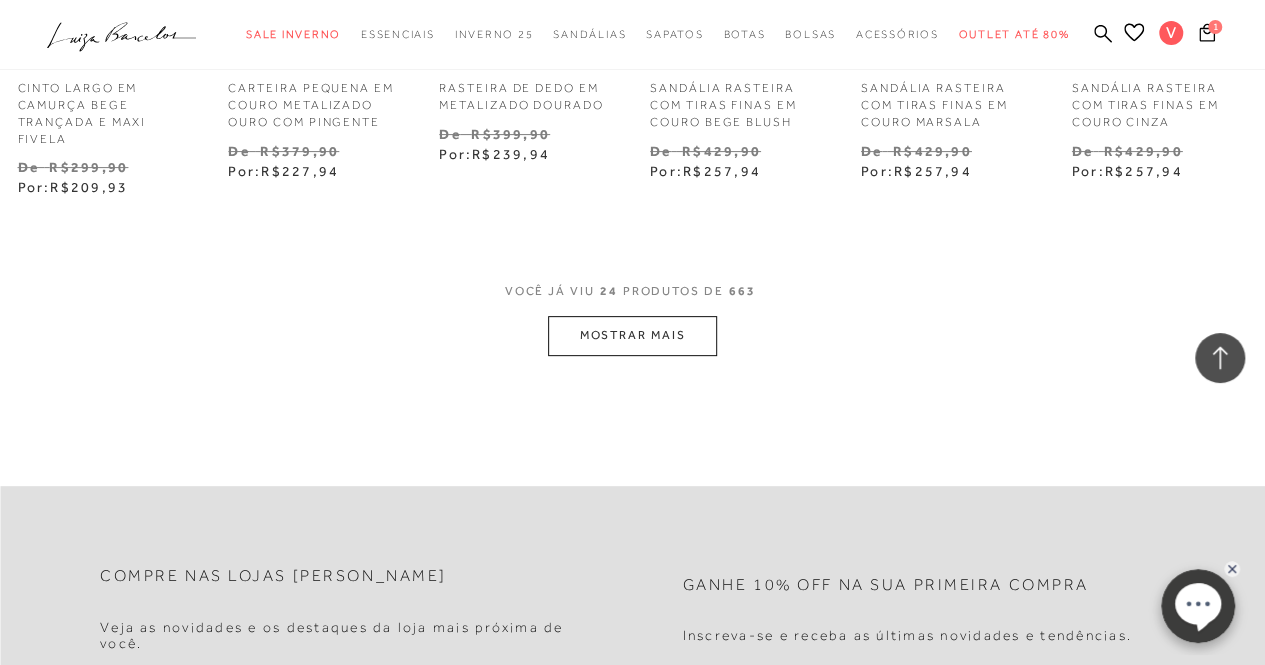 click on "MOSTRAR MAIS" at bounding box center [632, 335] 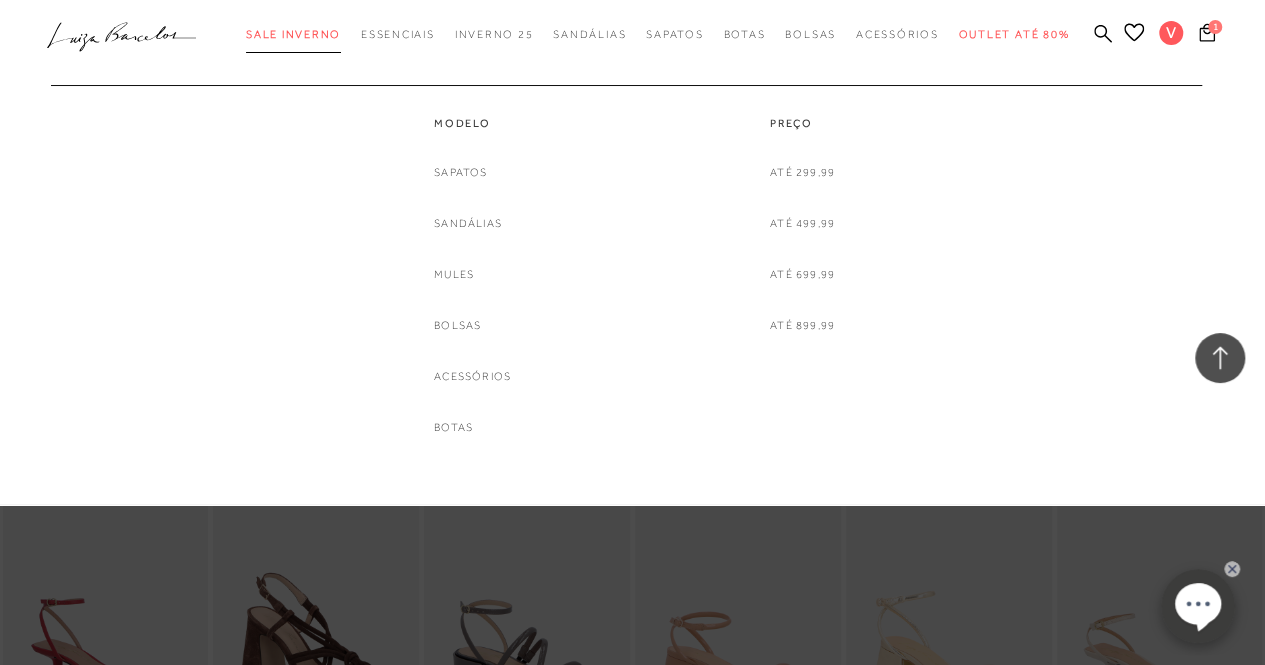 scroll, scrollTop: 5901, scrollLeft: 0, axis: vertical 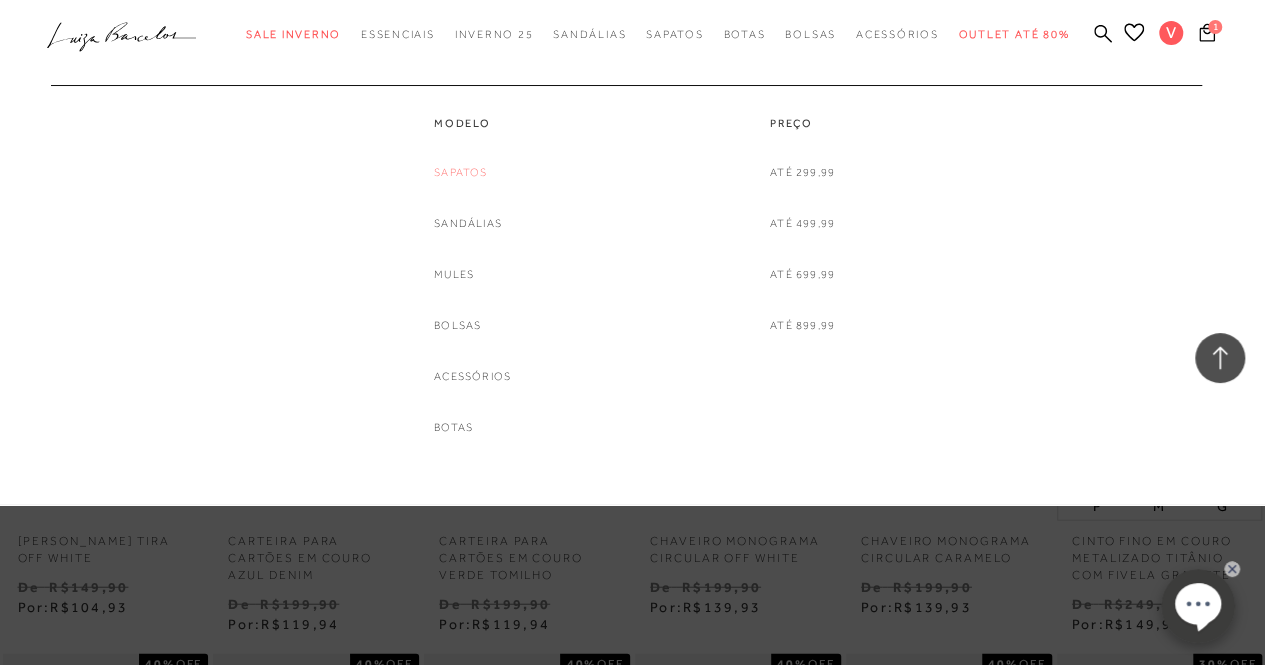 click on "Sapatos" at bounding box center [460, 172] 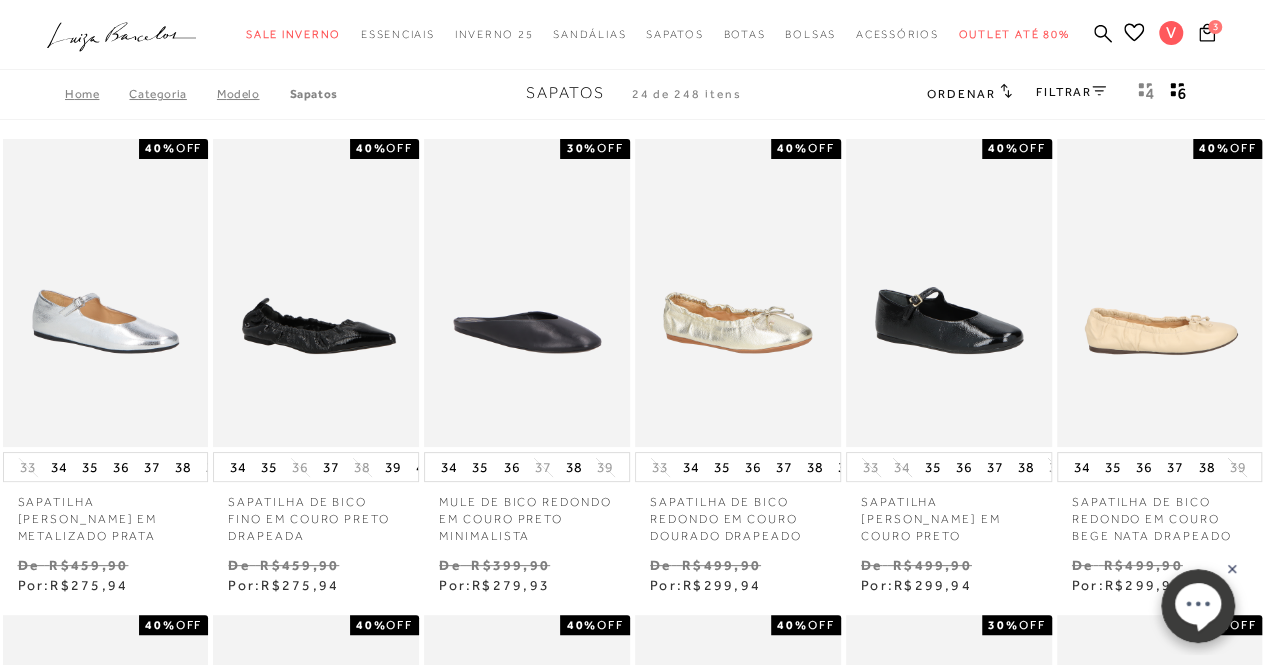 scroll, scrollTop: 0, scrollLeft: 0, axis: both 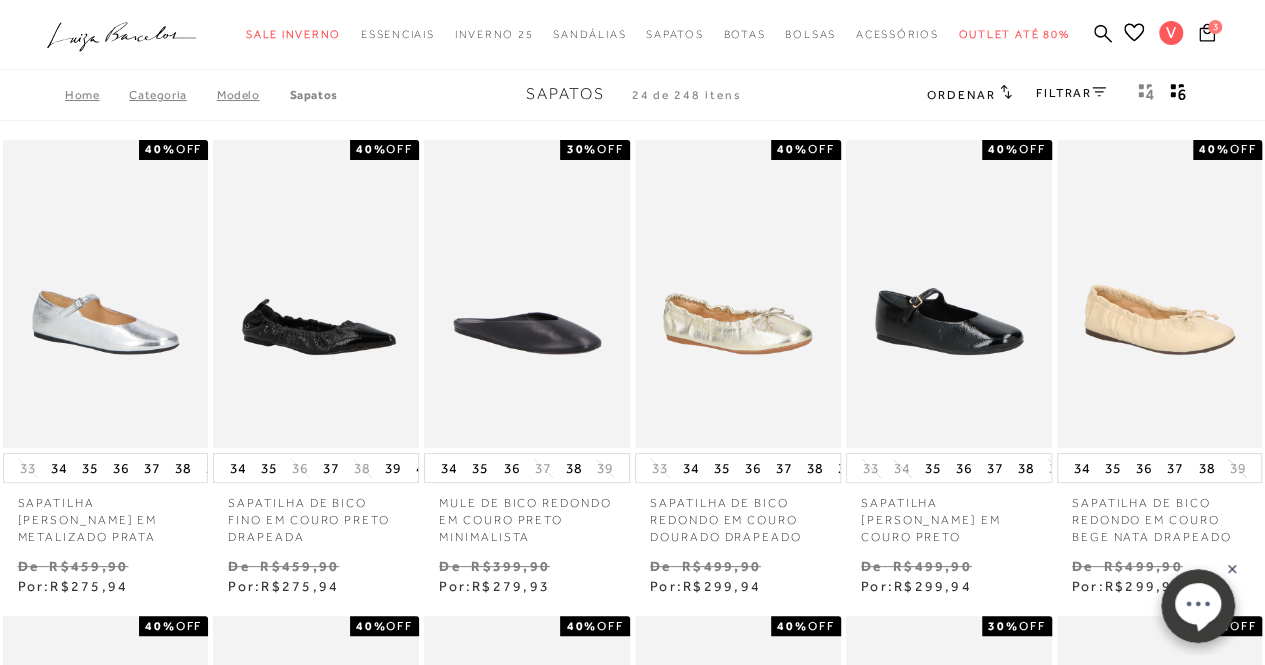 click on "Ordenar" at bounding box center (961, 95) 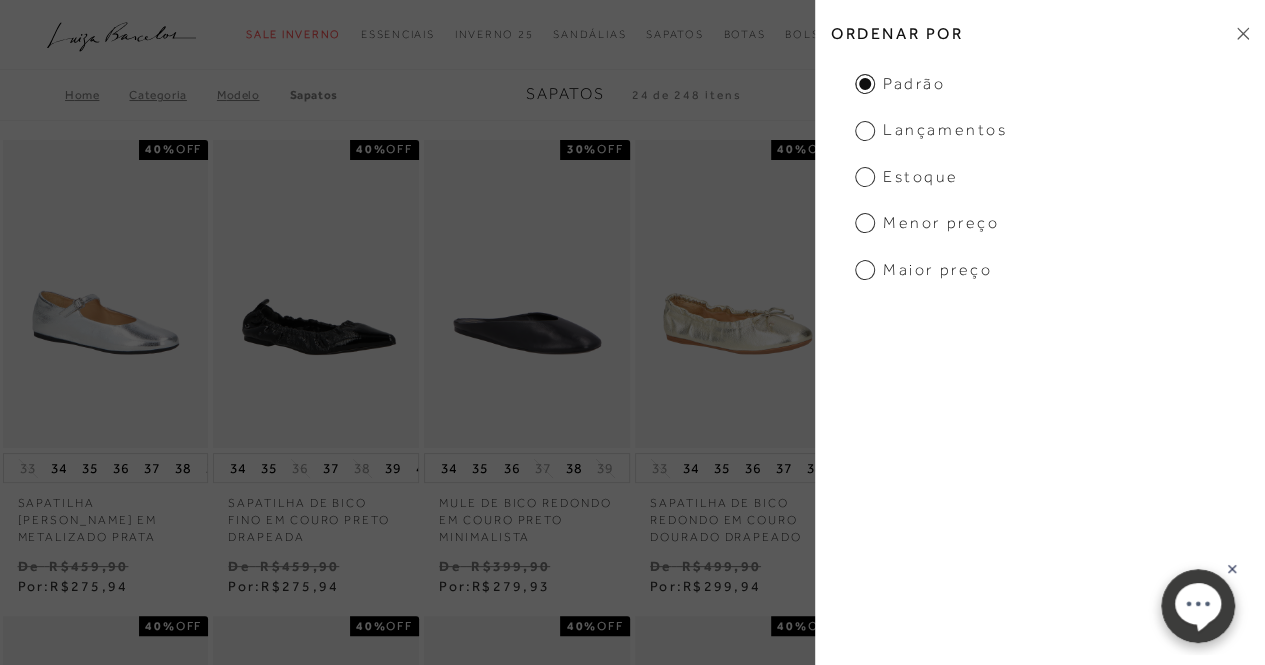 click on "Menor preço" at bounding box center [927, 223] 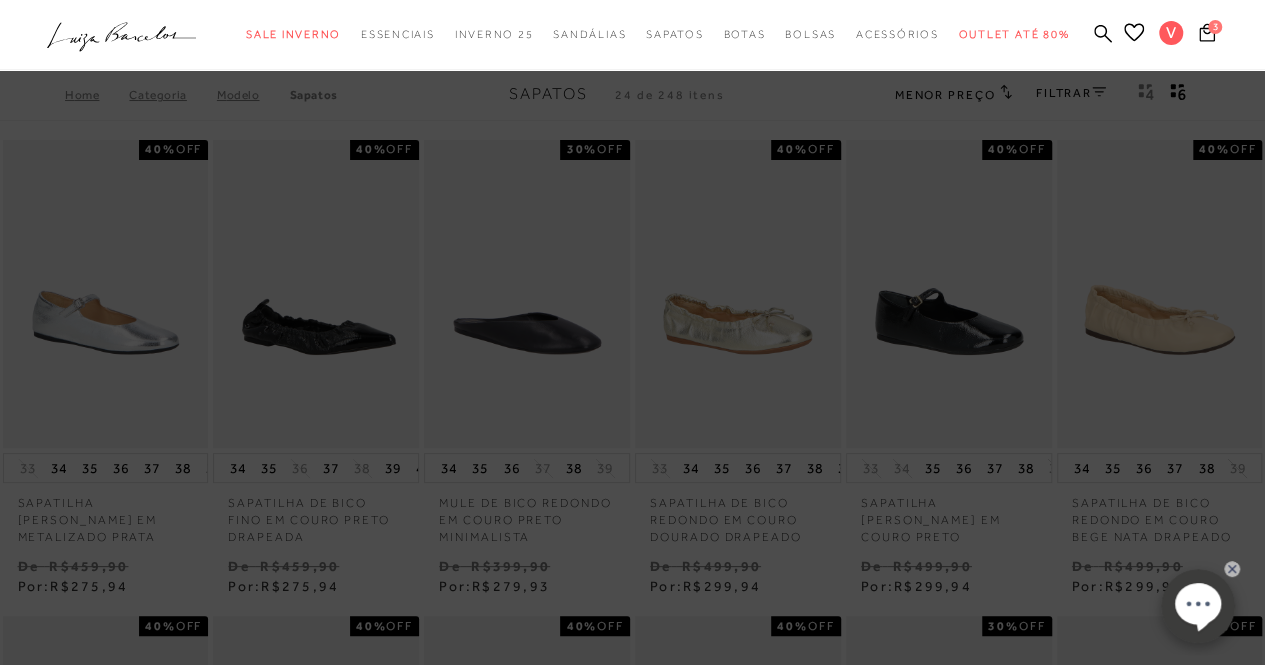 drag, startPoint x: 192, startPoint y: 10, endPoint x: 177, endPoint y: 19, distance: 17.492855 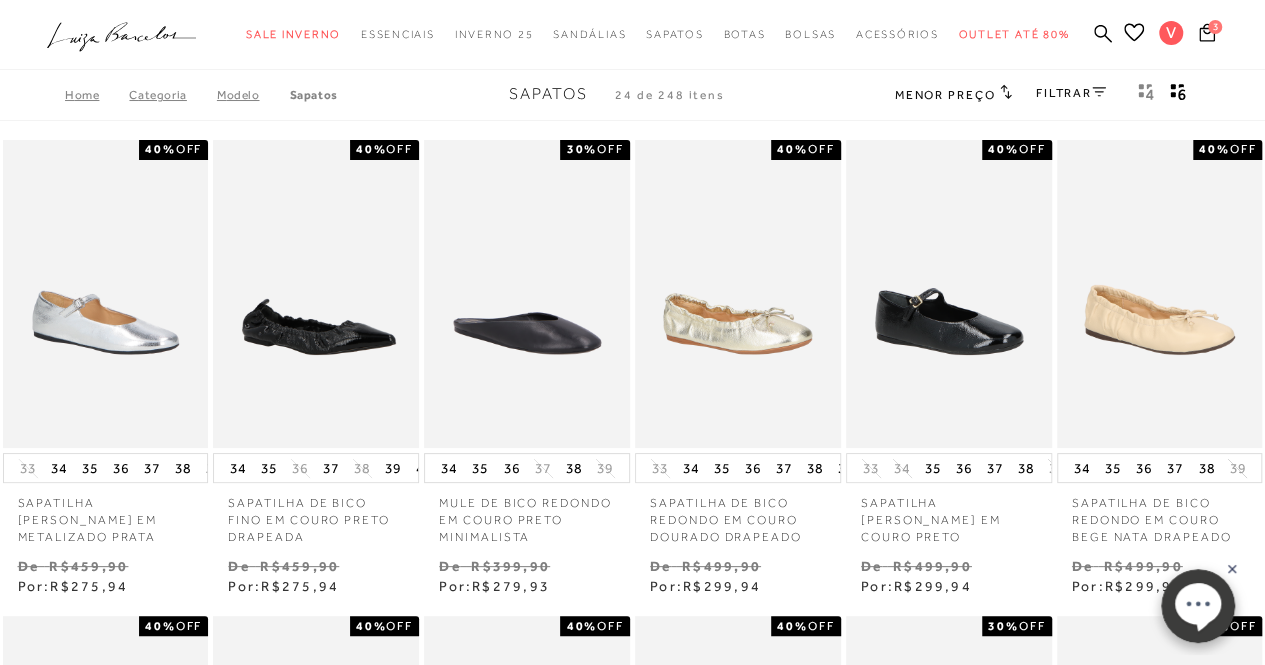 drag, startPoint x: 177, startPoint y: 19, endPoint x: 150, endPoint y: 41, distance: 34.828148 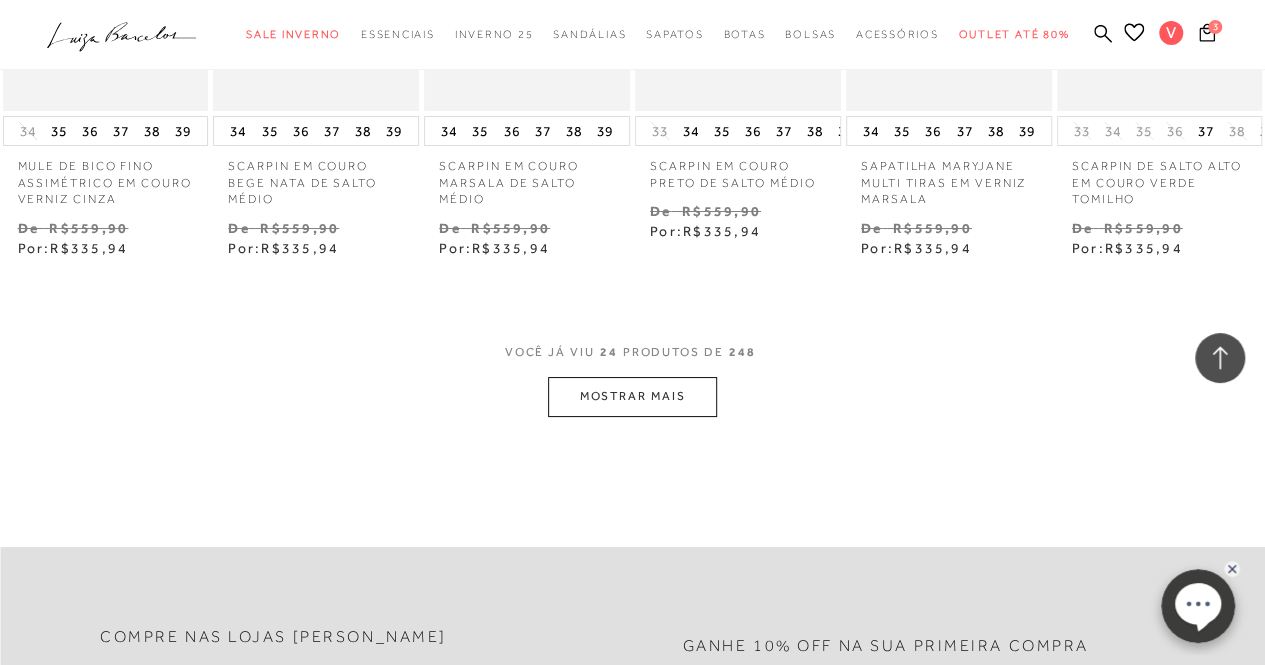 scroll, scrollTop: 3800, scrollLeft: 0, axis: vertical 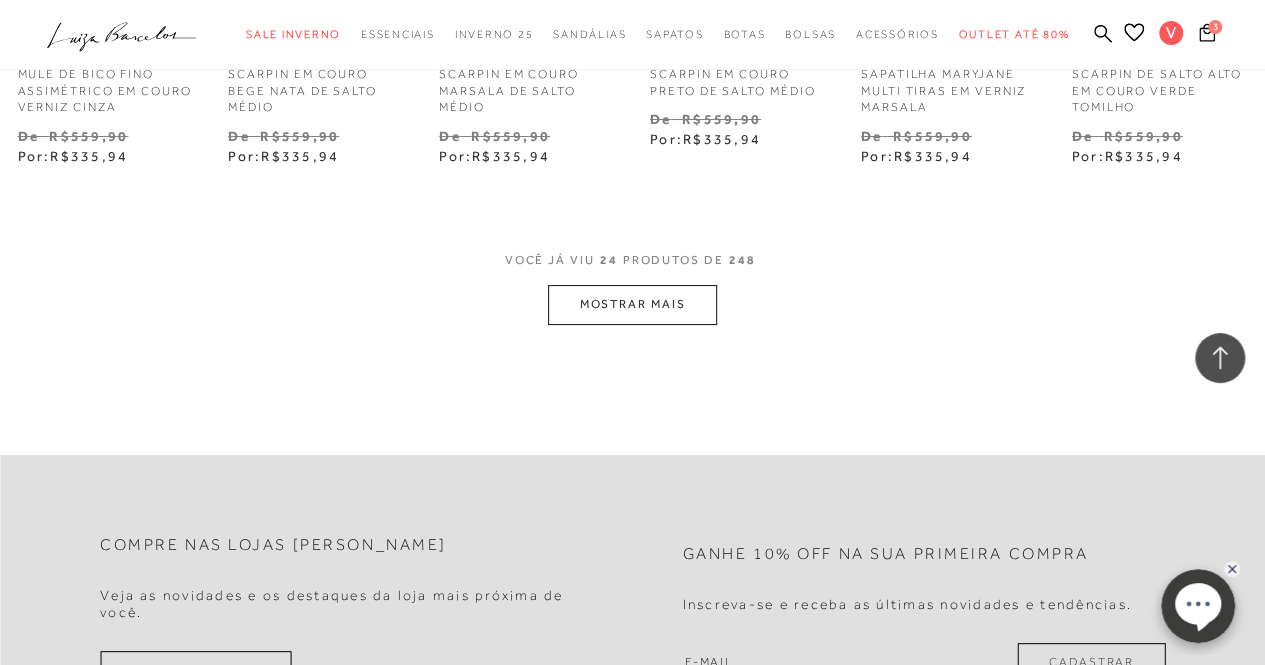 click on "MOSTRAR MAIS" at bounding box center [632, 304] 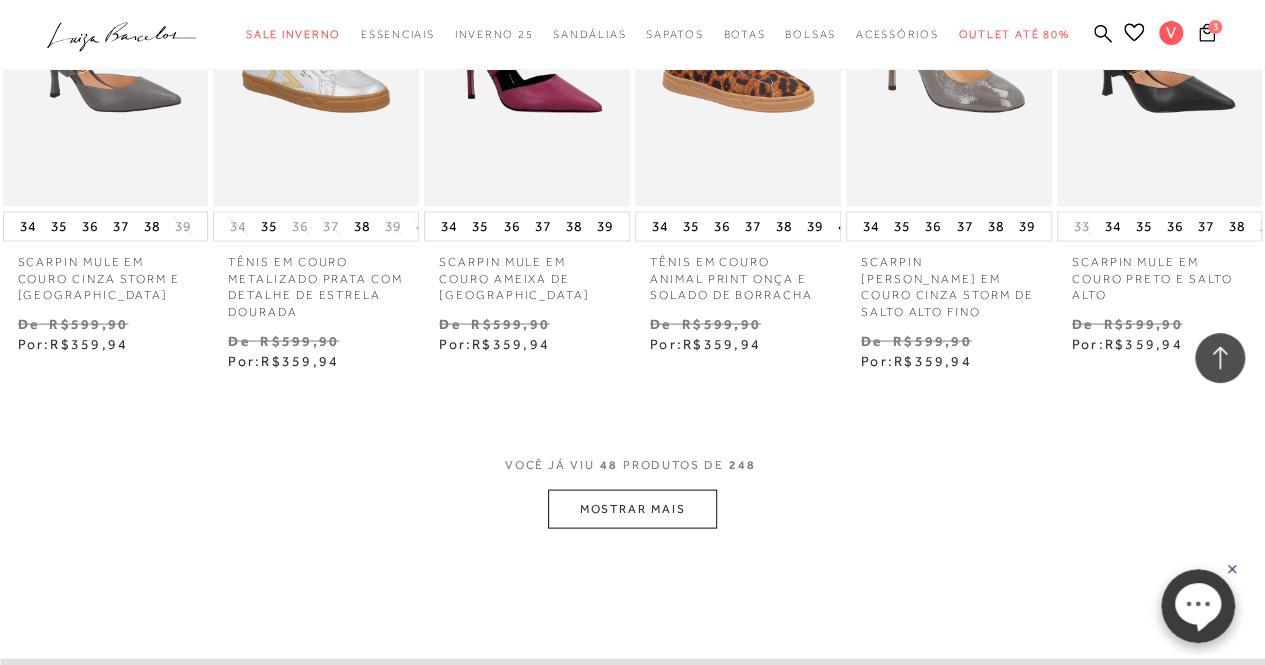 scroll, scrollTop: 5800, scrollLeft: 0, axis: vertical 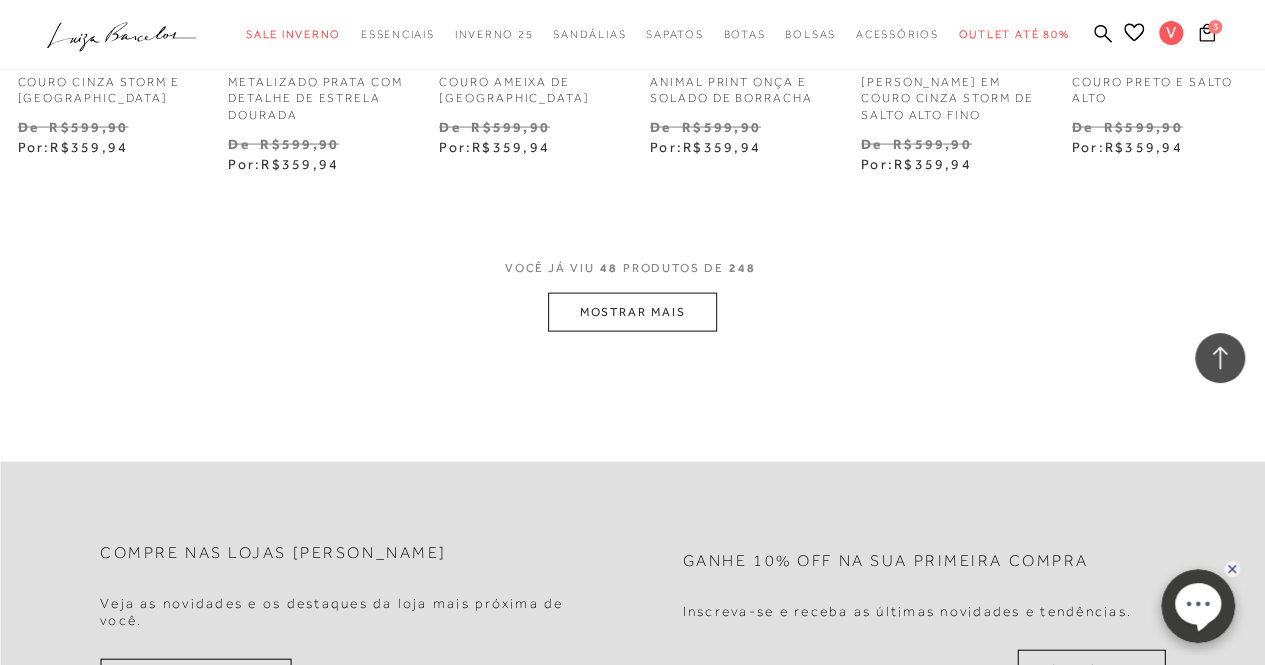 click on "MOSTRAR MAIS" at bounding box center (632, 312) 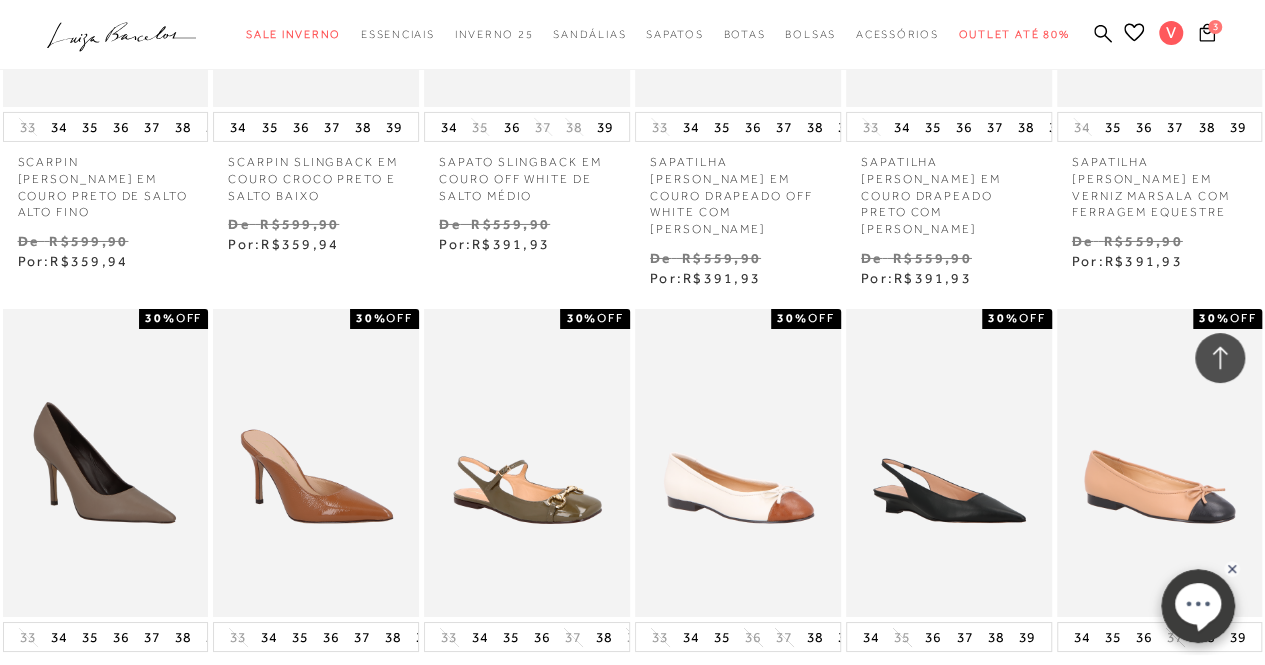 scroll, scrollTop: 6900, scrollLeft: 0, axis: vertical 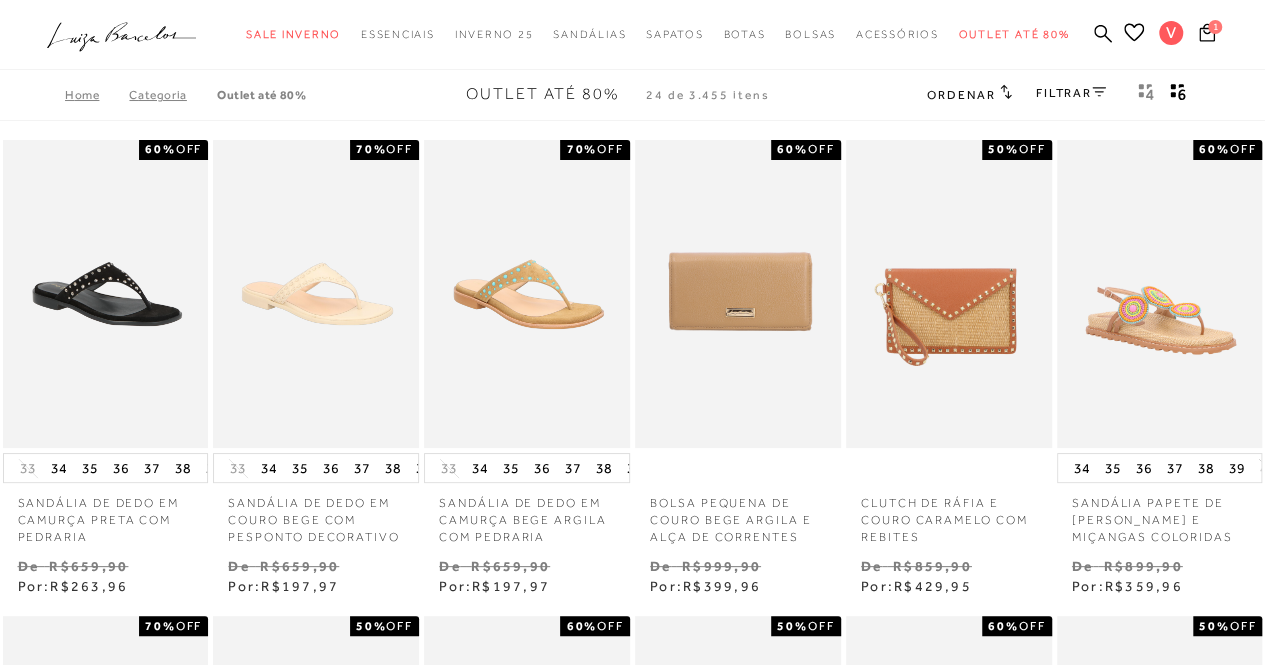 click on "Ordenar" at bounding box center [961, 95] 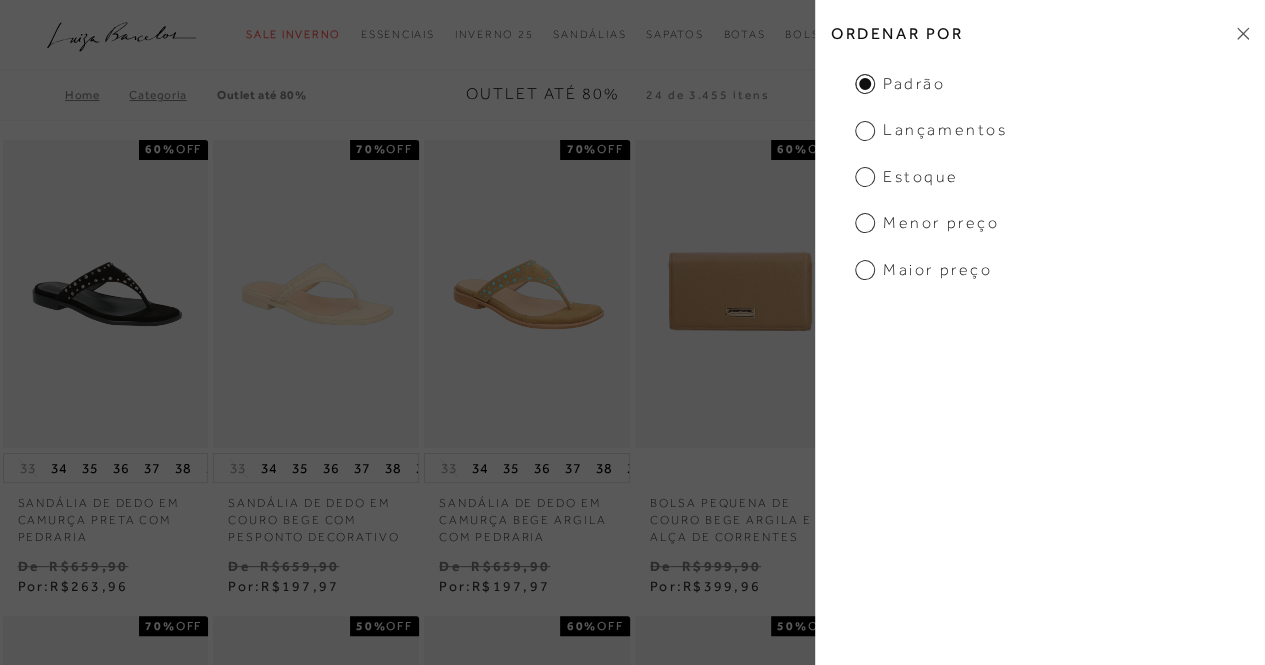 click on "Menor preço" at bounding box center [927, 223] 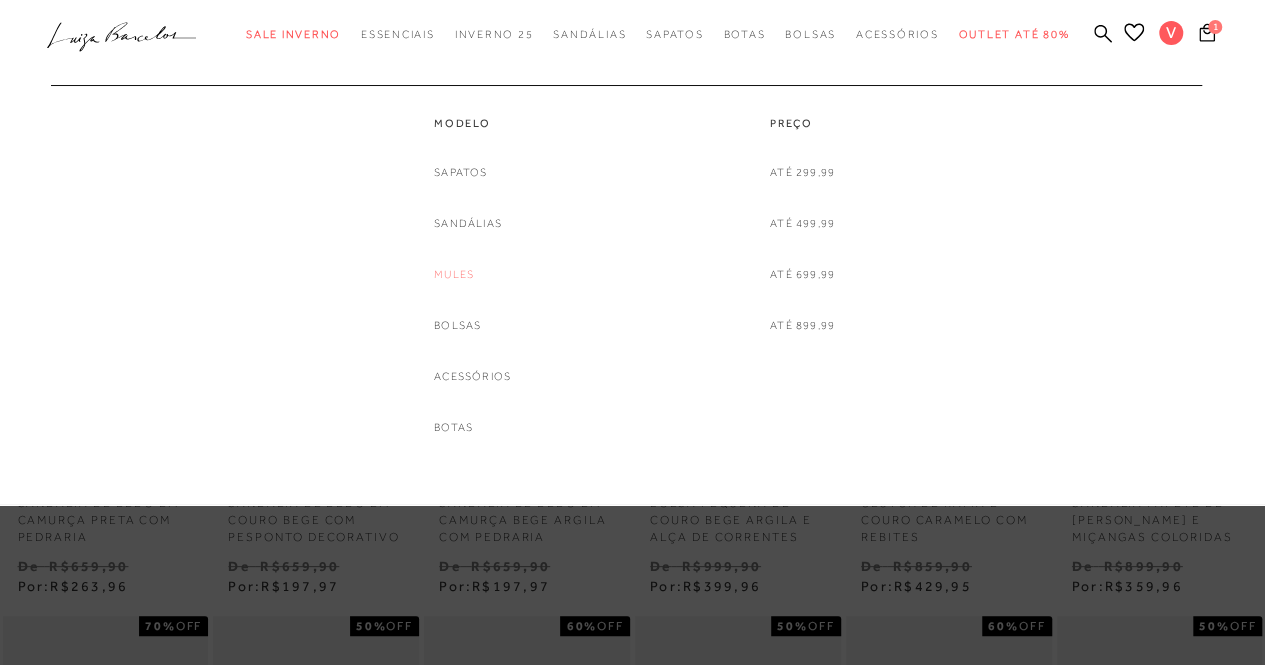 click on "Mules" at bounding box center (454, 274) 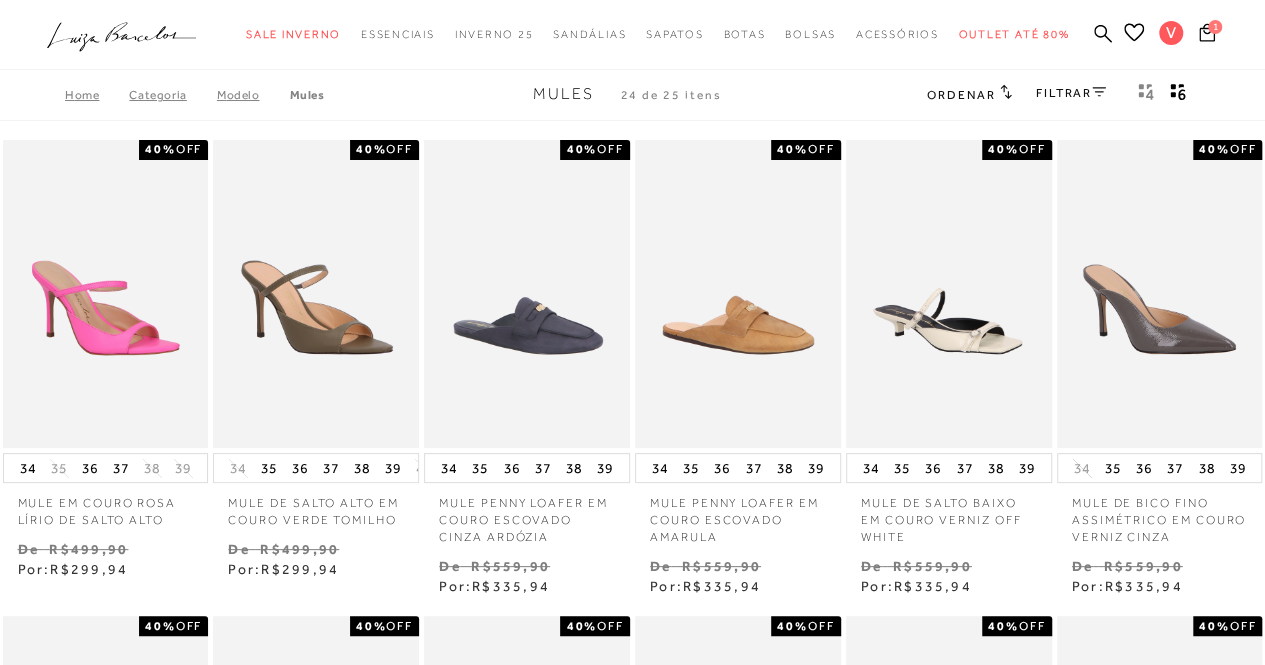 click 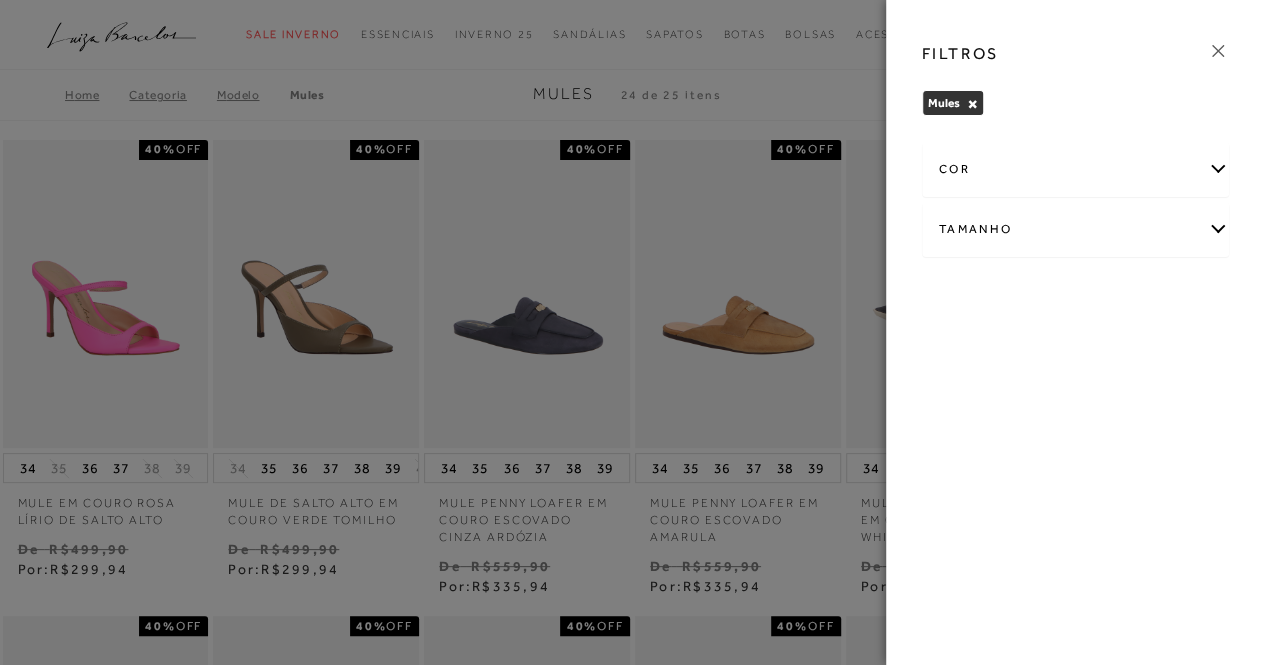 click 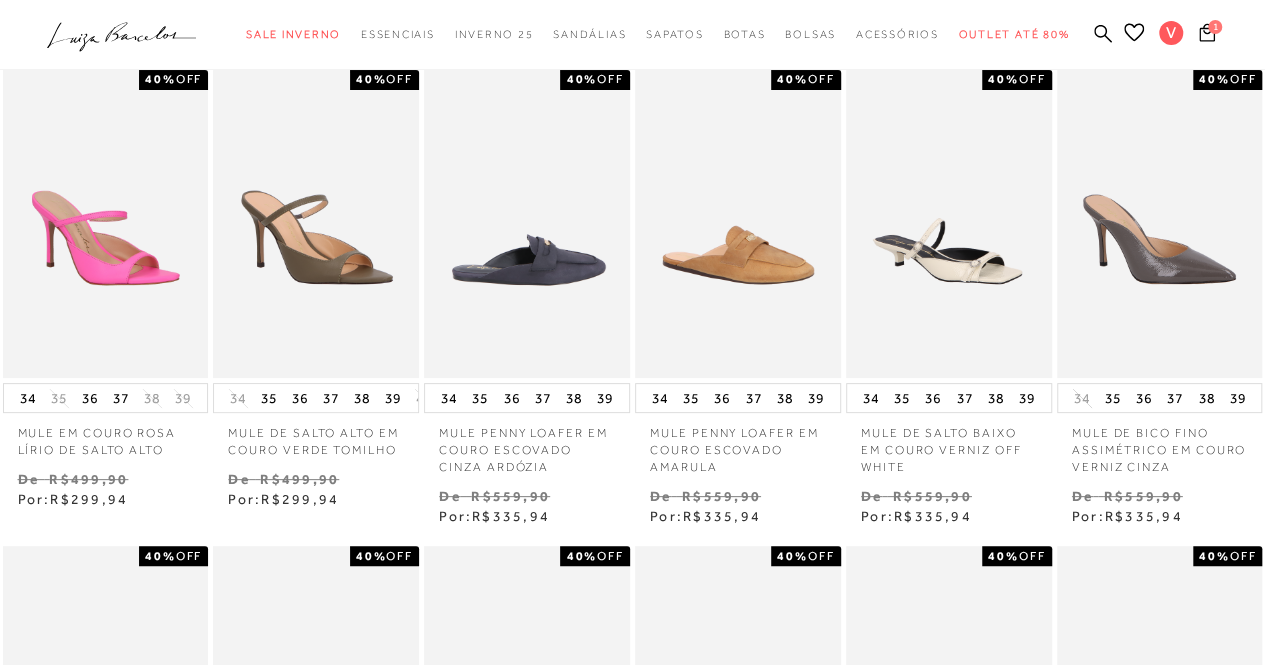 scroll, scrollTop: 100, scrollLeft: 0, axis: vertical 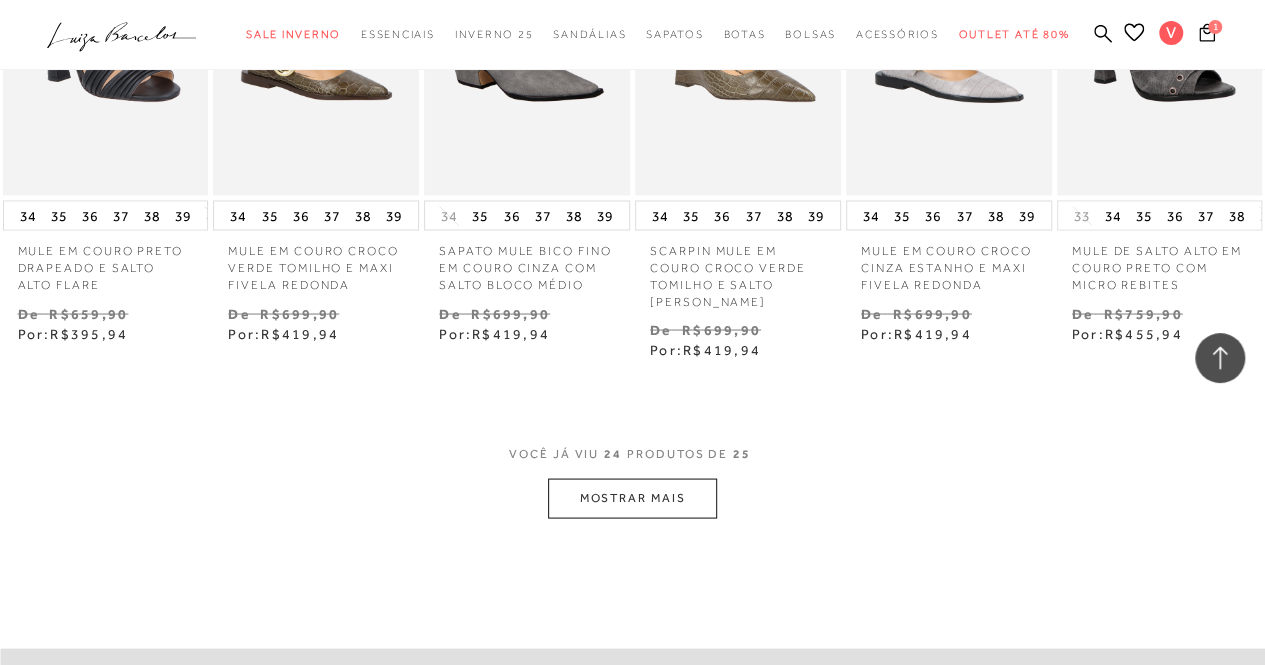 click on "MOSTRAR MAIS" at bounding box center (632, 497) 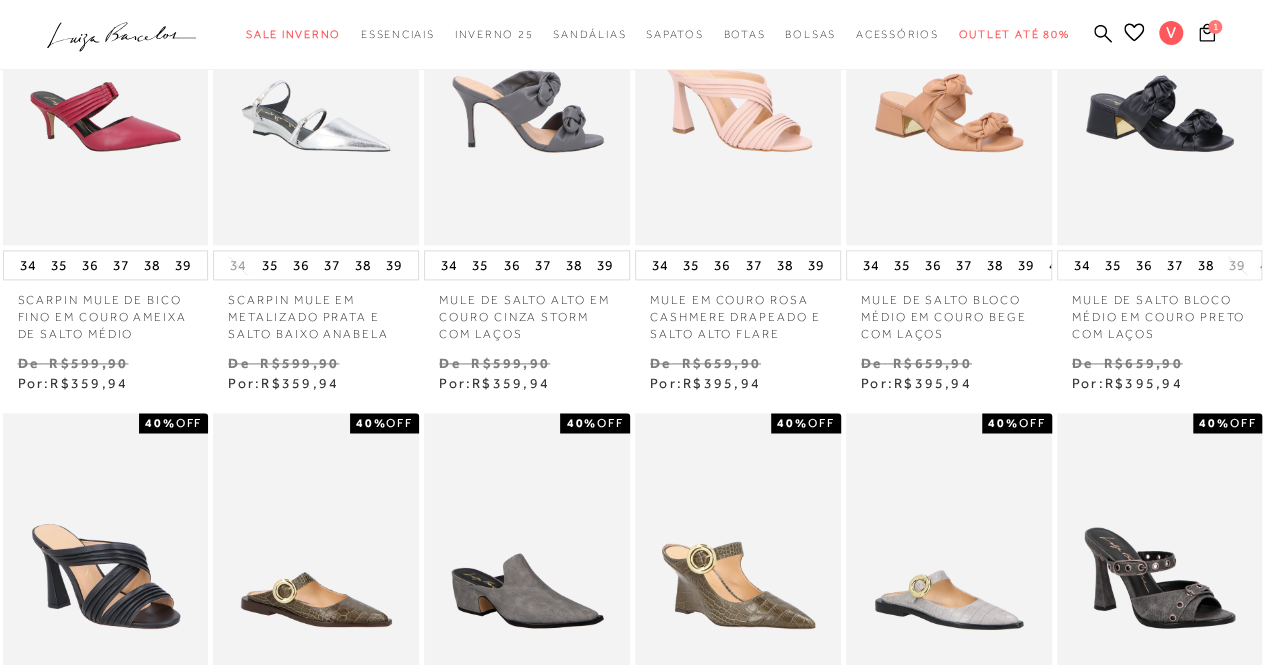 scroll, scrollTop: 1000, scrollLeft: 0, axis: vertical 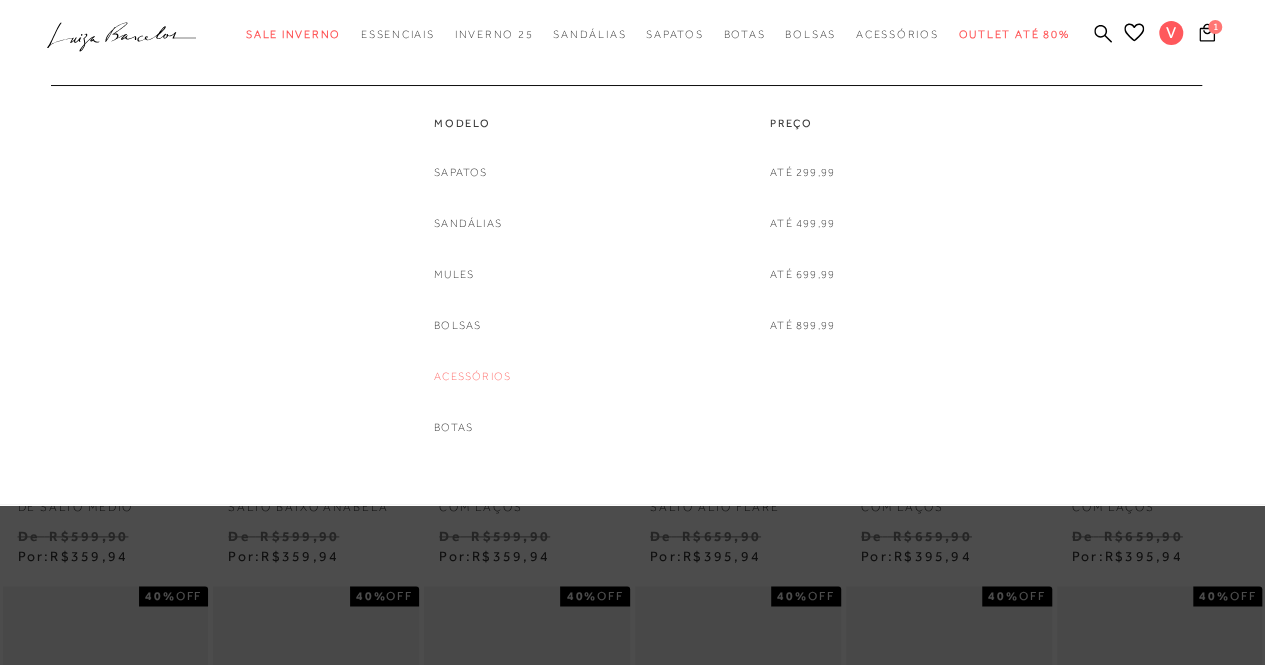 click on "Acessórios" at bounding box center (472, 376) 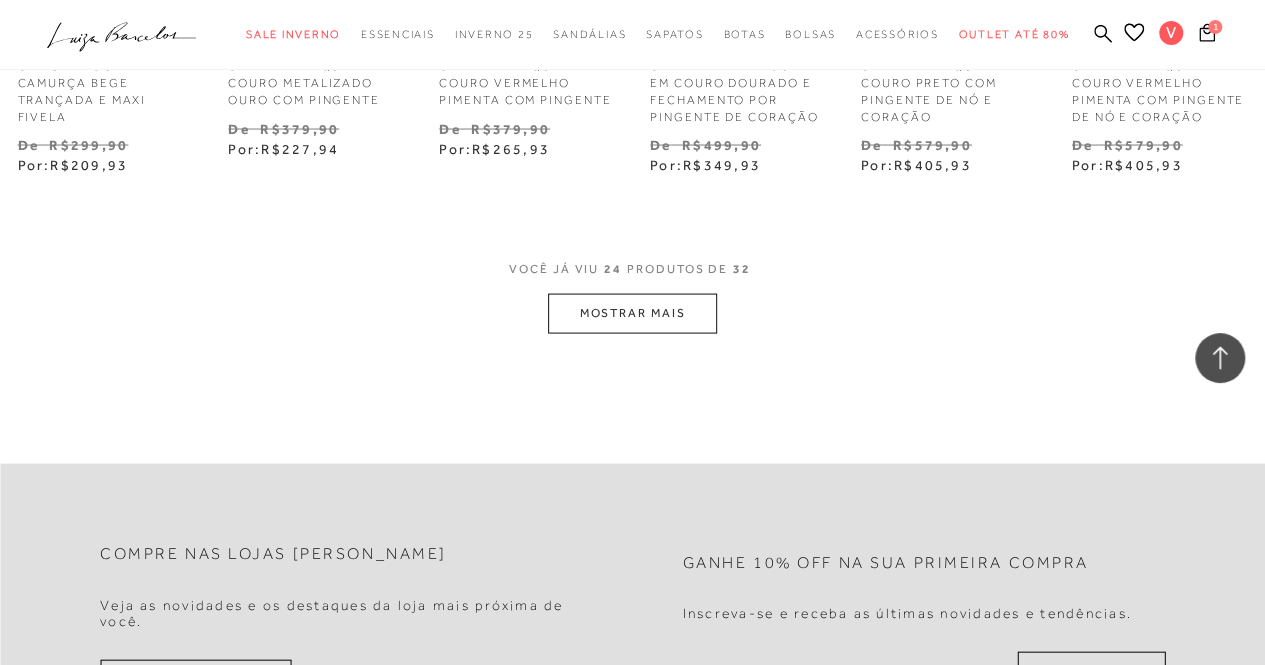 scroll, scrollTop: 1900, scrollLeft: 0, axis: vertical 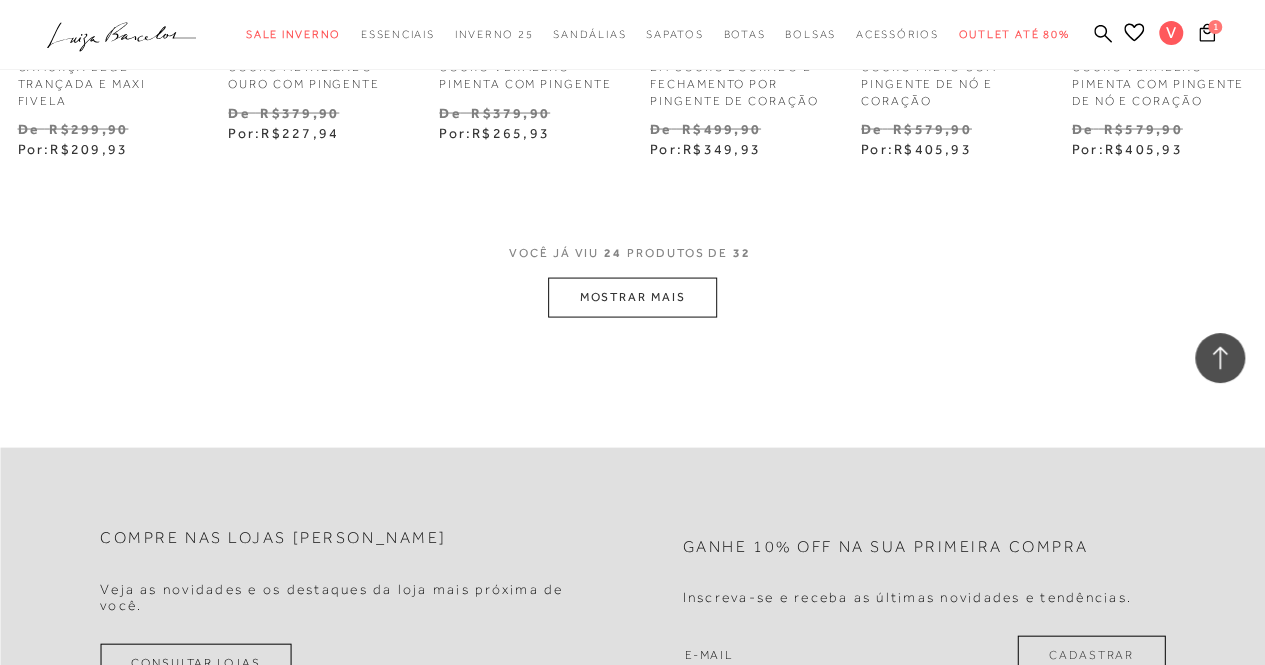click on "VOCÊ JÁ VIU  24   PRODUTOS DE  32" at bounding box center (632, 260) 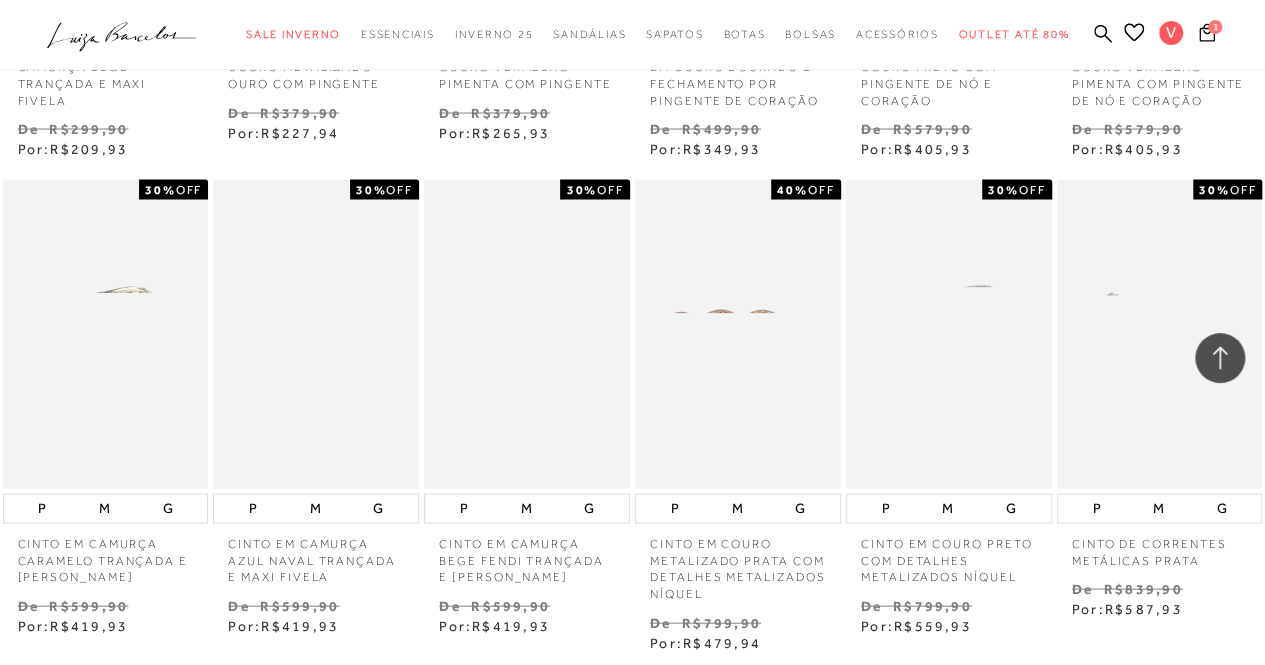 scroll, scrollTop: 2400, scrollLeft: 0, axis: vertical 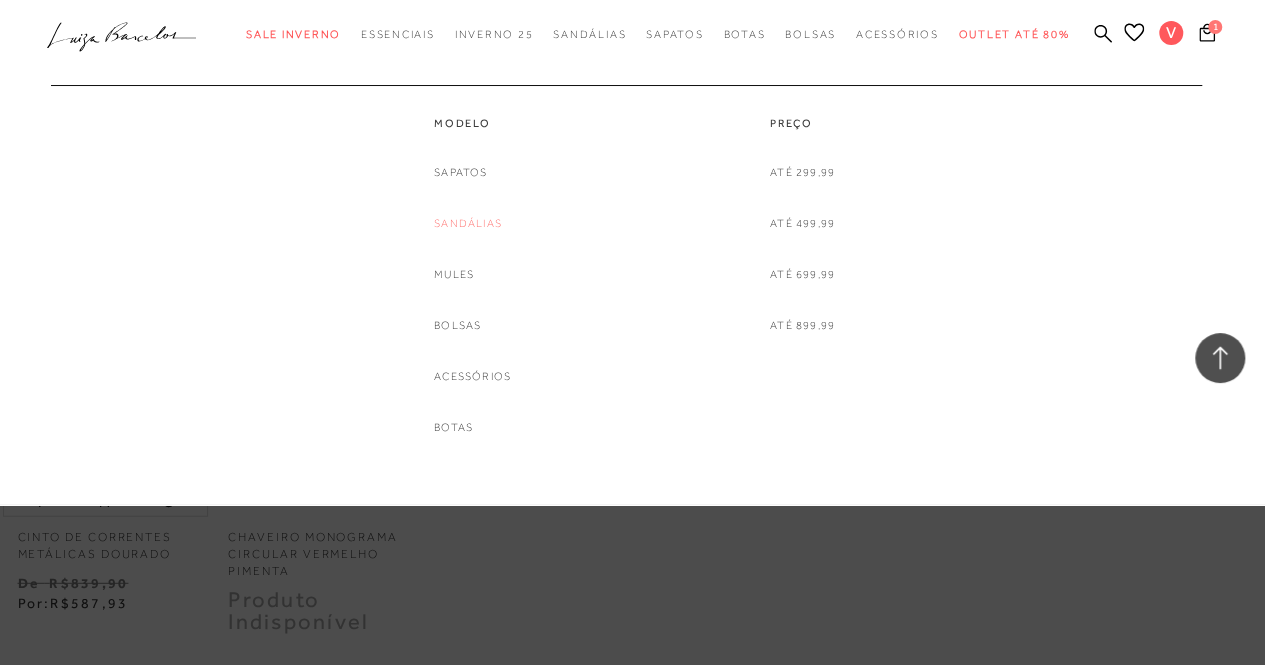 click on "Sandálias" at bounding box center (468, 223) 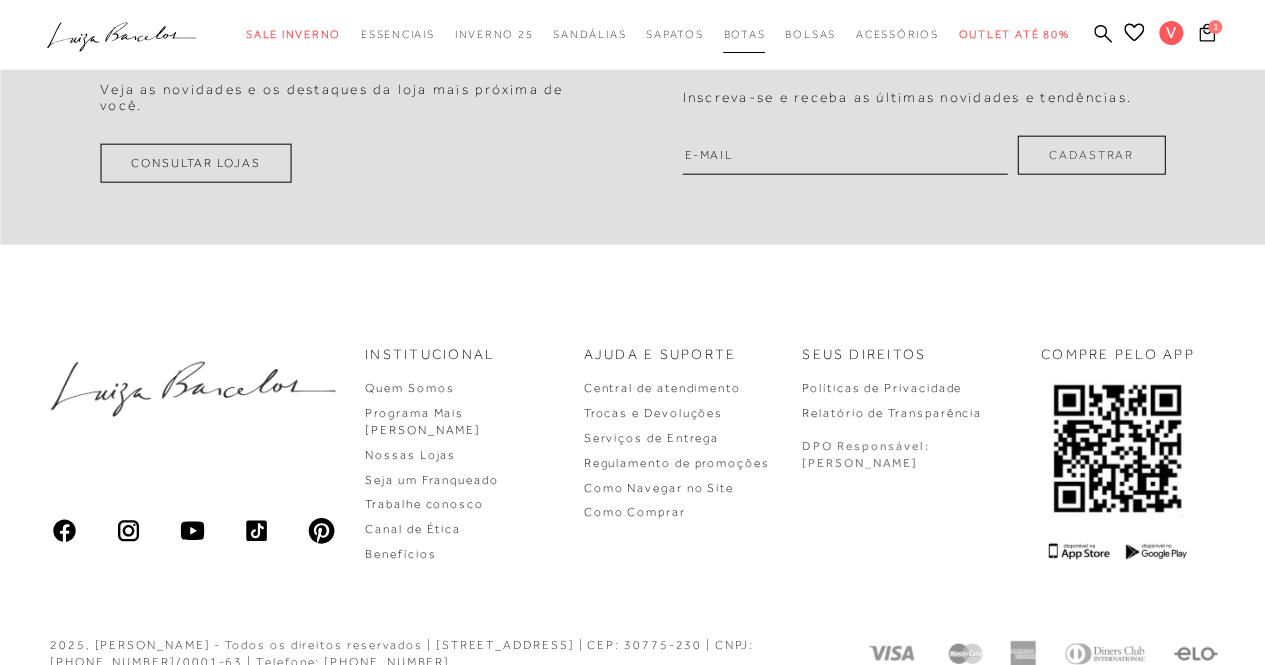 scroll, scrollTop: 0, scrollLeft: 0, axis: both 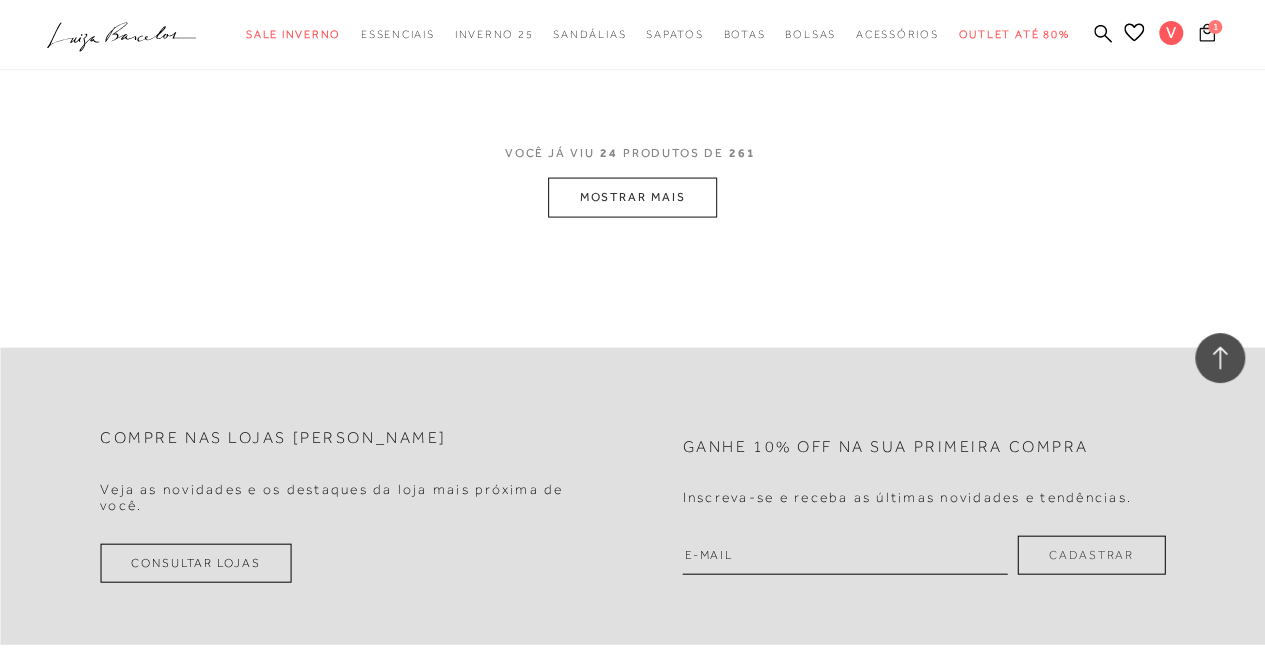 click 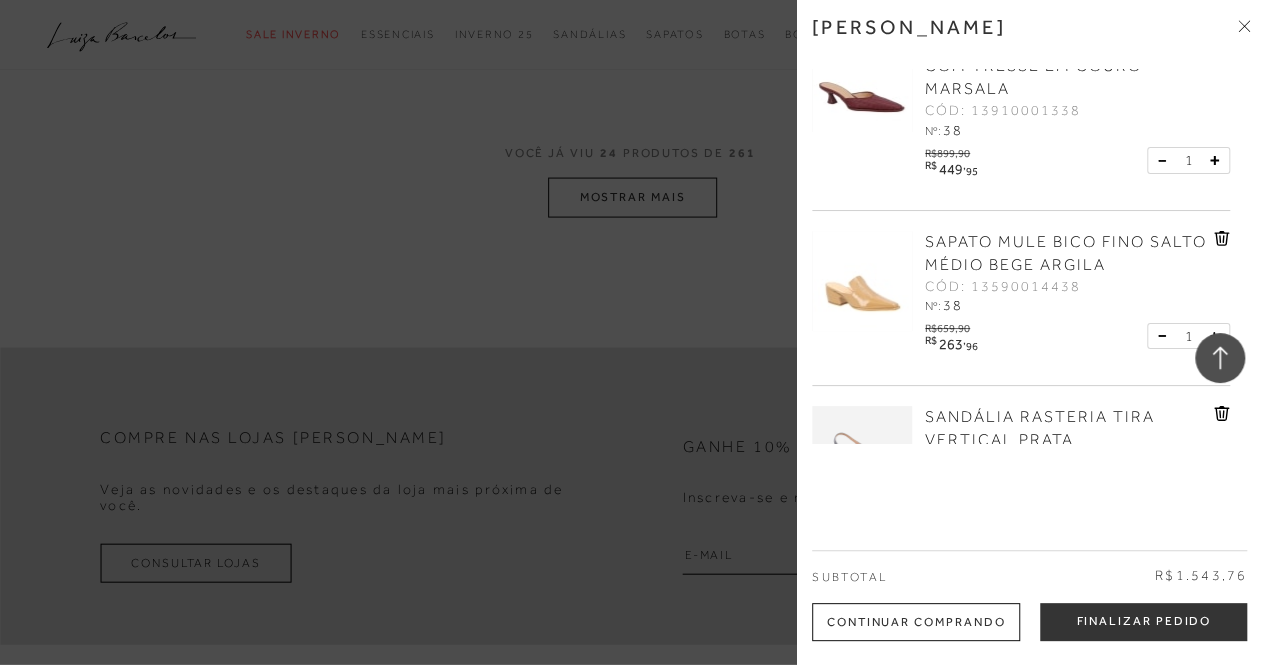 scroll, scrollTop: 0, scrollLeft: 0, axis: both 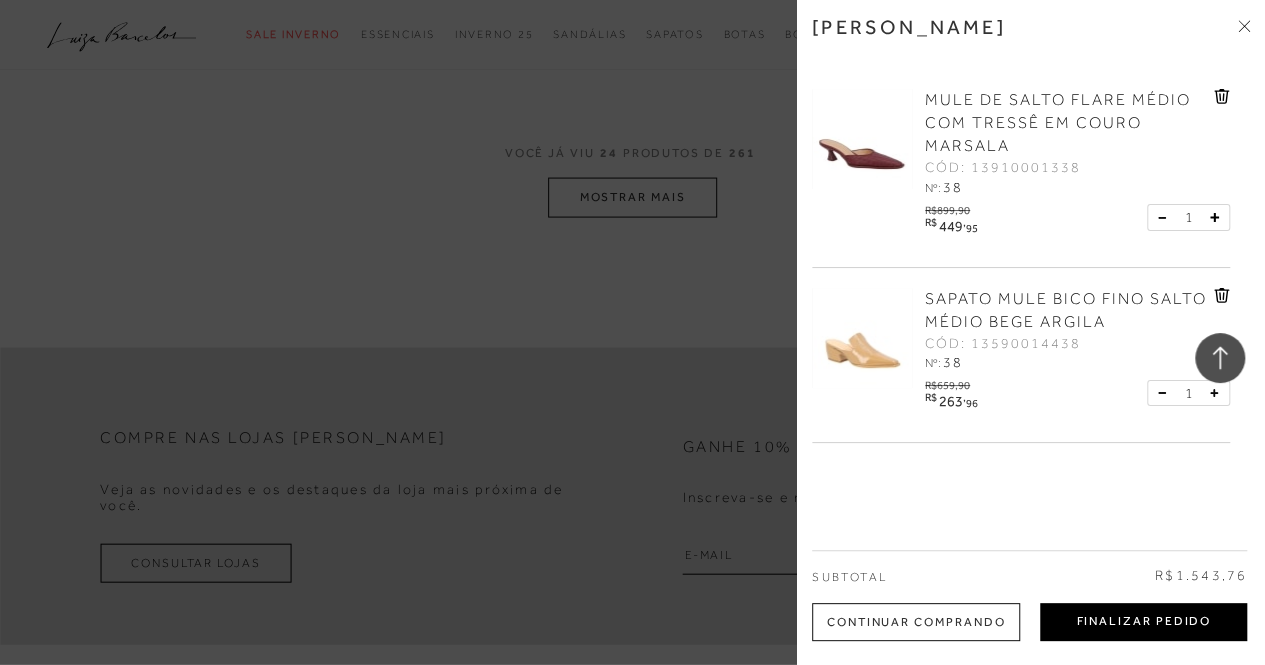 click on "Finalizar Pedido" at bounding box center [1143, 622] 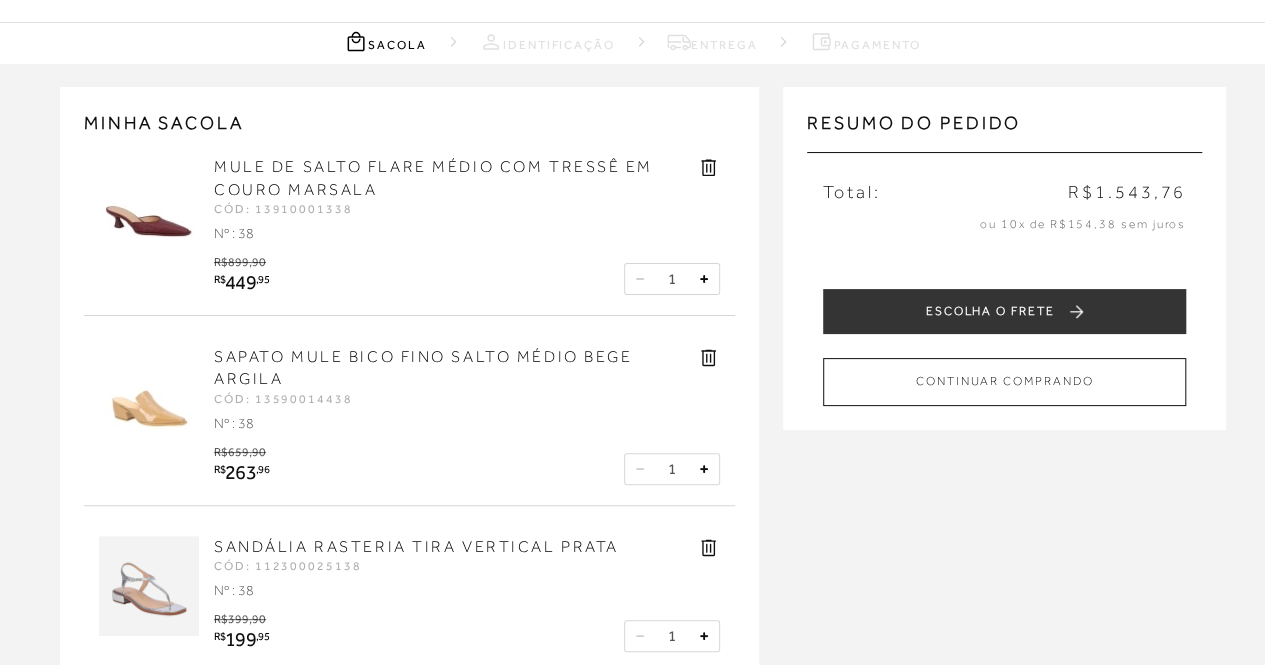 scroll, scrollTop: 0, scrollLeft: 0, axis: both 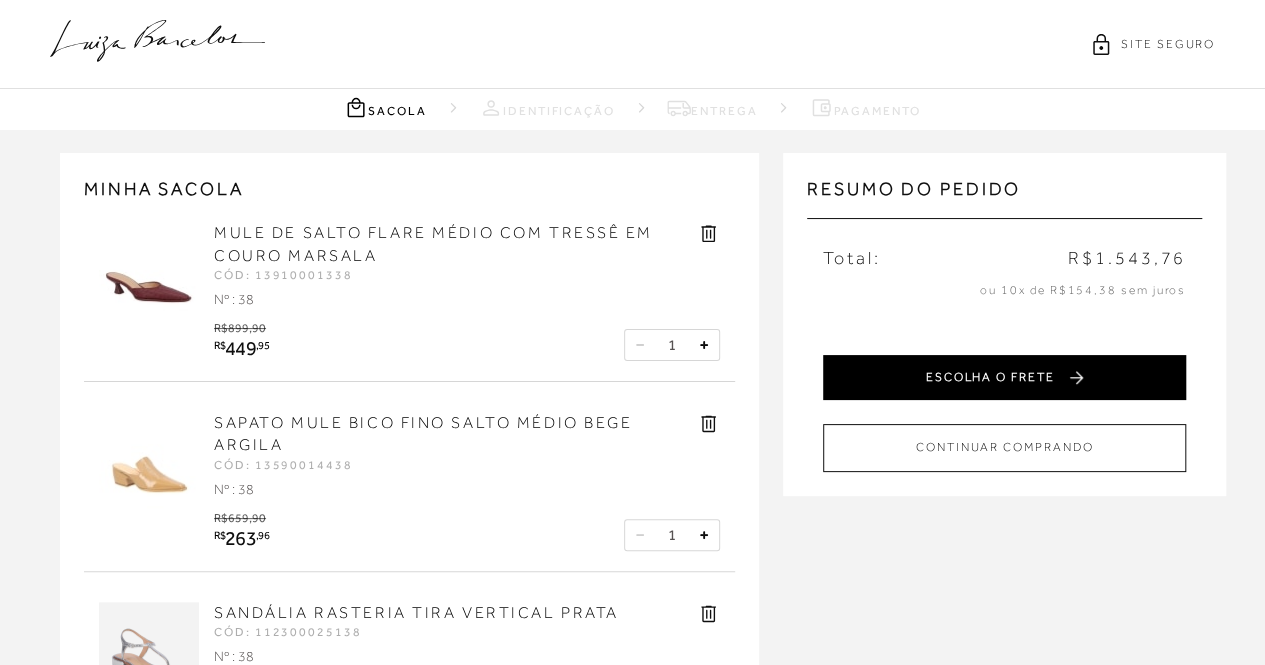 click on "ESCOLHA O FRETE" at bounding box center (1004, 377) 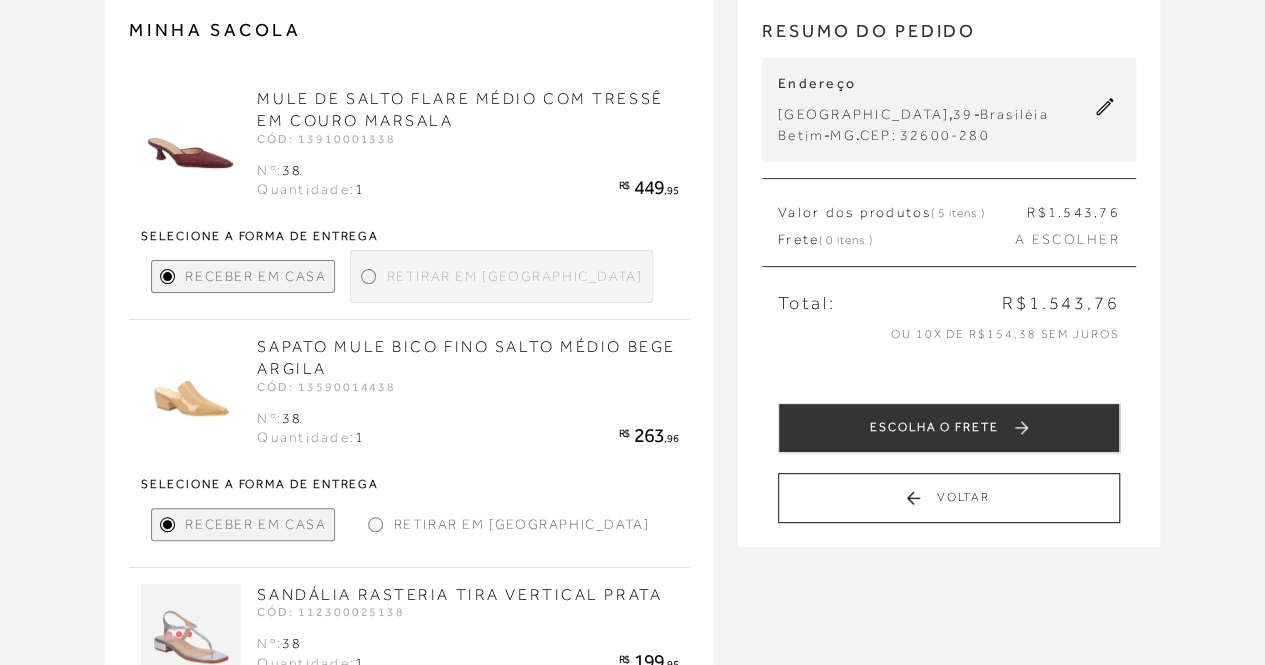 scroll, scrollTop: 105, scrollLeft: 0, axis: vertical 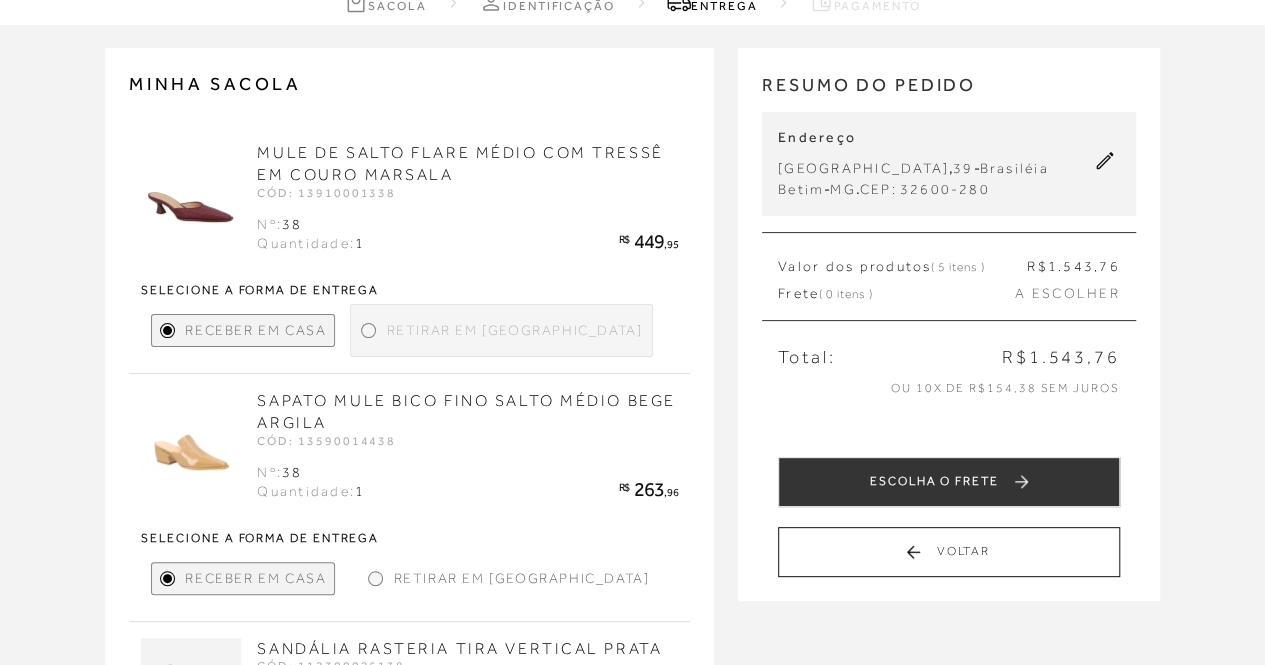 click on "Receber em Casa" at bounding box center [255, 330] 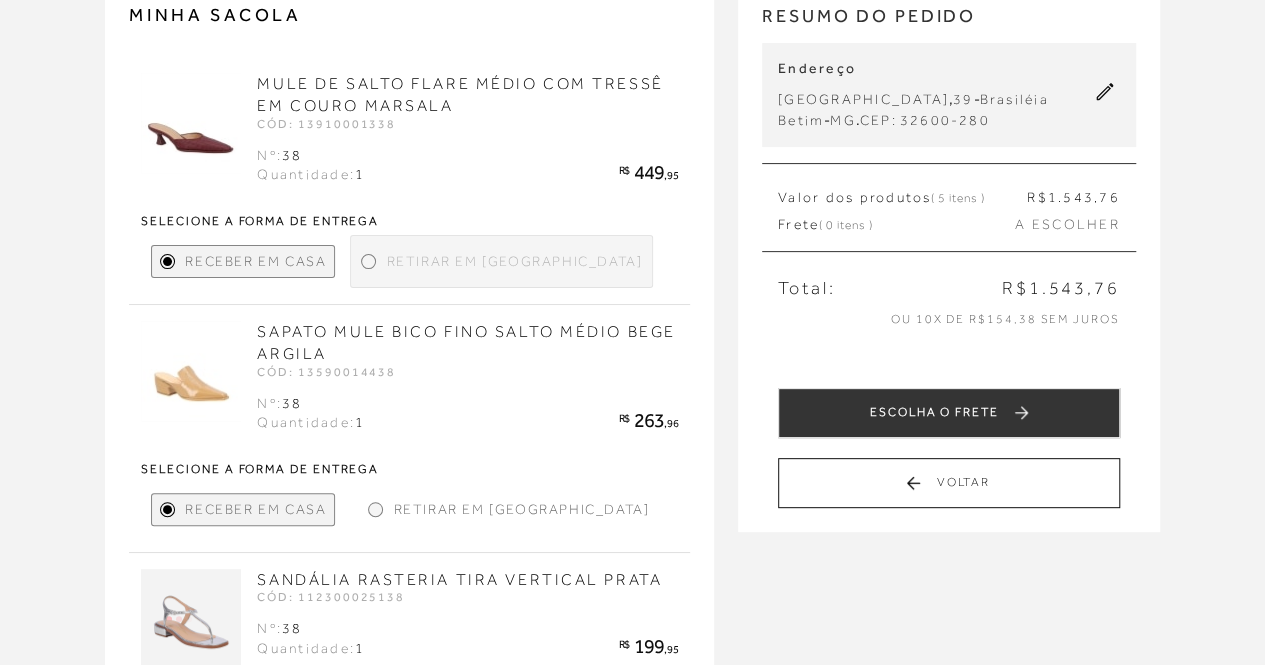 scroll, scrollTop: 205, scrollLeft: 0, axis: vertical 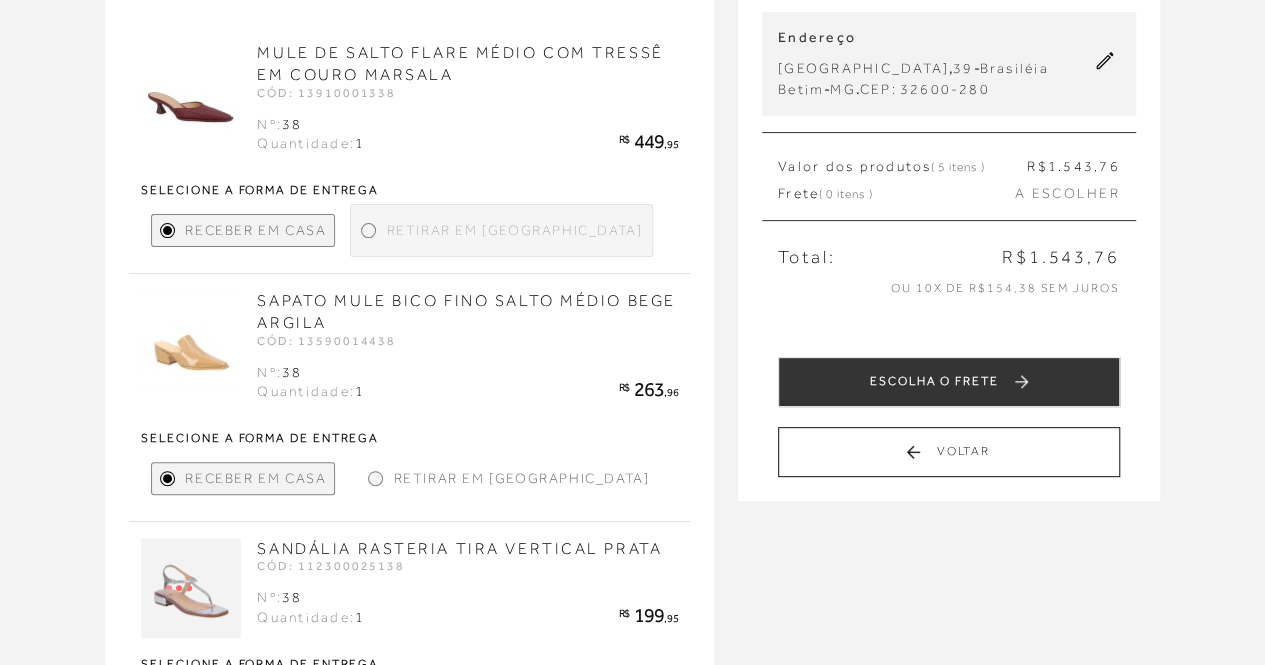 click on "ESCOLHA O FRETE" at bounding box center [949, 382] 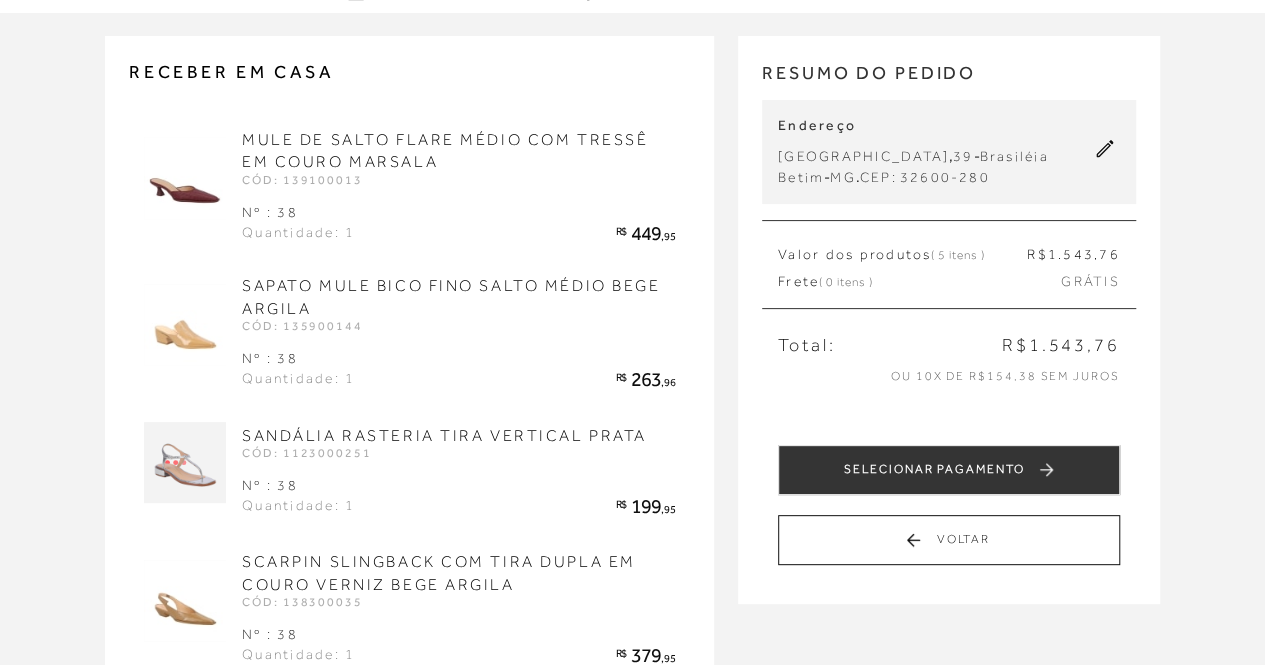 scroll, scrollTop: 59, scrollLeft: 0, axis: vertical 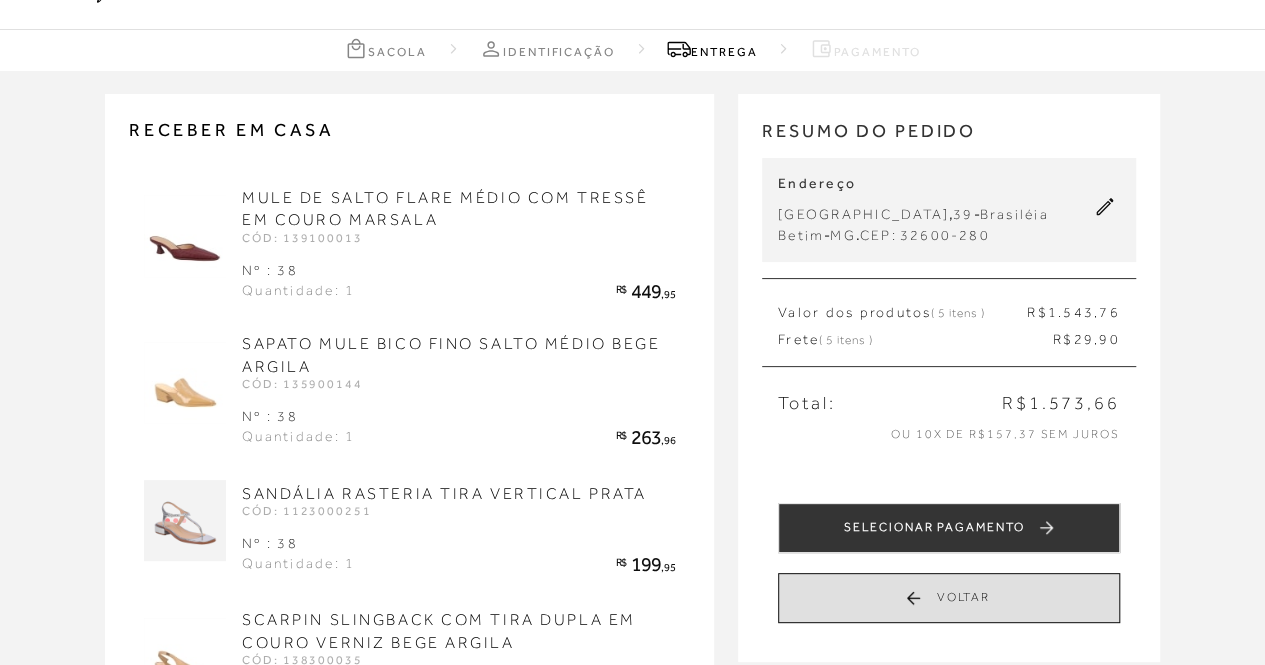click on "Voltar" at bounding box center [949, 598] 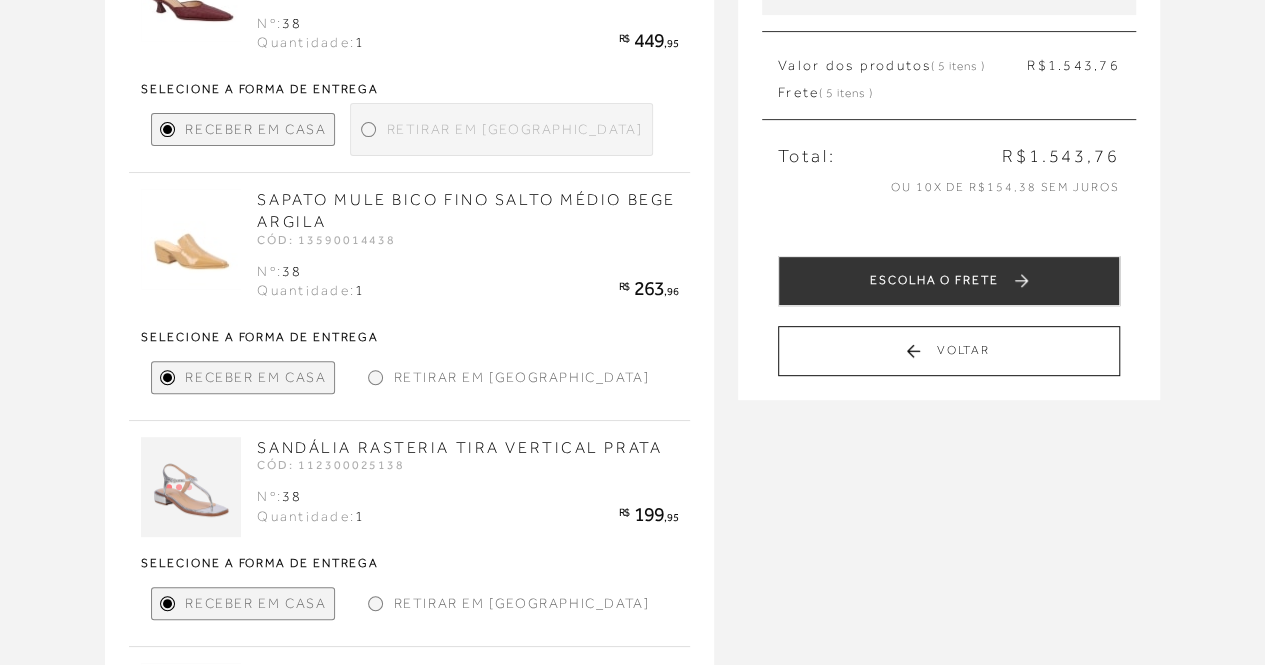 scroll, scrollTop: 300, scrollLeft: 0, axis: vertical 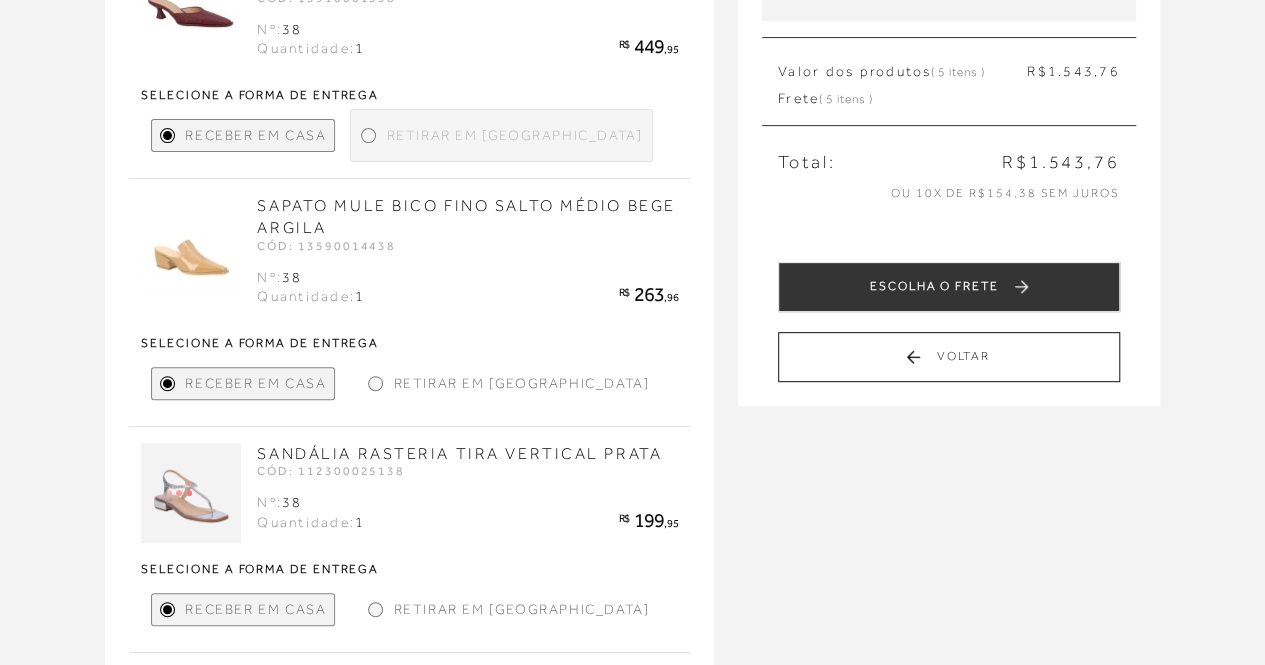 click at bounding box center [191, 493] 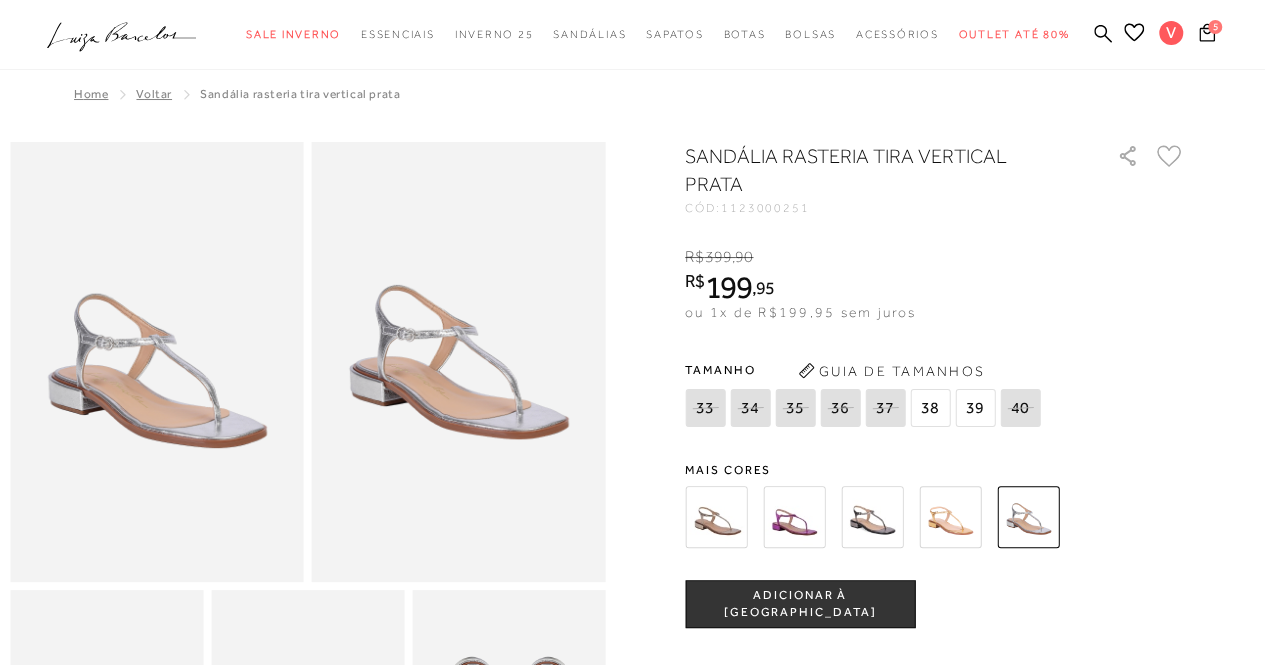 scroll, scrollTop: 100, scrollLeft: 0, axis: vertical 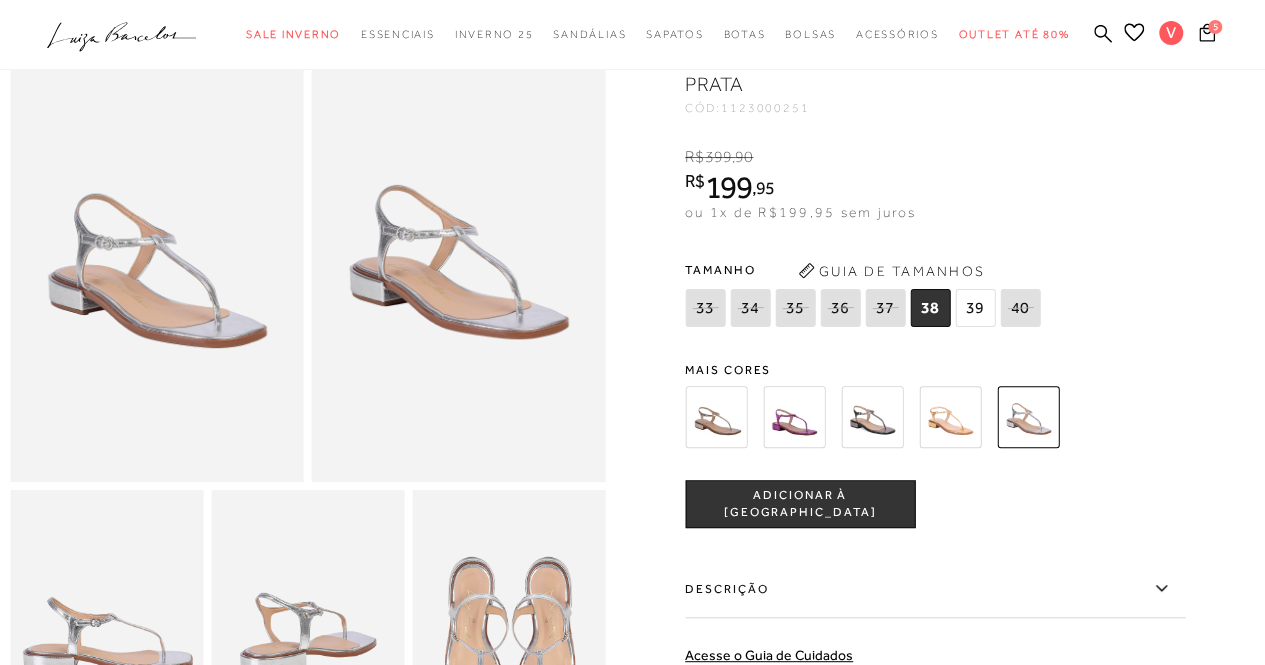 click at bounding box center [716, 417] 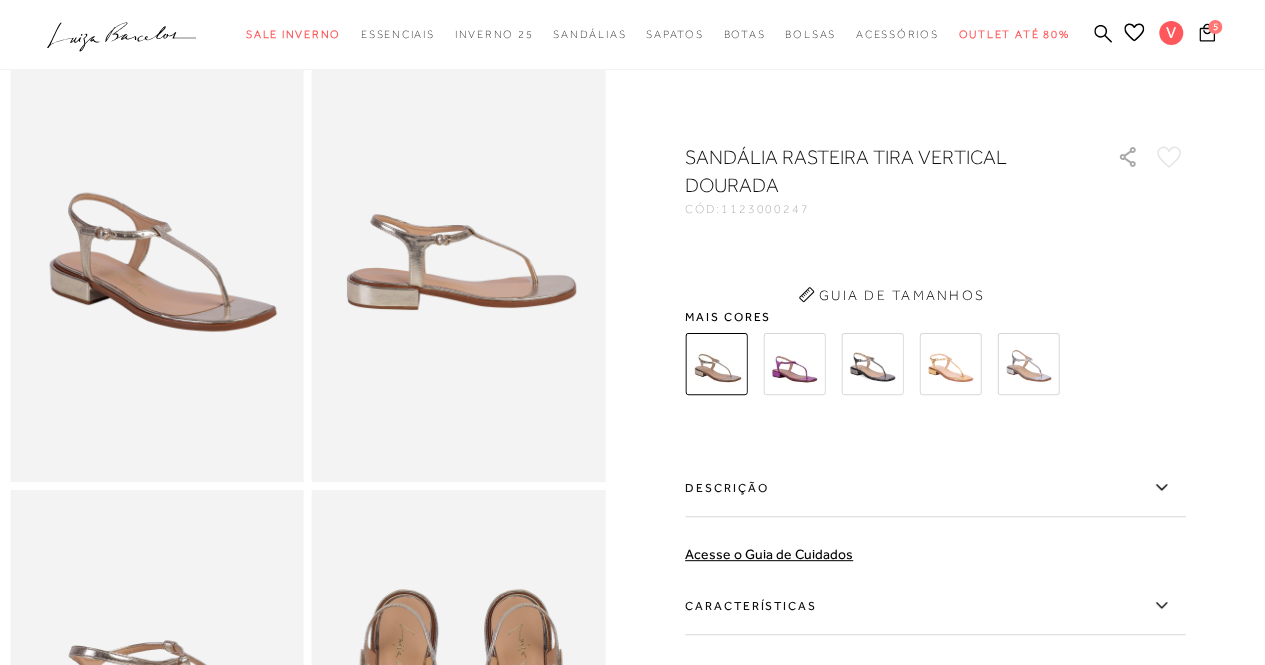 scroll, scrollTop: 0, scrollLeft: 0, axis: both 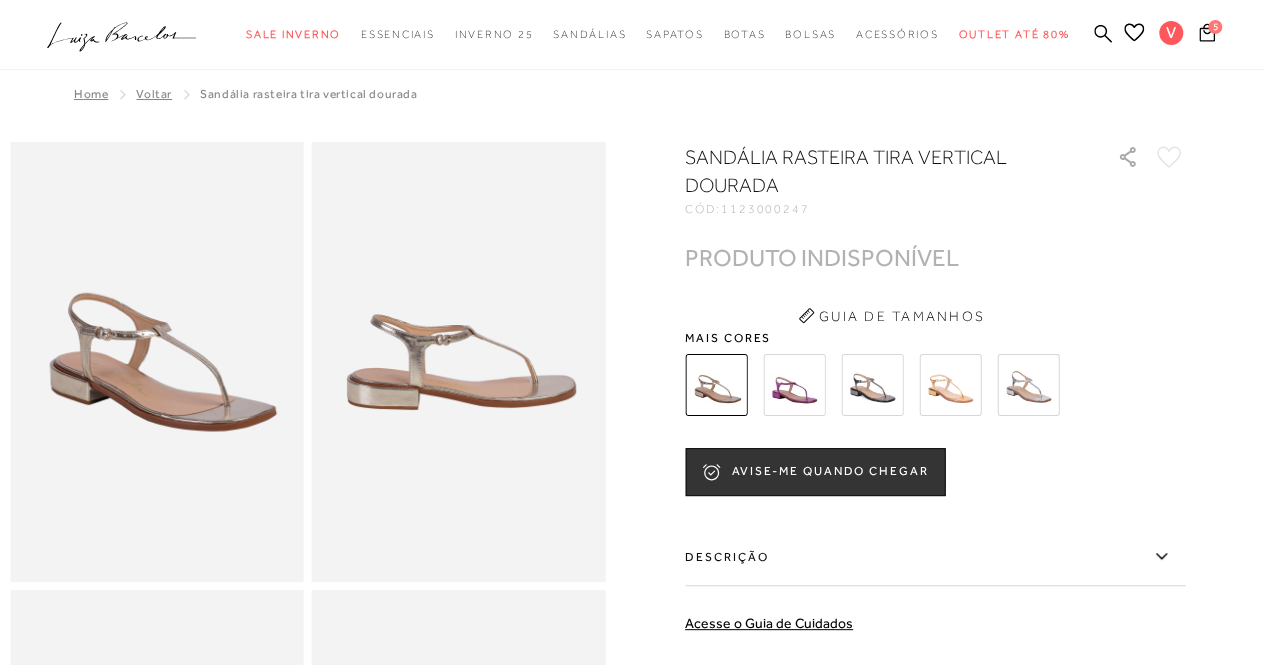 click at bounding box center (794, 385) 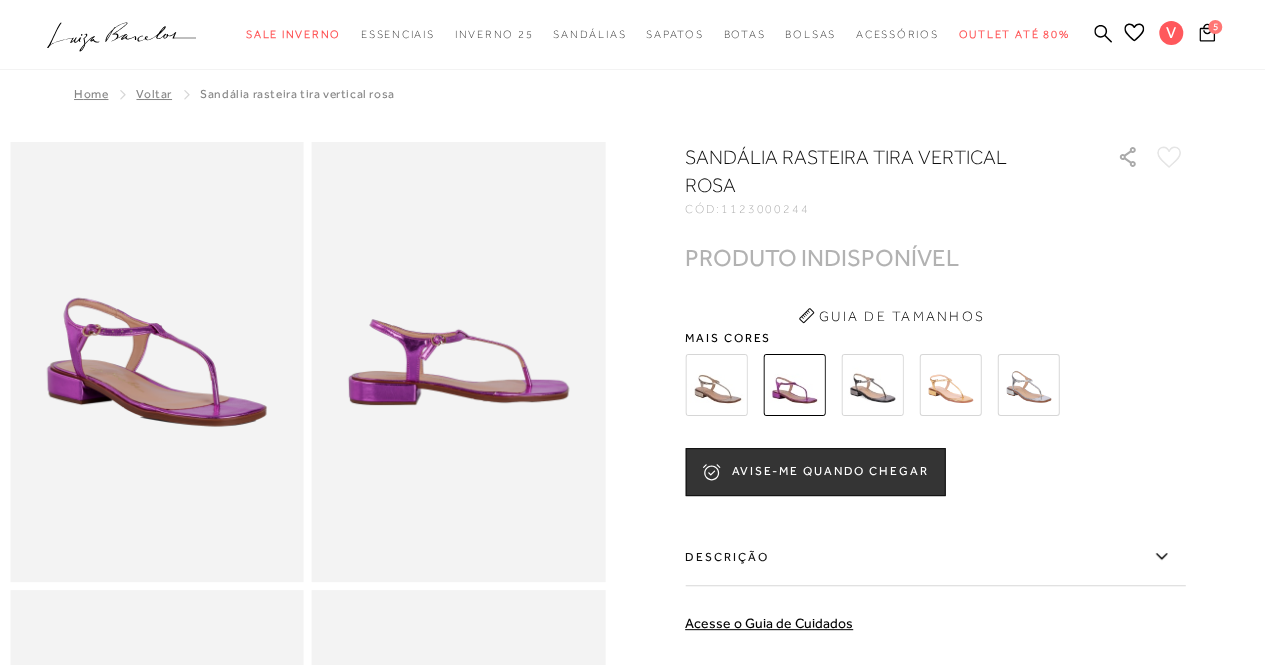 click at bounding box center (872, 385) 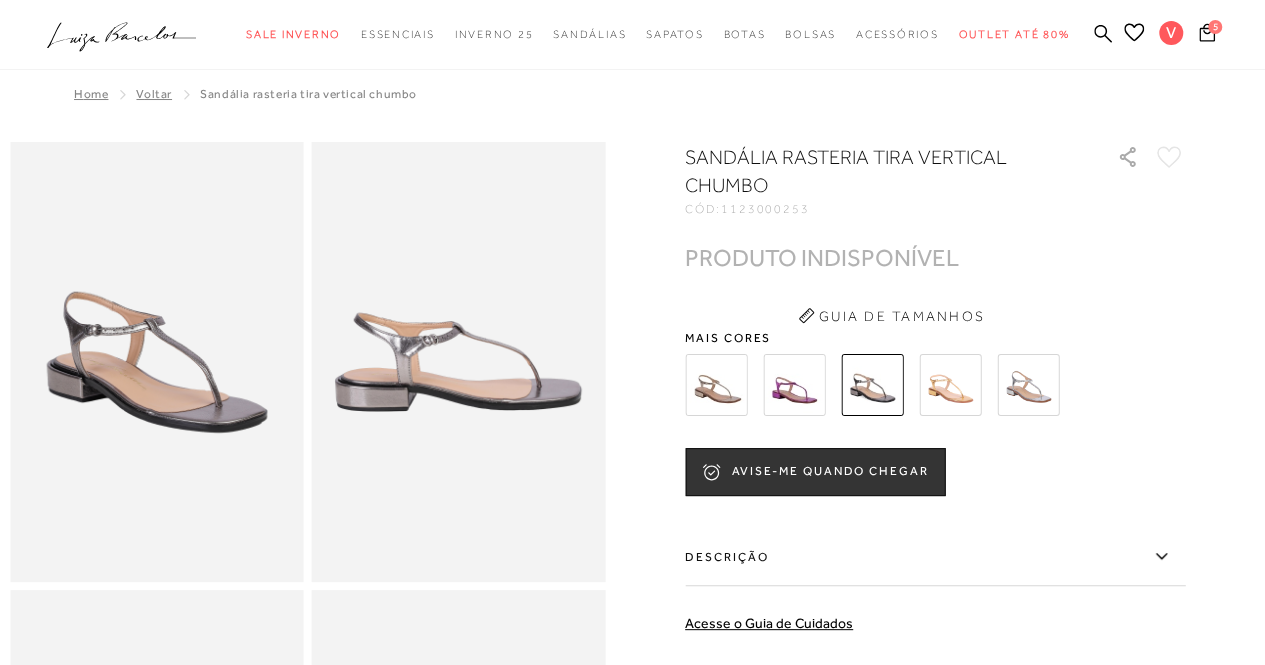 click at bounding box center (950, 385) 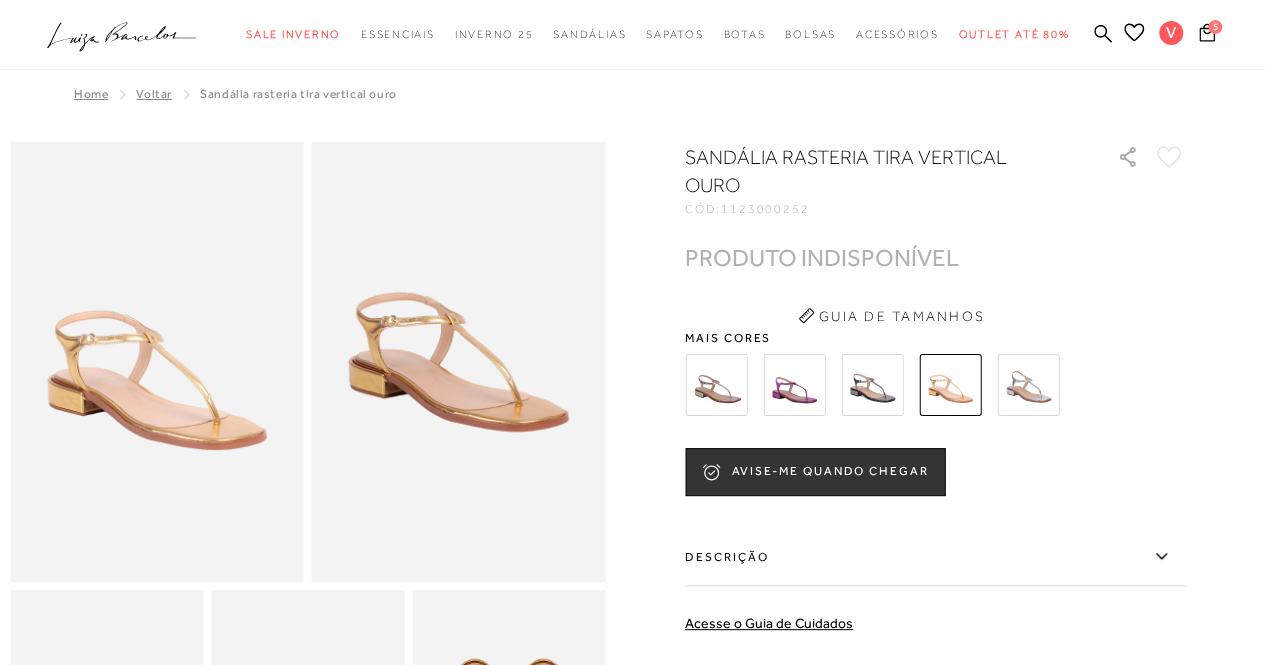 click at bounding box center (1028, 385) 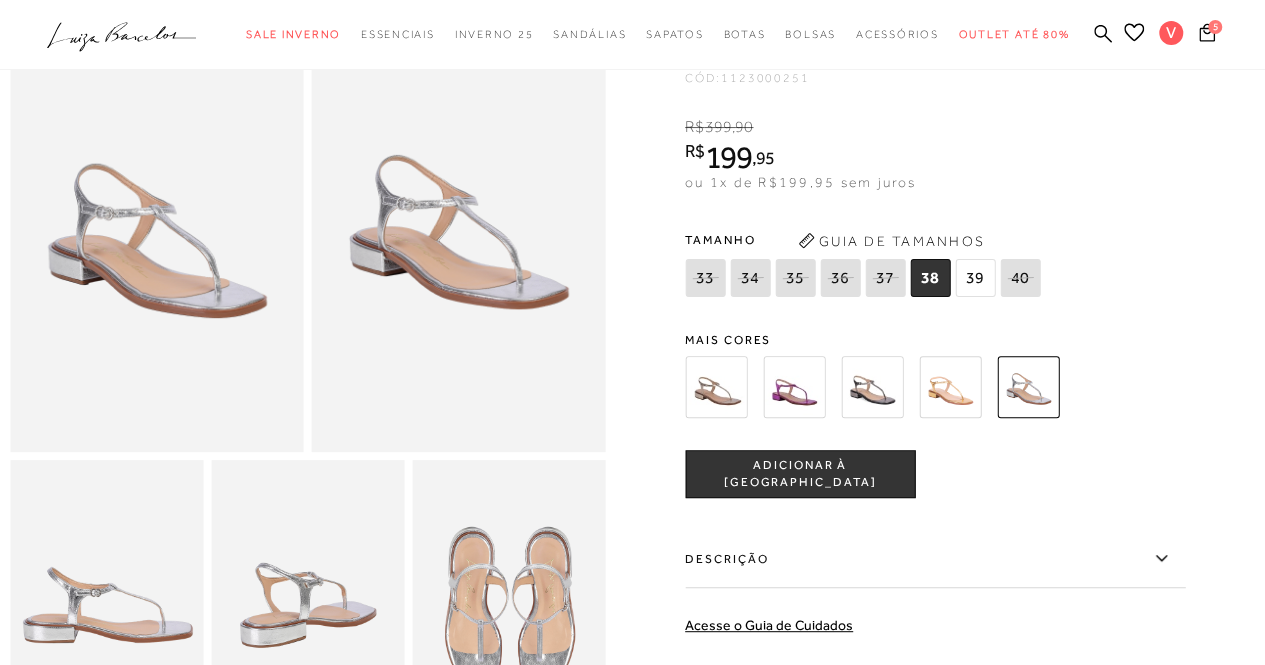 scroll, scrollTop: 300, scrollLeft: 0, axis: vertical 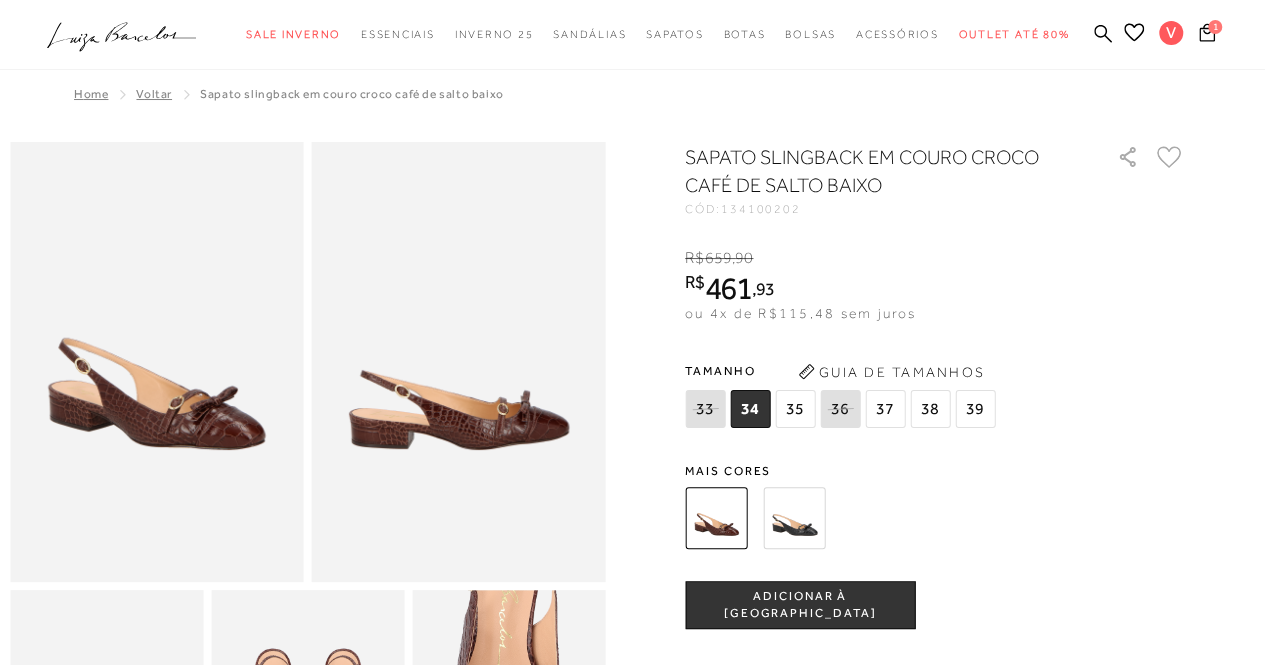 click at bounding box center (794, 518) 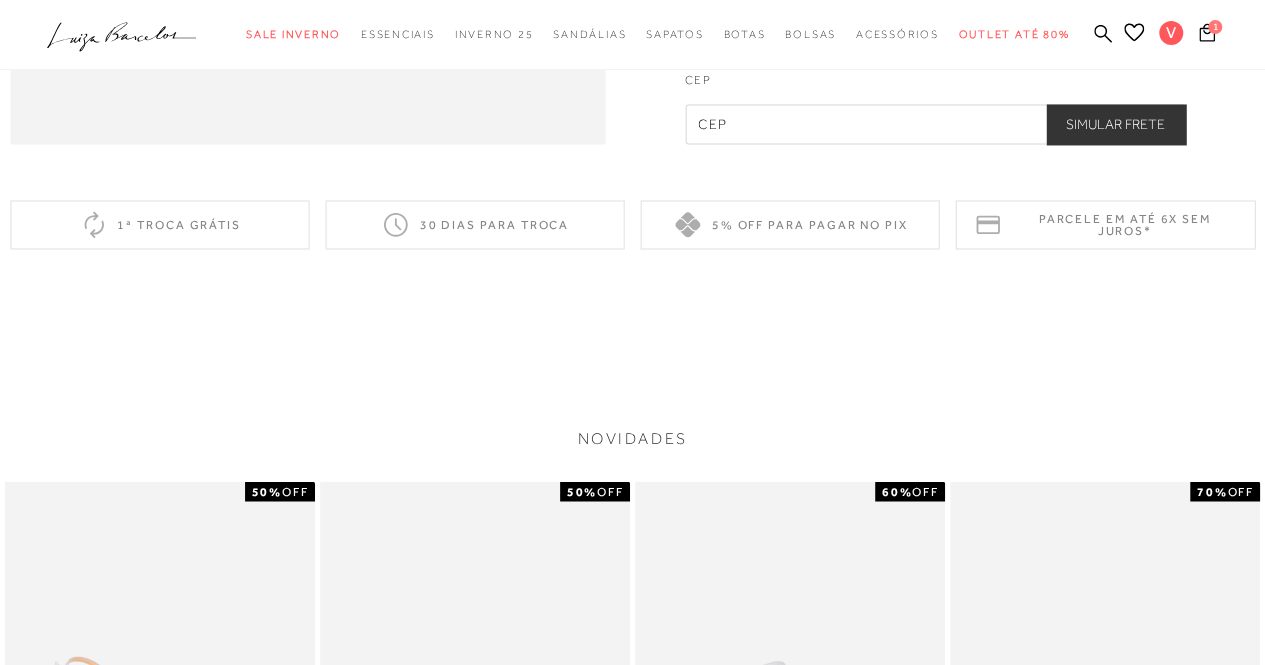 scroll, scrollTop: 2000, scrollLeft: 0, axis: vertical 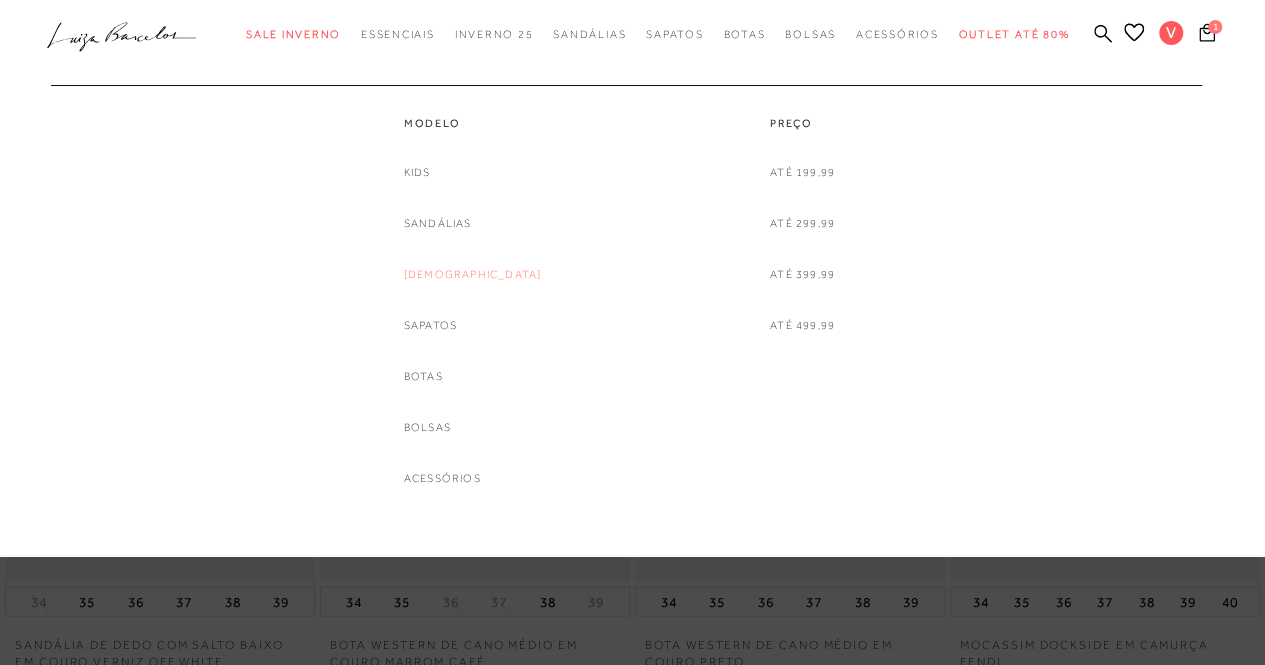 click on "[DEMOGRAPHIC_DATA]" at bounding box center [473, 274] 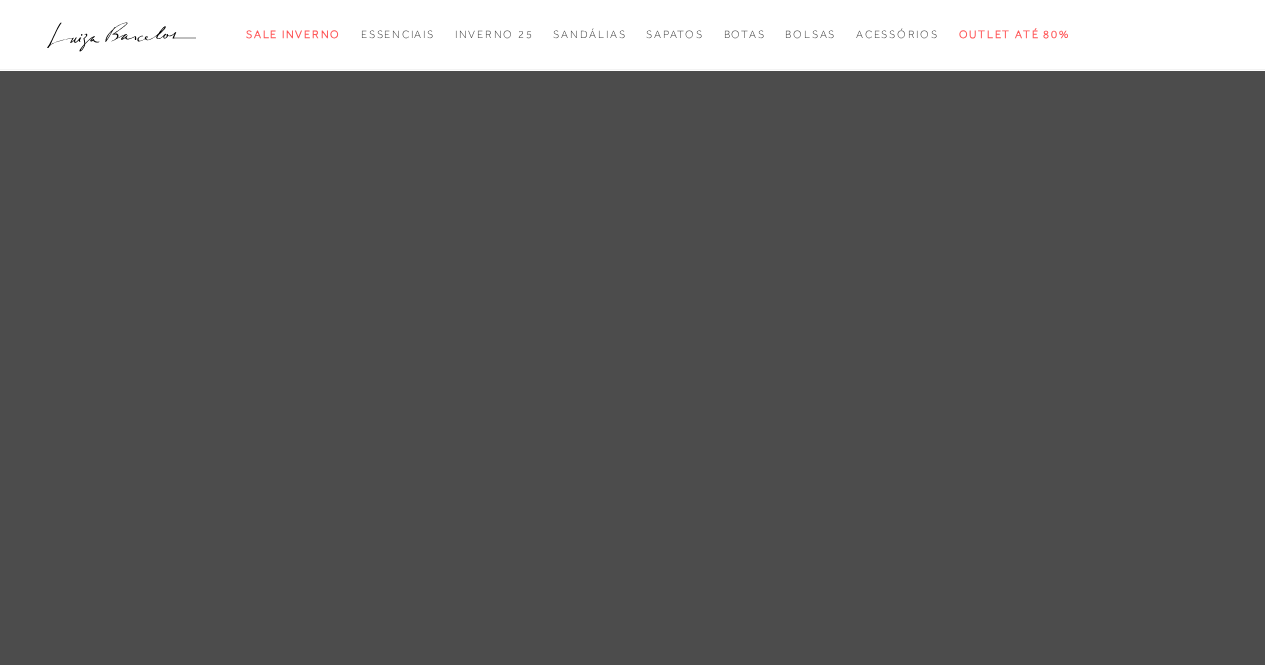 scroll, scrollTop: 0, scrollLeft: 0, axis: both 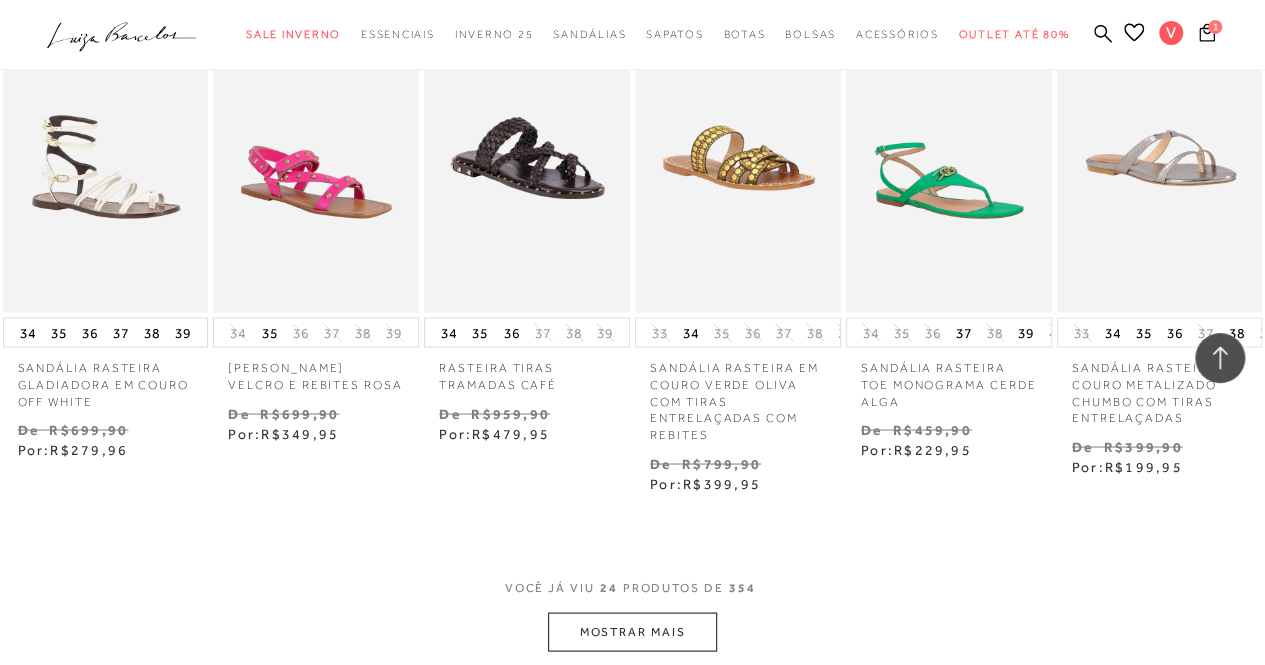 click on "MOSTRAR MAIS" at bounding box center [632, 631] 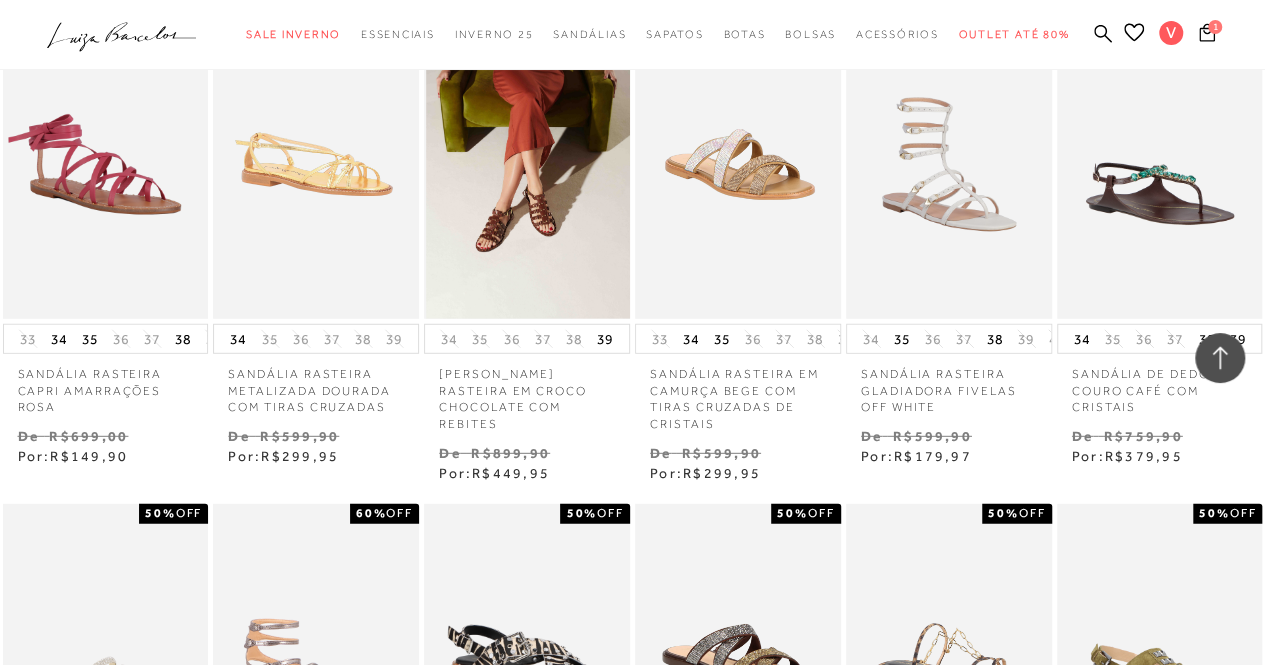 scroll, scrollTop: 2600, scrollLeft: 0, axis: vertical 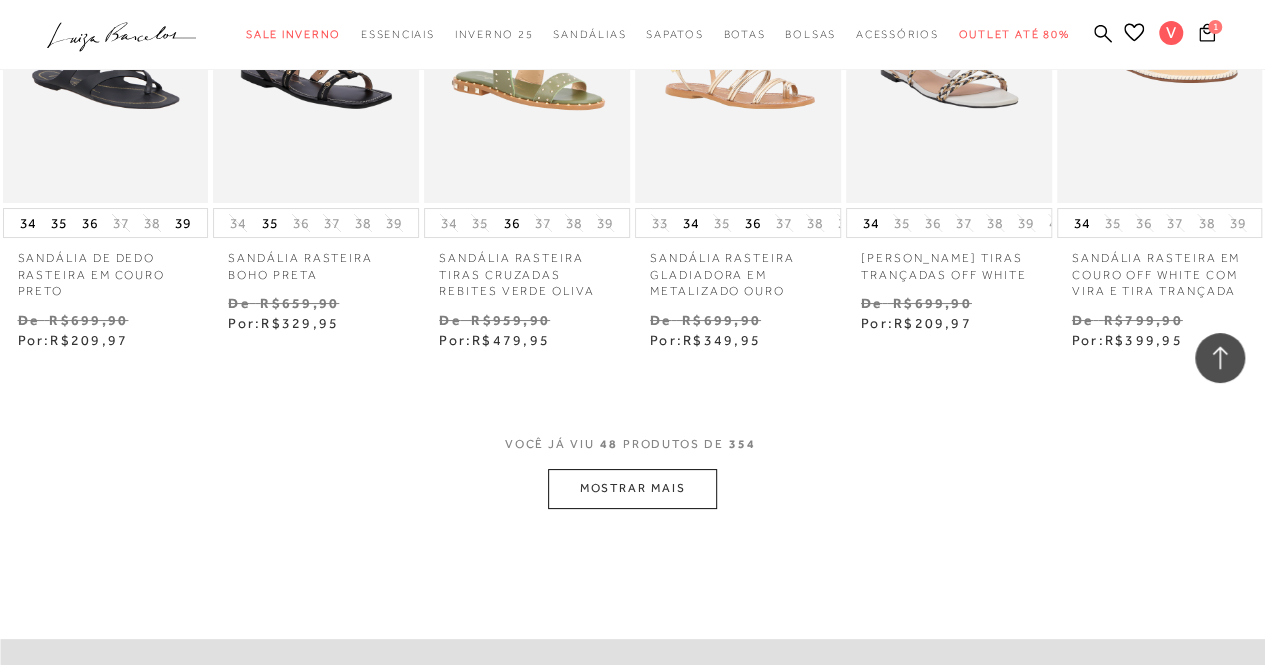 click on "MOSTRAR MAIS" at bounding box center [632, 488] 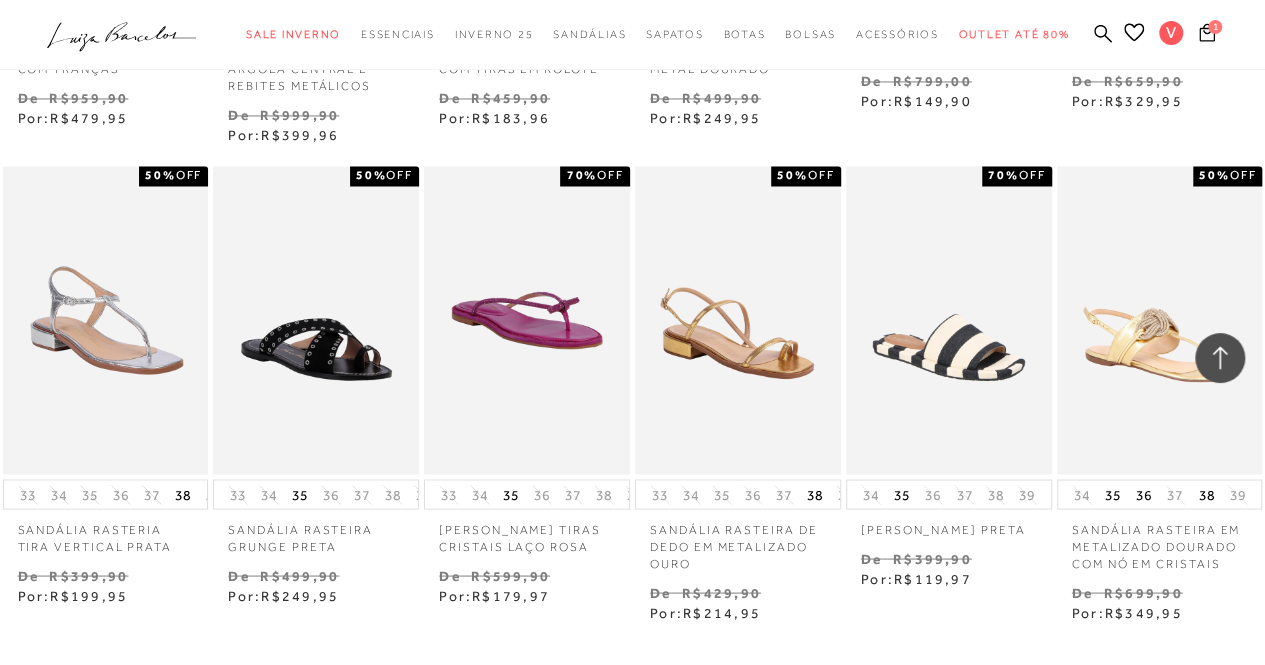 scroll, scrollTop: 5400, scrollLeft: 0, axis: vertical 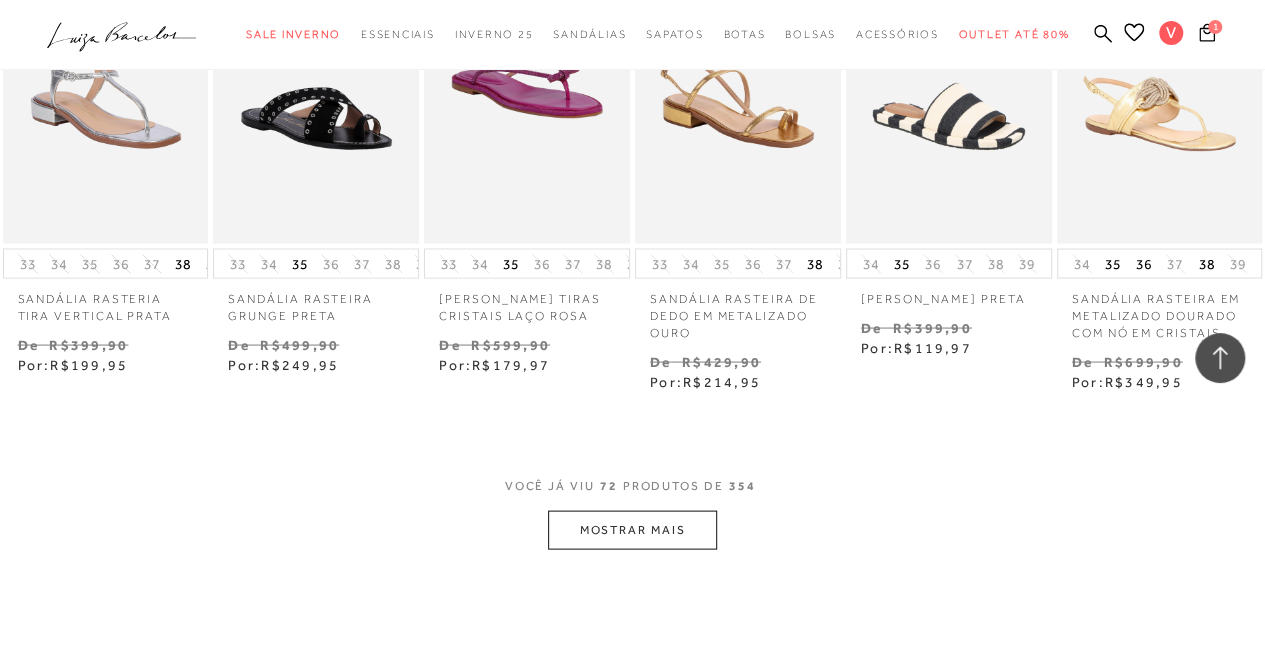 click on "MOSTRAR MAIS" at bounding box center (632, 529) 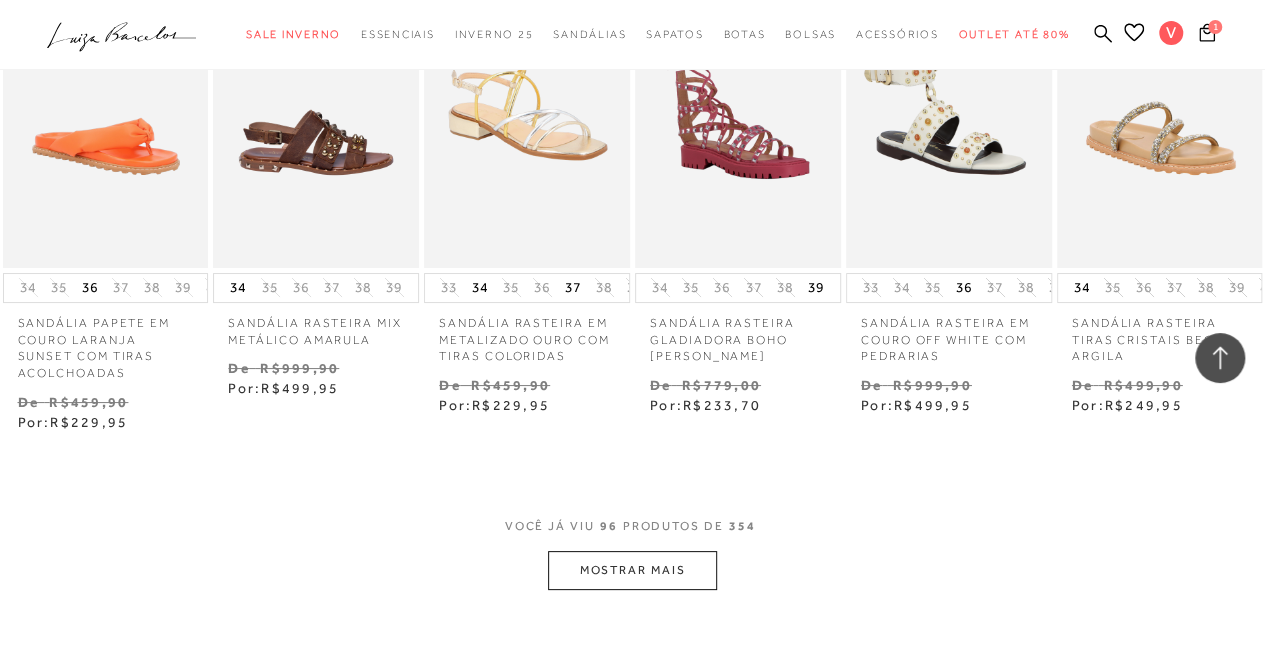 scroll, scrollTop: 7800, scrollLeft: 0, axis: vertical 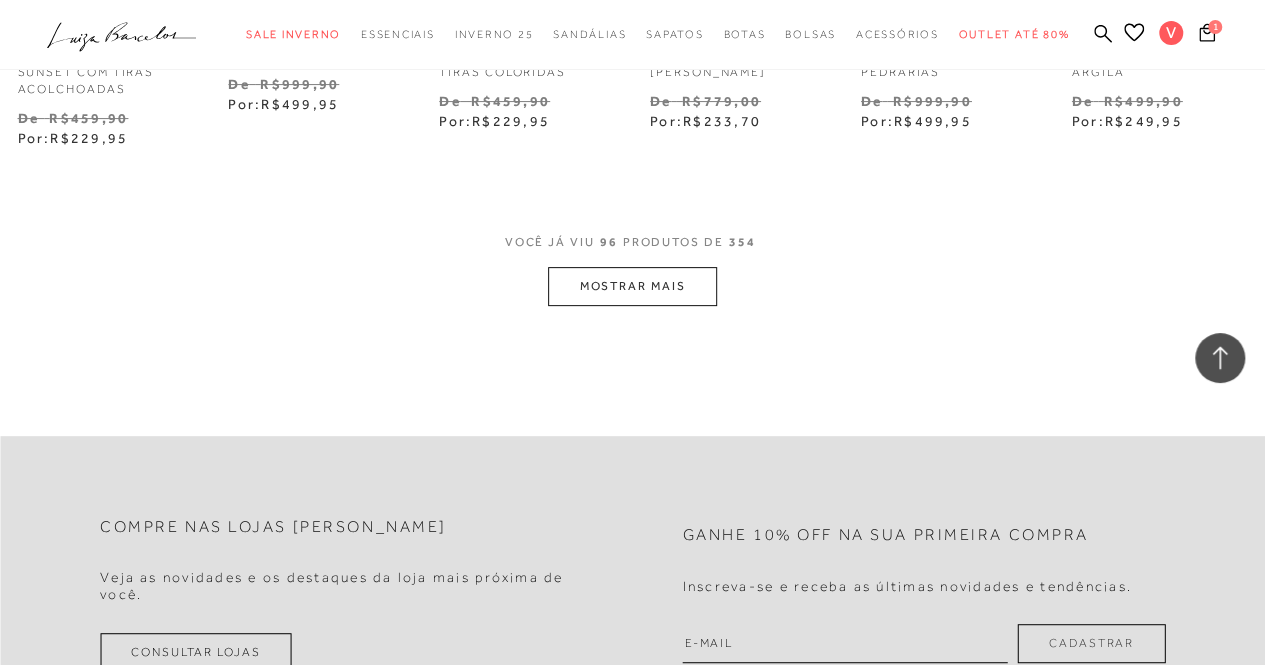 click on "MOSTRAR MAIS" at bounding box center [632, 286] 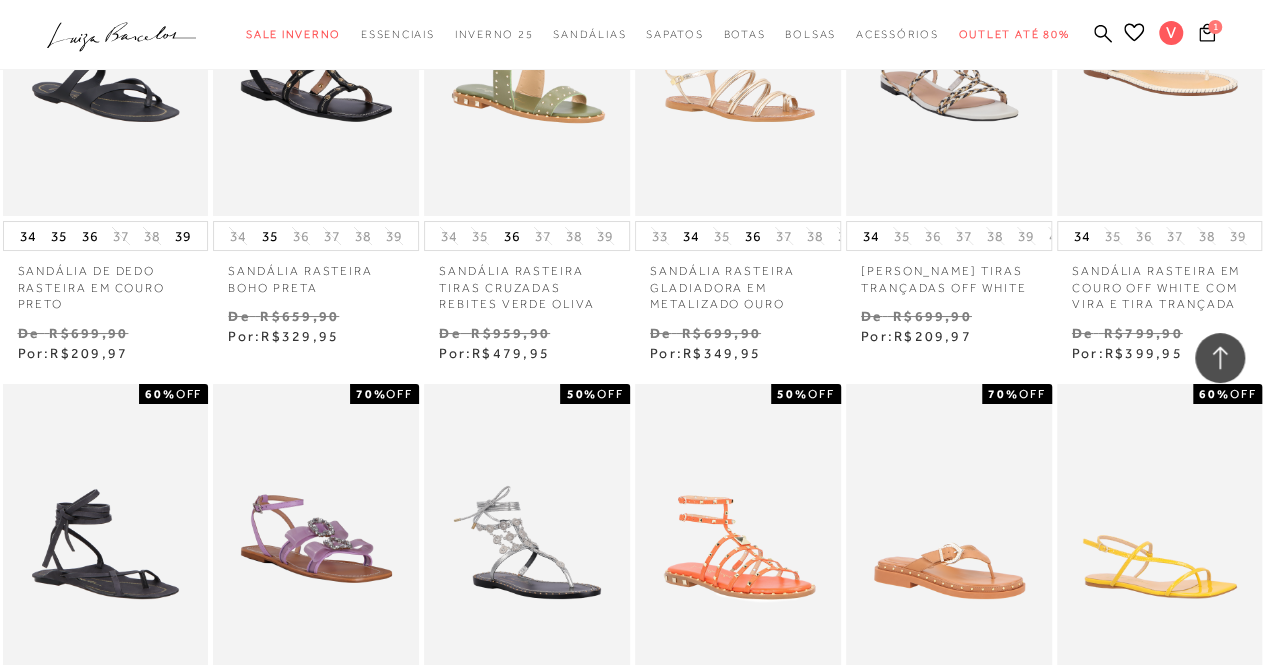 scroll, scrollTop: 3100, scrollLeft: 0, axis: vertical 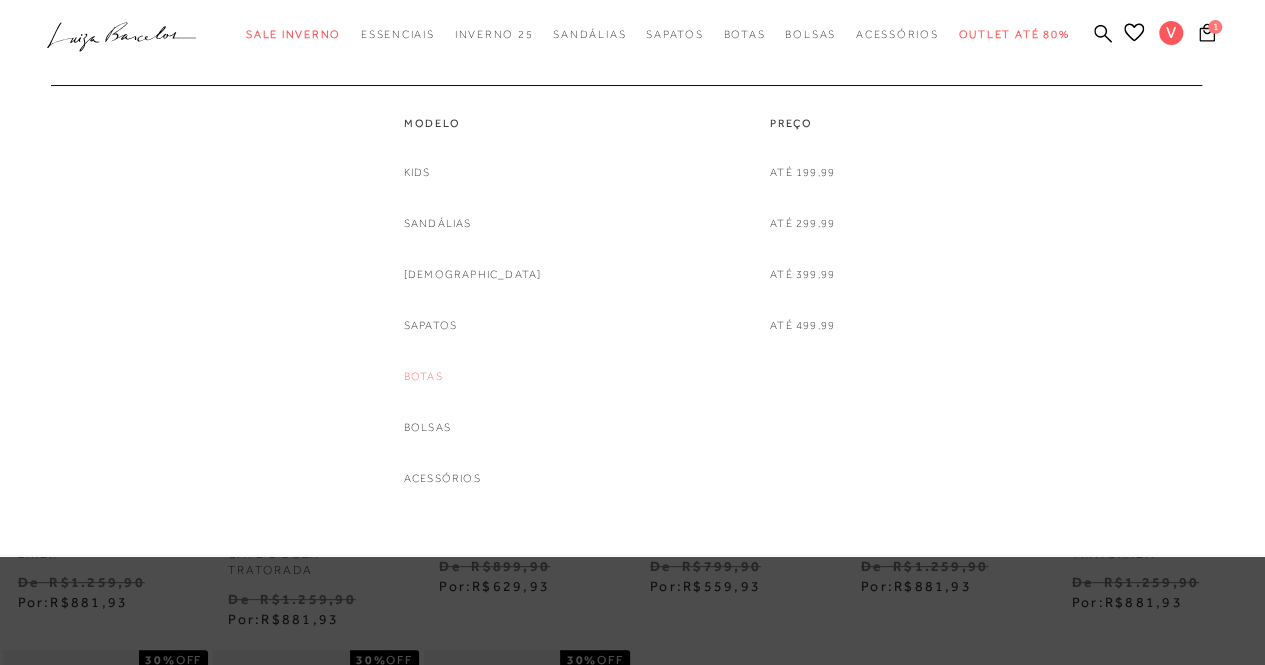 click on "Botas" at bounding box center [423, 376] 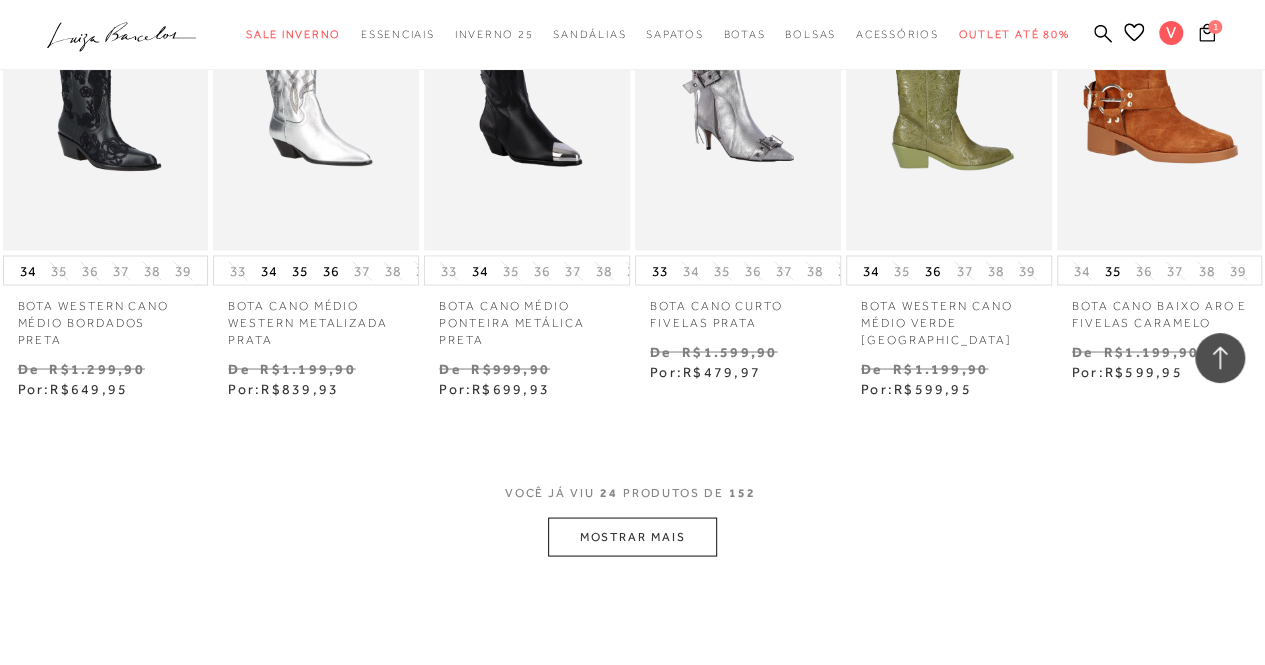 scroll, scrollTop: 1700, scrollLeft: 0, axis: vertical 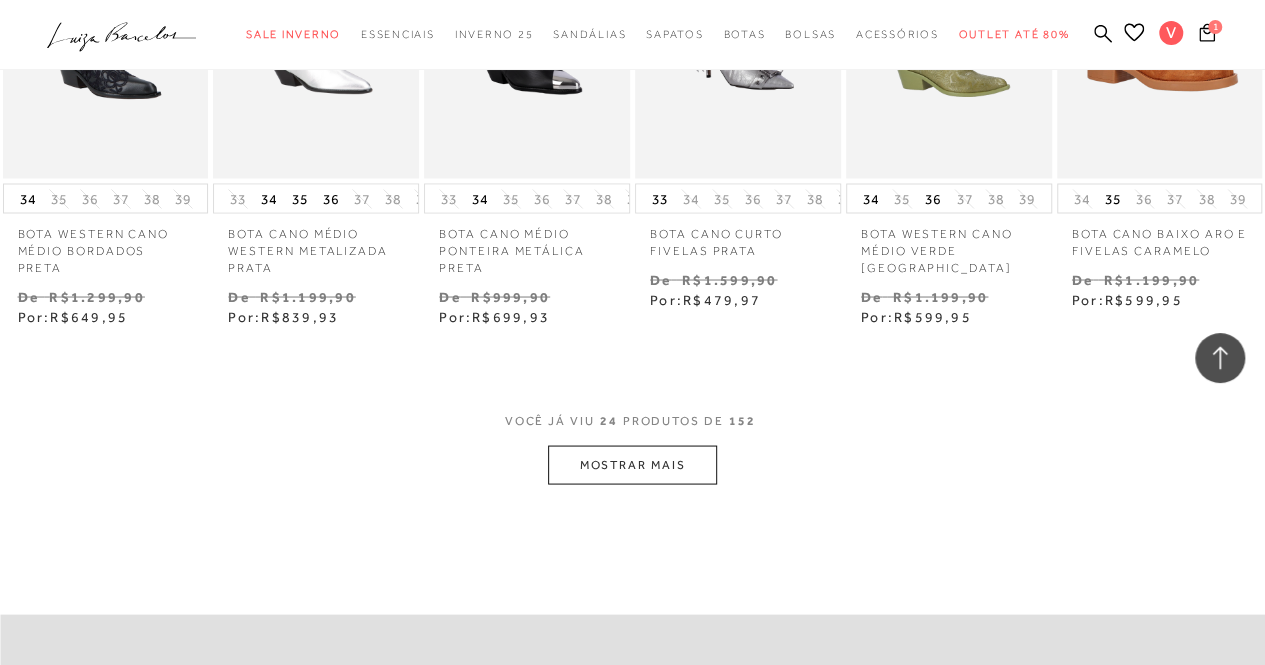 click on "MOSTRAR MAIS" at bounding box center (632, 464) 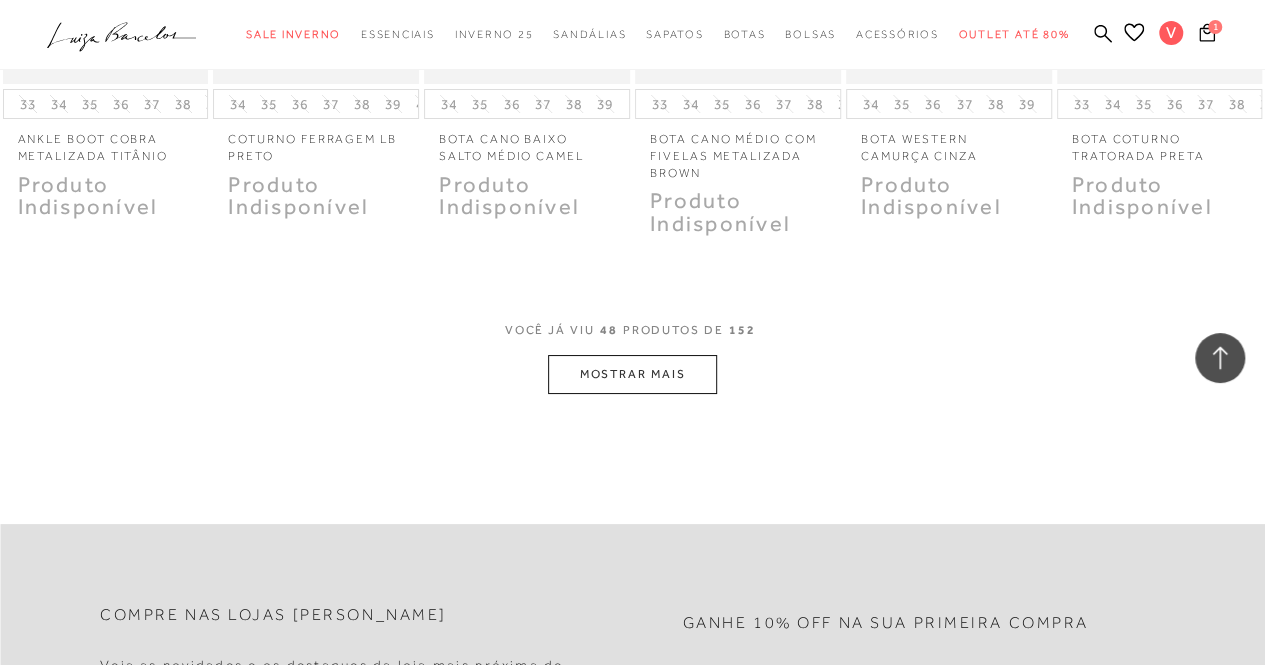 scroll, scrollTop: 3700, scrollLeft: 0, axis: vertical 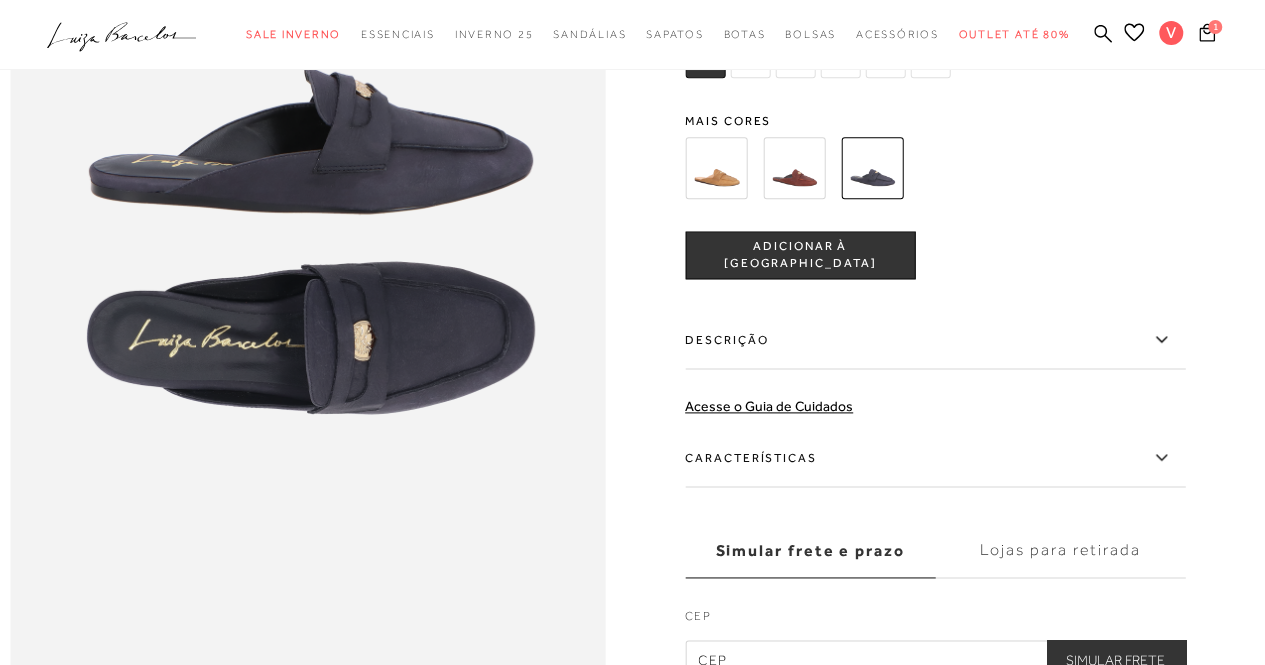 click on "Descrição" at bounding box center [935, 340] 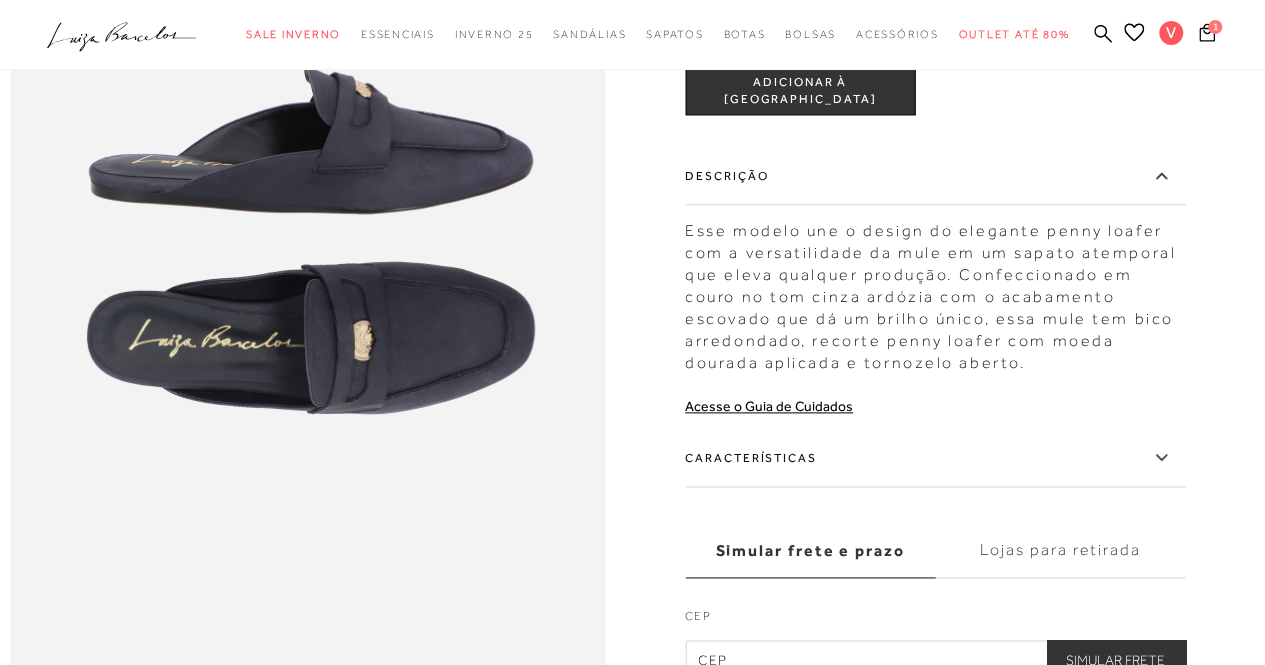 click on "Características" at bounding box center (935, 458) 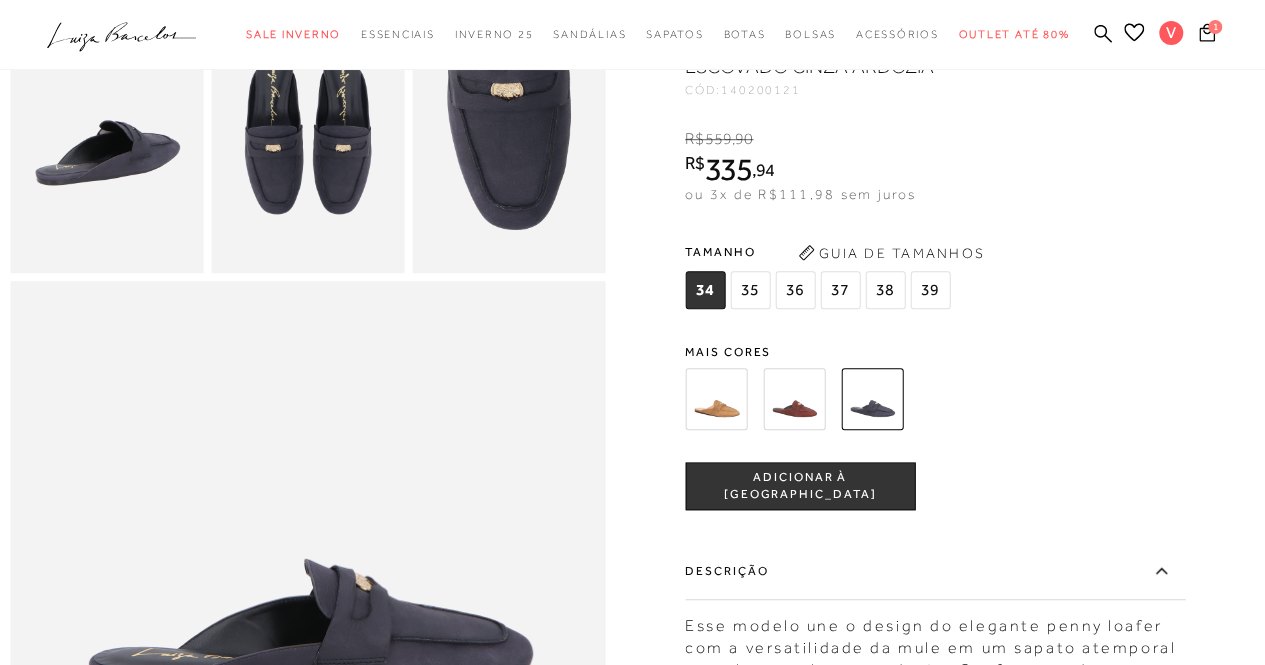 scroll, scrollTop: 600, scrollLeft: 0, axis: vertical 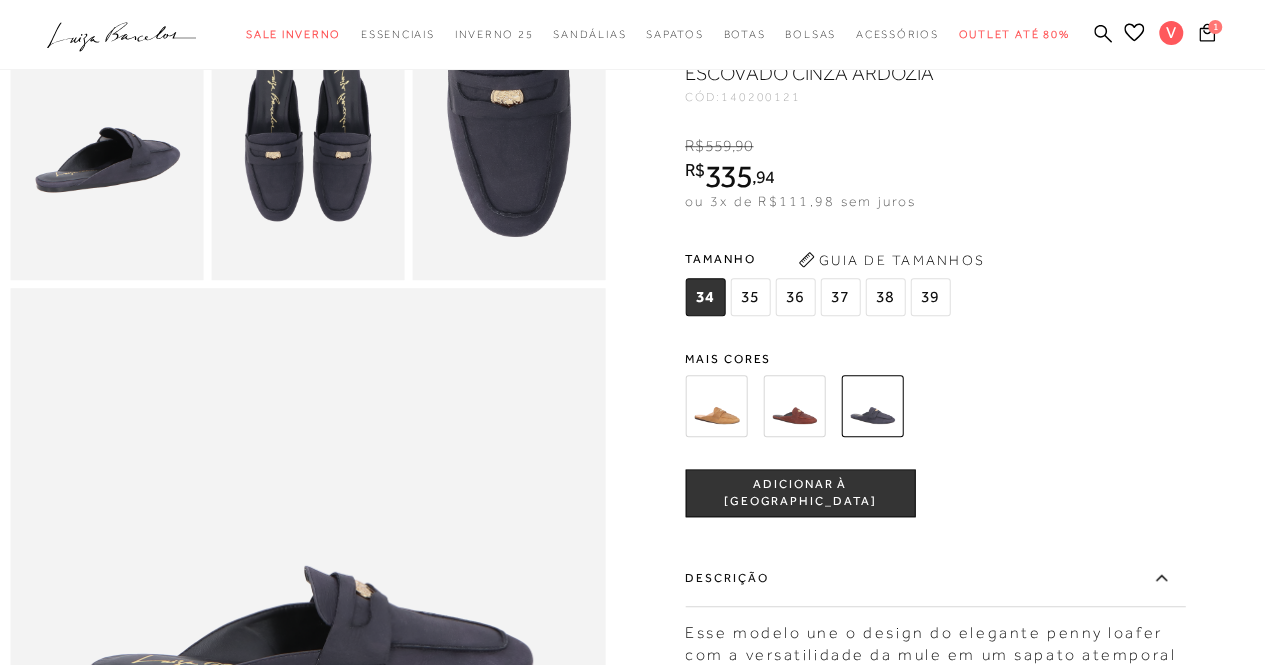 click at bounding box center [794, 406] 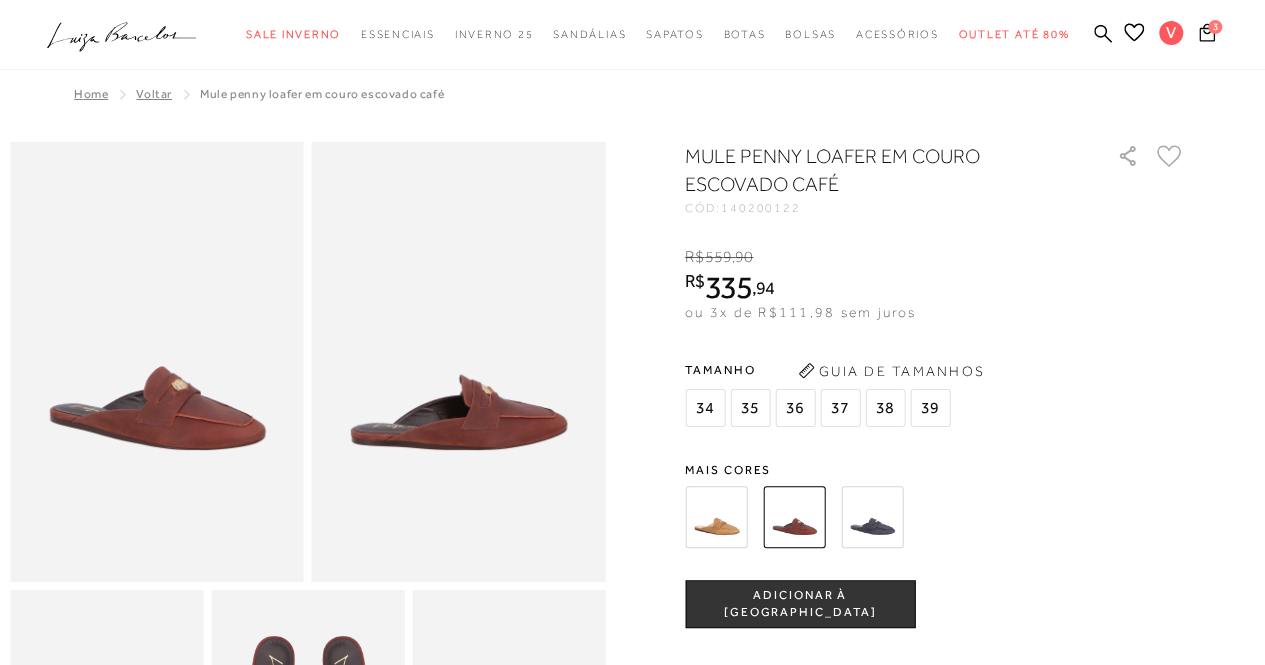 scroll, scrollTop: 0, scrollLeft: 0, axis: both 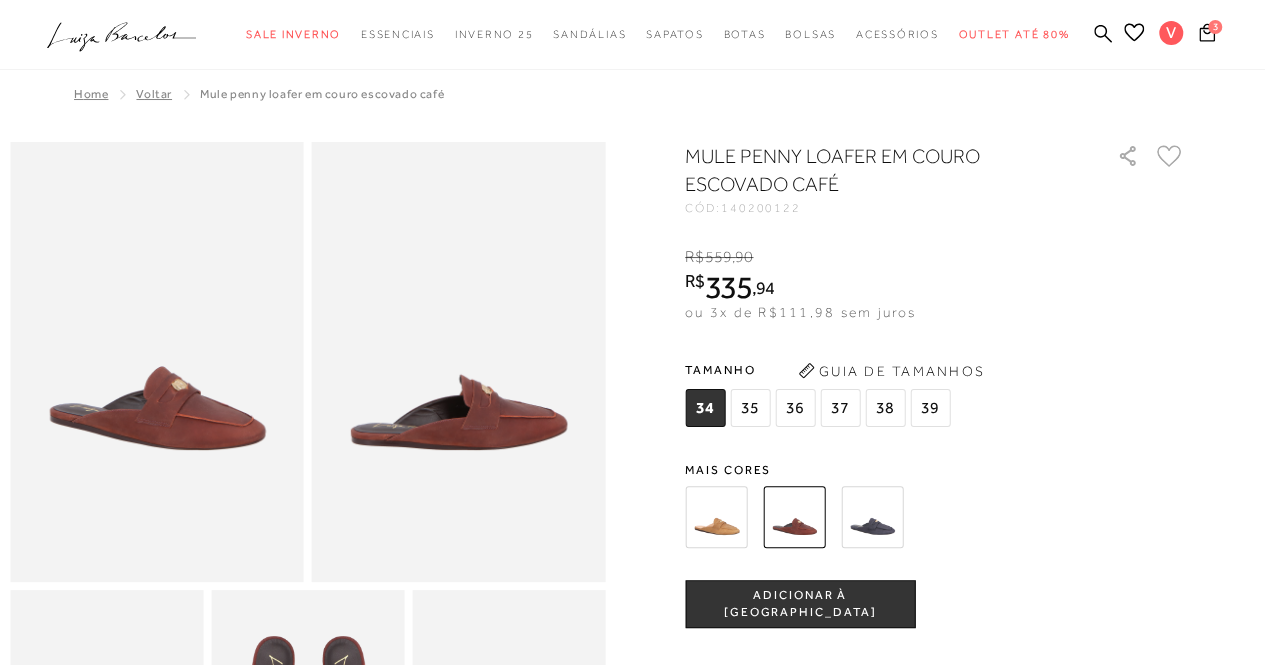 click at bounding box center (716, 517) 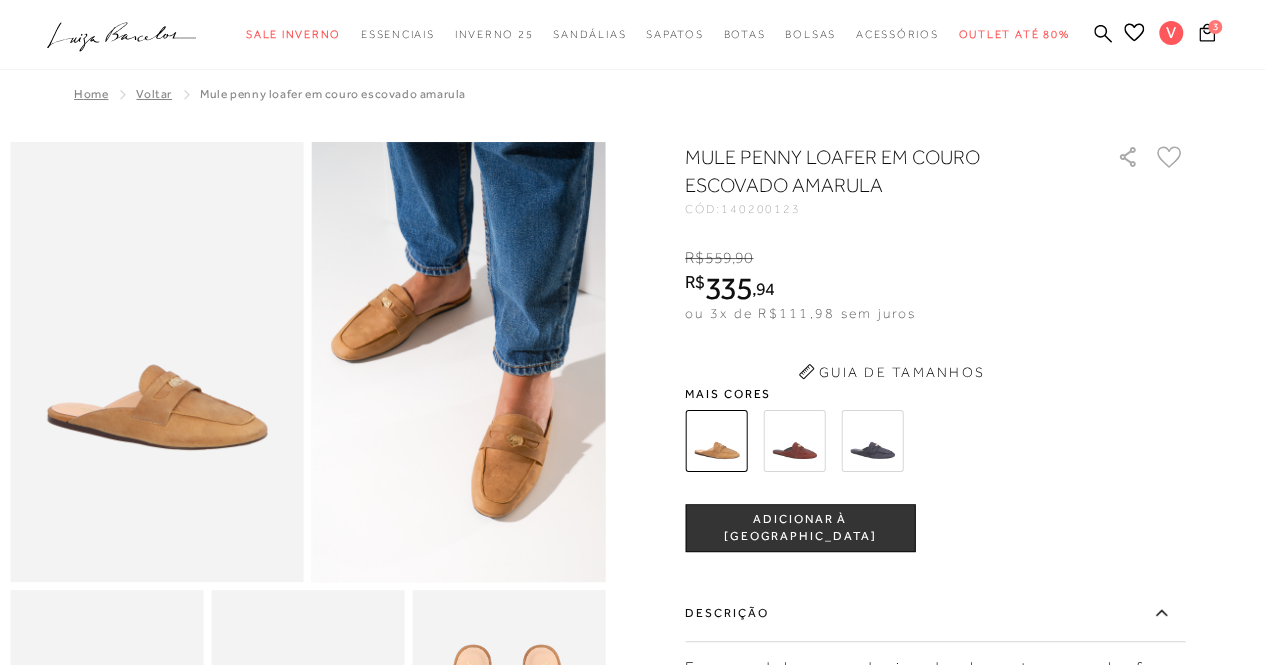 scroll, scrollTop: 0, scrollLeft: 0, axis: both 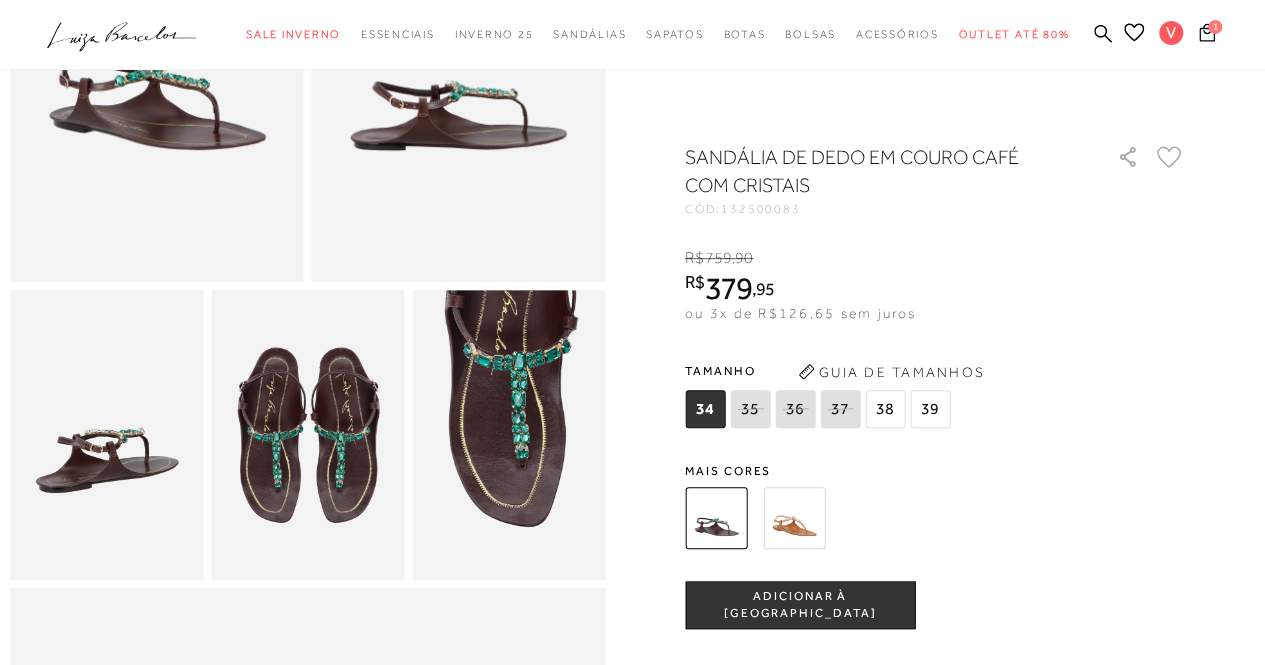 click at bounding box center [794, 518] 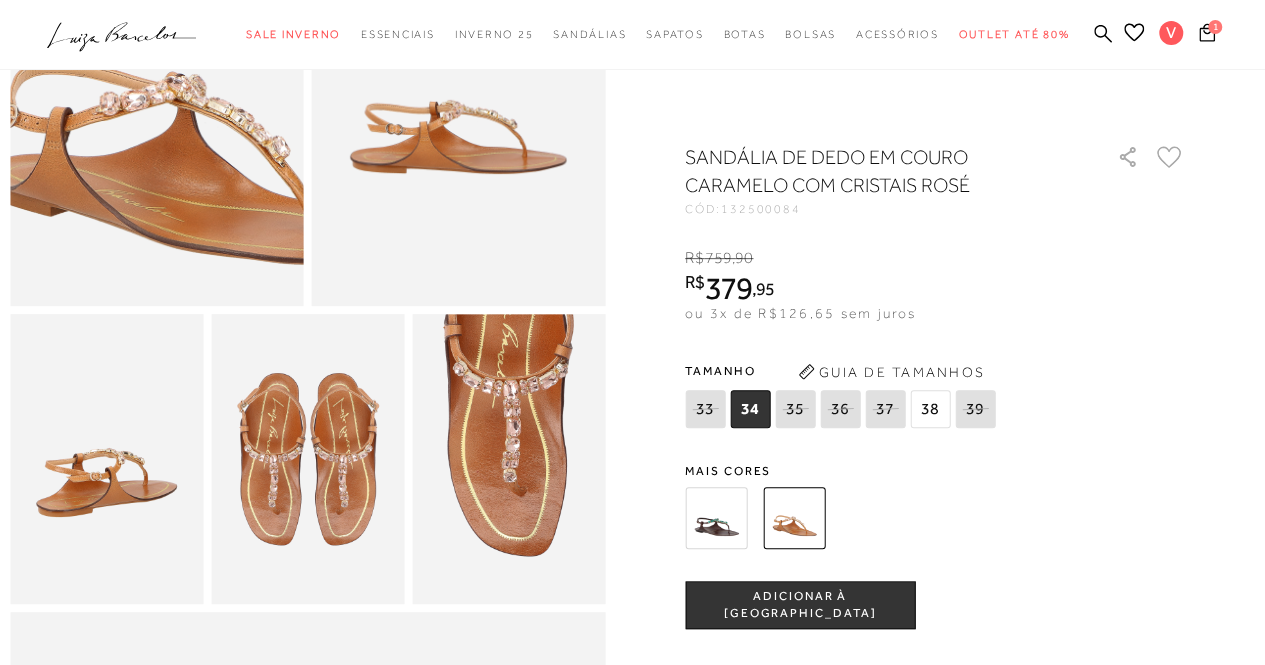 scroll, scrollTop: 300, scrollLeft: 0, axis: vertical 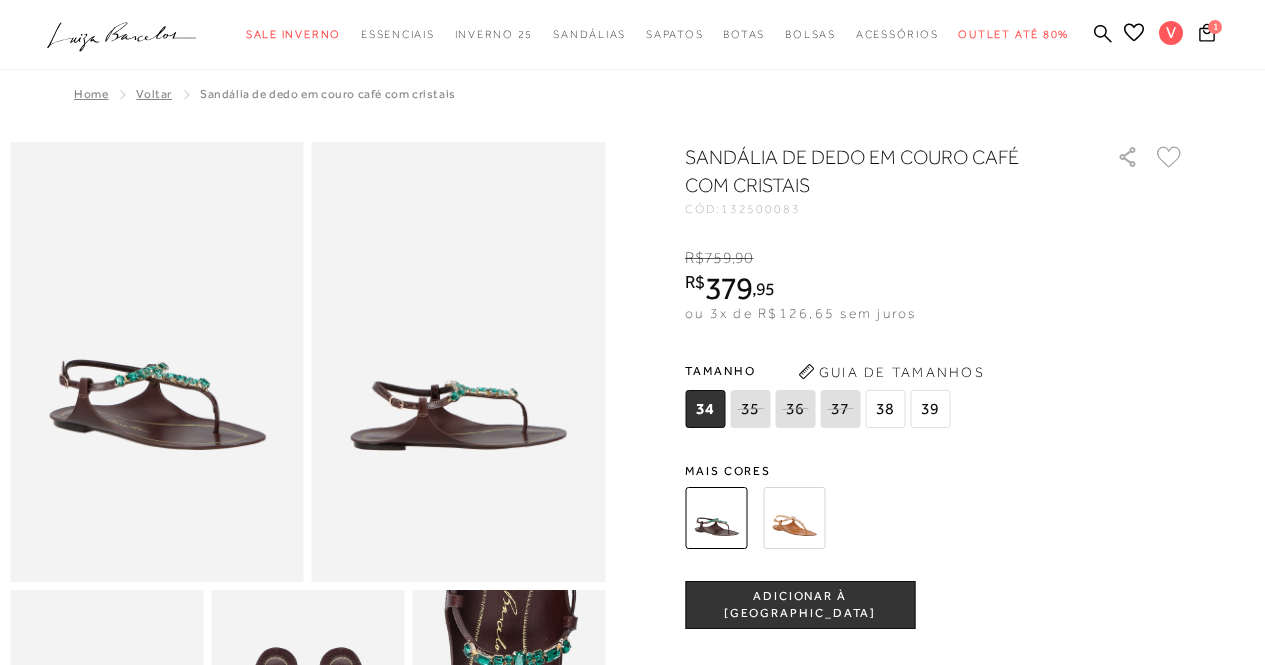 click on "SANDÁLIA DE DEDO EM COURO CAFÉ COM CRISTAIS
CÓD:
132500083
×
É necessário selecionar um tamanho para adicionar o produto como favorito." at bounding box center (935, 179) 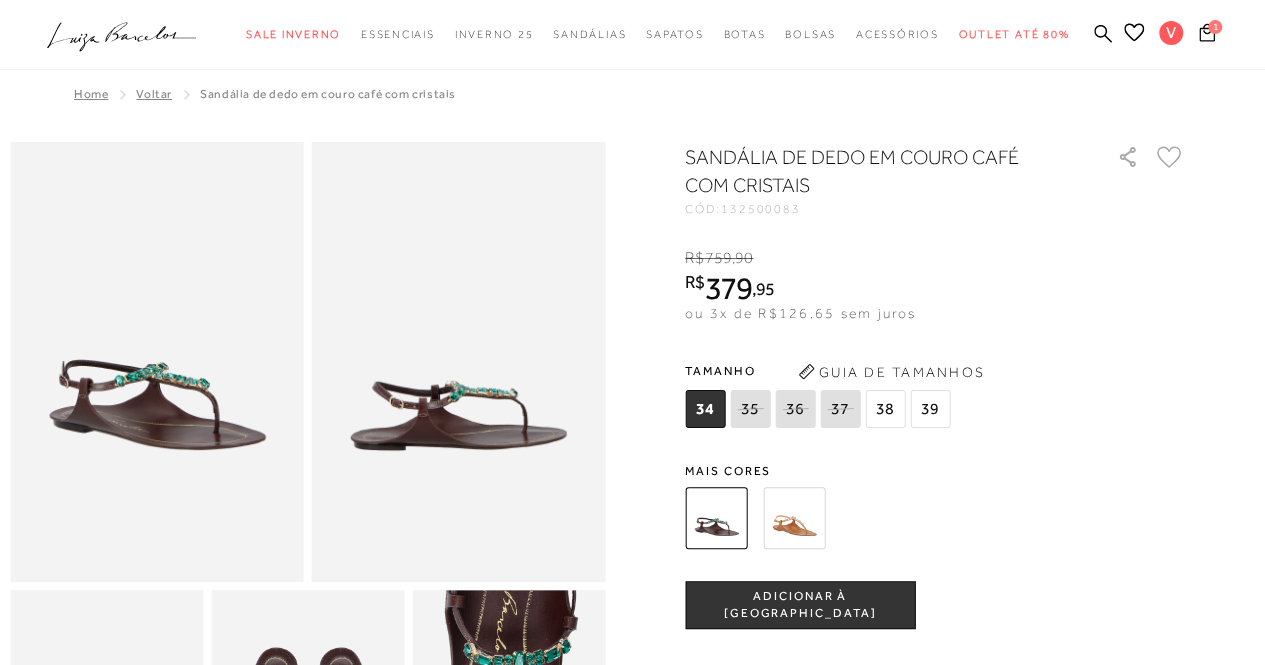 scroll, scrollTop: 0, scrollLeft: 0, axis: both 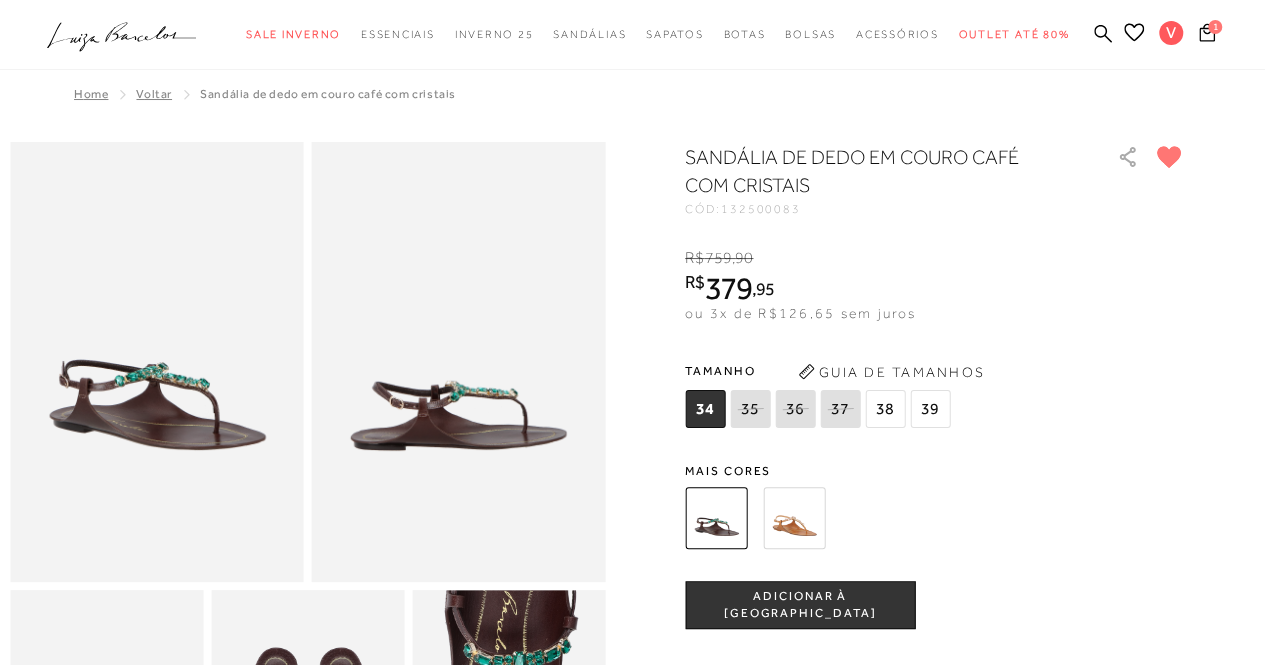 click at bounding box center [794, 518] 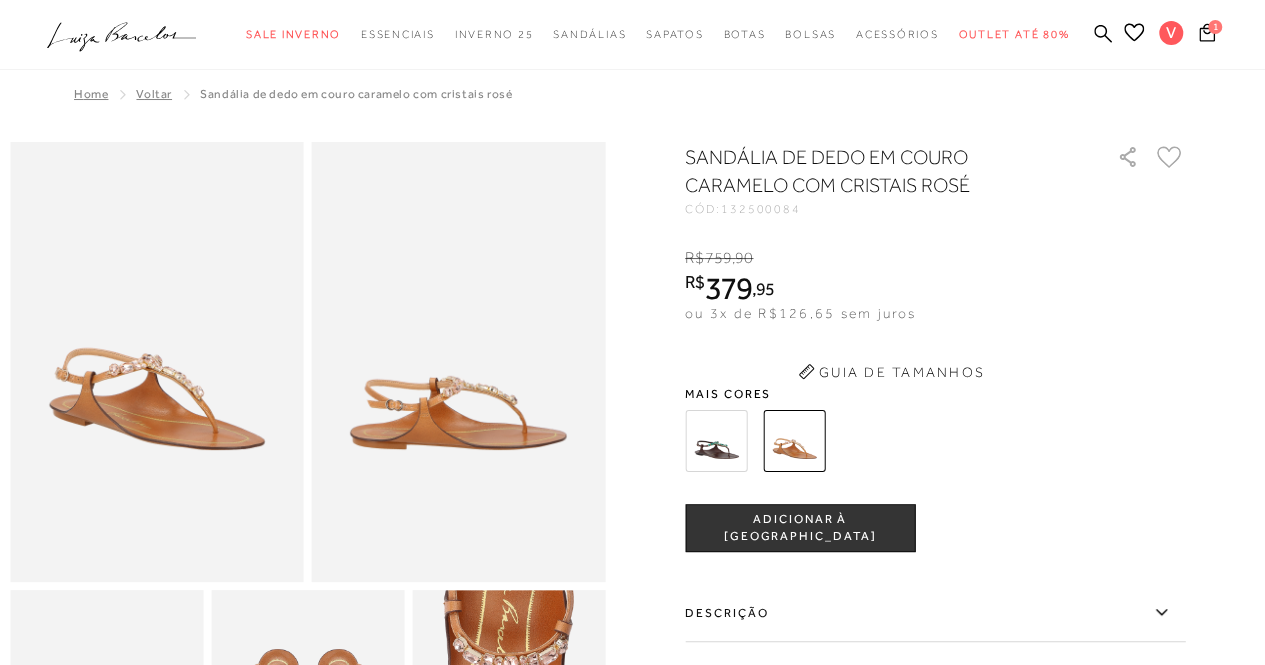 scroll, scrollTop: 0, scrollLeft: 0, axis: both 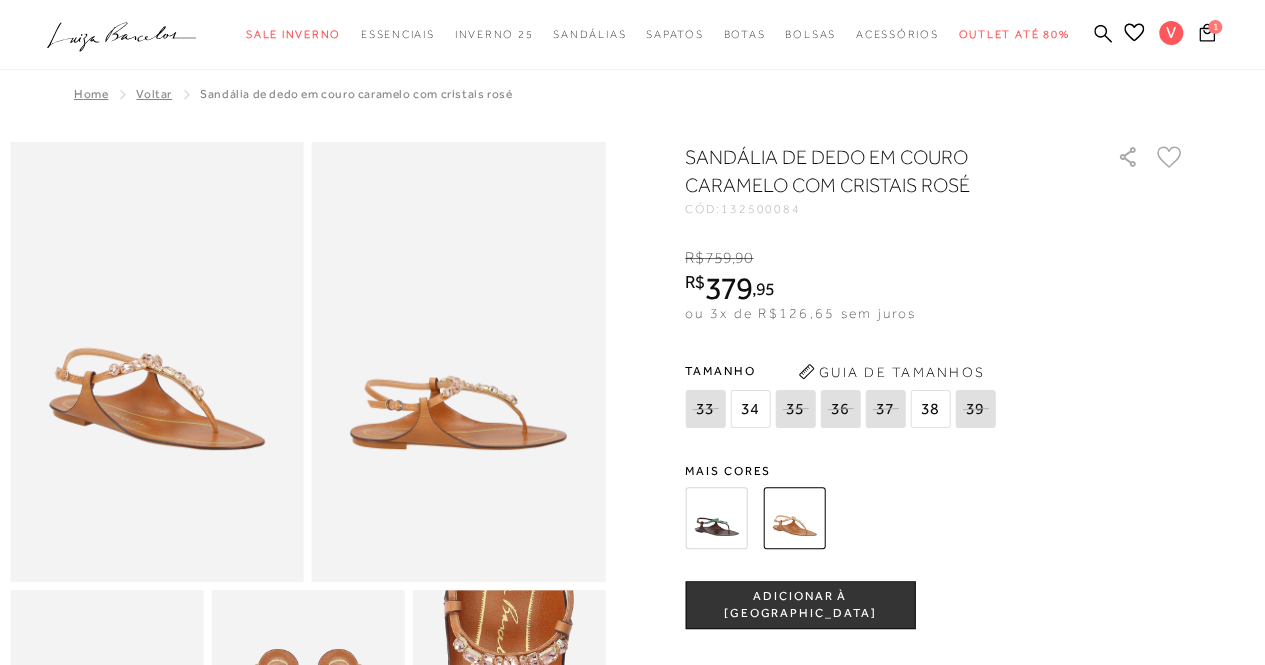 click 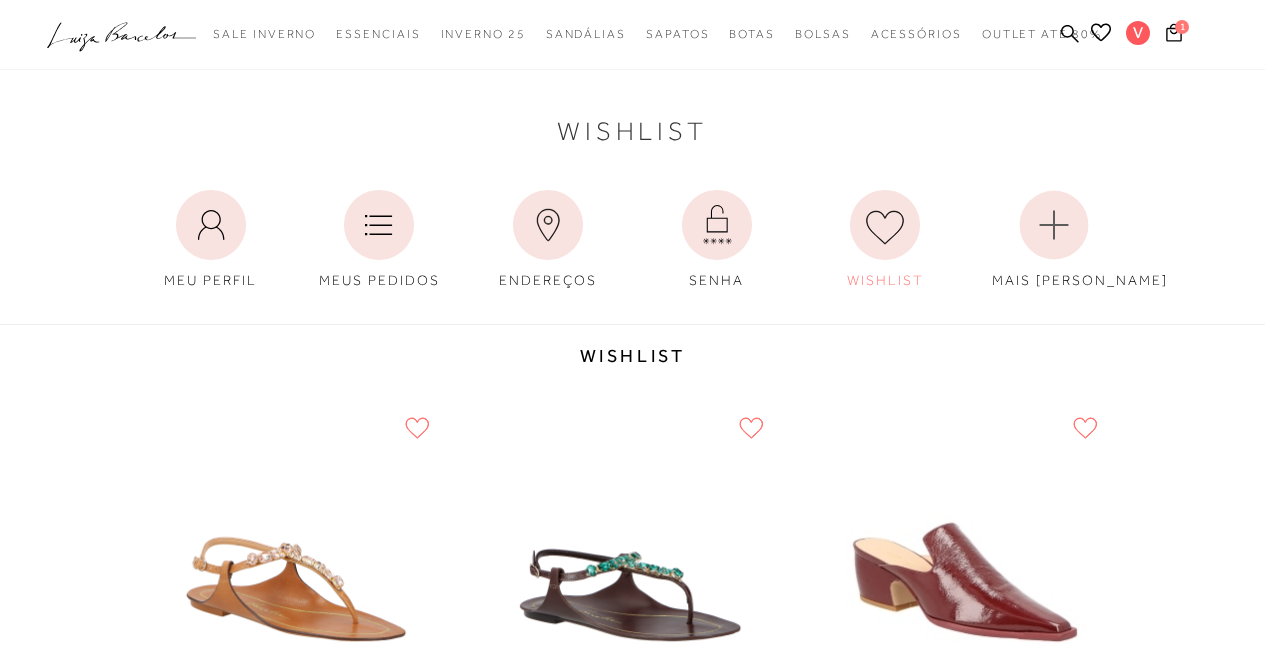 scroll, scrollTop: 0, scrollLeft: 0, axis: both 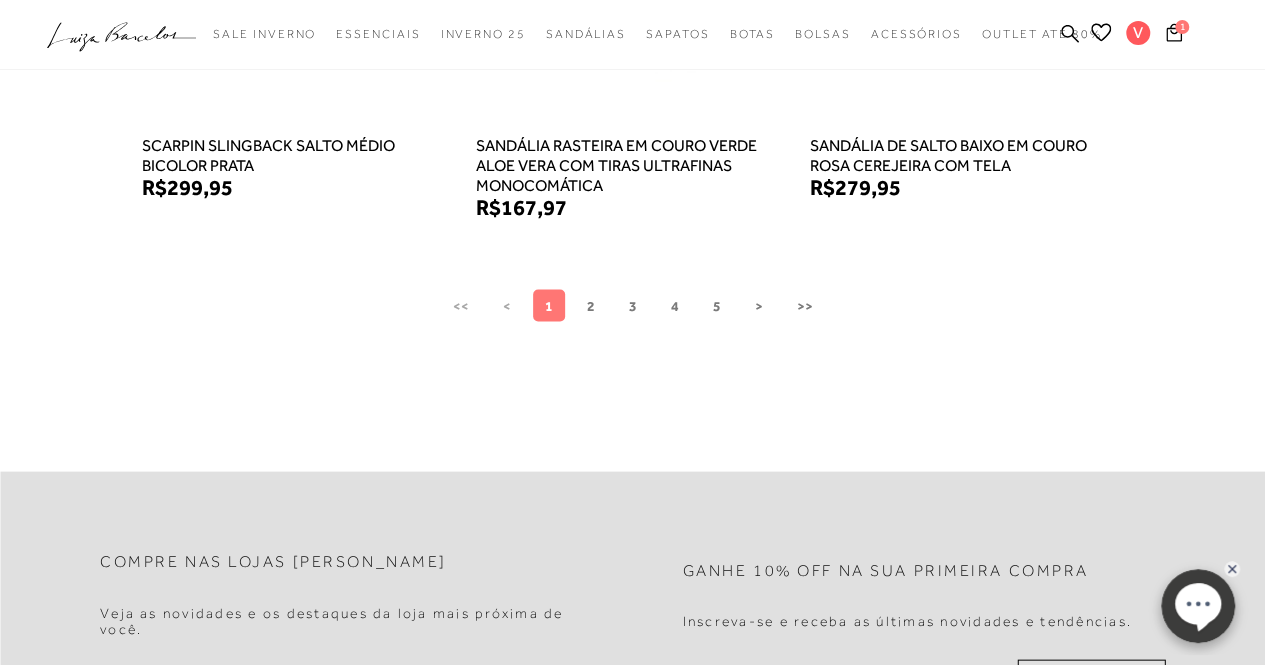 click on "Wishlist
SANDÁLIA DE DEDO EM COURO CARAMELO COM CRISTAIS ROSÉ
R$379,95
Venda
<" at bounding box center (632, -563) 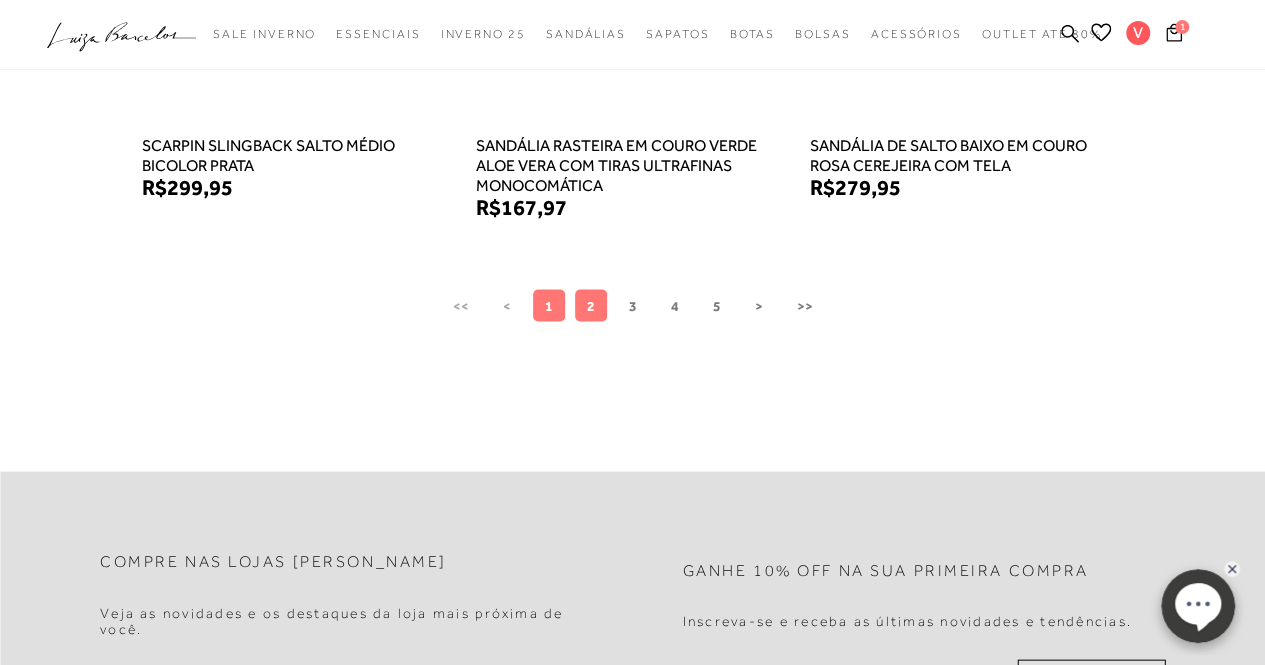 click on "2" at bounding box center [591, 305] 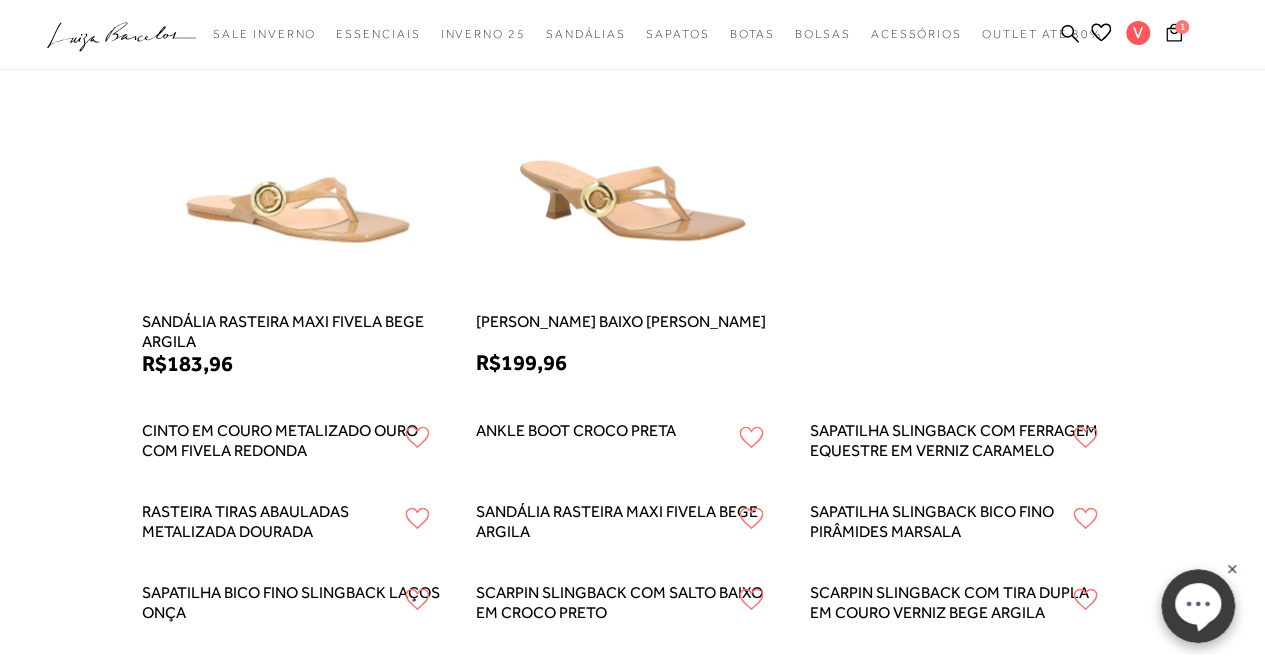 scroll, scrollTop: 700, scrollLeft: 0, axis: vertical 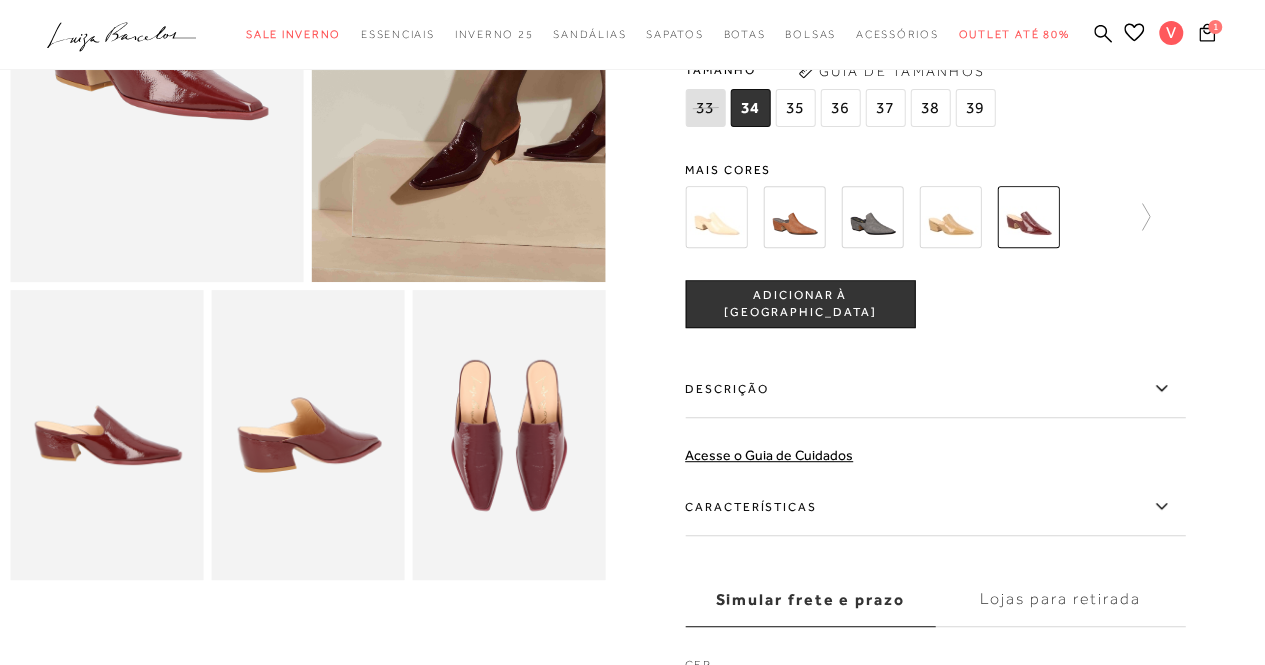 click at bounding box center (950, 217) 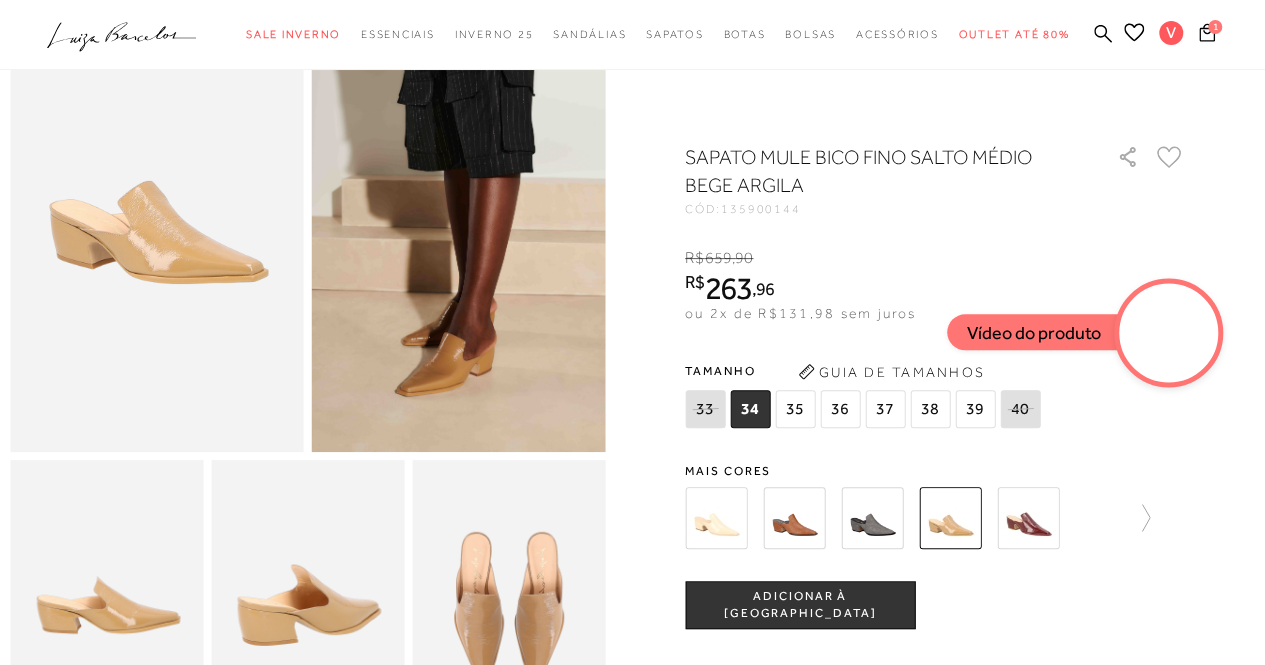 scroll, scrollTop: 161, scrollLeft: 0, axis: vertical 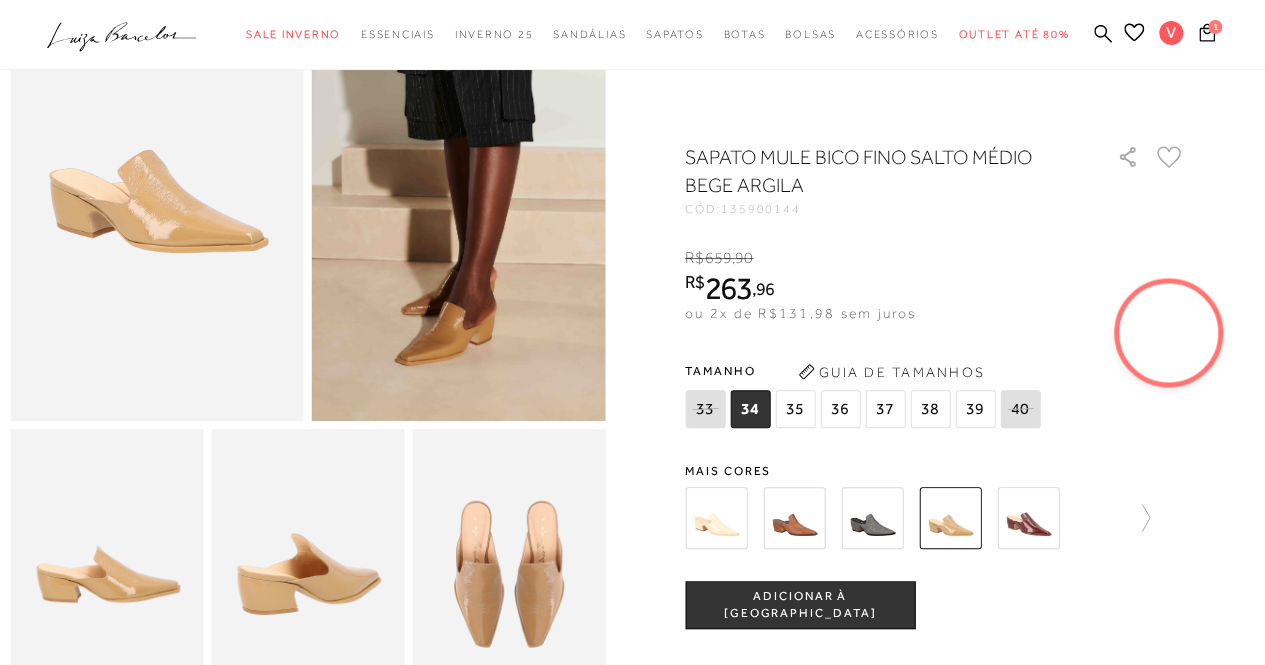 click on "Guia de Tamanhos" at bounding box center (891, 372) 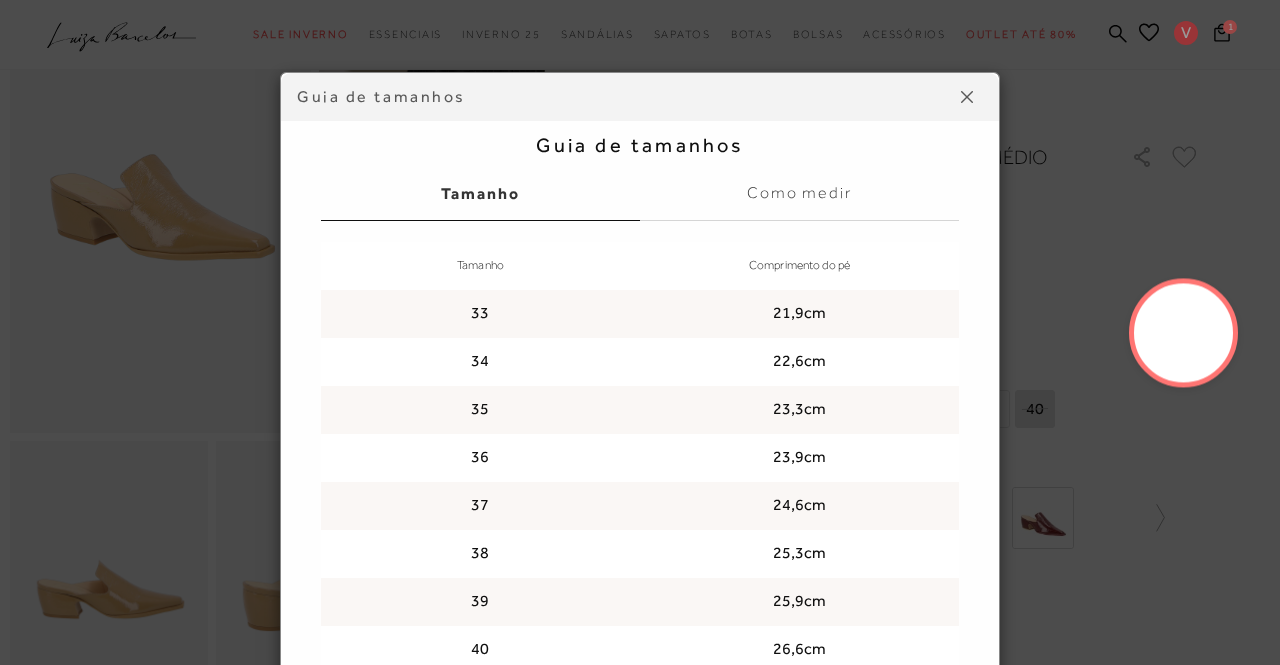 click at bounding box center [967, 97] 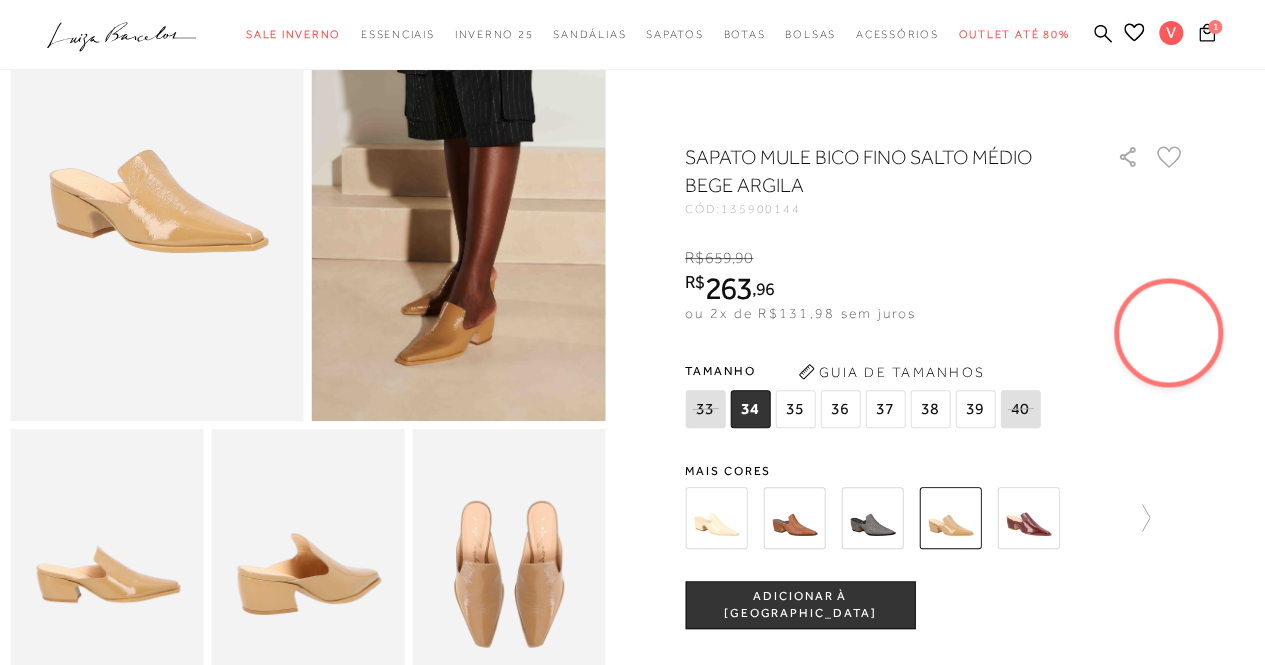 click on "38" at bounding box center (930, 409) 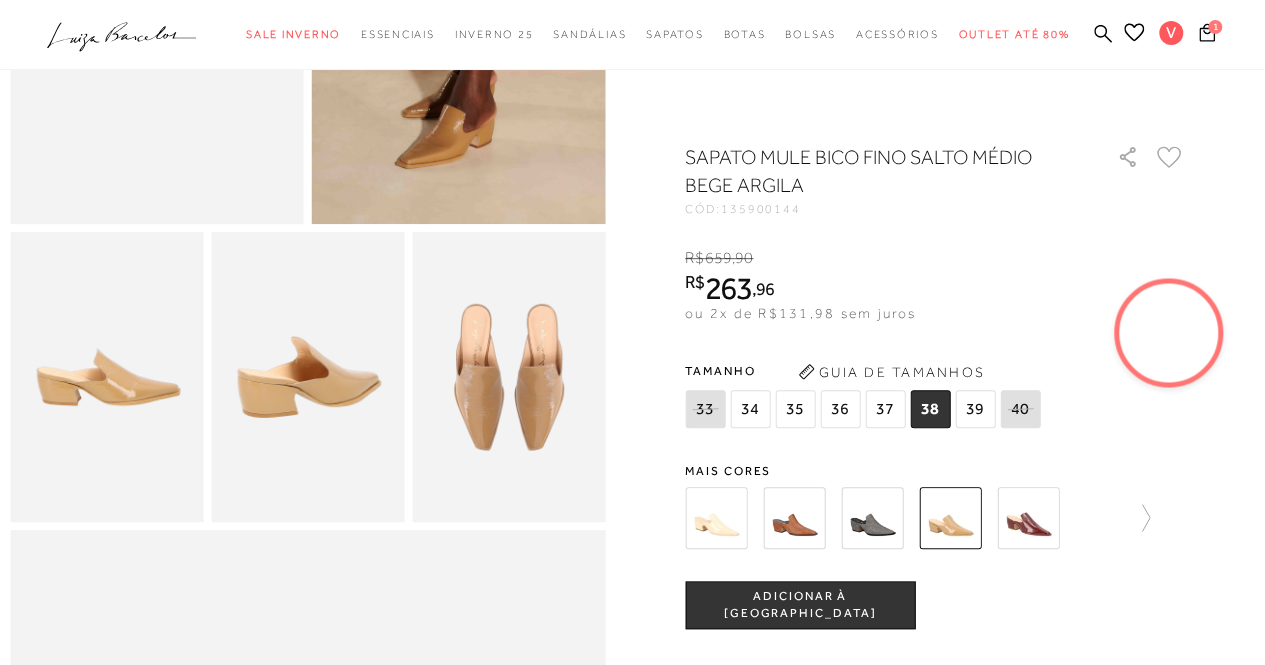 scroll, scrollTop: 561, scrollLeft: 0, axis: vertical 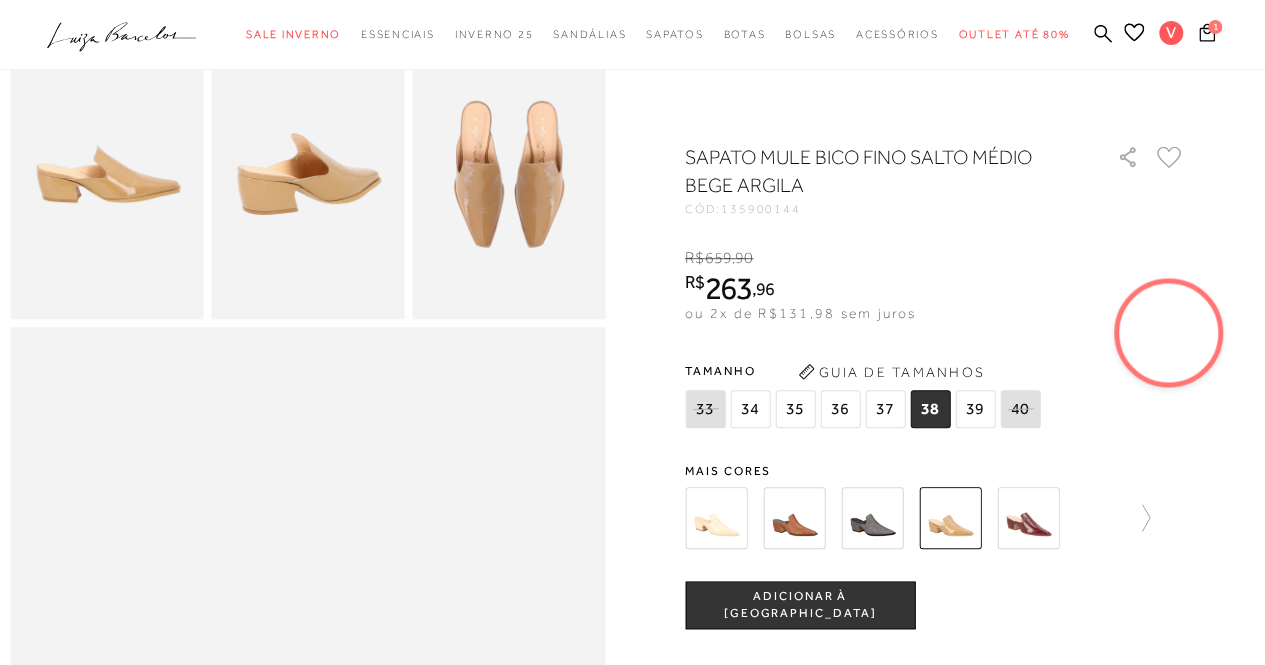click on "ADICIONAR À SACOLA" at bounding box center (800, 605) 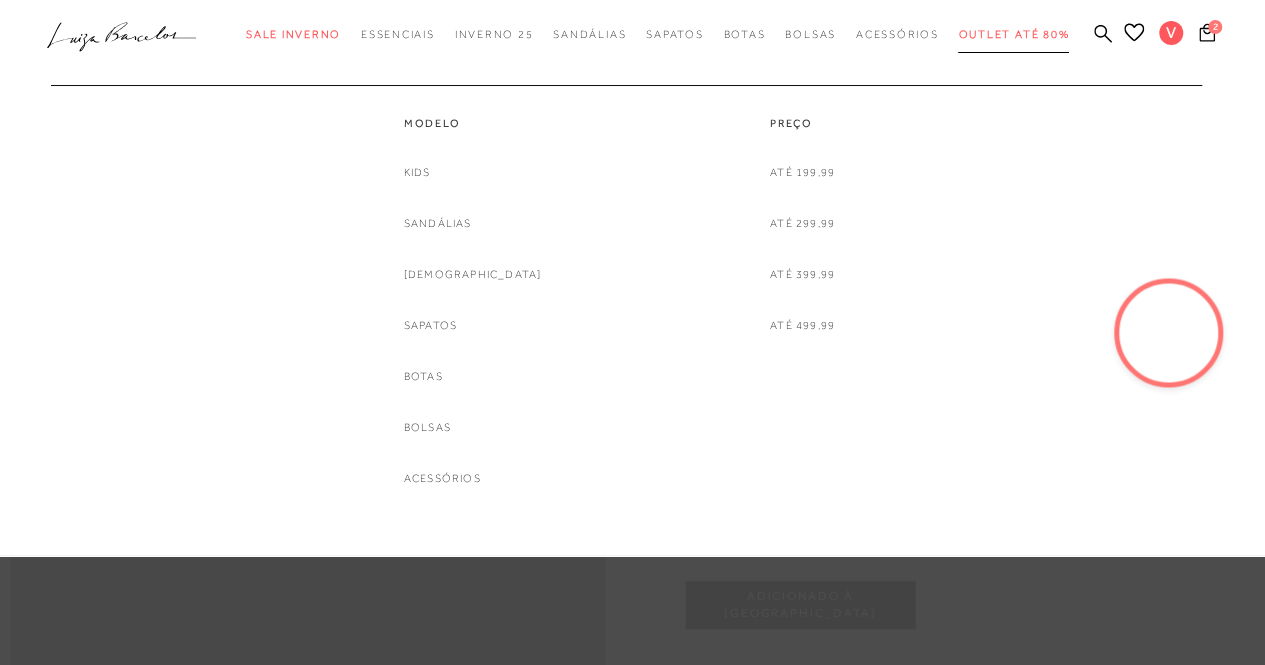 scroll, scrollTop: 0, scrollLeft: 0, axis: both 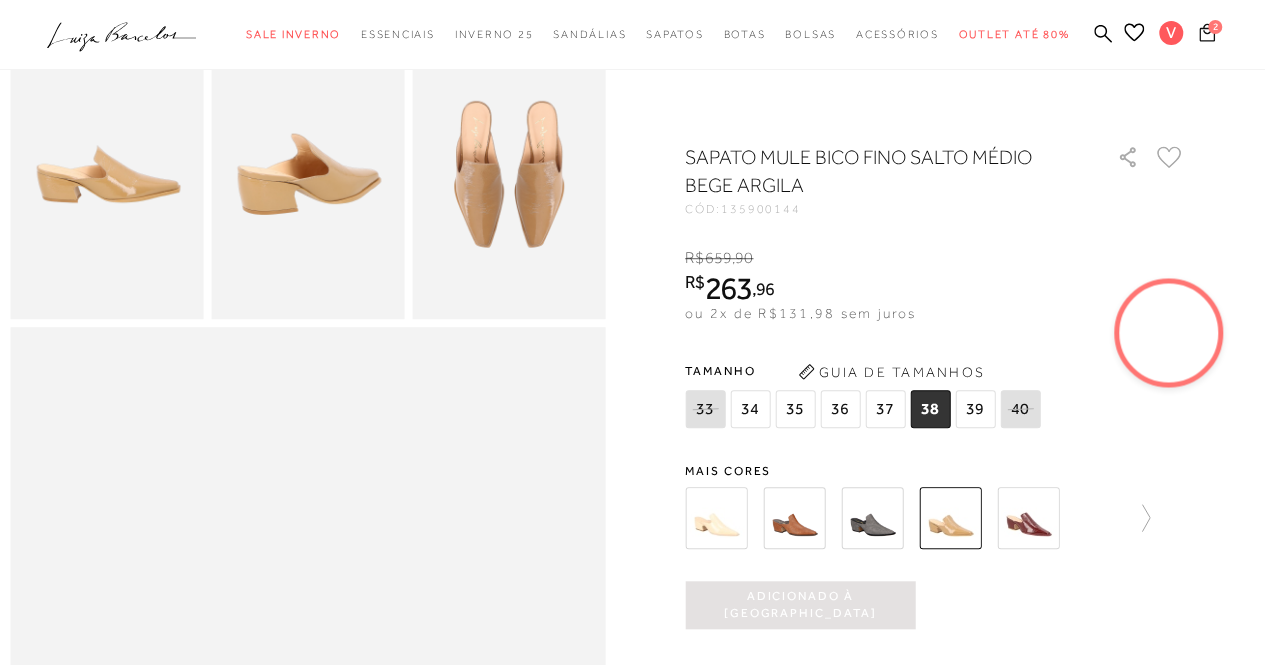 drag, startPoint x: 1215, startPoint y: 34, endPoint x: 1203, endPoint y: 22, distance: 16.970562 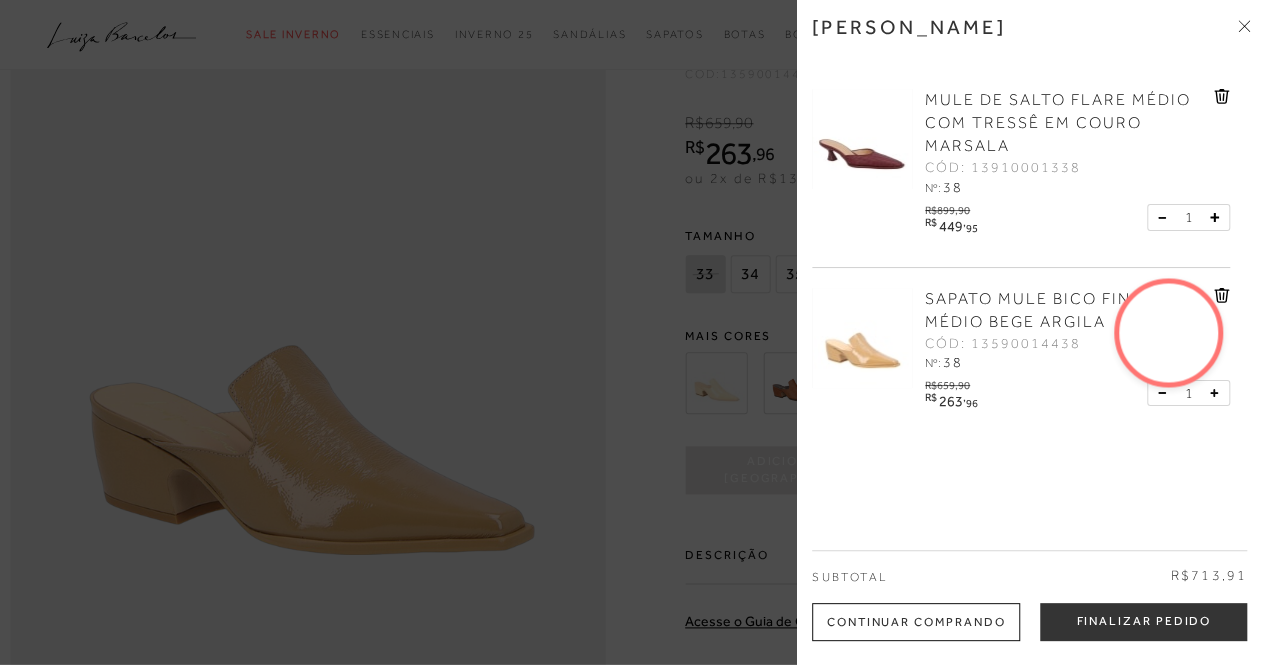 scroll, scrollTop: 861, scrollLeft: 0, axis: vertical 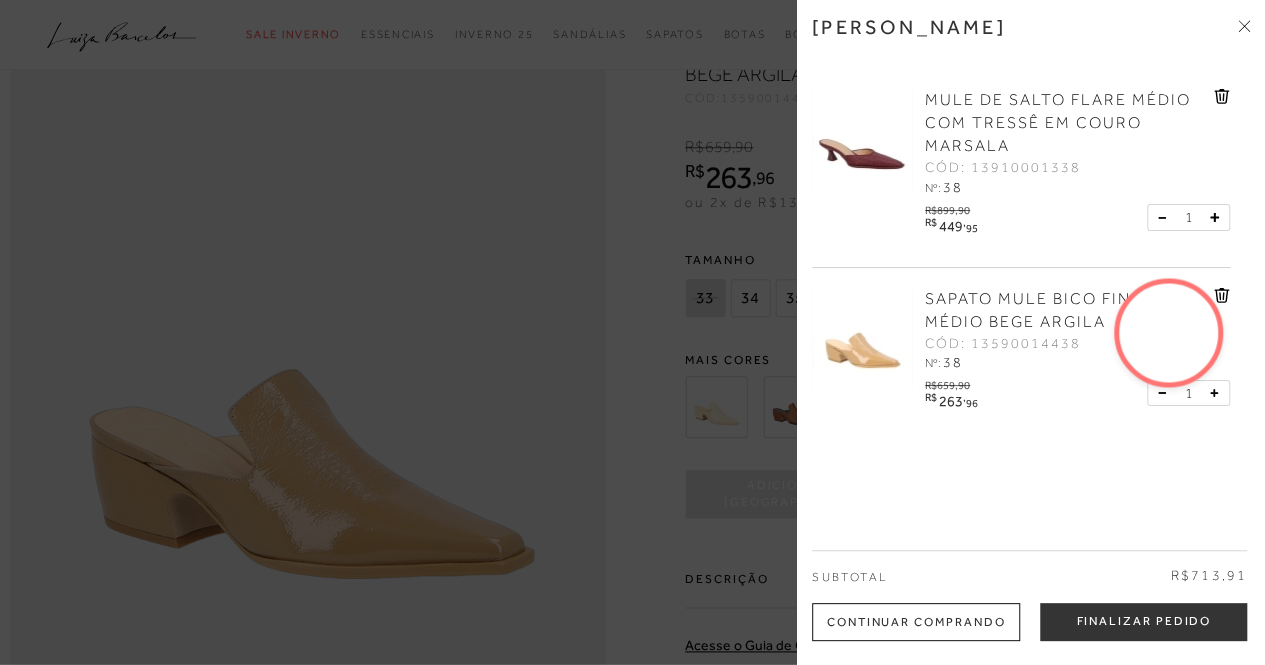 click at bounding box center (632, 332) 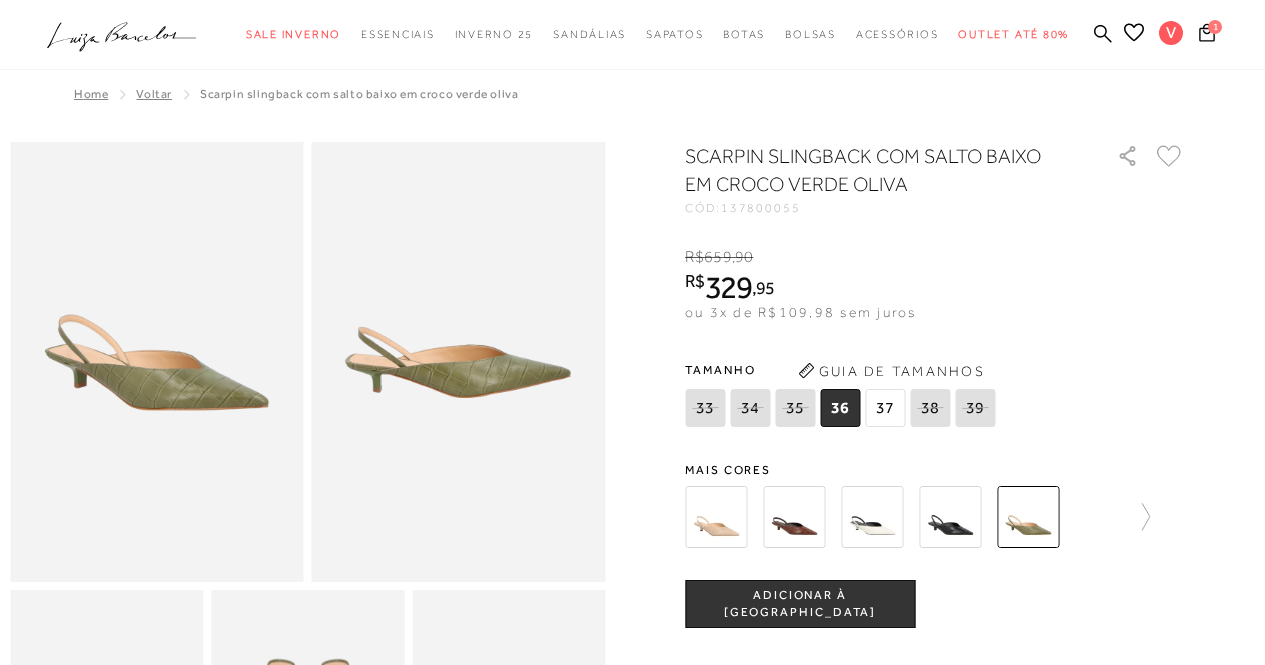 scroll, scrollTop: 0, scrollLeft: 0, axis: both 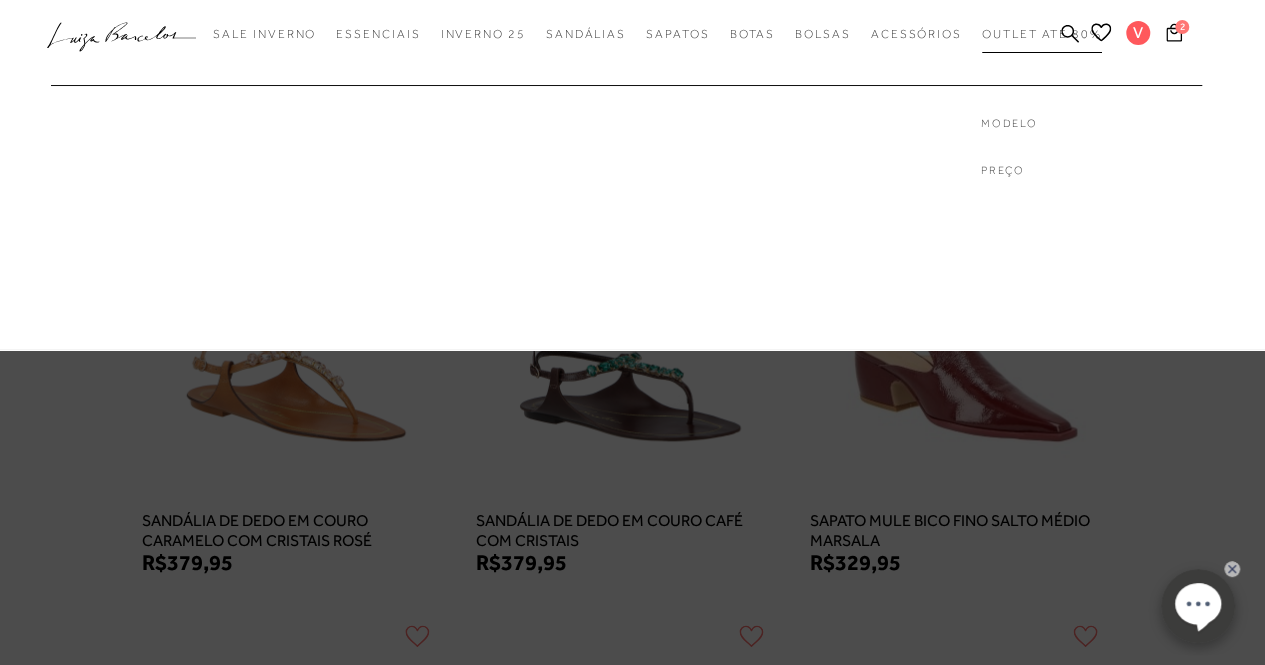 click on "Outlet até 80%" at bounding box center [1042, 34] 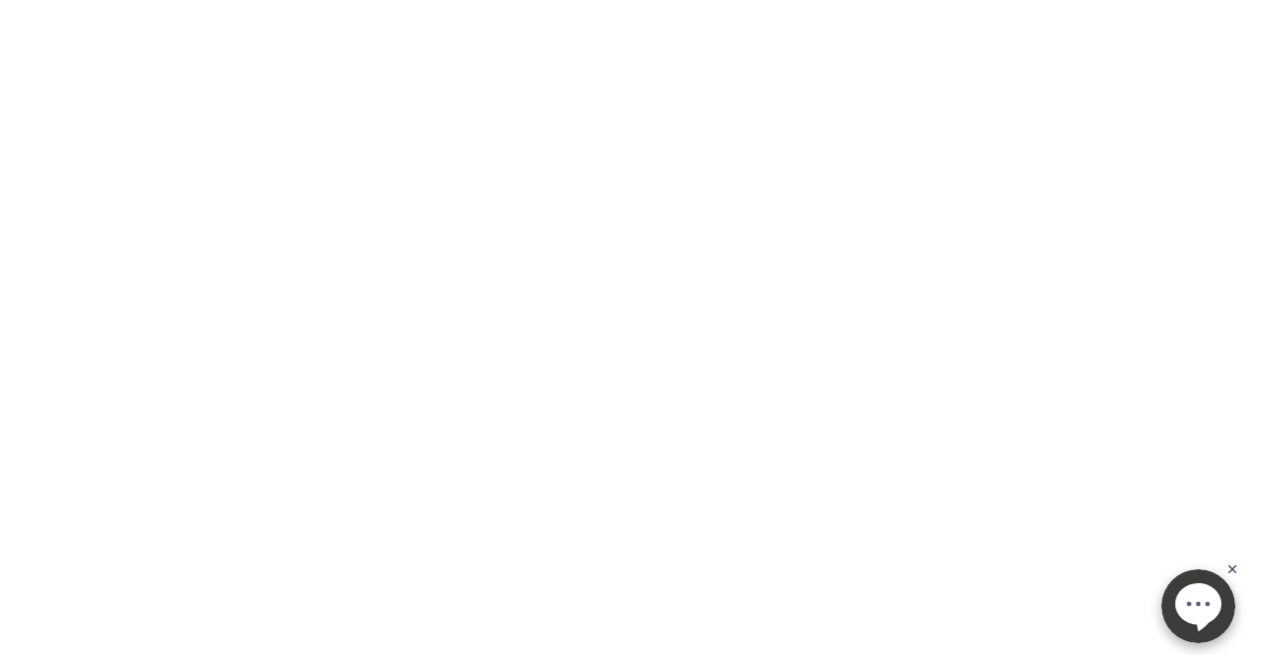 scroll, scrollTop: 0, scrollLeft: 0, axis: both 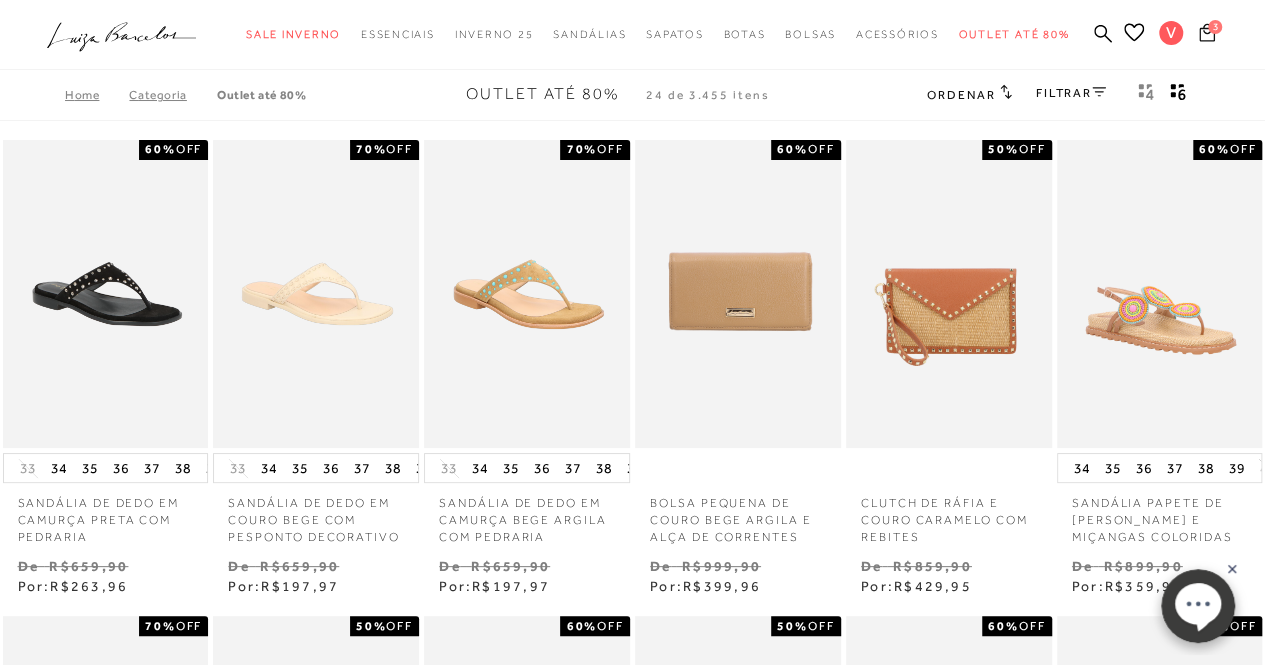 click on "3" at bounding box center [1215, 27] 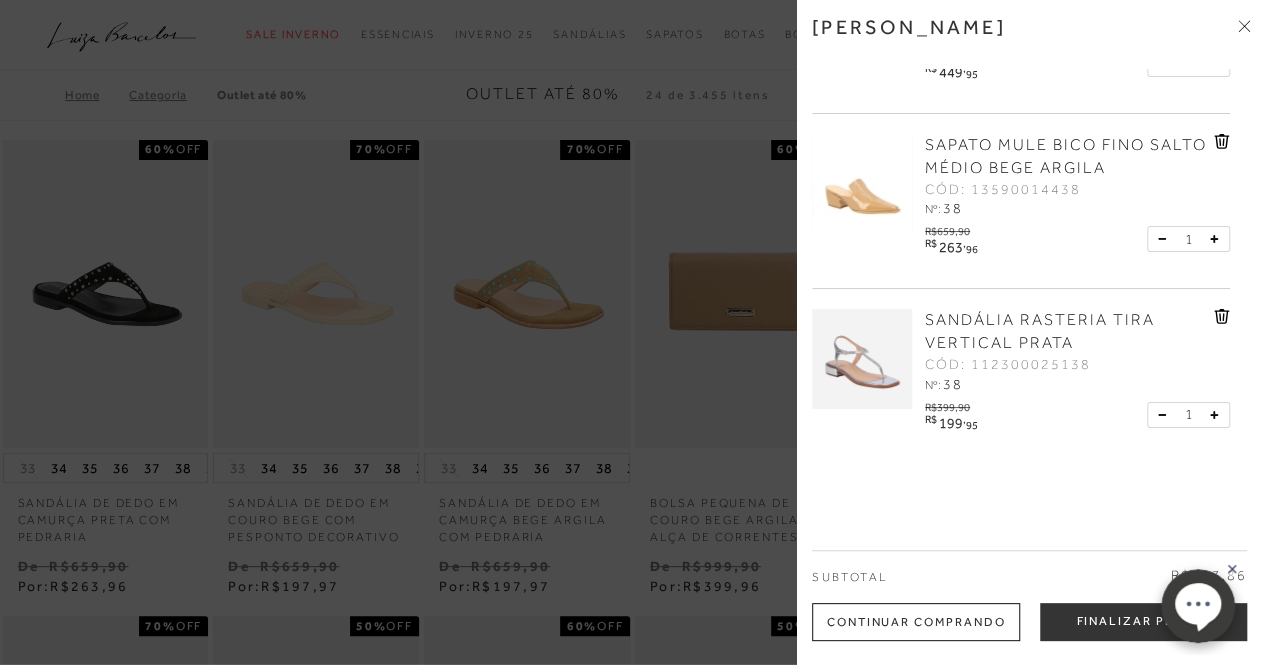 scroll, scrollTop: 179, scrollLeft: 0, axis: vertical 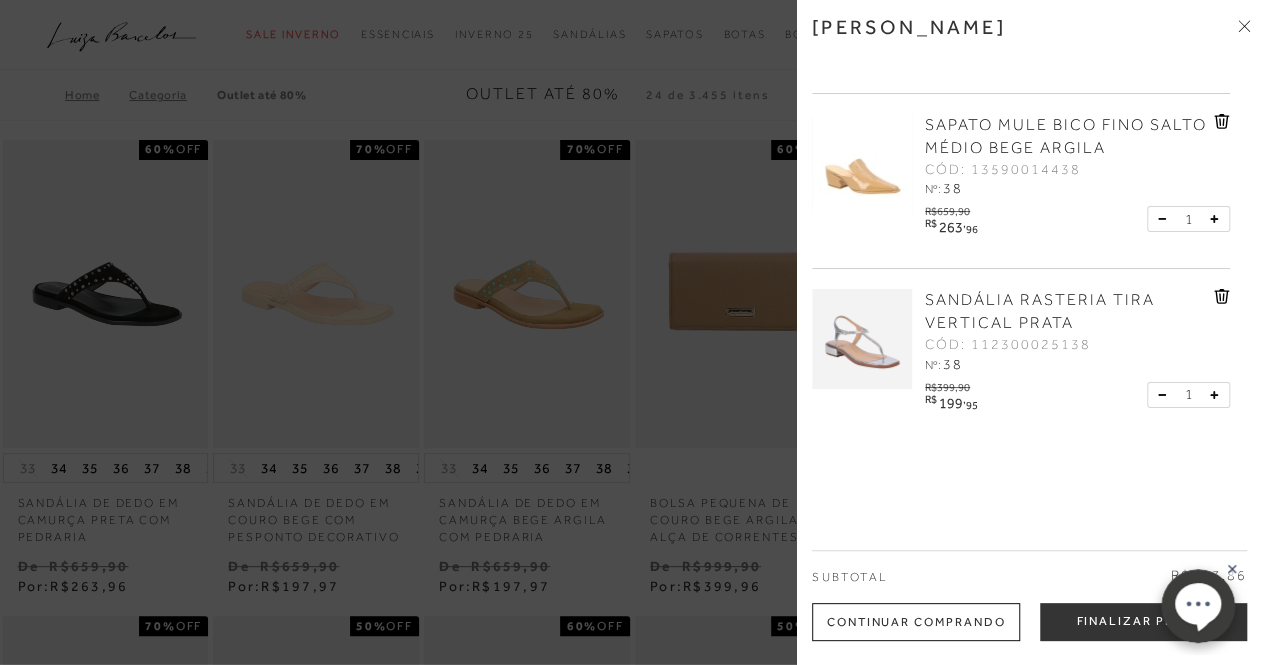 click 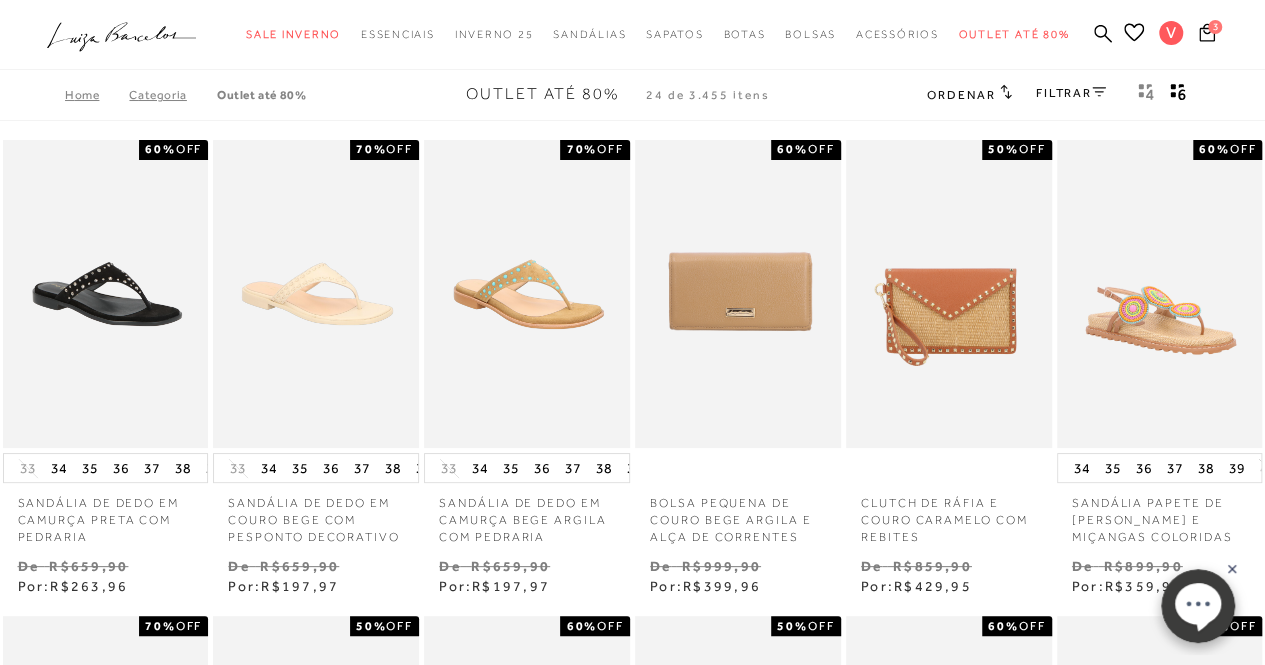 click on "Ordenar
Ordenar por
Padrão
Lançamentos
Estoque
Menor preço" at bounding box center (969, 95) 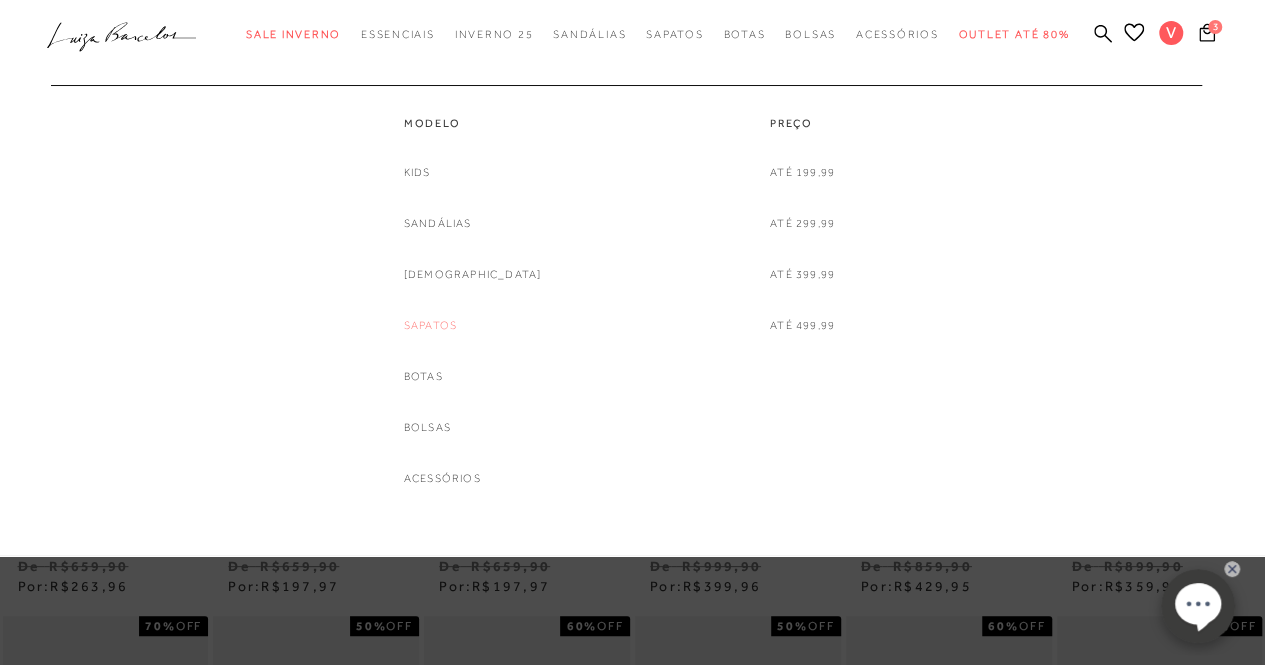 click on "Sapatos" at bounding box center (430, 325) 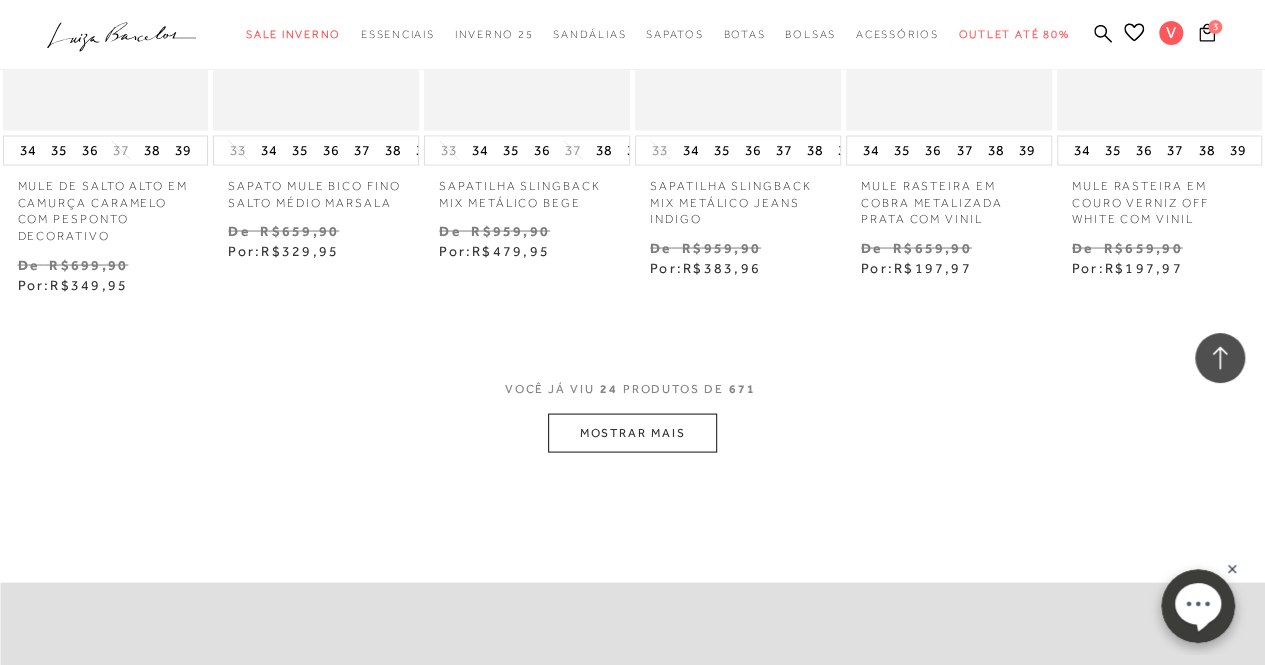 scroll, scrollTop: 1800, scrollLeft: 0, axis: vertical 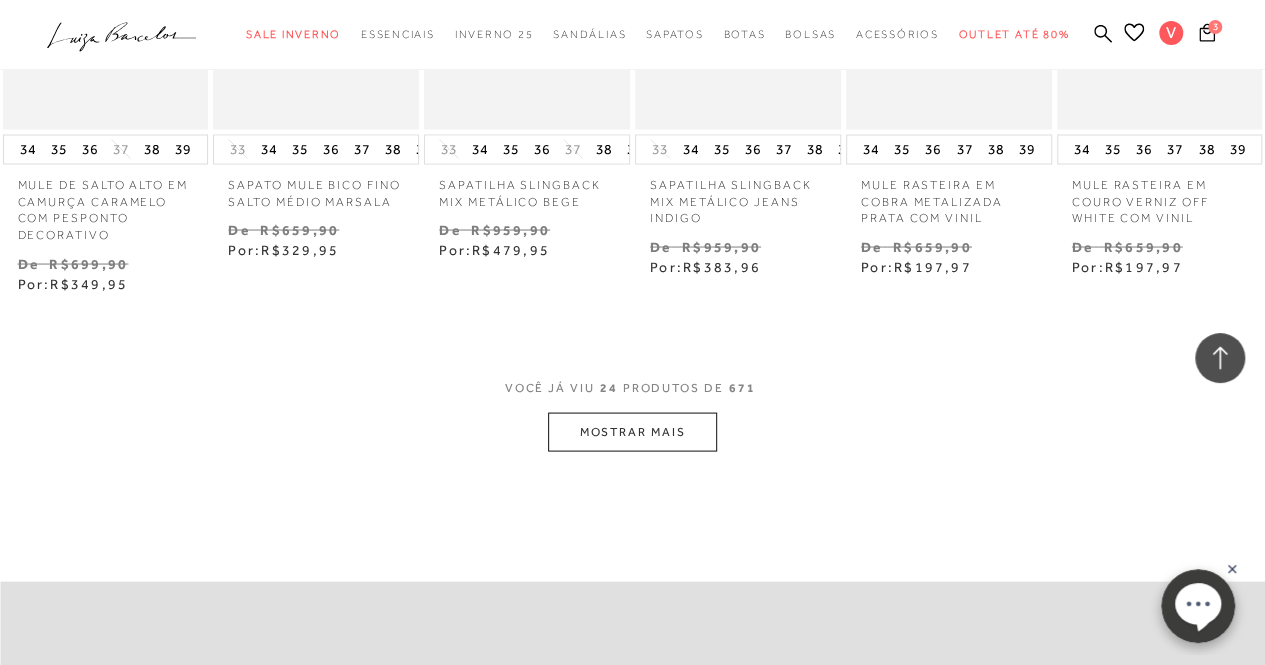 click on "MOSTRAR MAIS" at bounding box center (632, 431) 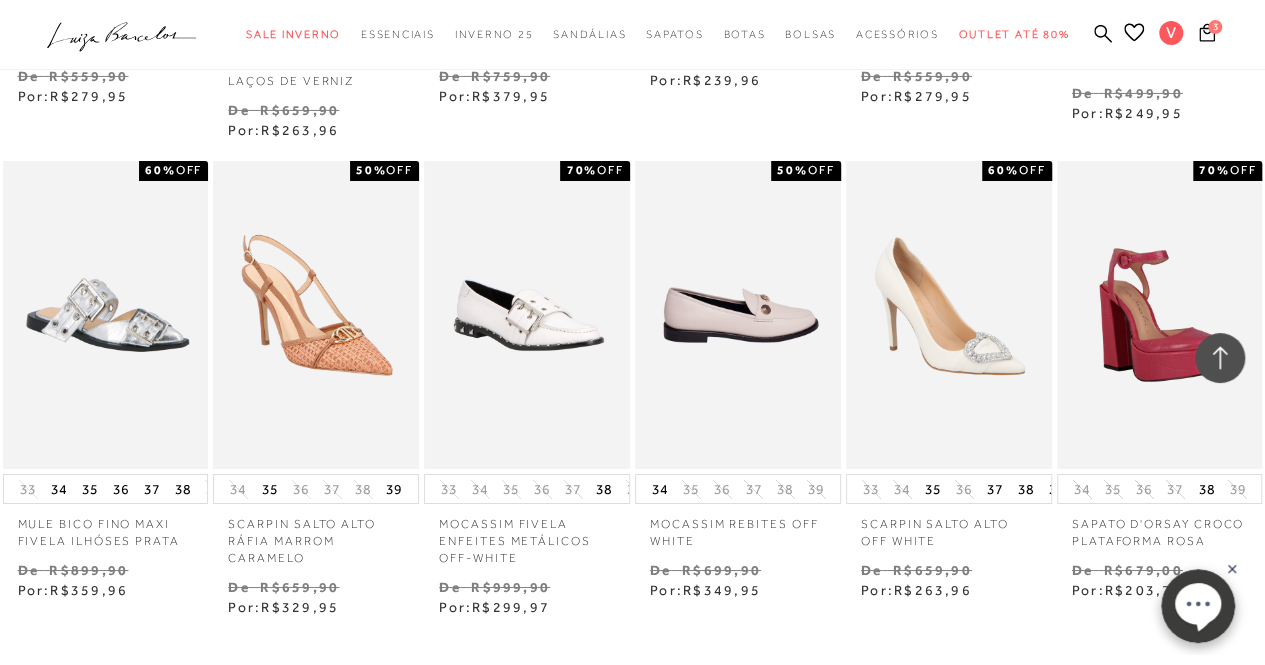 scroll, scrollTop: 3500, scrollLeft: 0, axis: vertical 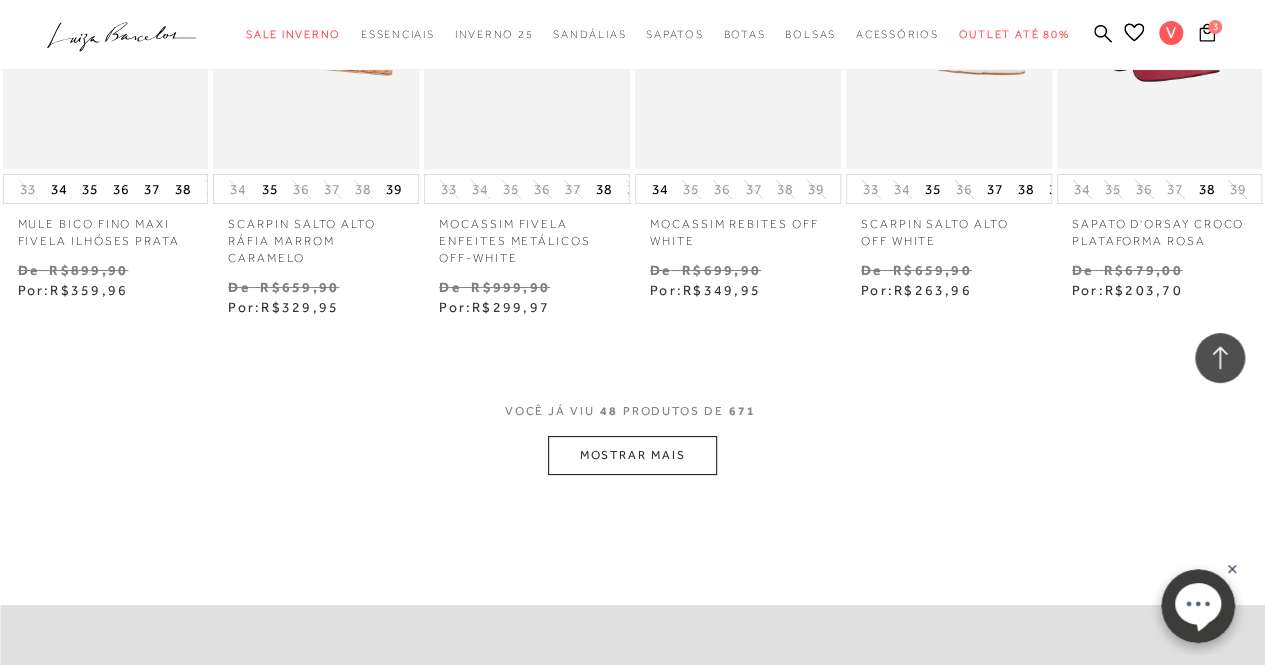click on "MOSTRAR MAIS" at bounding box center [632, 455] 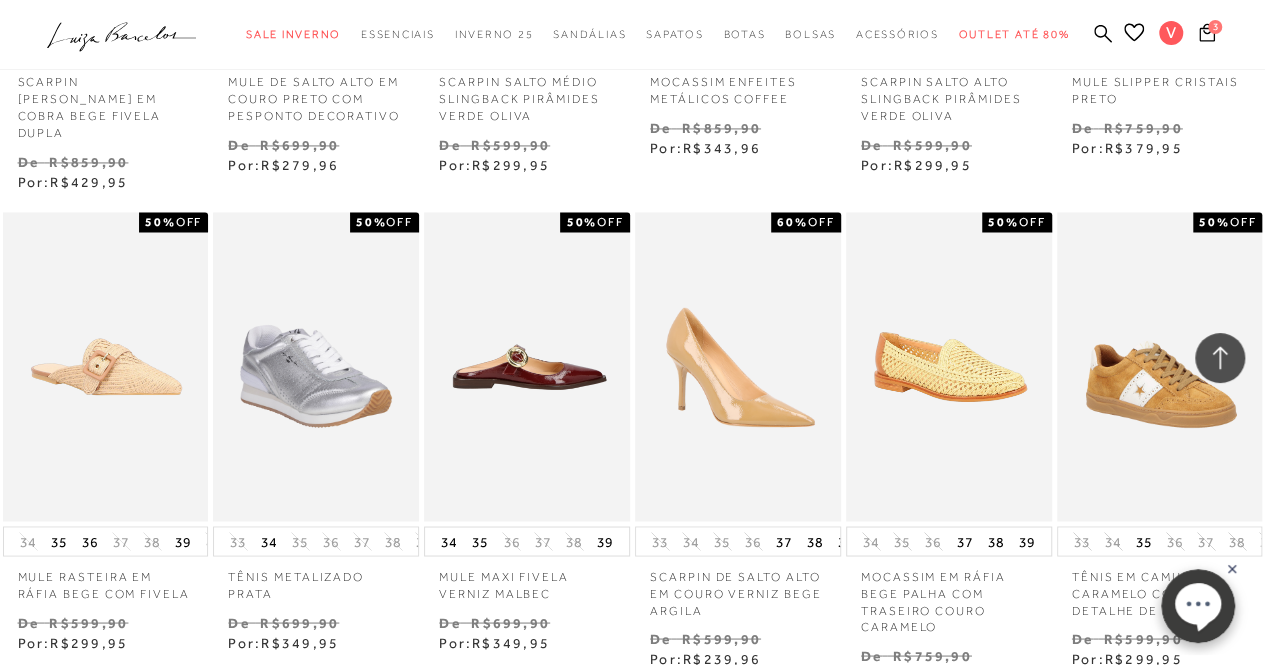scroll, scrollTop: 5300, scrollLeft: 0, axis: vertical 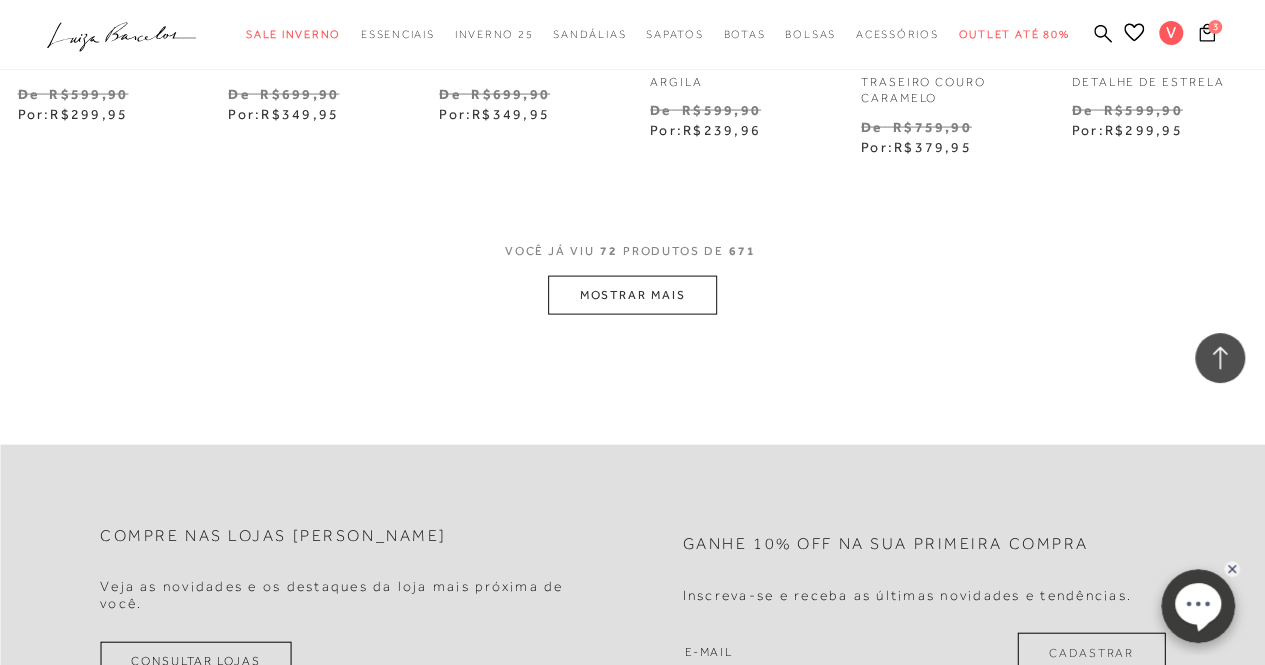 click on "MOSTRAR MAIS" at bounding box center (632, 295) 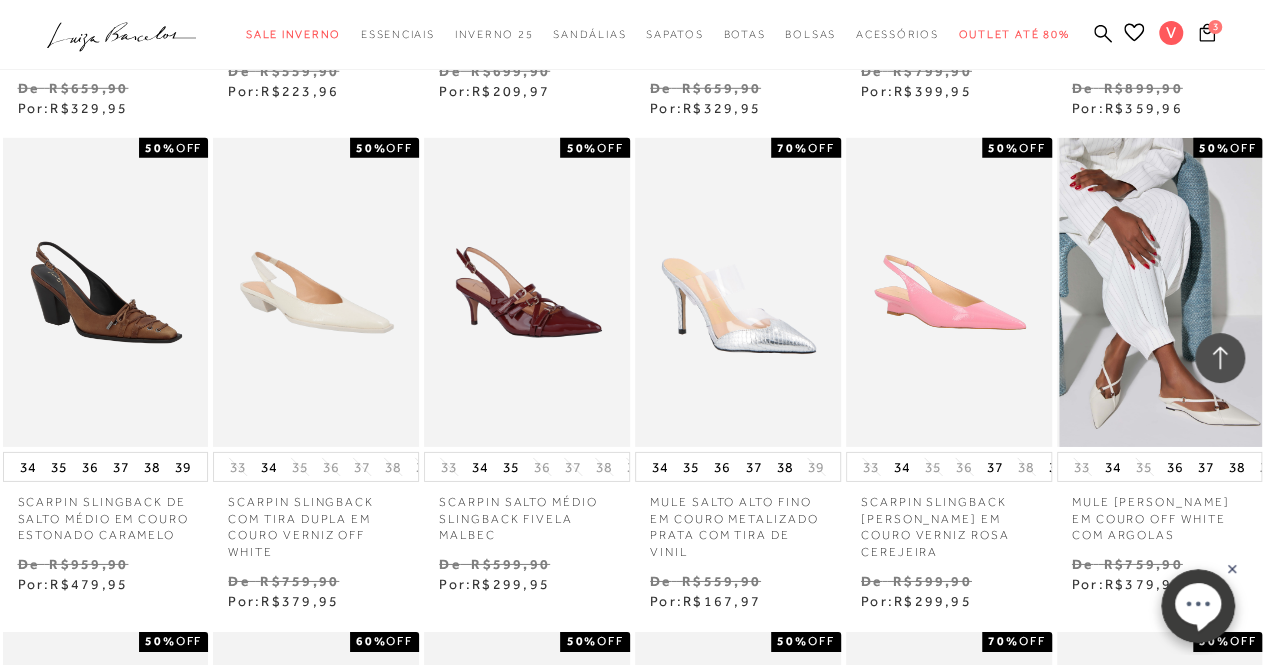 scroll, scrollTop: 6800, scrollLeft: 0, axis: vertical 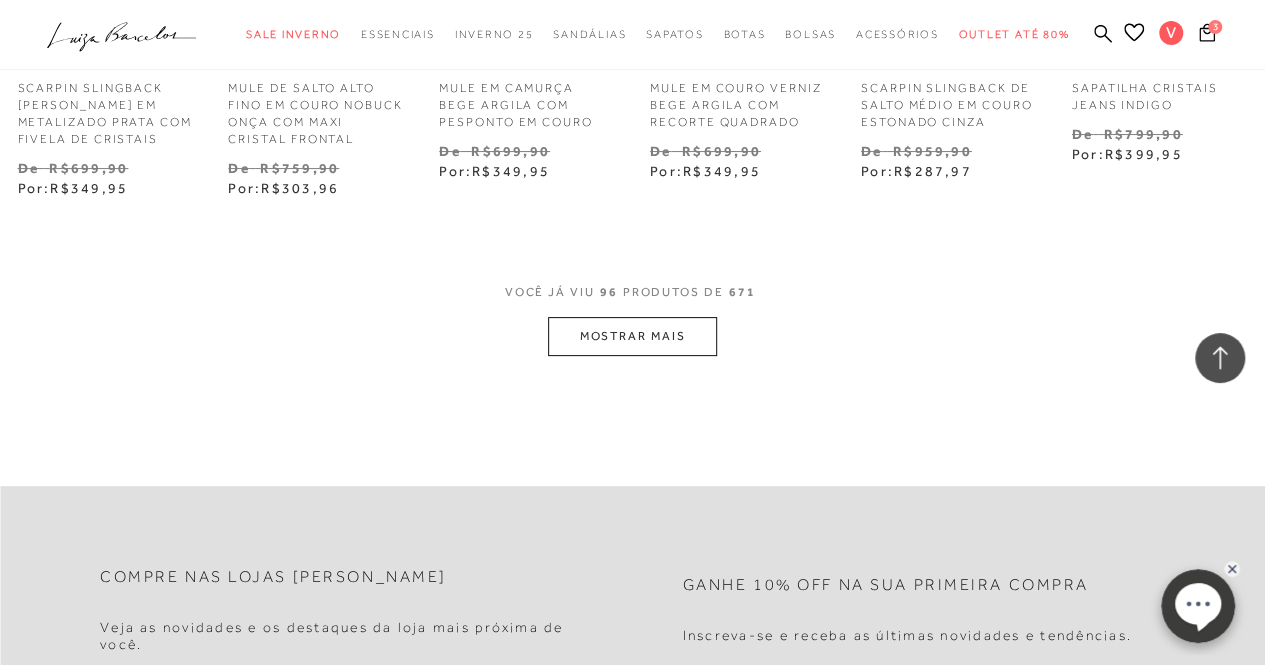 click on "MOSTRAR MAIS" at bounding box center [632, 336] 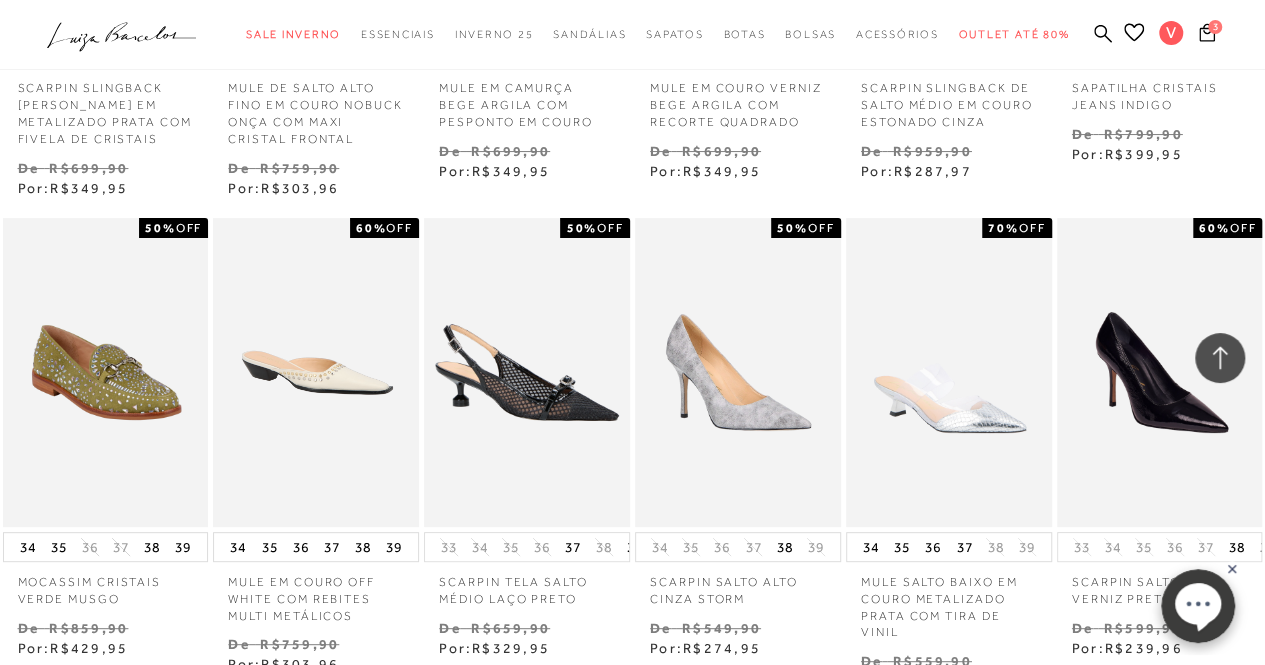 scroll, scrollTop: 6700, scrollLeft: 0, axis: vertical 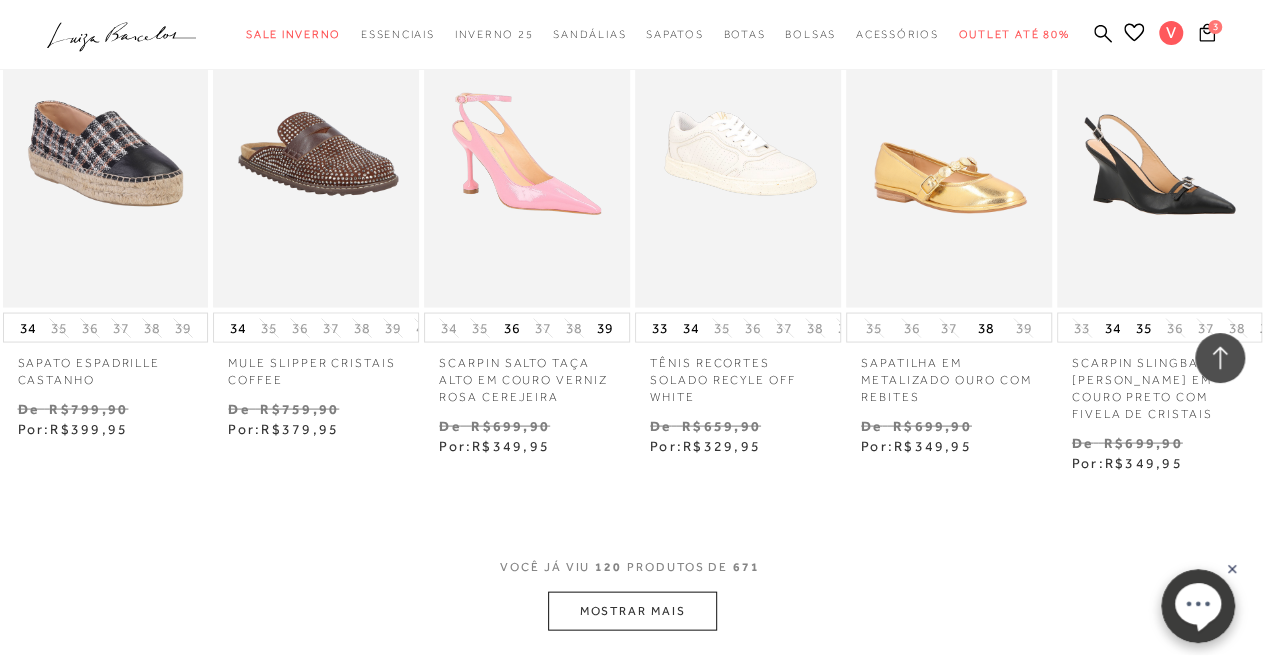 click on "MOSTRAR MAIS" at bounding box center [632, 610] 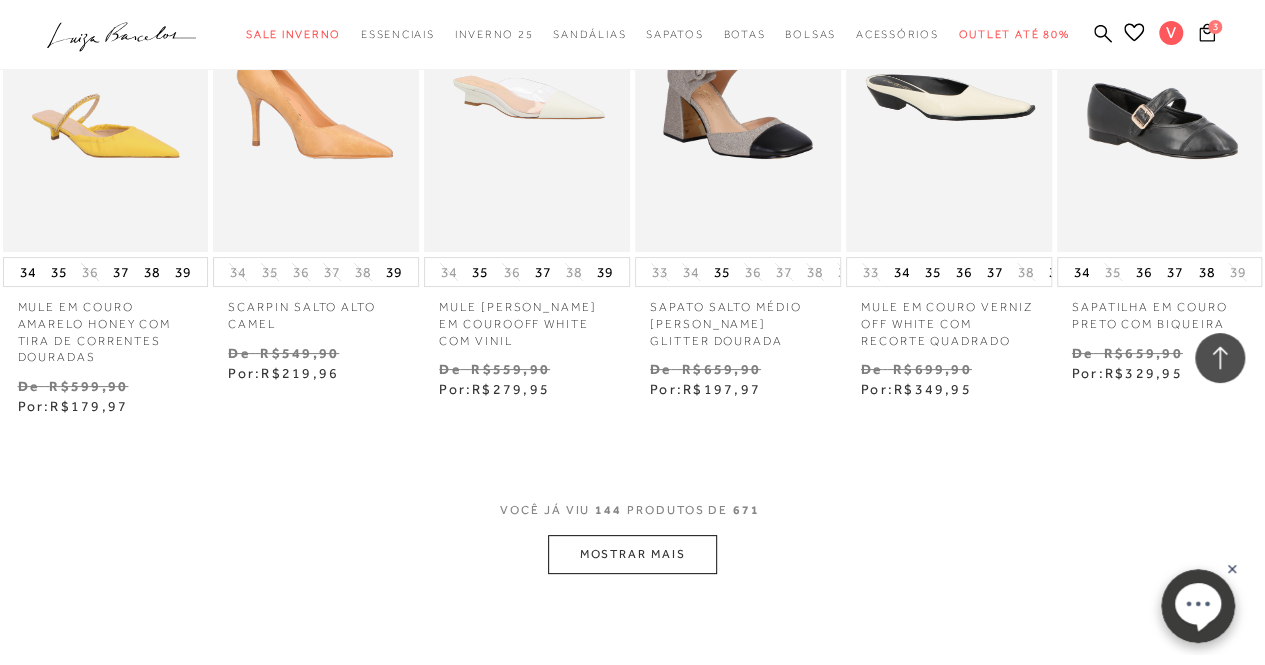 scroll, scrollTop: 11400, scrollLeft: 0, axis: vertical 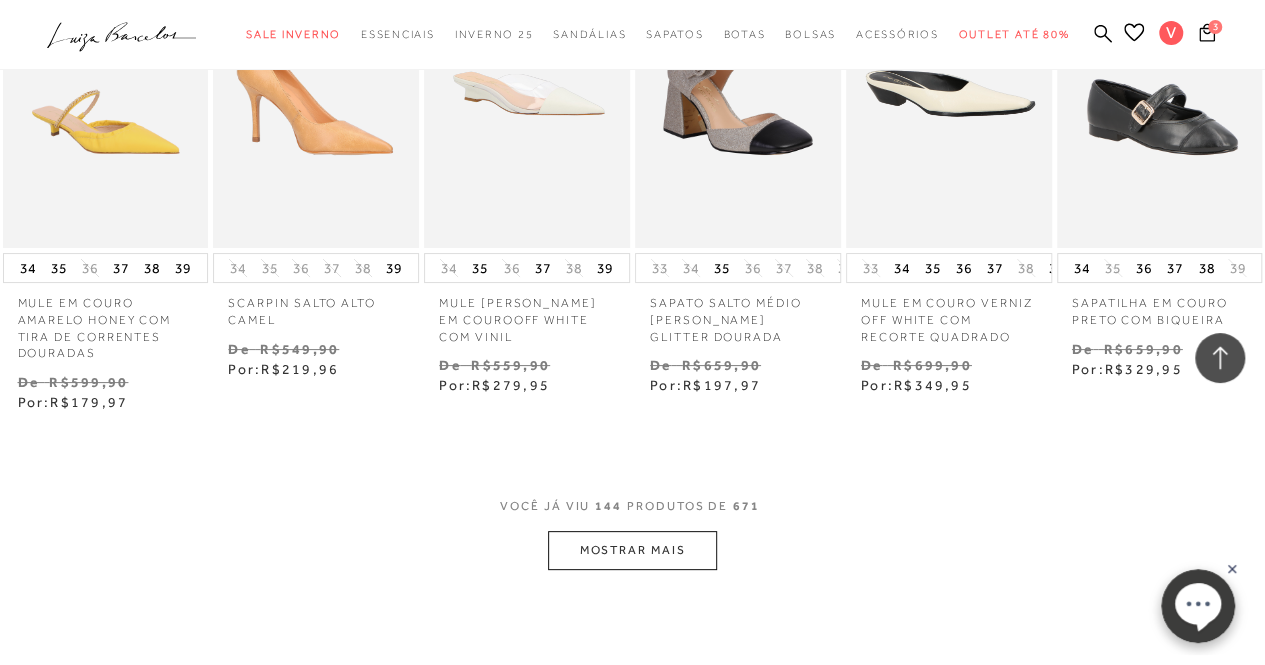 click on "MOSTRAR MAIS" at bounding box center (632, 550) 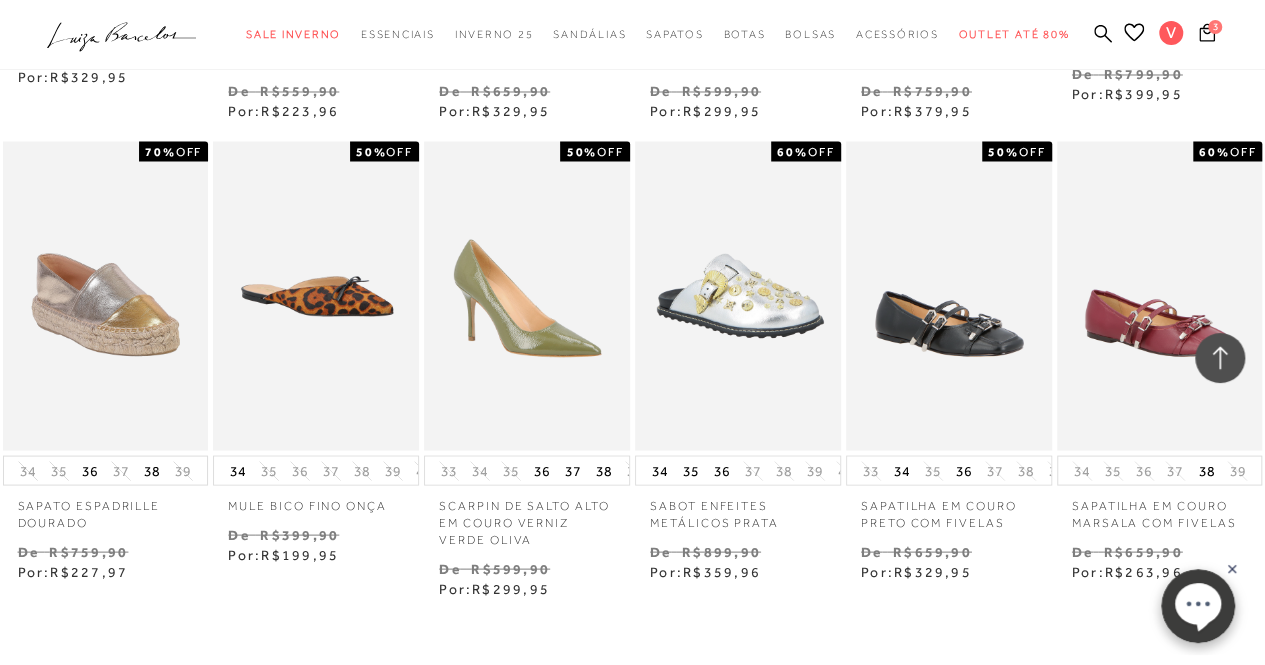 scroll, scrollTop: 13200, scrollLeft: 0, axis: vertical 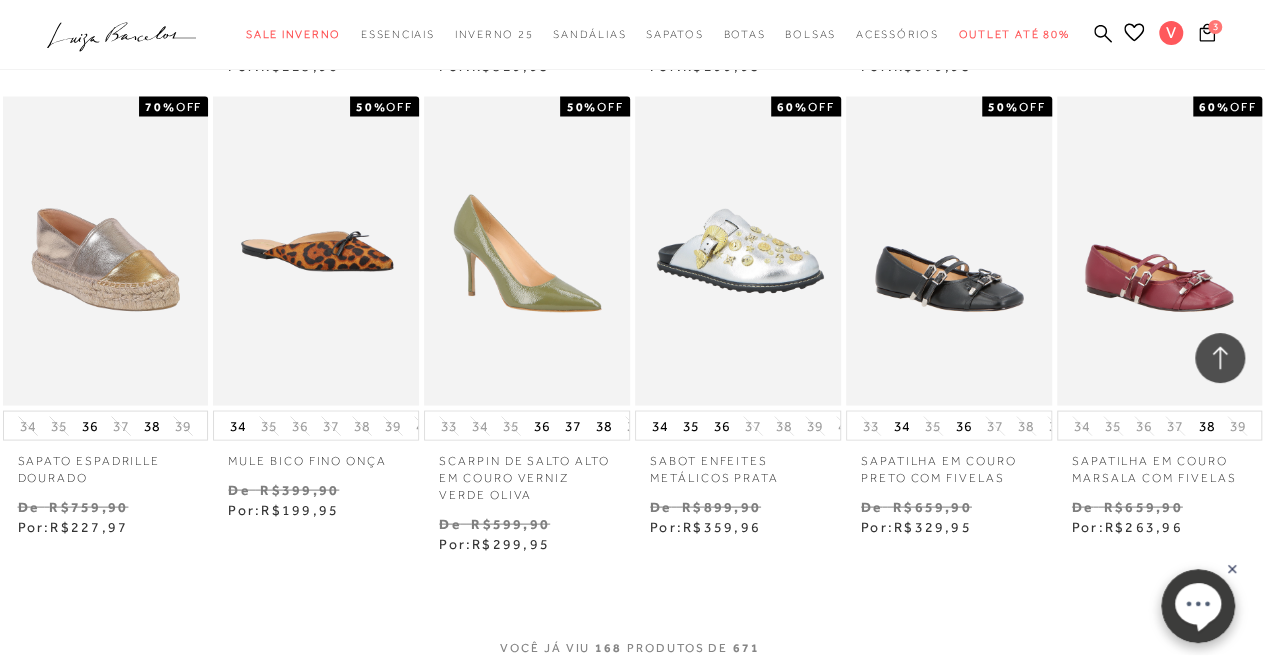 click on "MOSTRAR MAIS" at bounding box center [632, 691] 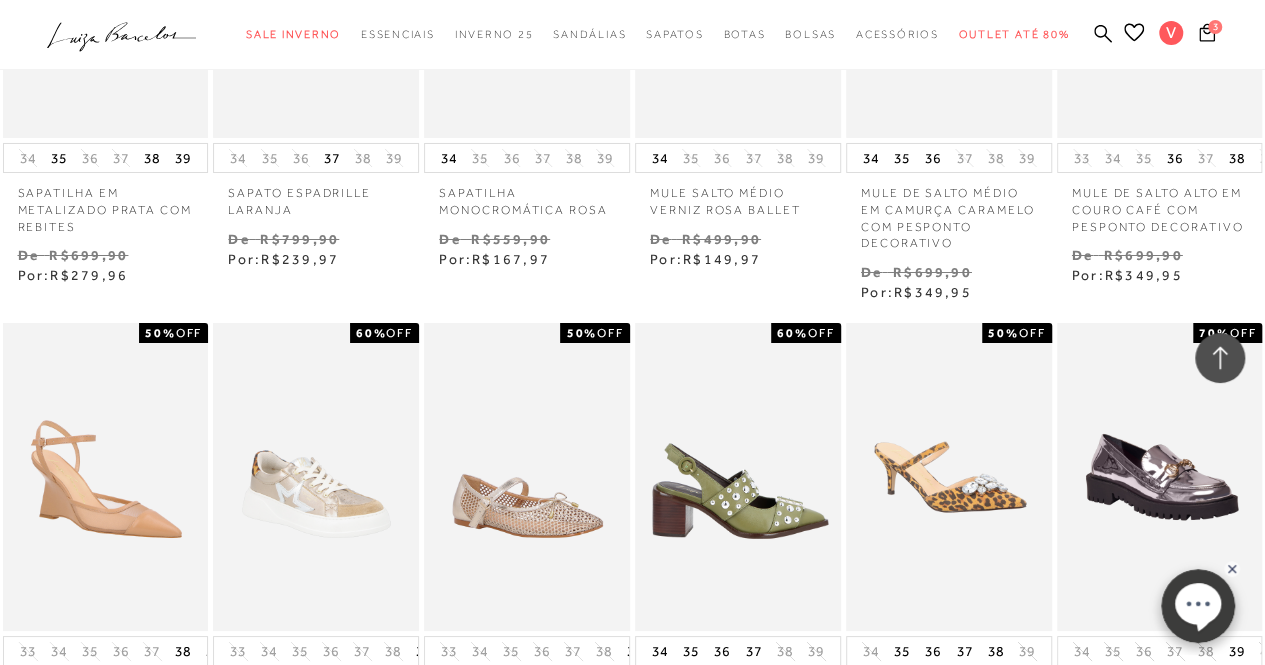 scroll, scrollTop: 14800, scrollLeft: 0, axis: vertical 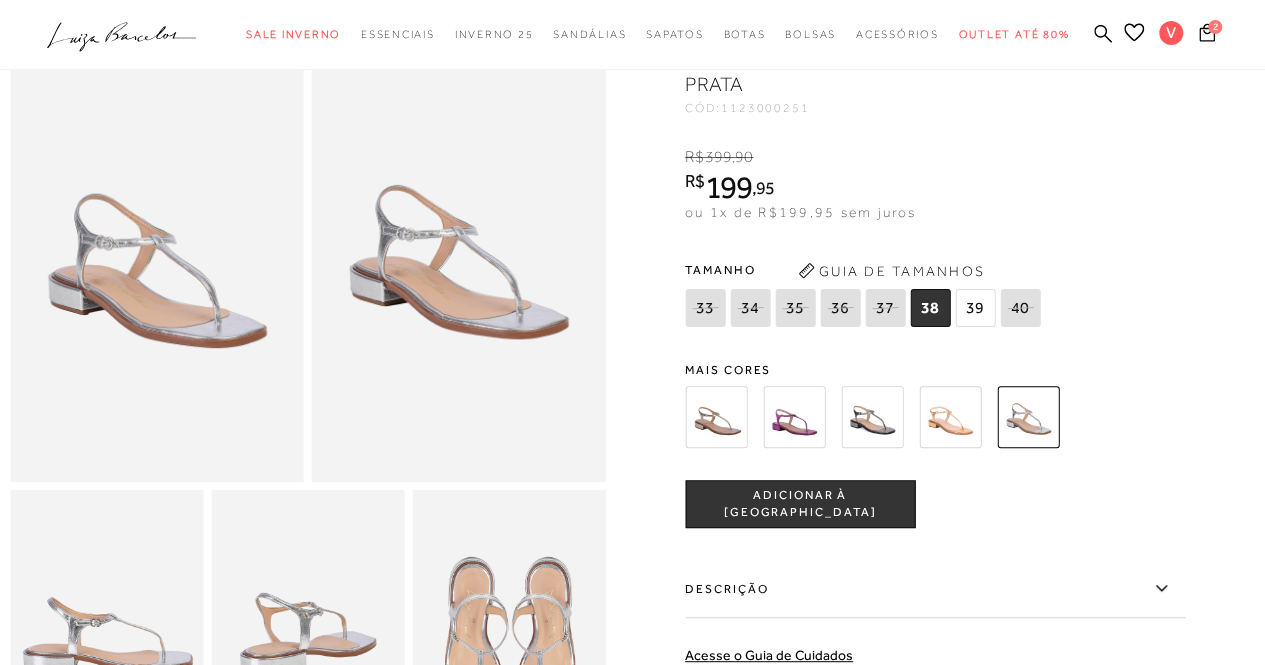 click on "ADICIONAR À [GEOGRAPHIC_DATA]" at bounding box center [800, 504] 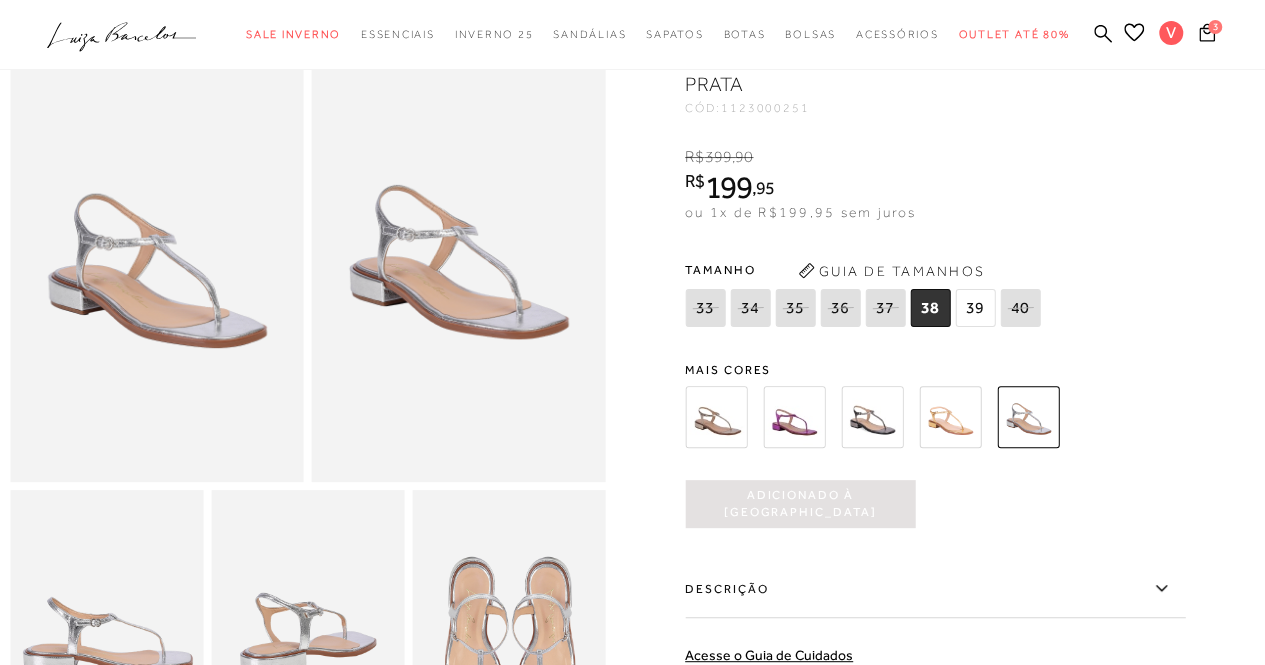 scroll, scrollTop: 0, scrollLeft: 0, axis: both 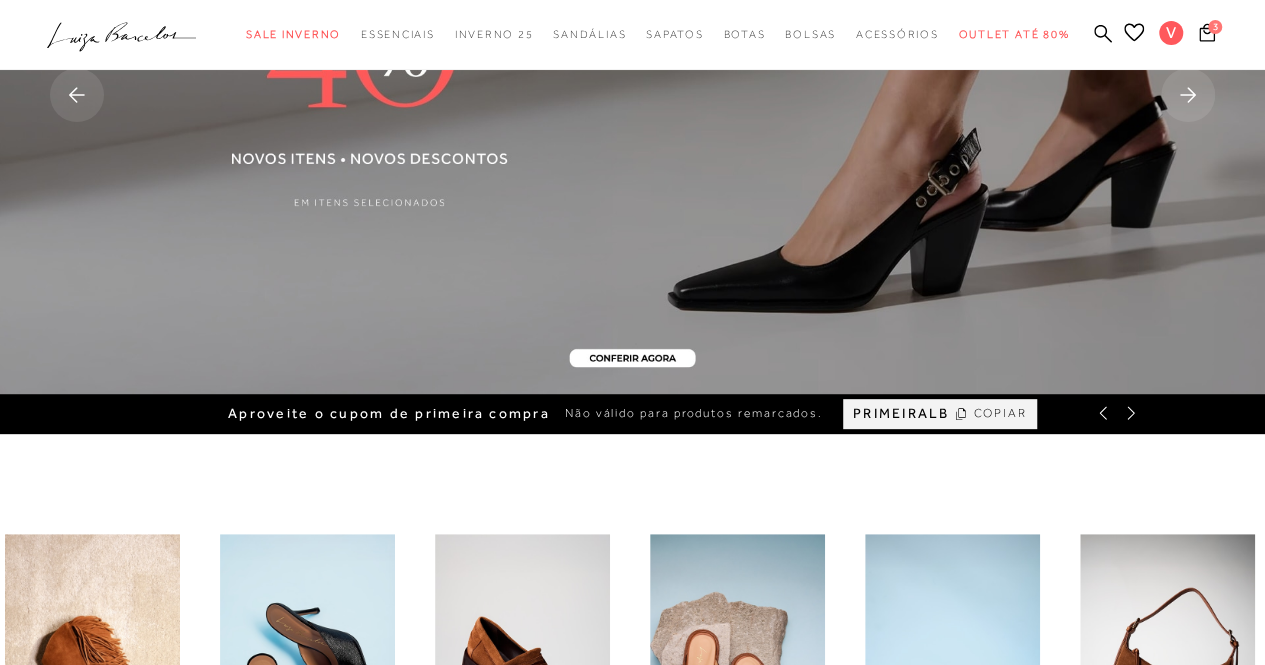 click 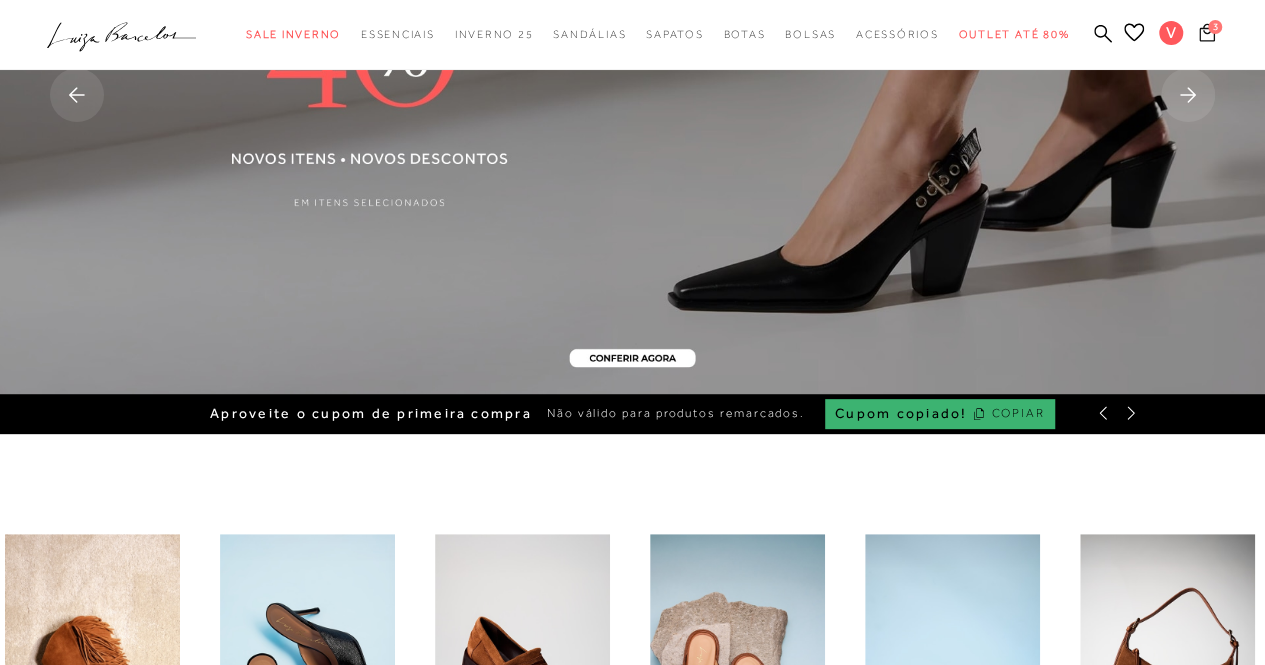 click 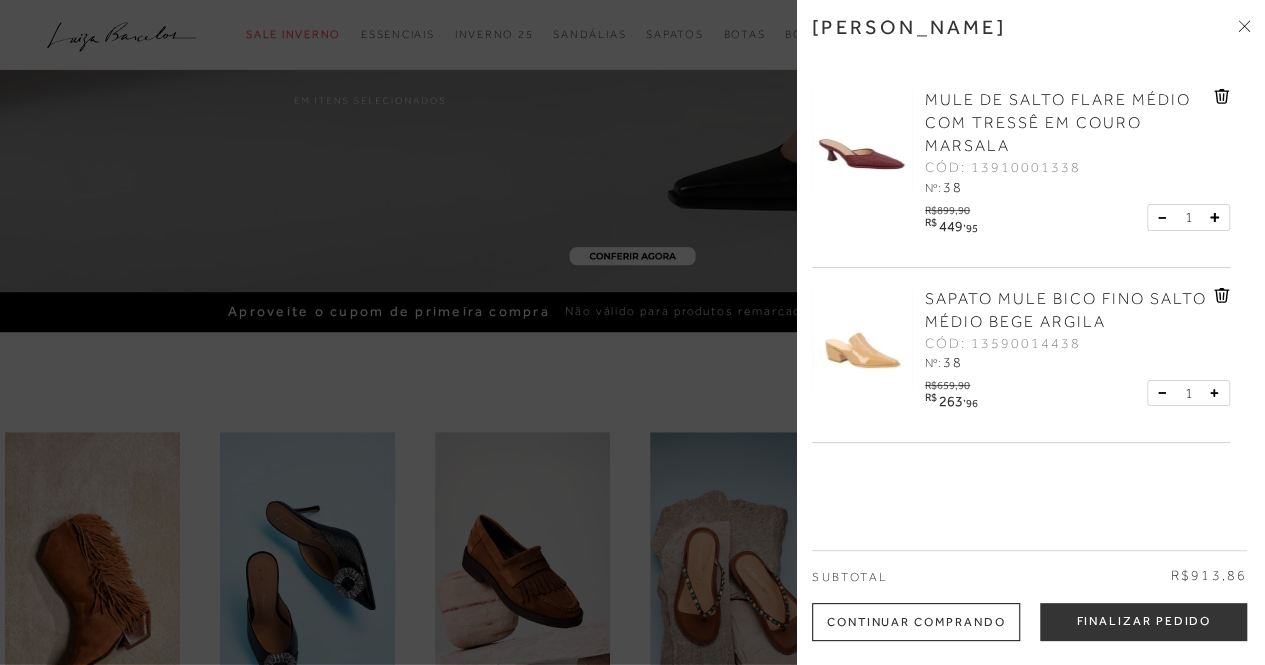 scroll, scrollTop: 400, scrollLeft: 0, axis: vertical 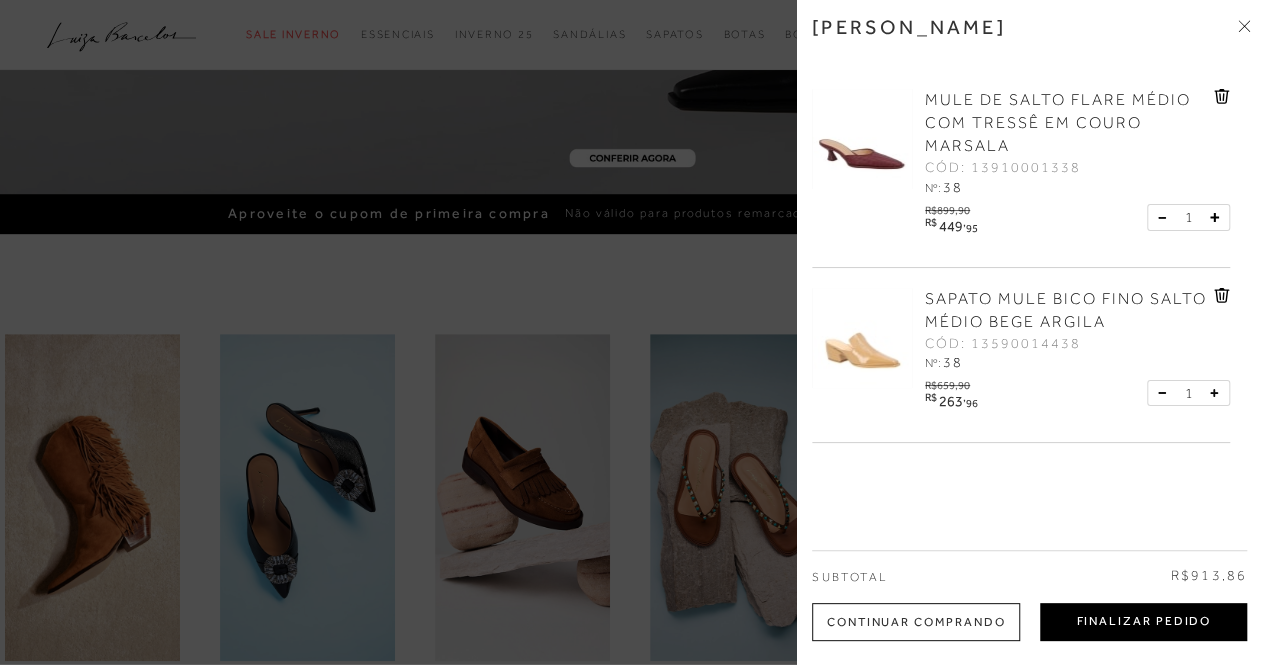 click on "Finalizar Pedido" at bounding box center [1143, 622] 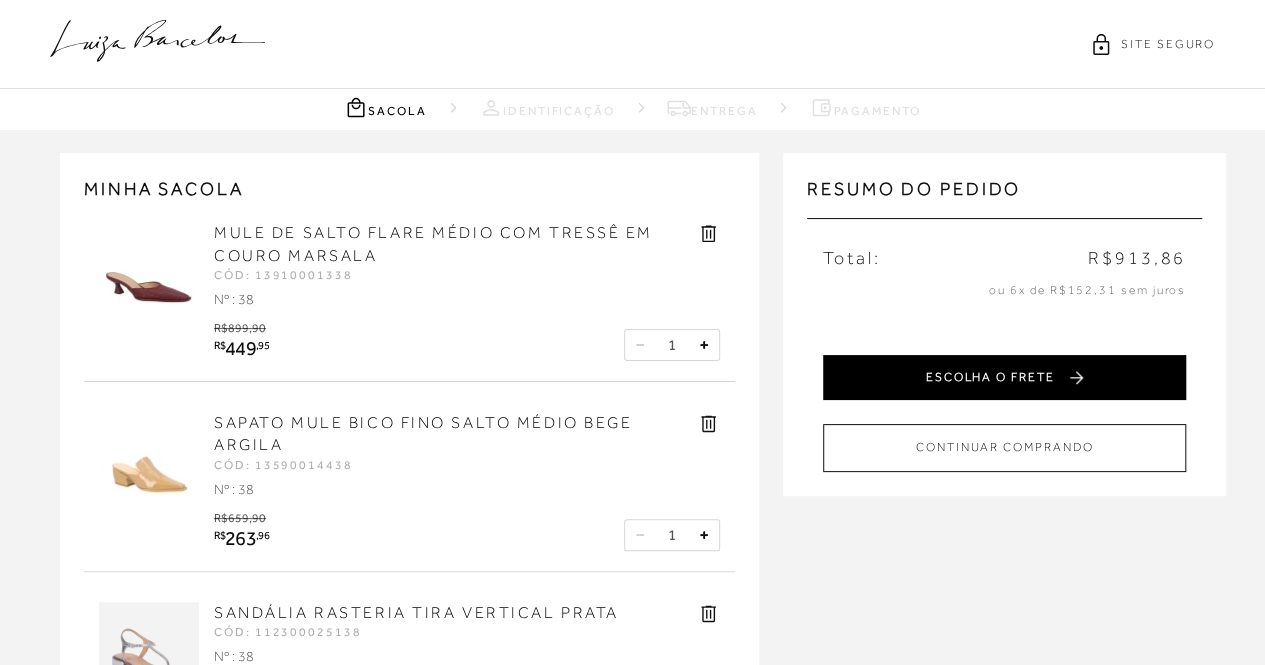 scroll, scrollTop: 0, scrollLeft: 0, axis: both 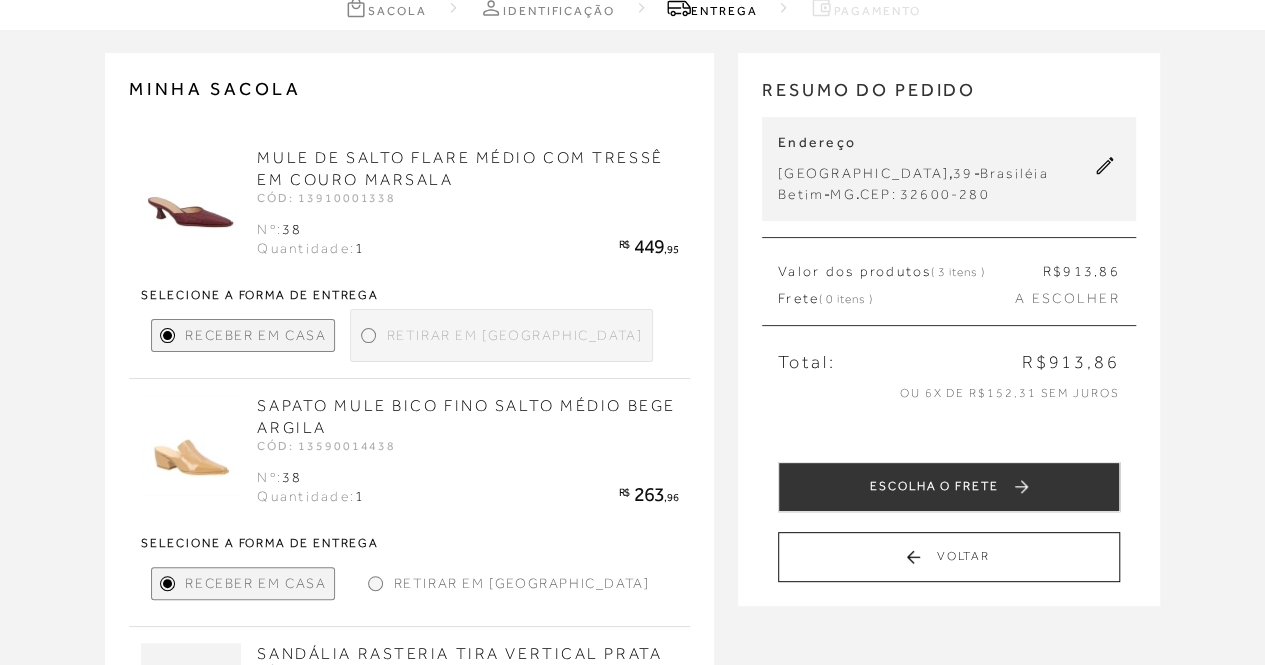 click on "A ESCOLHER" at bounding box center (1067, 299) 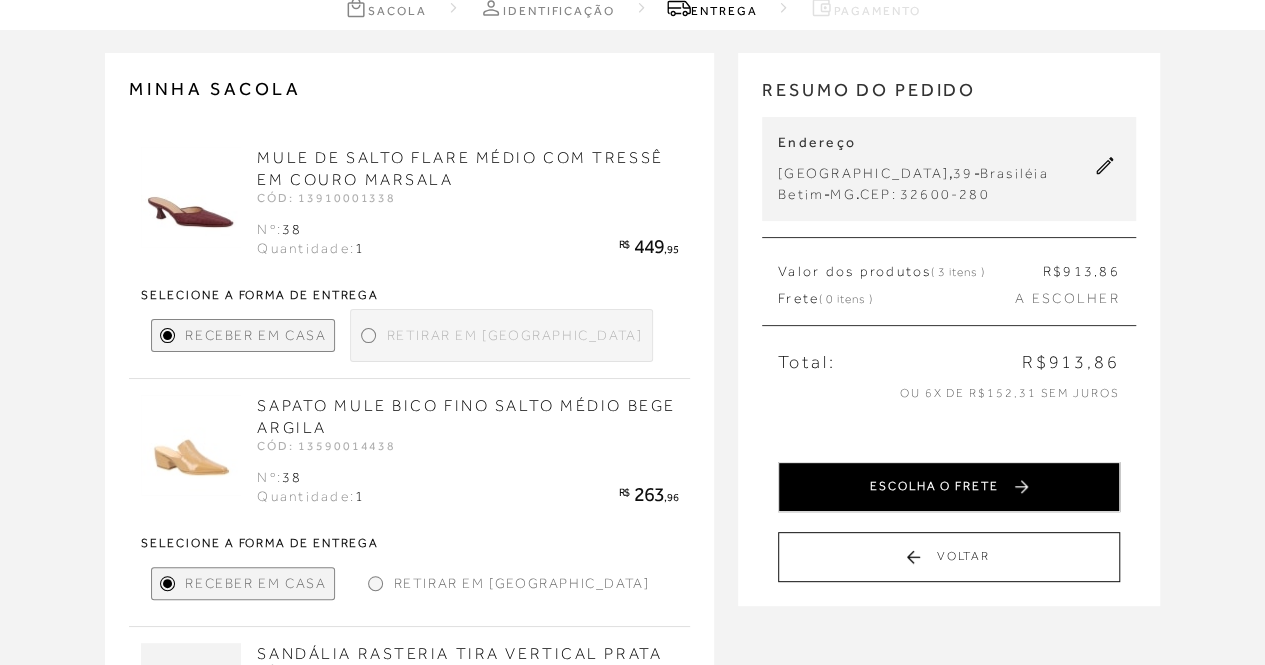 click on "ESCOLHA O FRETE" at bounding box center (949, 487) 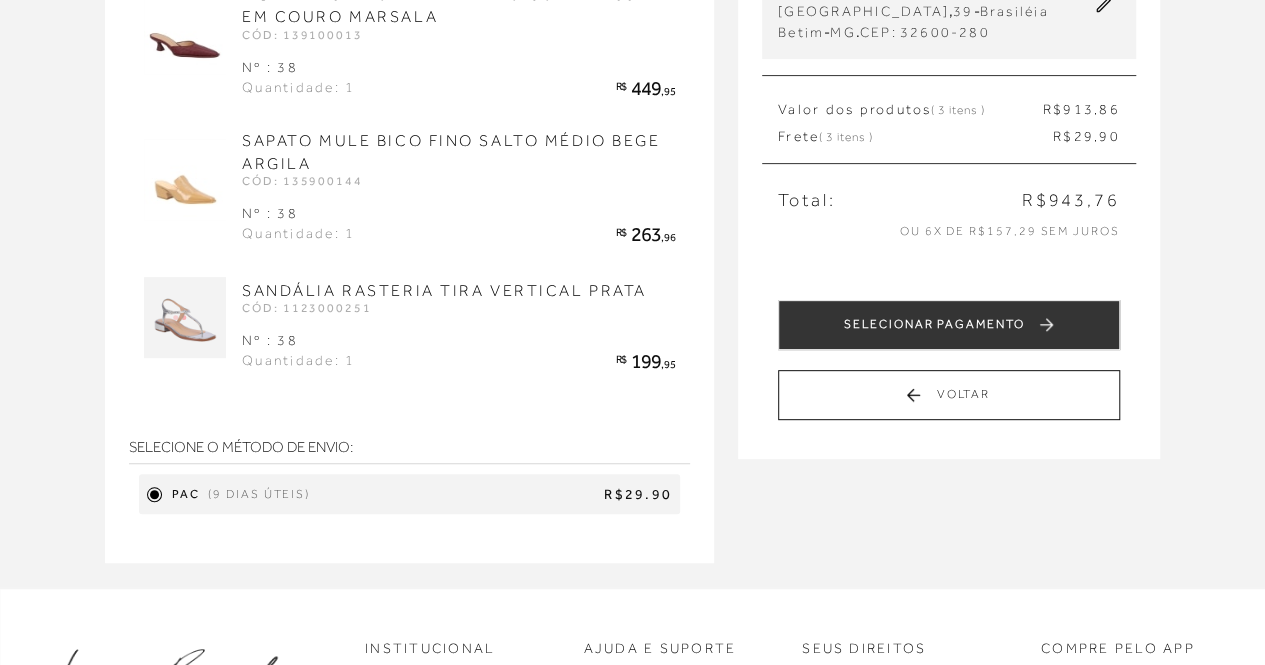 scroll, scrollTop: 300, scrollLeft: 0, axis: vertical 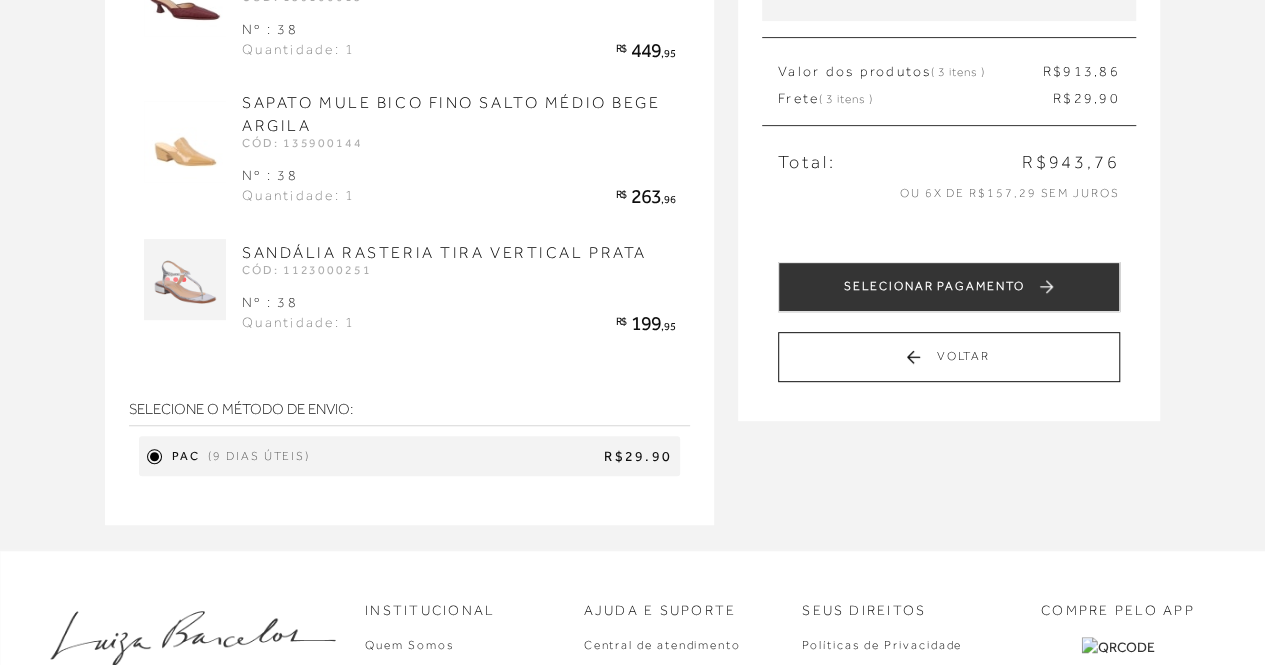 click on "Voltar" at bounding box center (949, 357) 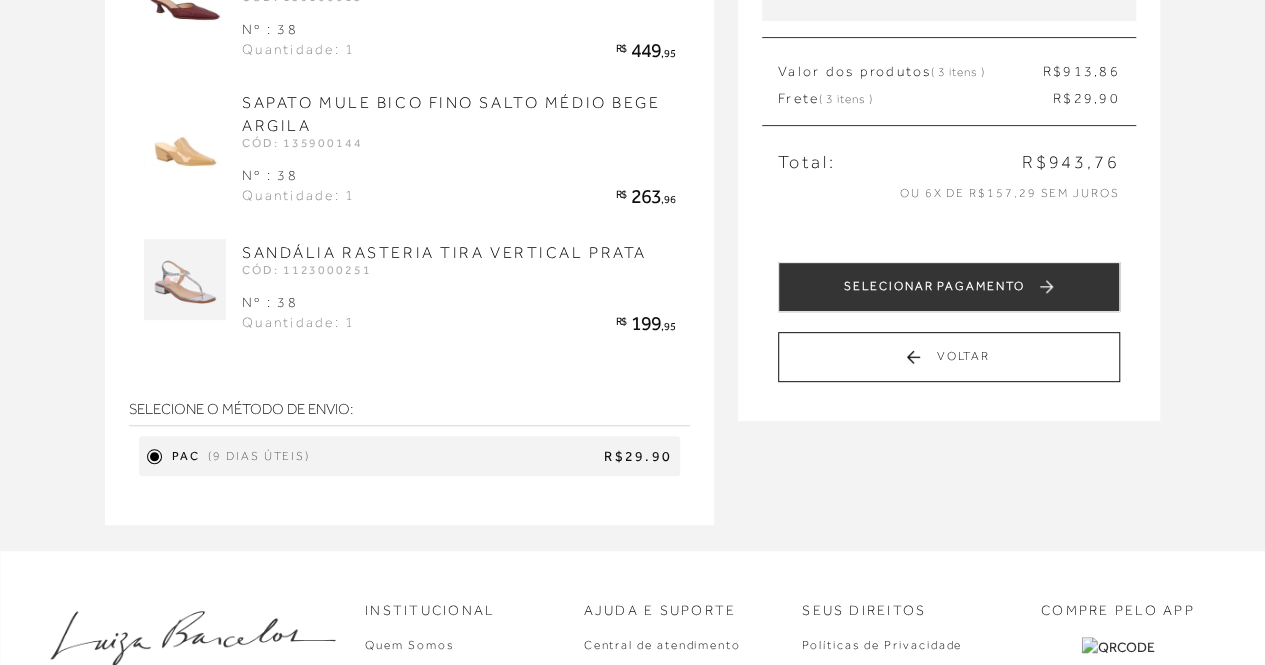 scroll, scrollTop: 0, scrollLeft: 0, axis: both 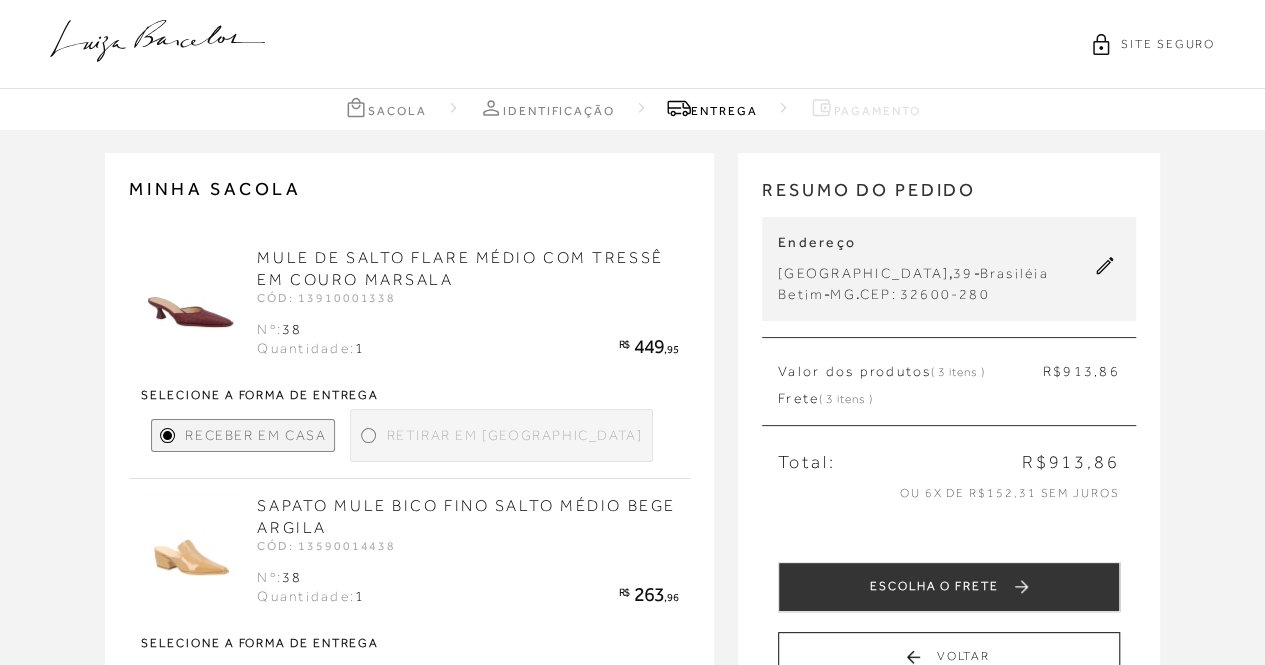 click on "Retirar em [GEOGRAPHIC_DATA]" at bounding box center (514, 435) 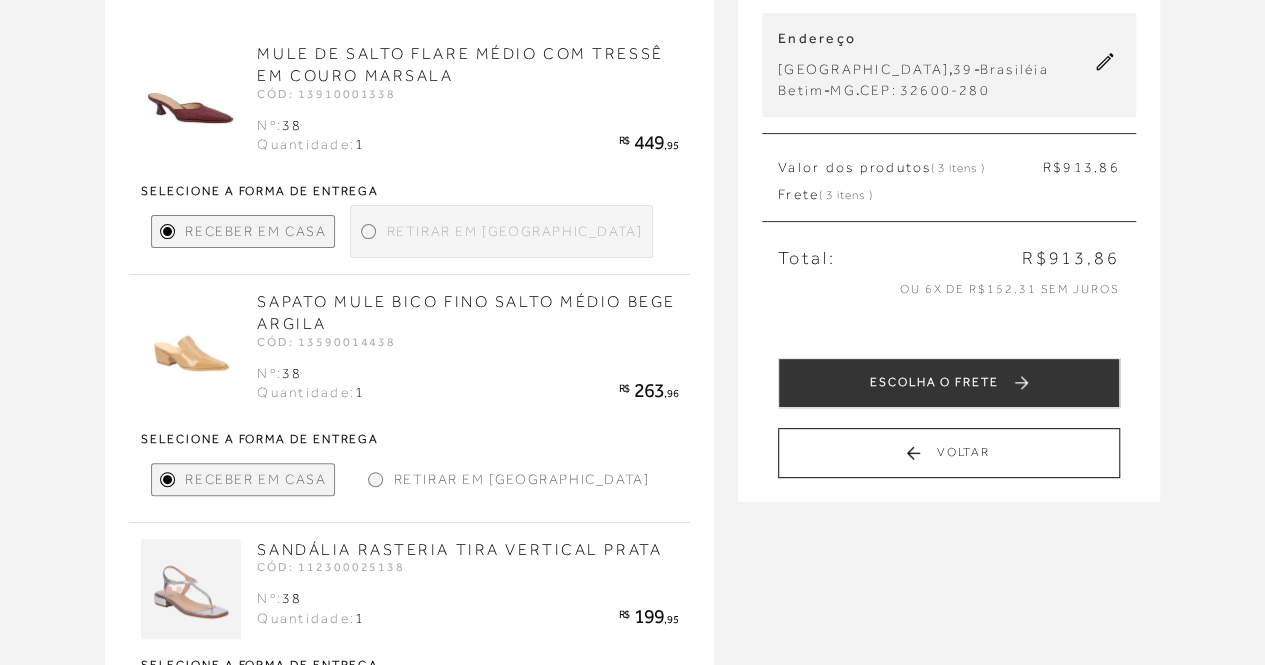 scroll, scrollTop: 200, scrollLeft: 0, axis: vertical 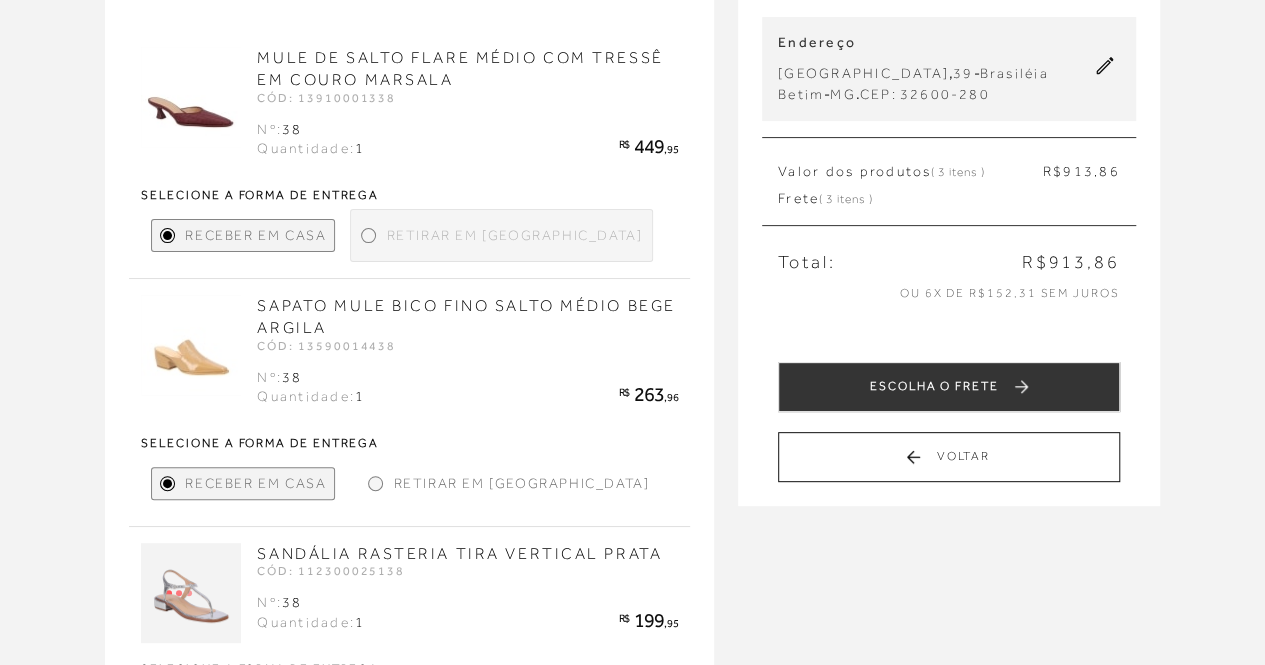click on "Retirar em [GEOGRAPHIC_DATA]" at bounding box center (514, 235) 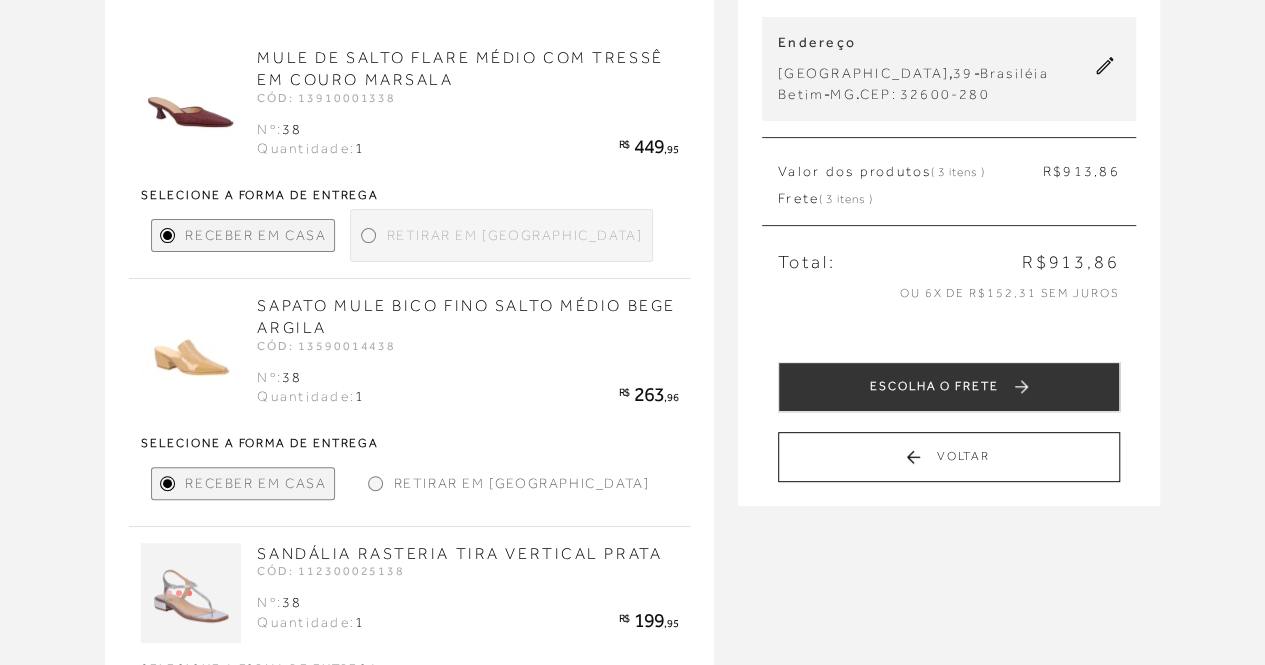 click on "Retirar em [GEOGRAPHIC_DATA]" at bounding box center [521, 483] 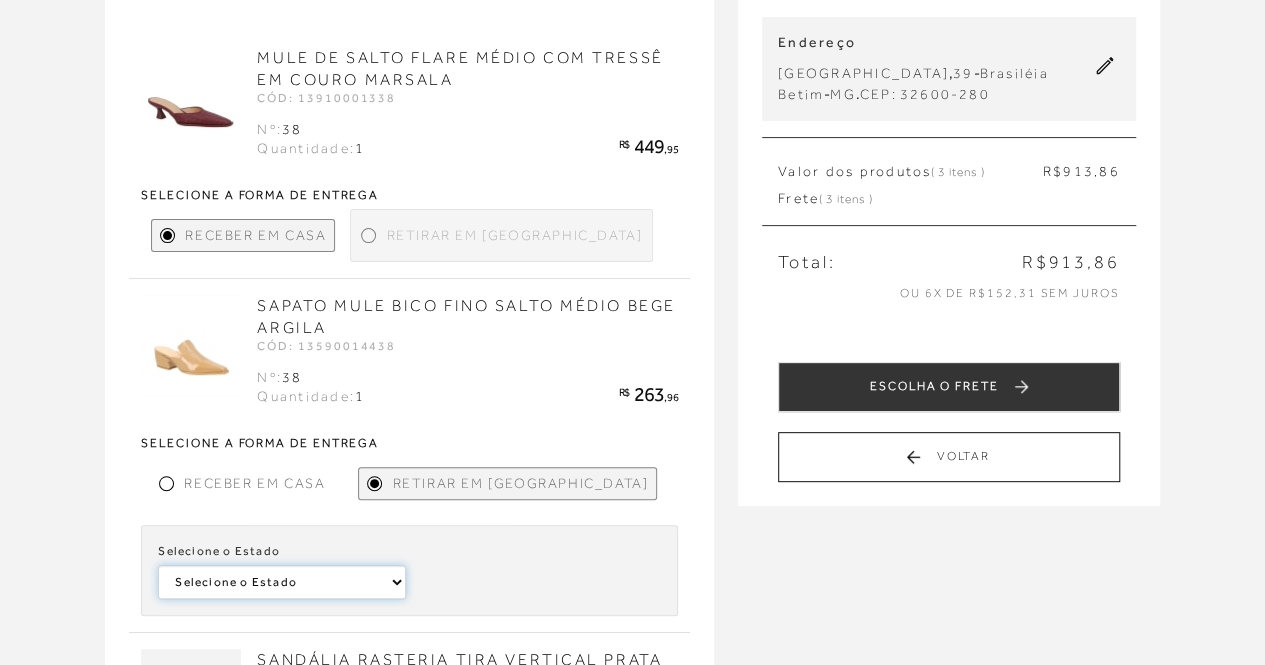 click on "Selecione o Estado [GEOGRAPHIC_DATA] [GEOGRAPHIC_DATA] [GEOGRAPHIC_DATA]" at bounding box center [281, 582] 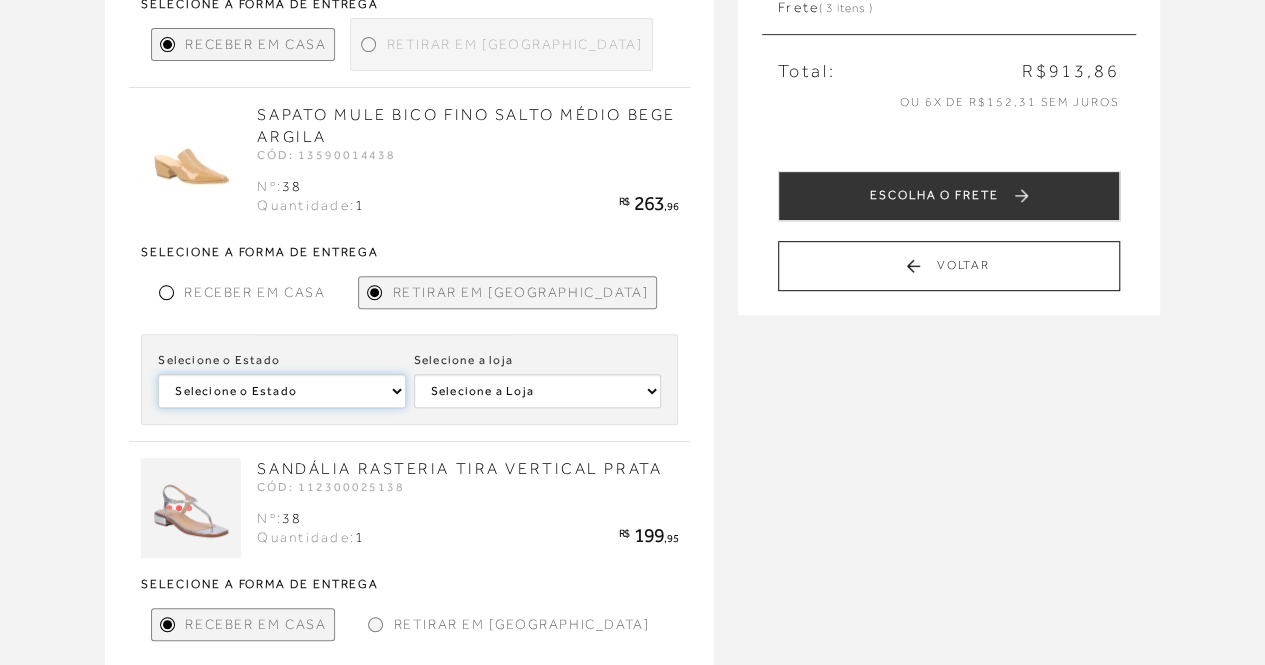 scroll, scrollTop: 400, scrollLeft: 0, axis: vertical 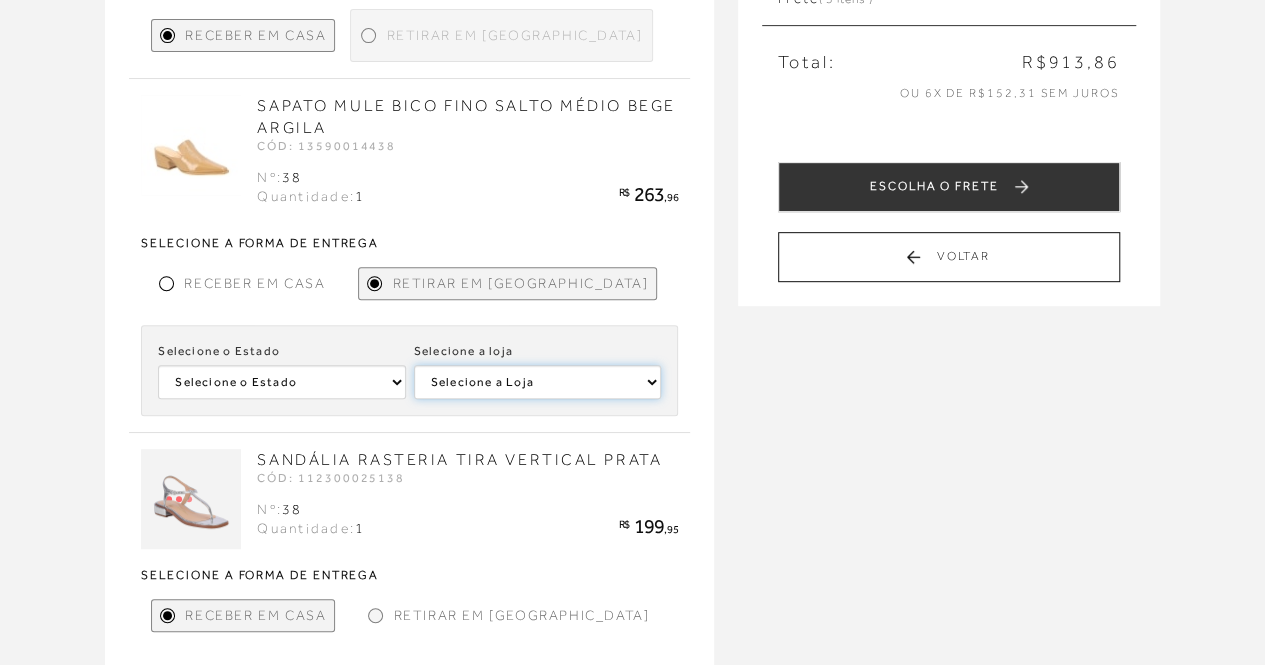 click on "Selecione a [PERSON_NAME] MONTES CLAROS" at bounding box center (537, 382) 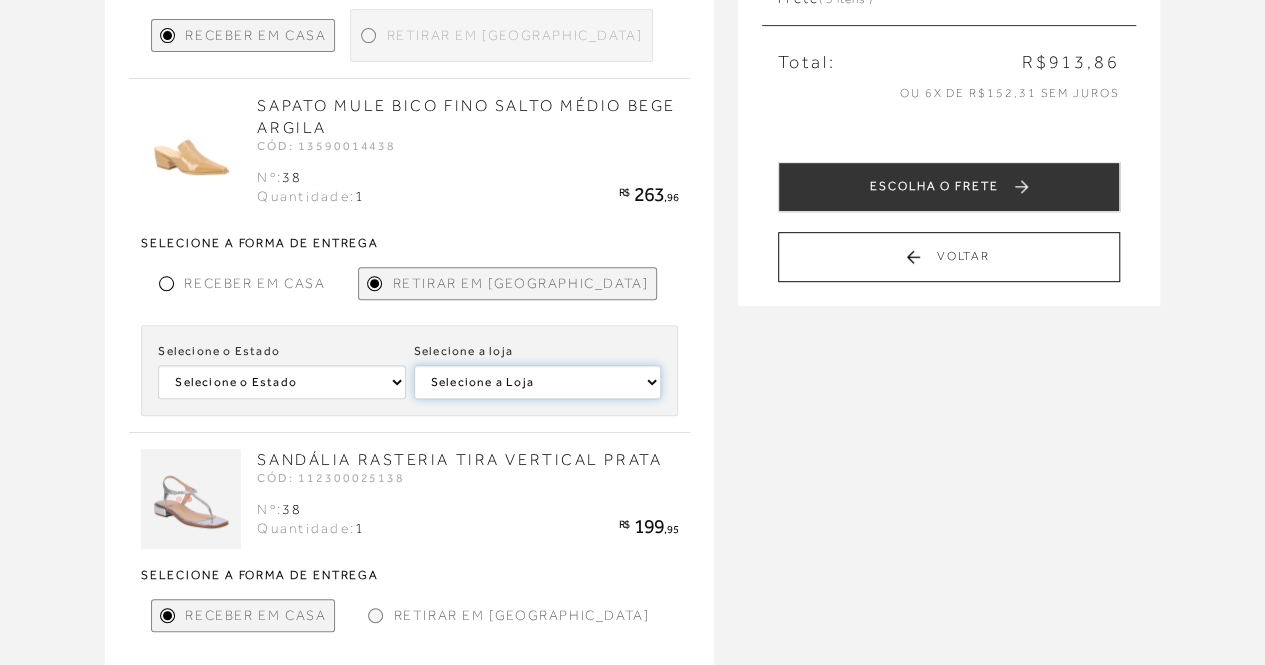 click on "Selecione a [PERSON_NAME] MONTES CLAROS" at bounding box center [537, 382] 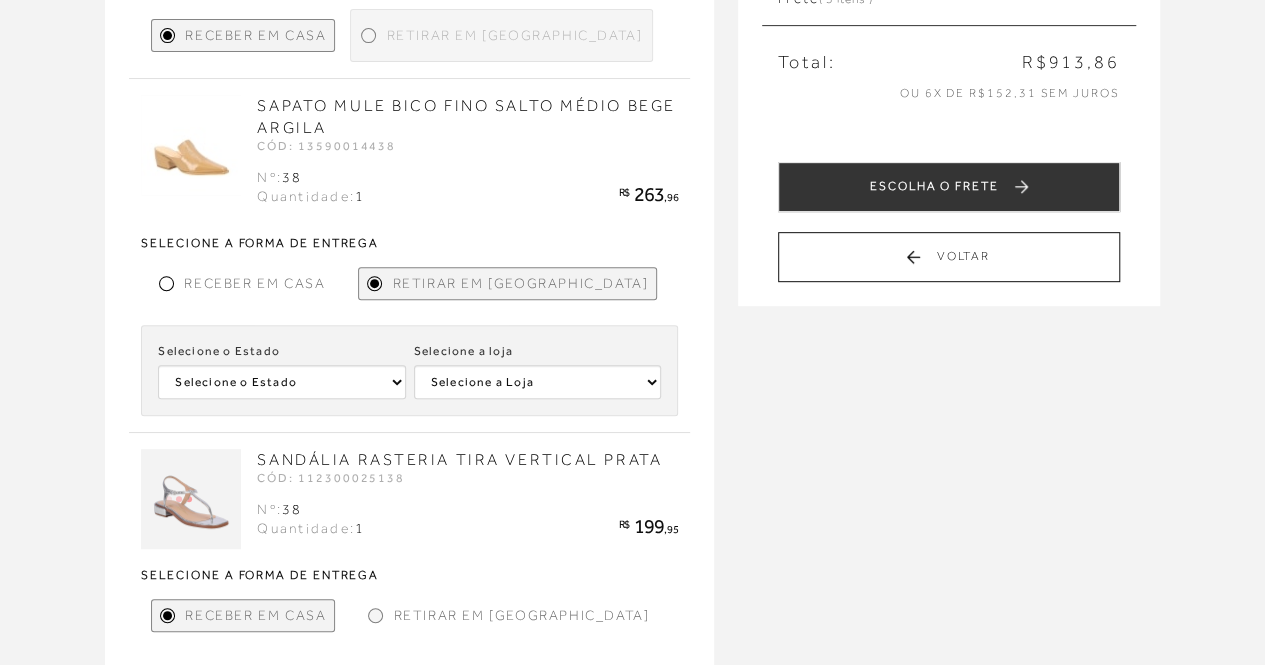 click on "Retirar em [GEOGRAPHIC_DATA]" at bounding box center (508, 615) 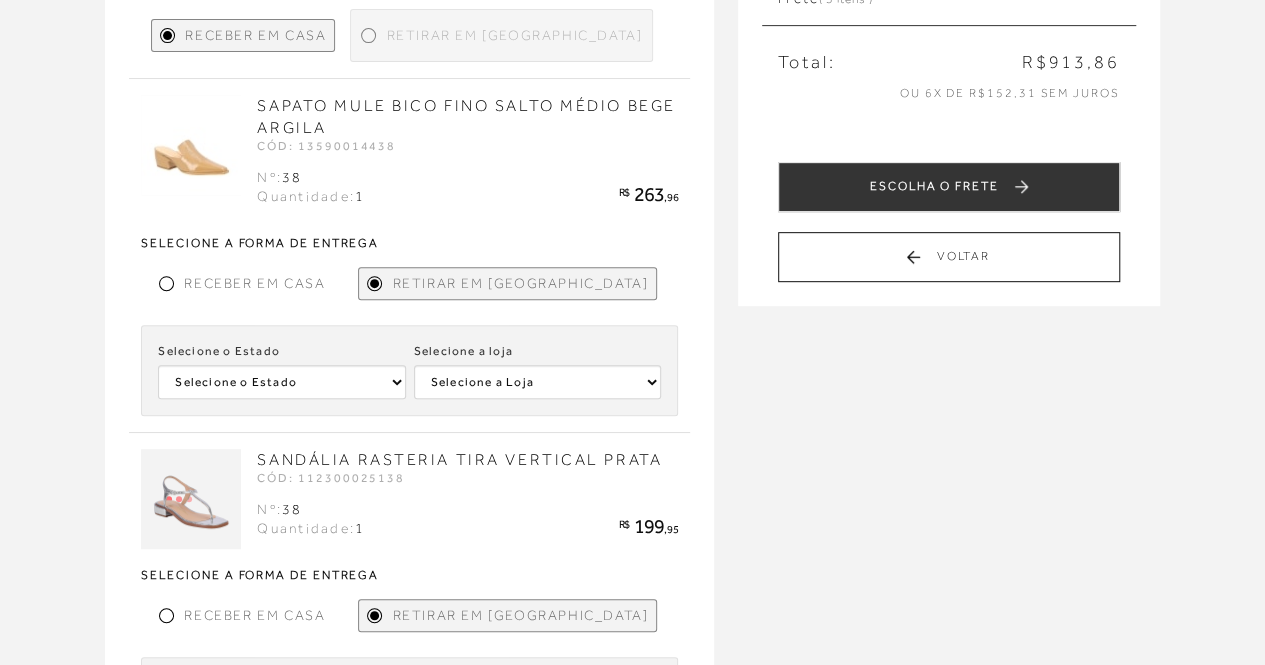 scroll, scrollTop: 700, scrollLeft: 0, axis: vertical 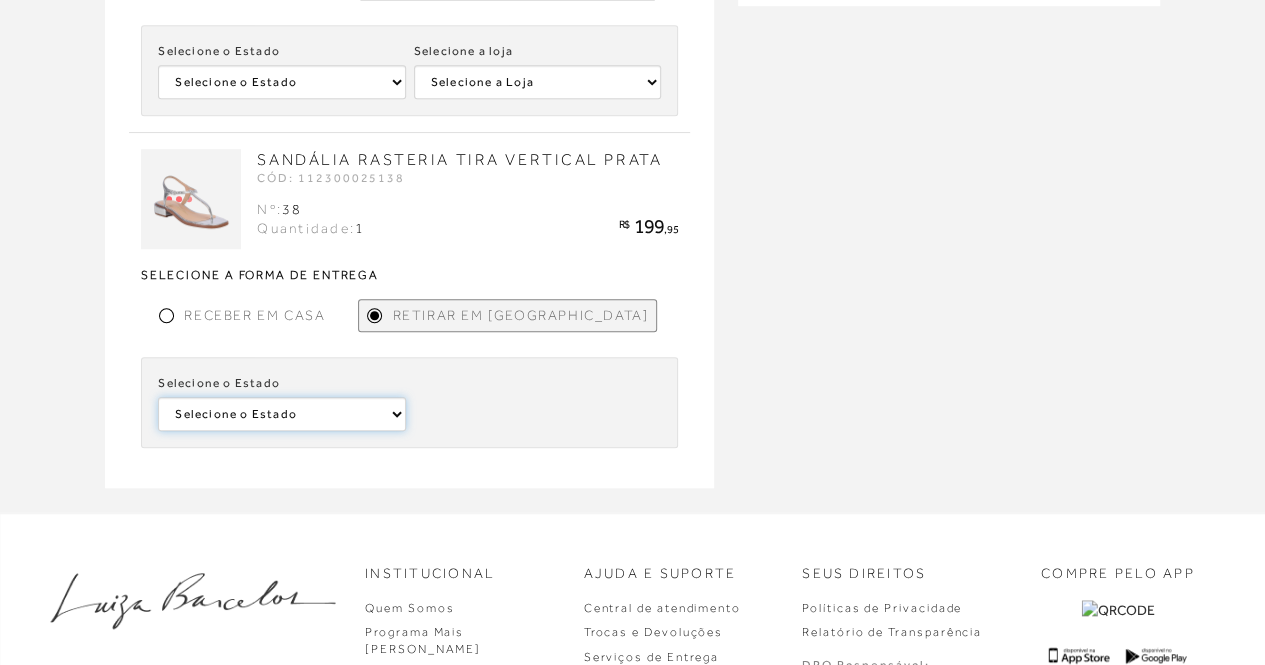 click on "Selecione o Estado Bahia [GEOGRAPHIC_DATA]" at bounding box center [281, 82] 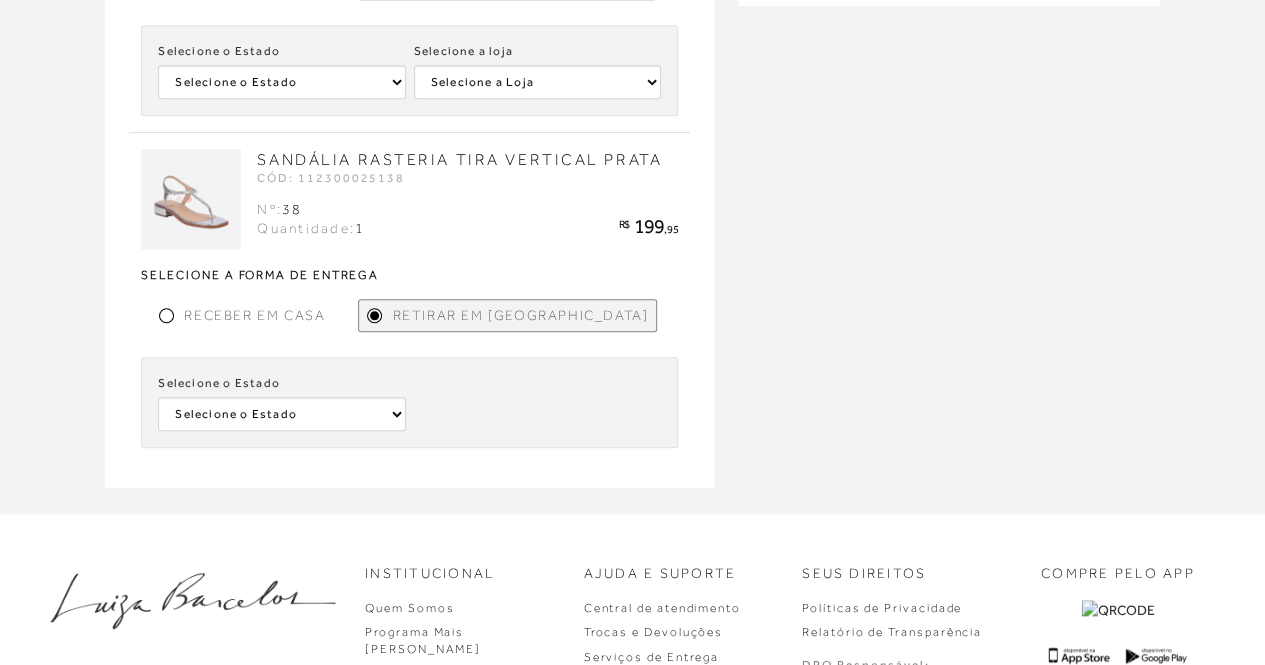 drag, startPoint x: 586, startPoint y: 395, endPoint x: 573, endPoint y: 397, distance: 13.152946 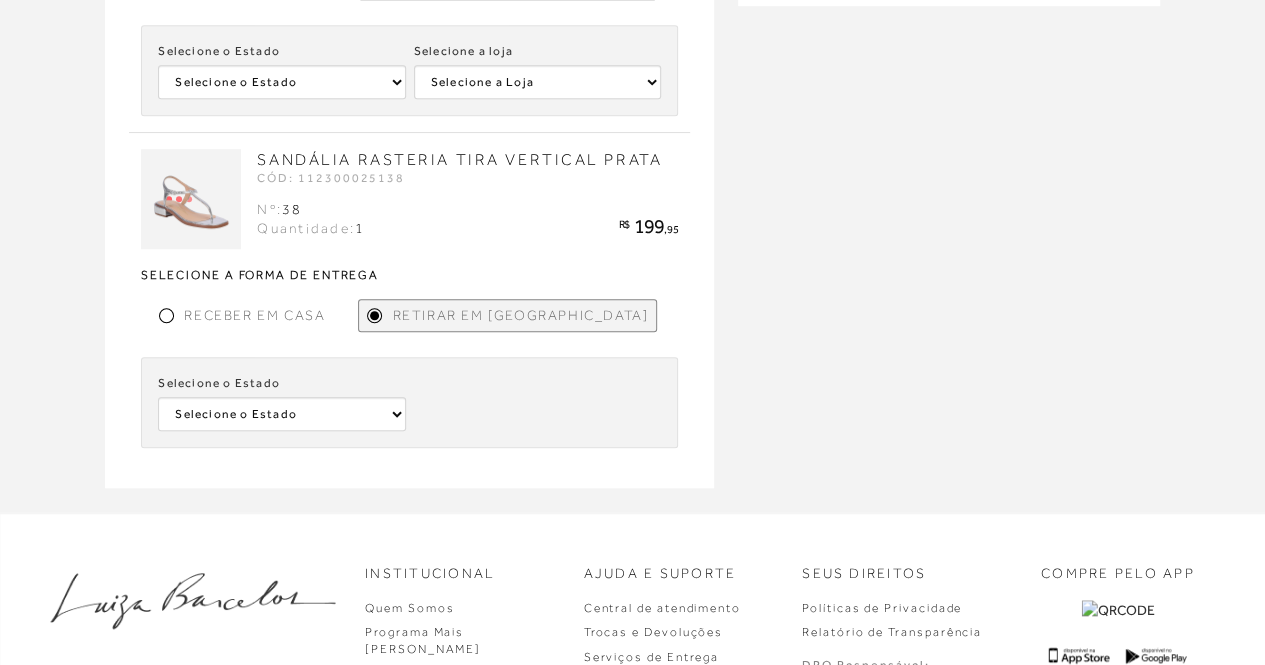 click at bounding box center (537, 402) 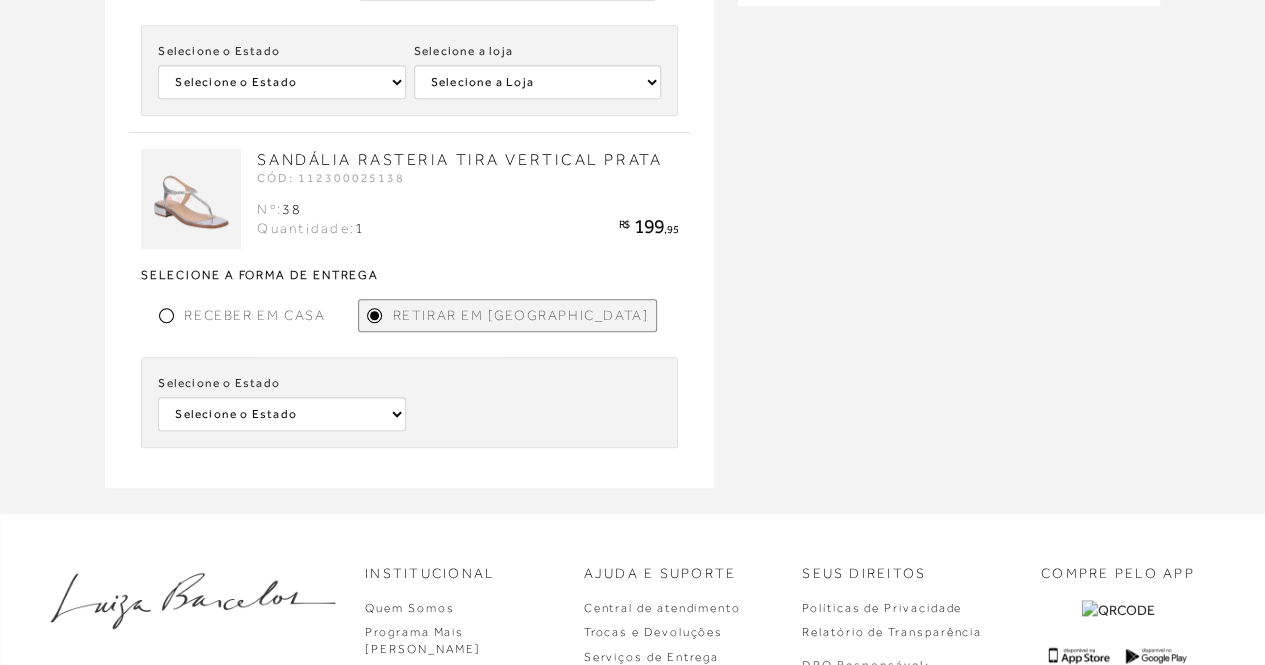 click on "Receber em Casa" at bounding box center (254, 315) 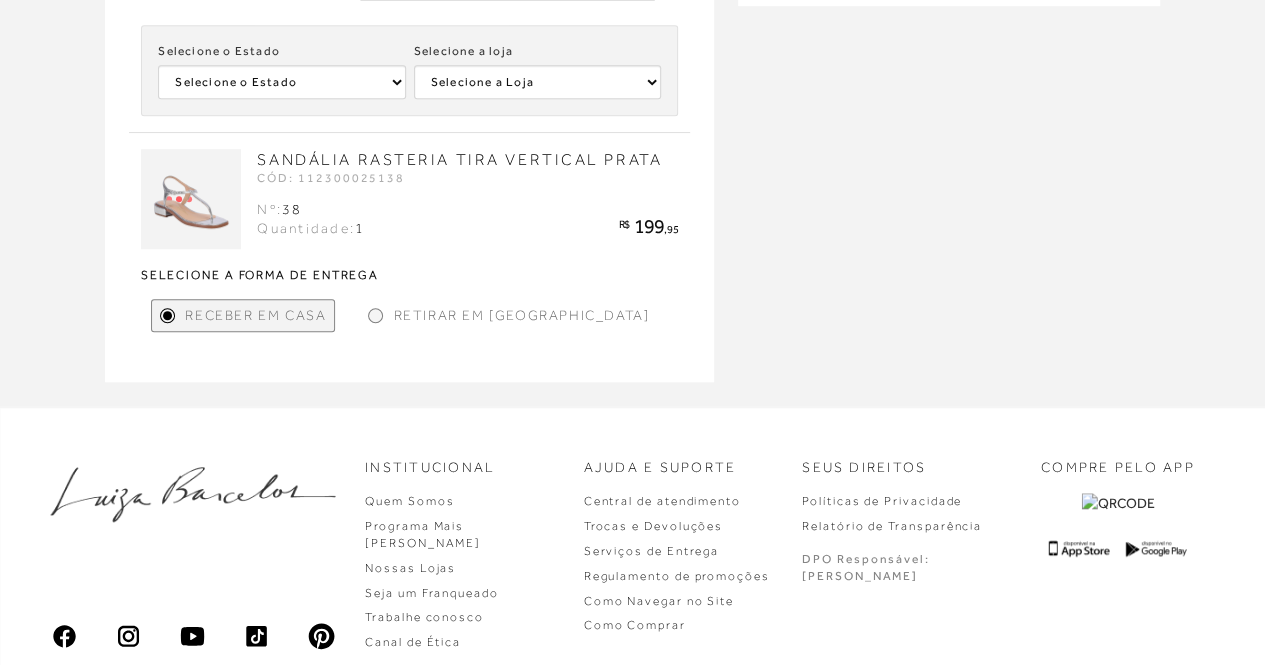 scroll, scrollTop: 300, scrollLeft: 0, axis: vertical 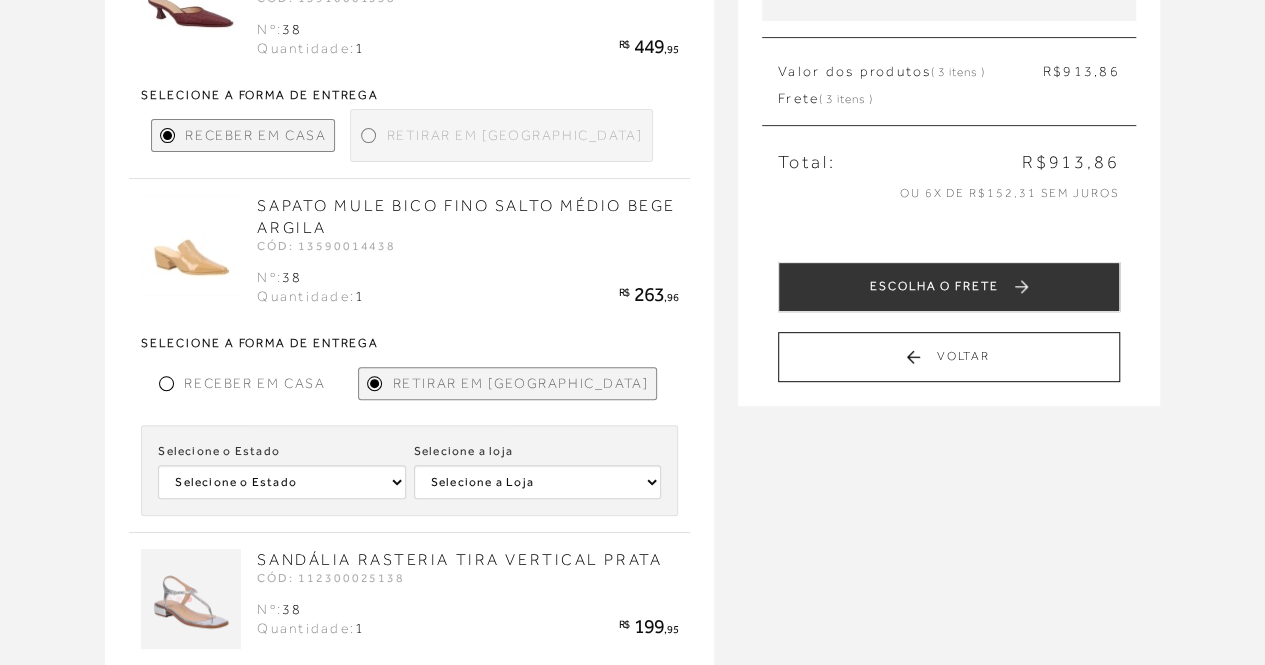 click at bounding box center (166, 383) 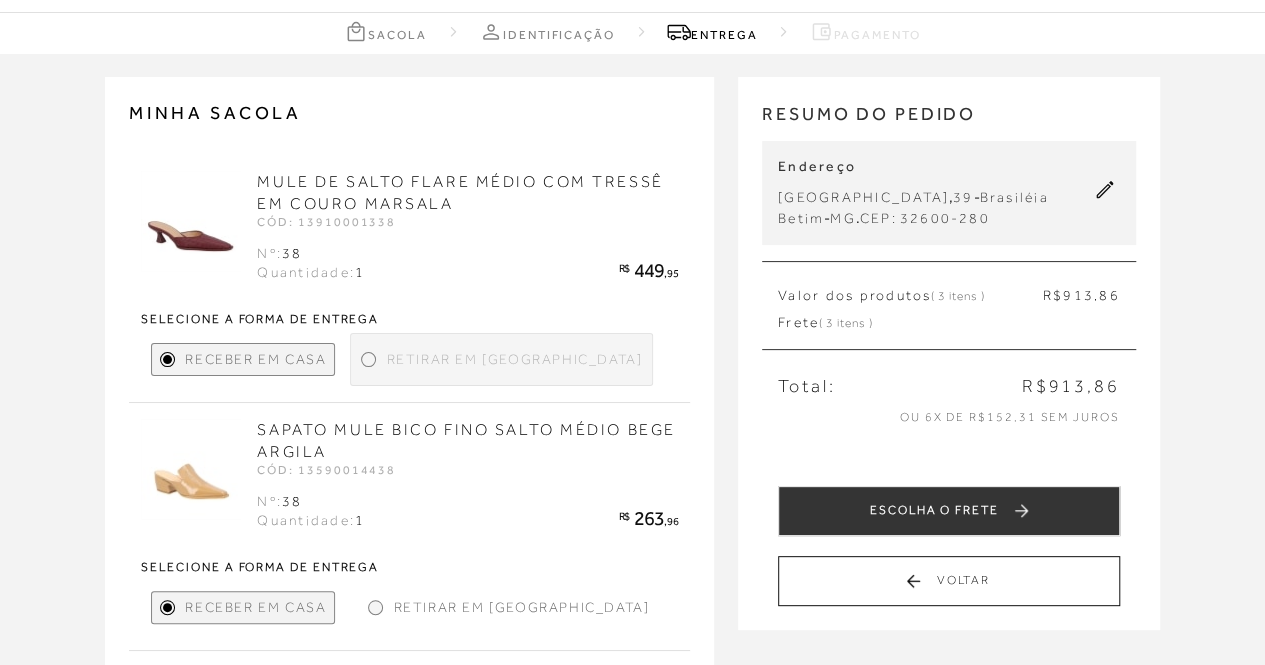 scroll, scrollTop: 0, scrollLeft: 0, axis: both 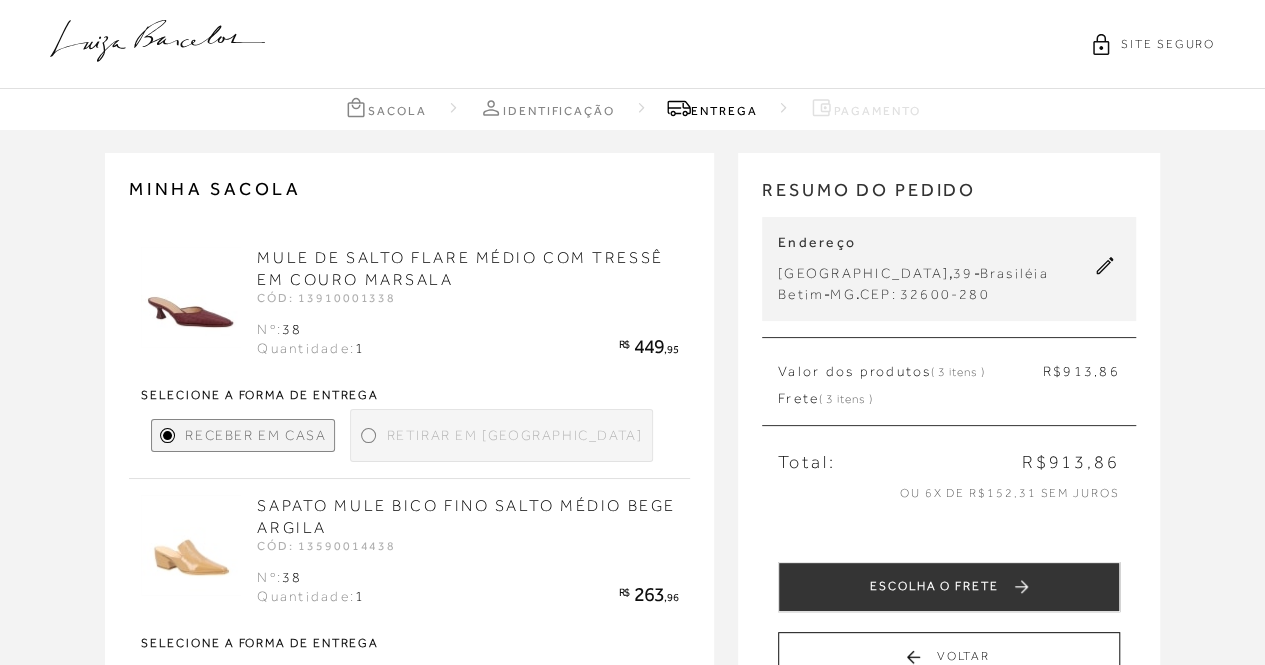 click on "SITE SEGURO" at bounding box center [632, 44] 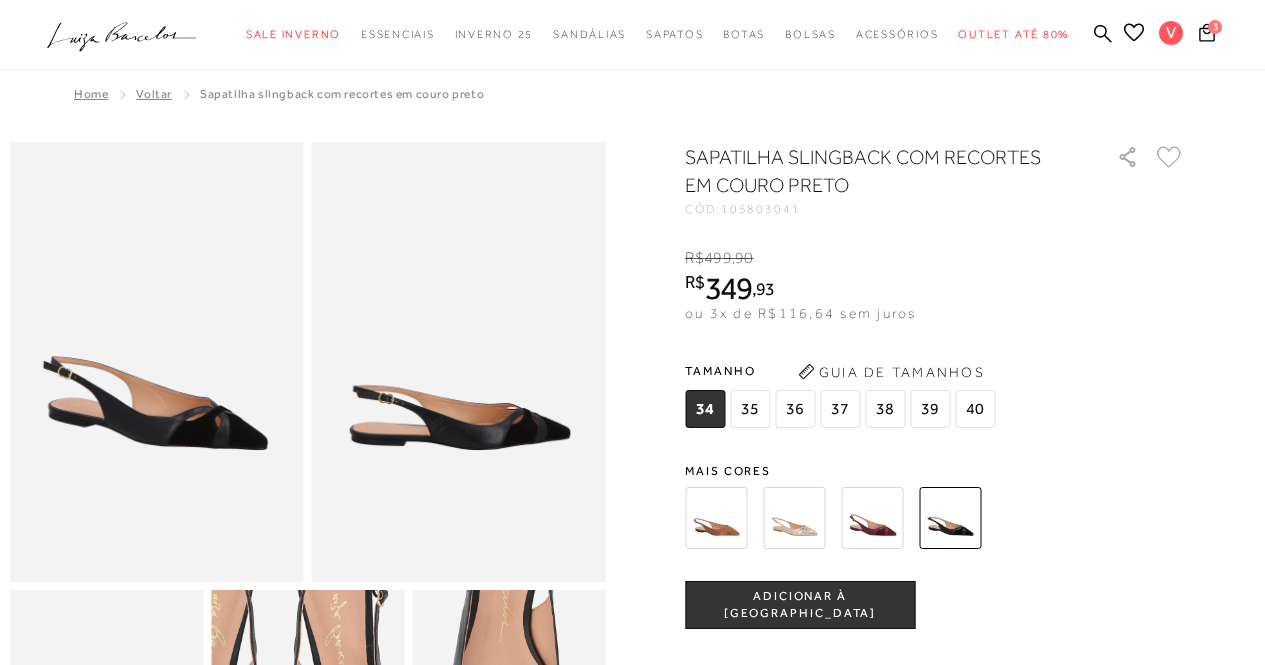 scroll, scrollTop: 300, scrollLeft: 0, axis: vertical 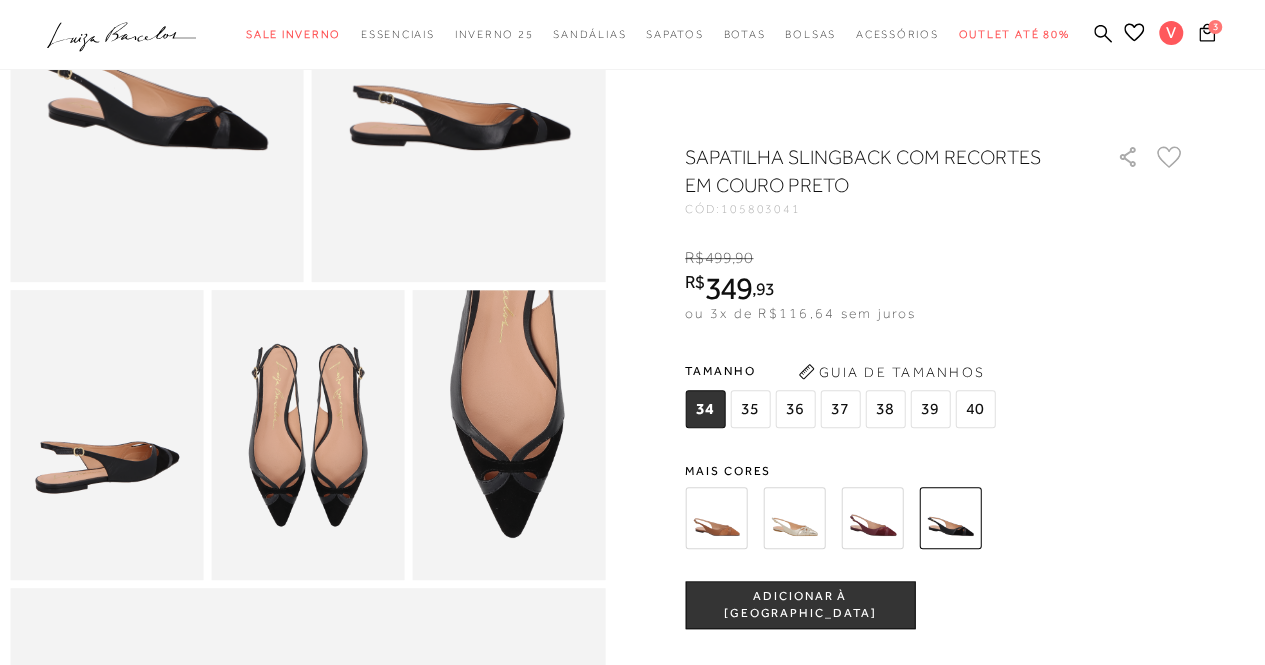 click at bounding box center [716, 518] 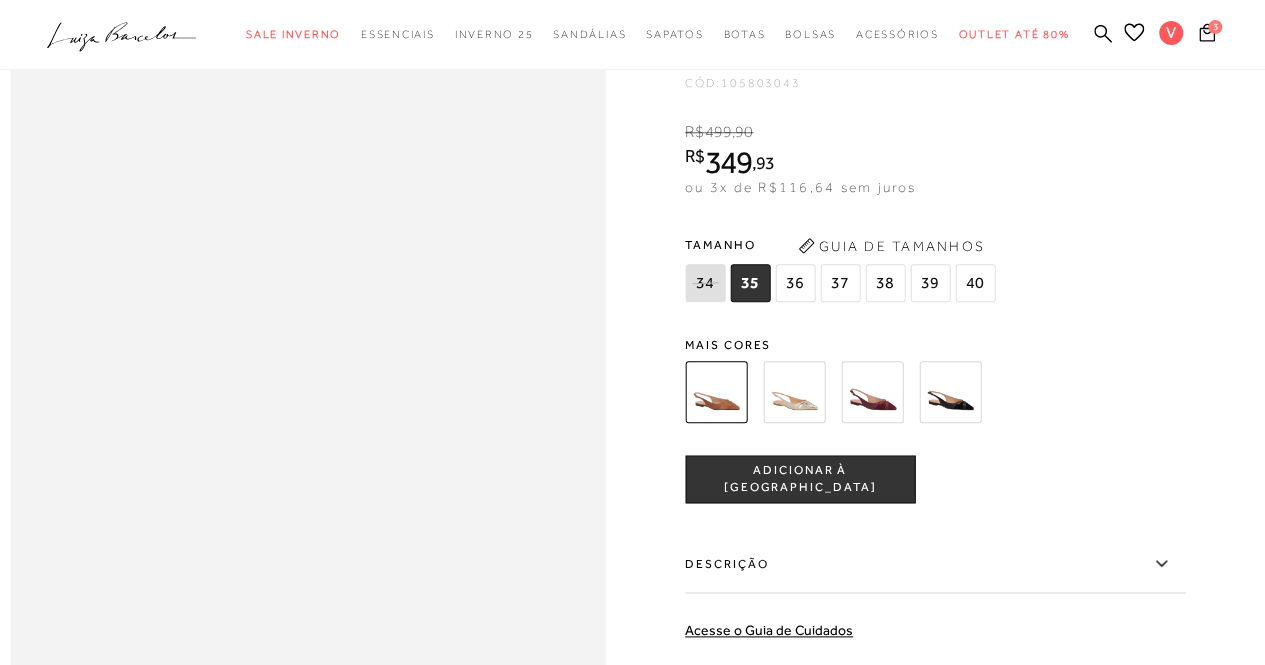 scroll, scrollTop: 1000, scrollLeft: 0, axis: vertical 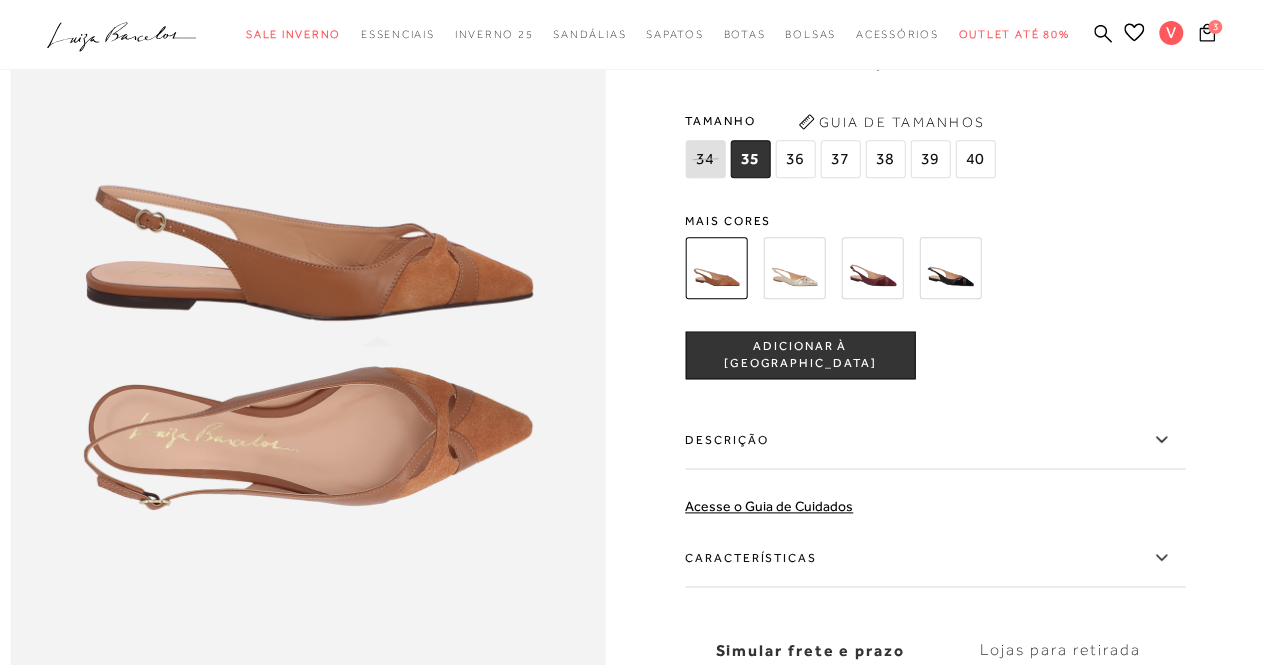 click at bounding box center (794, 268) 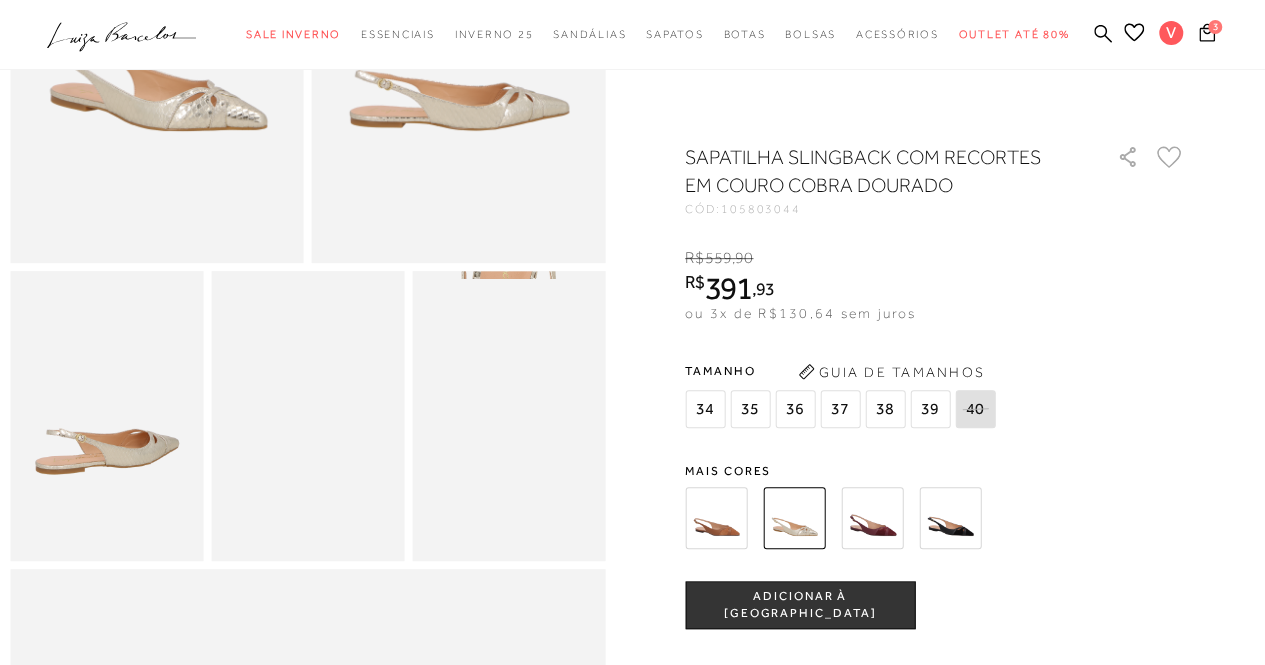 scroll, scrollTop: 400, scrollLeft: 0, axis: vertical 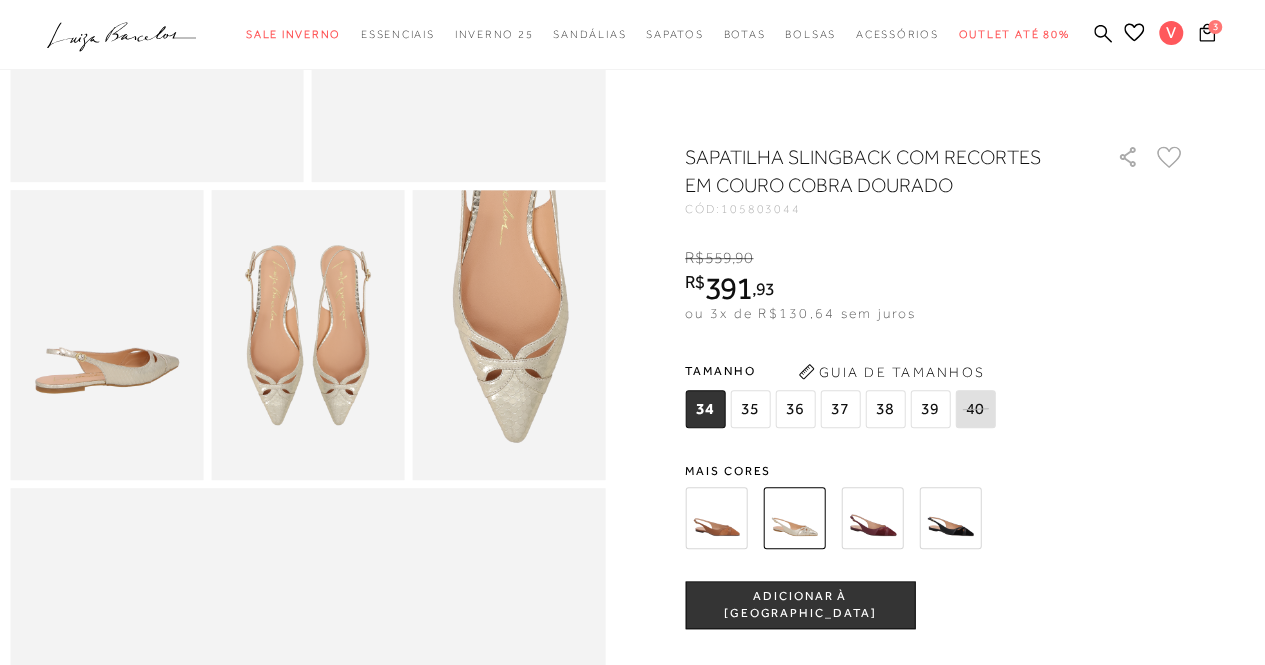 click at bounding box center (872, 518) 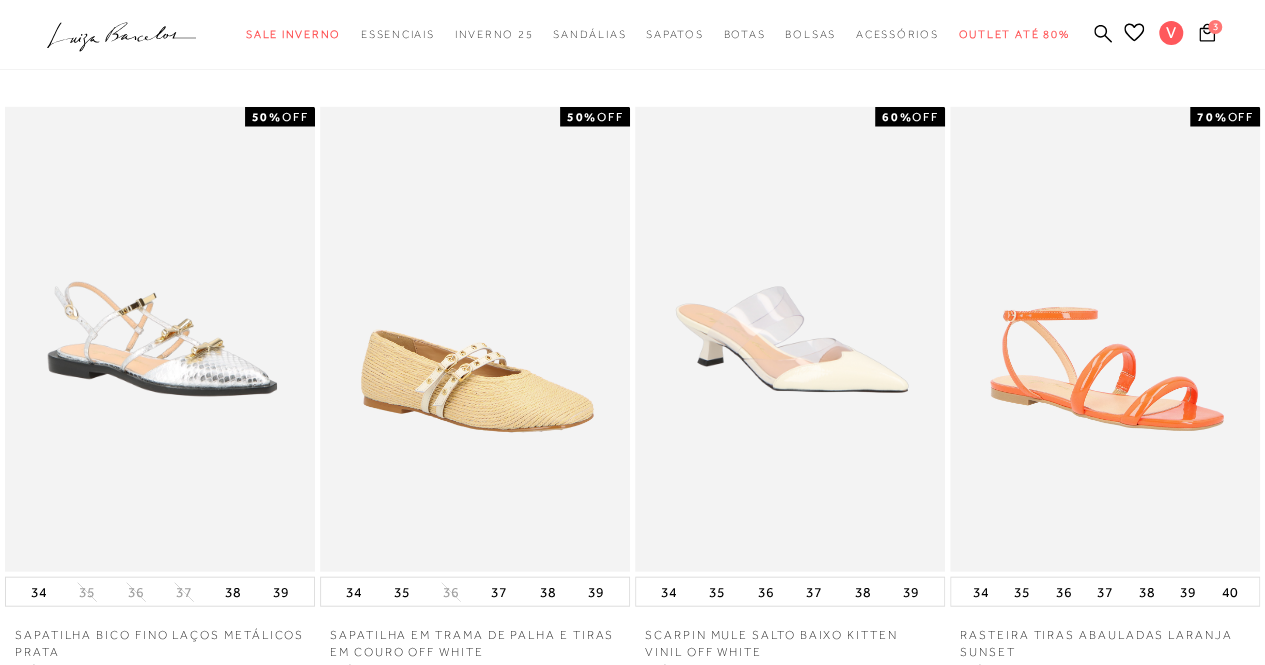 scroll, scrollTop: 2100, scrollLeft: 0, axis: vertical 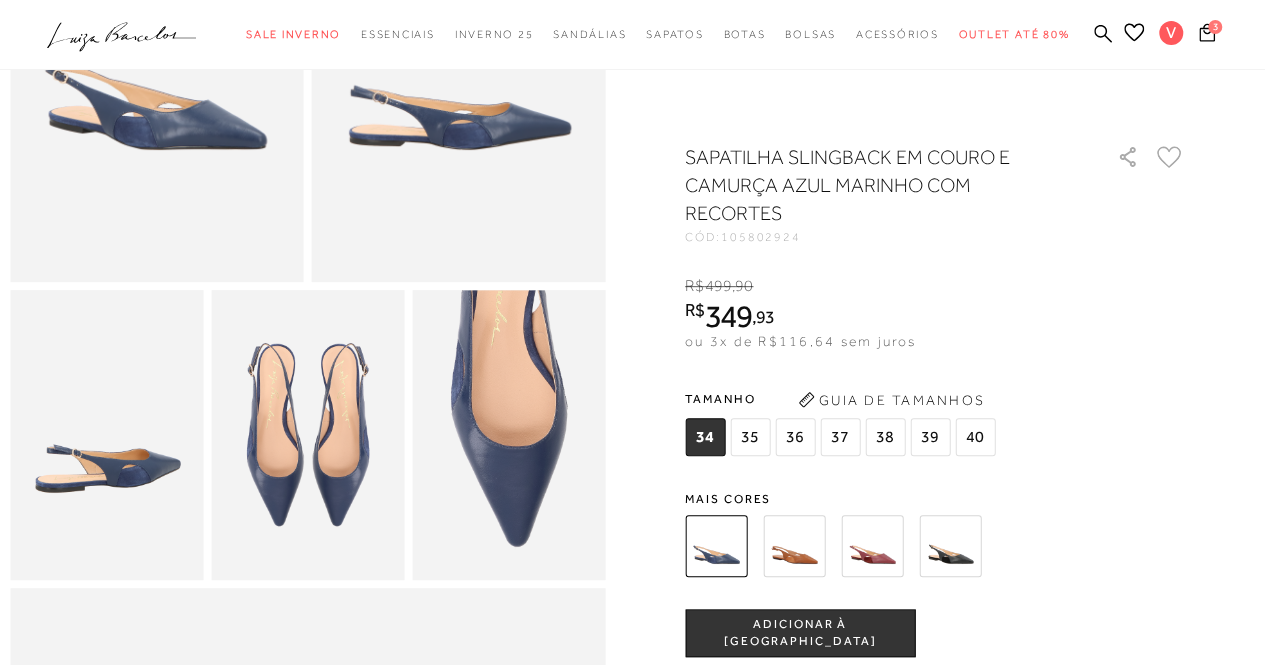 click at bounding box center (872, 546) 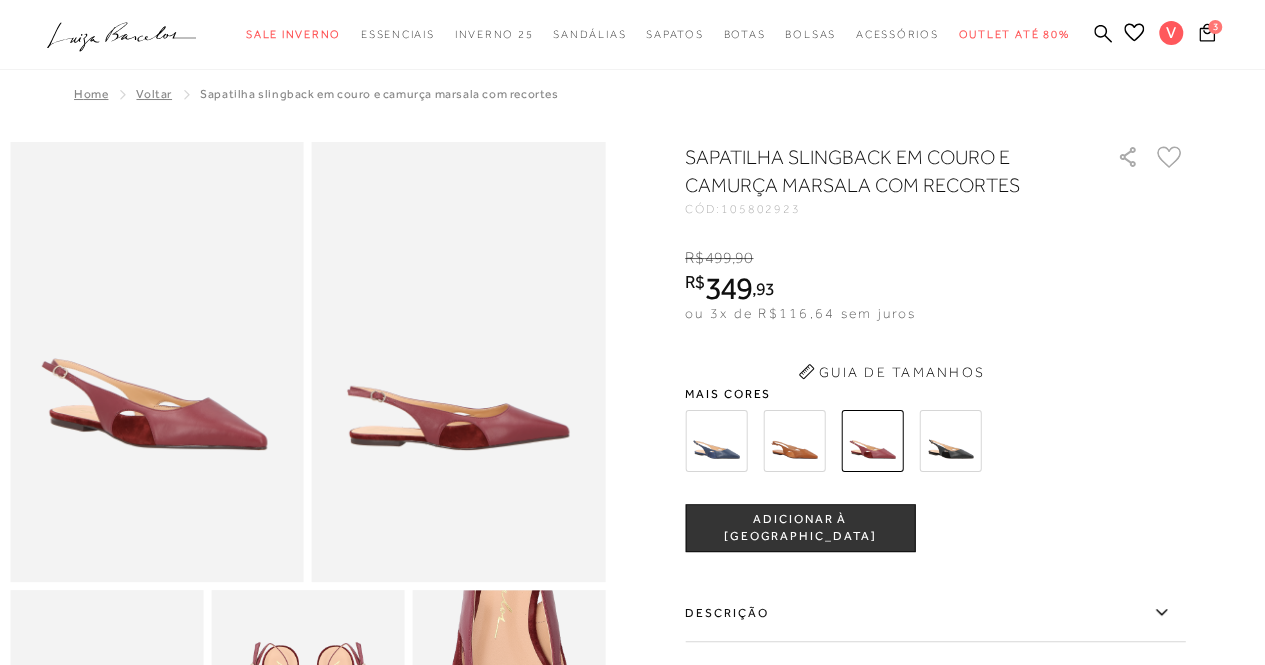 scroll, scrollTop: 0, scrollLeft: 0, axis: both 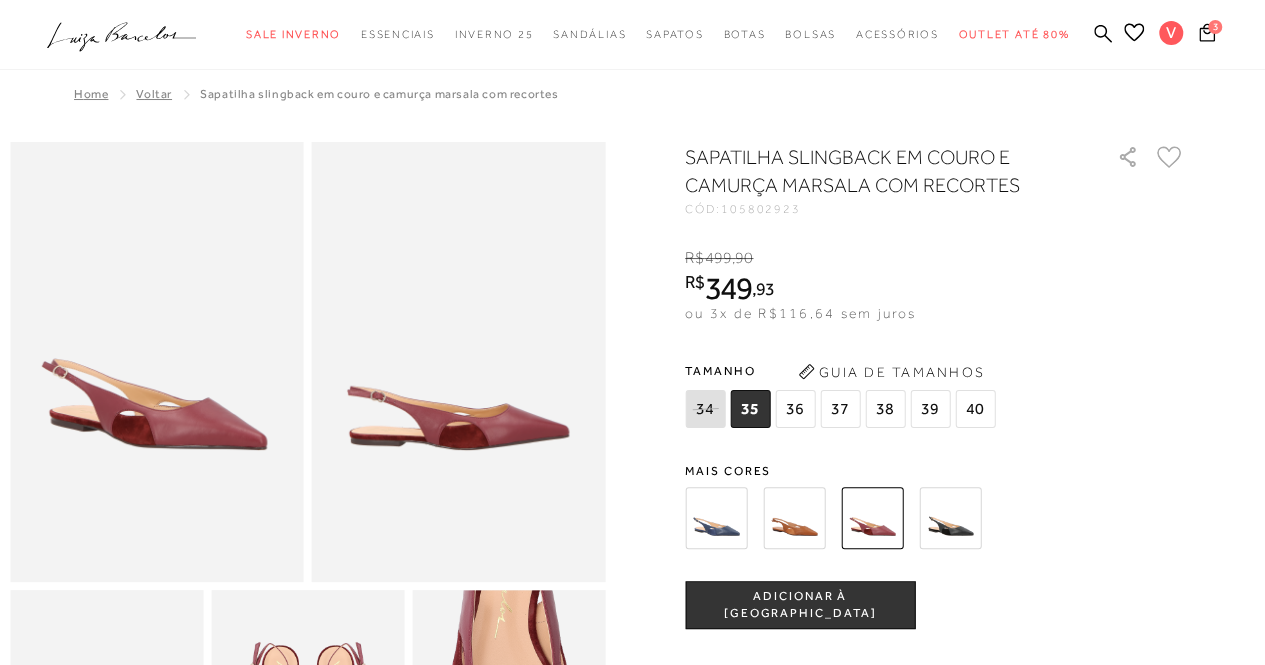 click at bounding box center (716, 518) 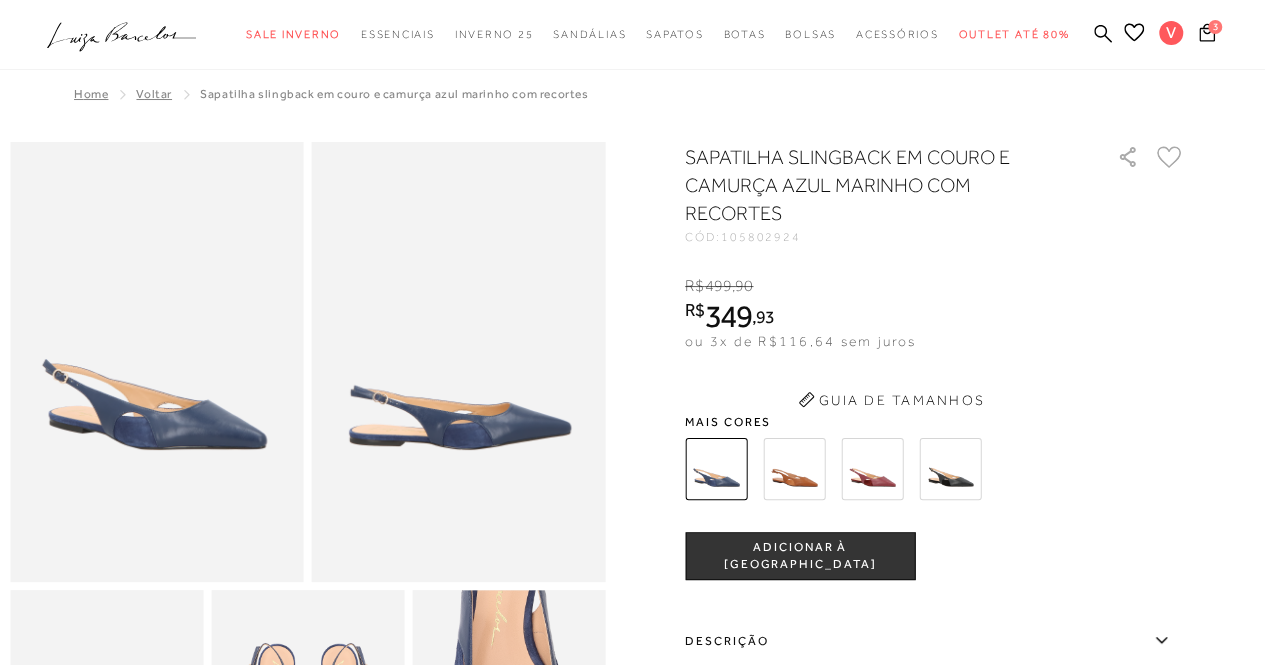 scroll, scrollTop: 0, scrollLeft: 0, axis: both 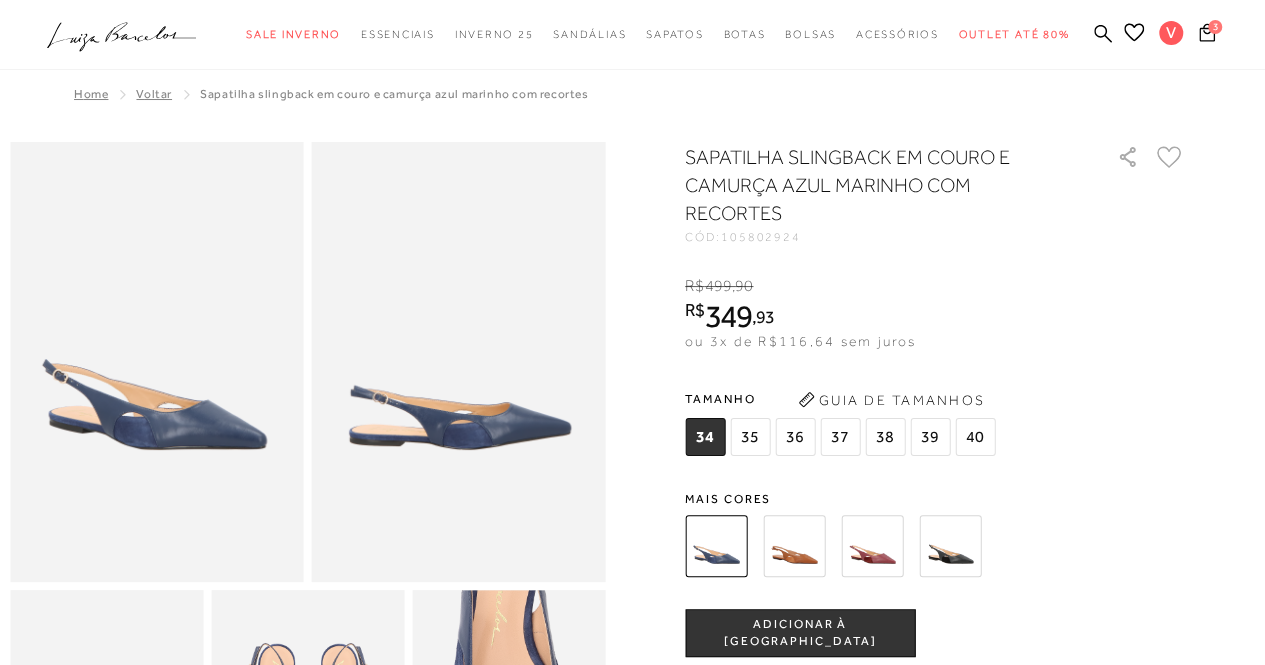 click 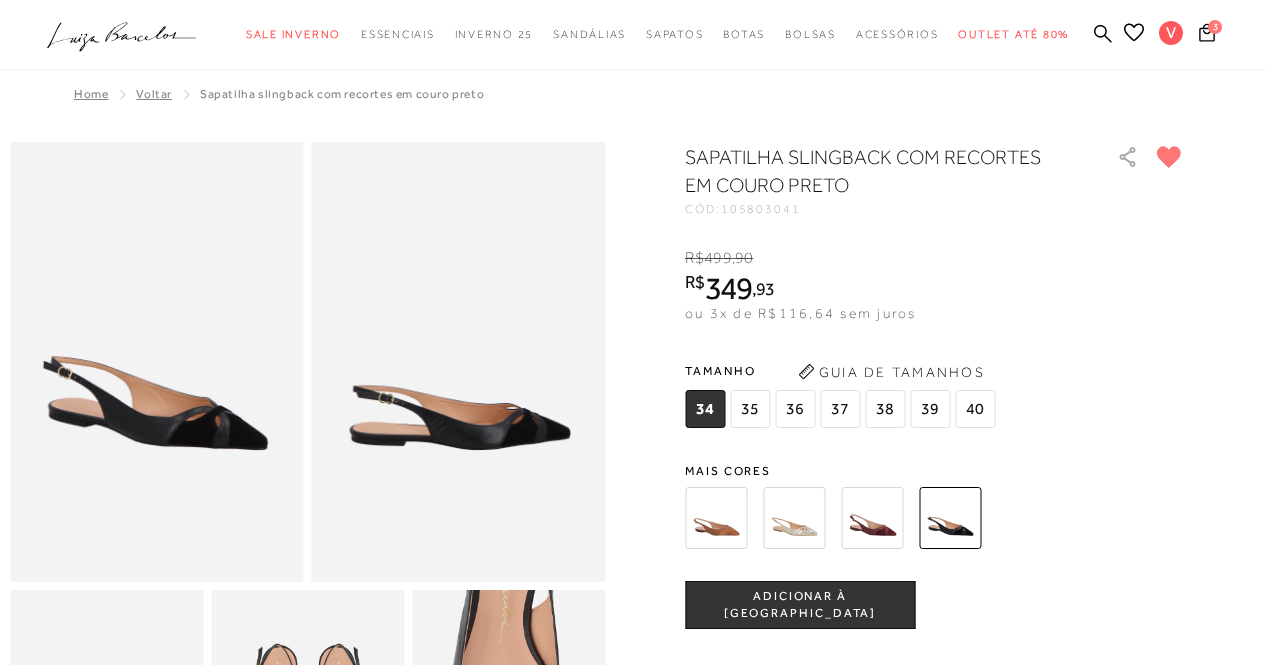 scroll, scrollTop: 0, scrollLeft: 0, axis: both 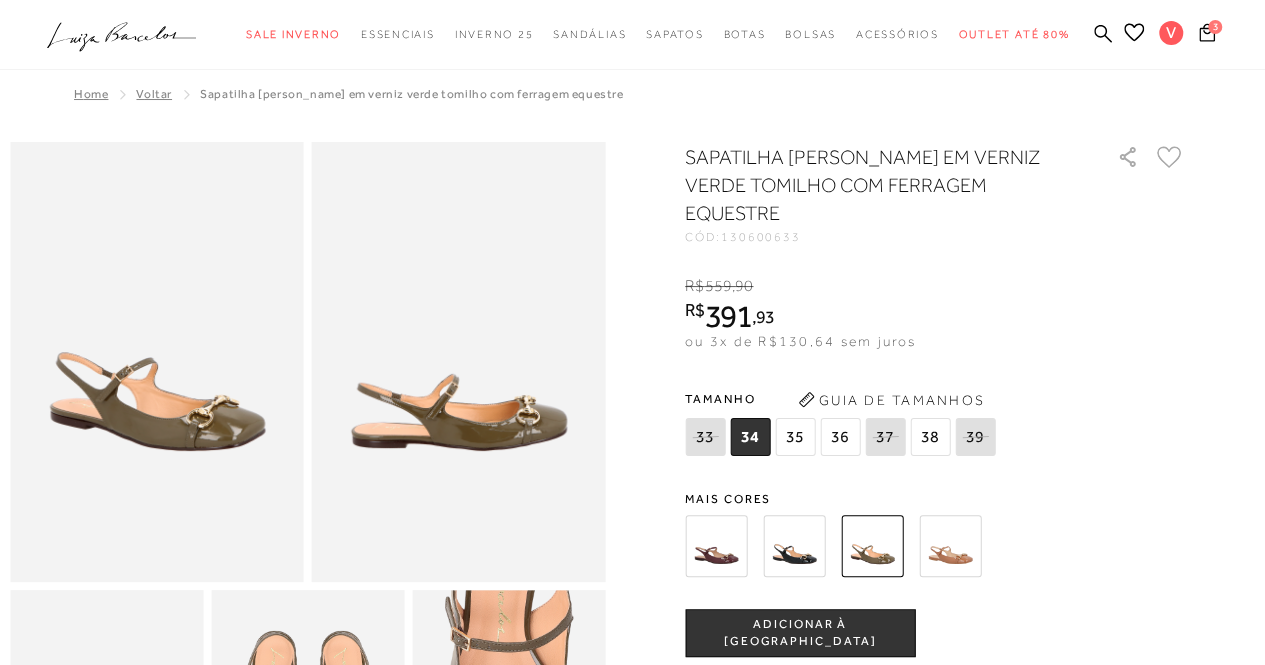 click 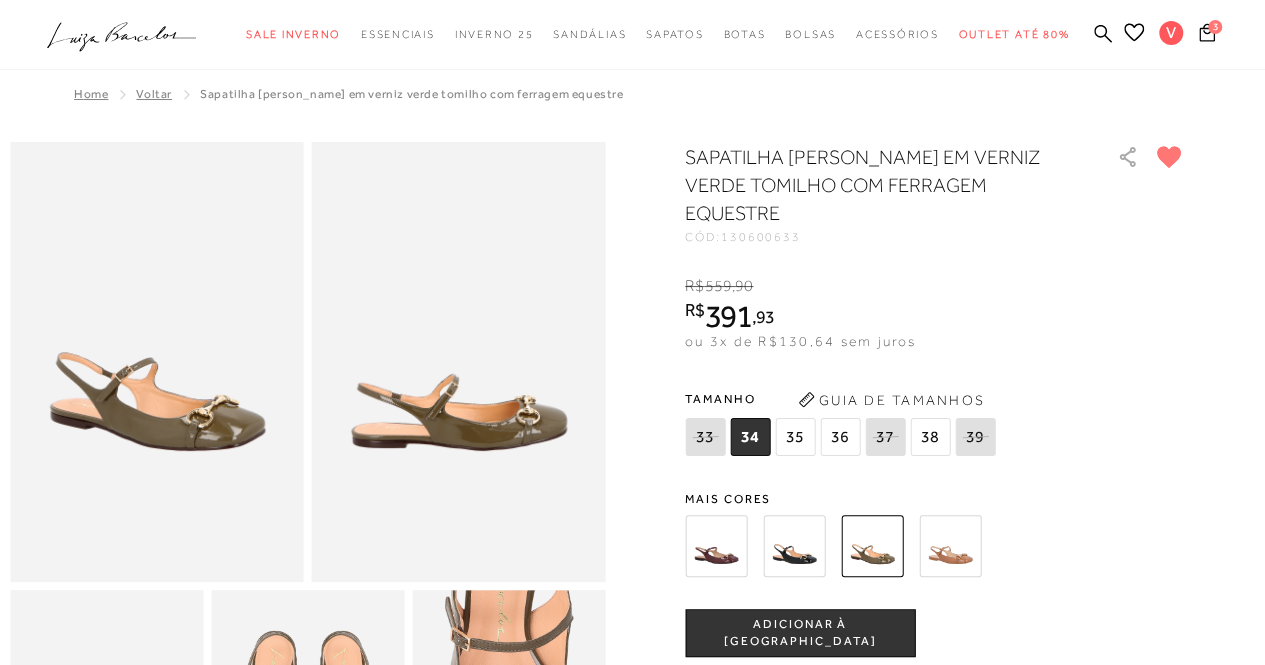 click at bounding box center [794, 546] 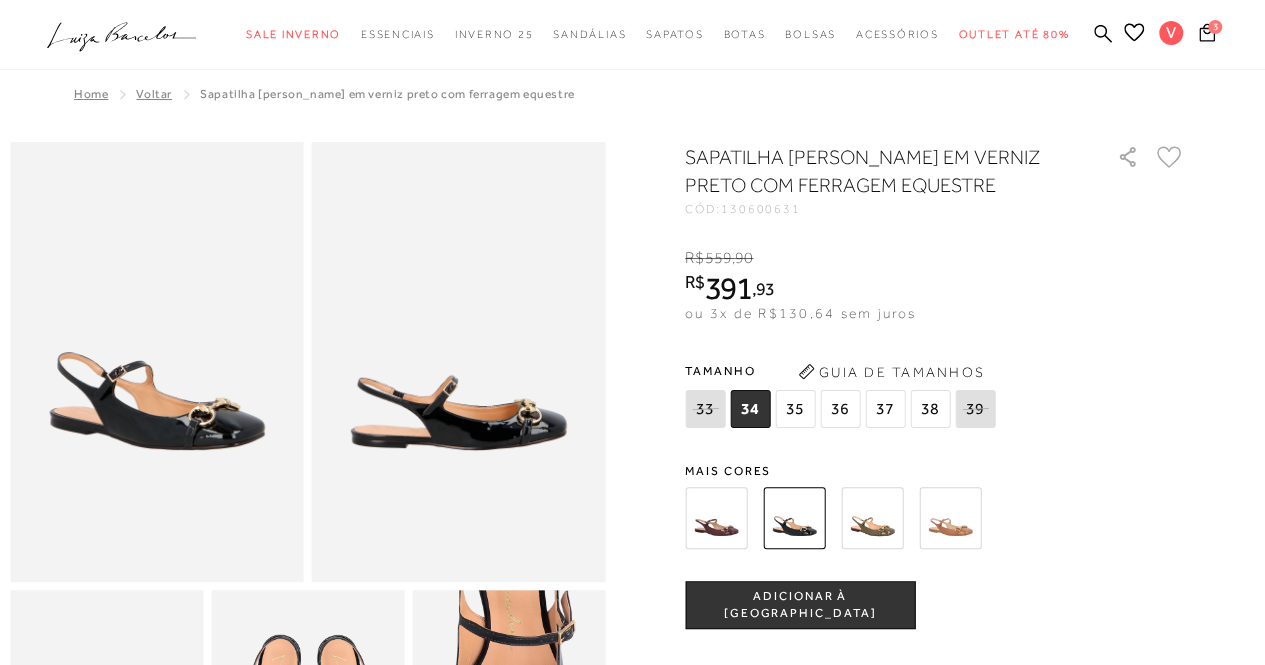 click at bounding box center [950, 518] 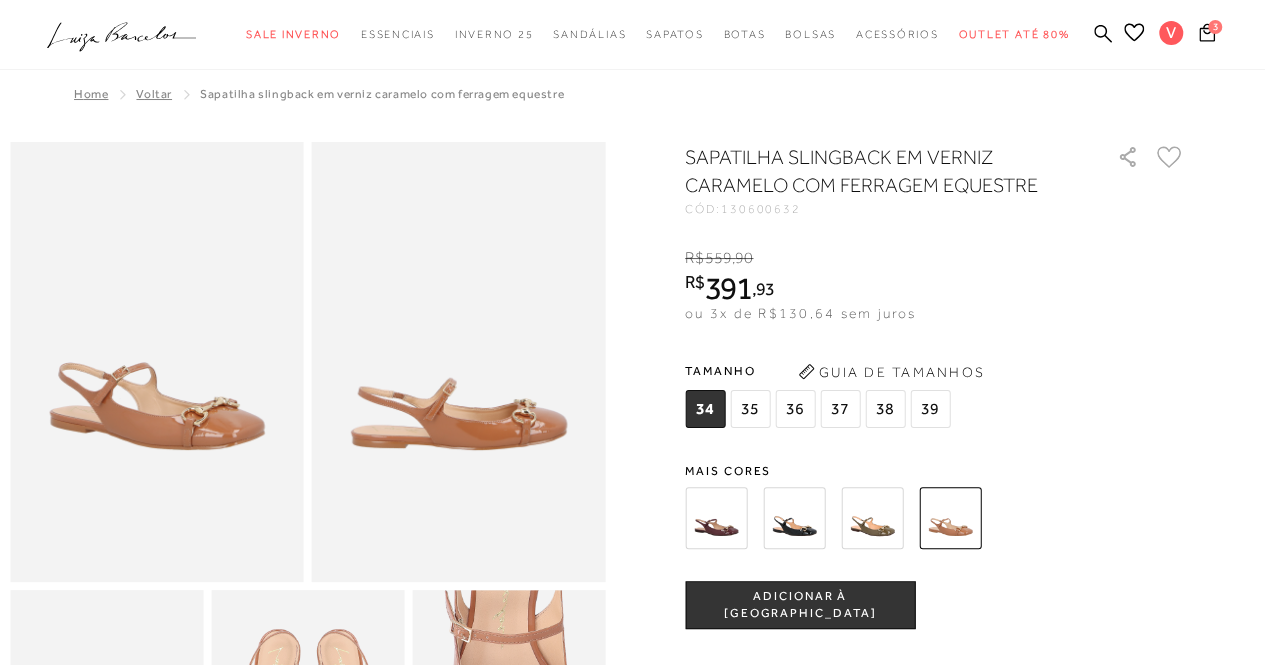 click at bounding box center (716, 518) 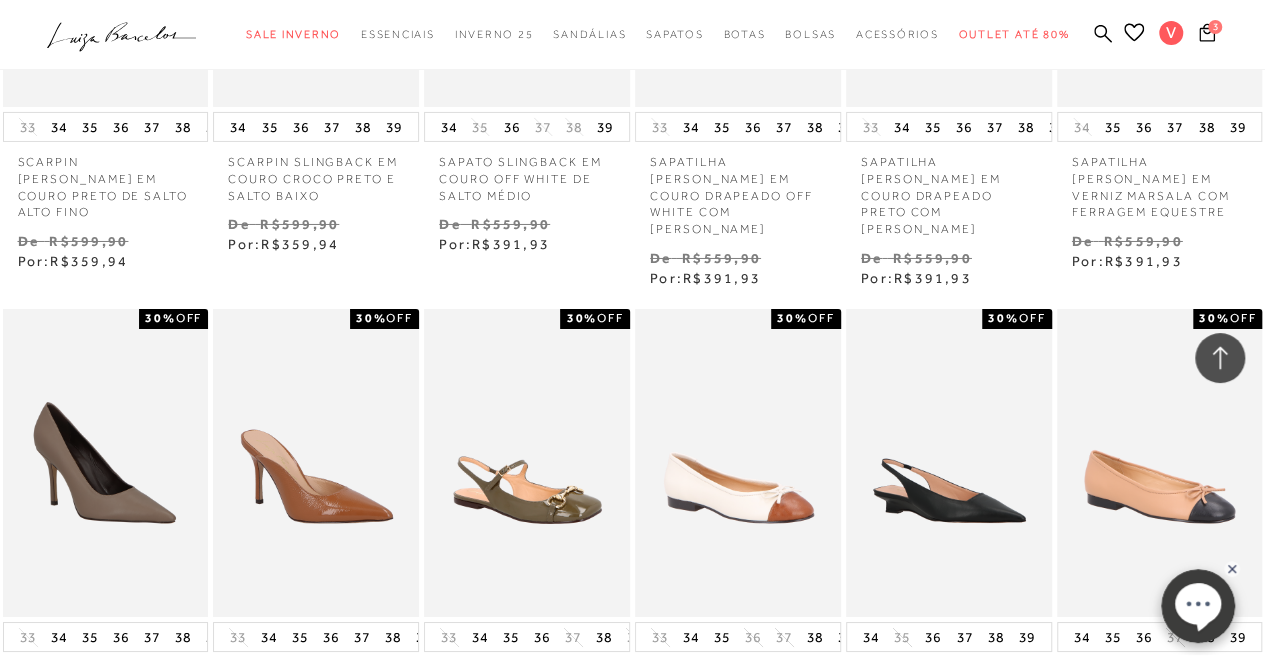 scroll, scrollTop: 0, scrollLeft: 0, axis: both 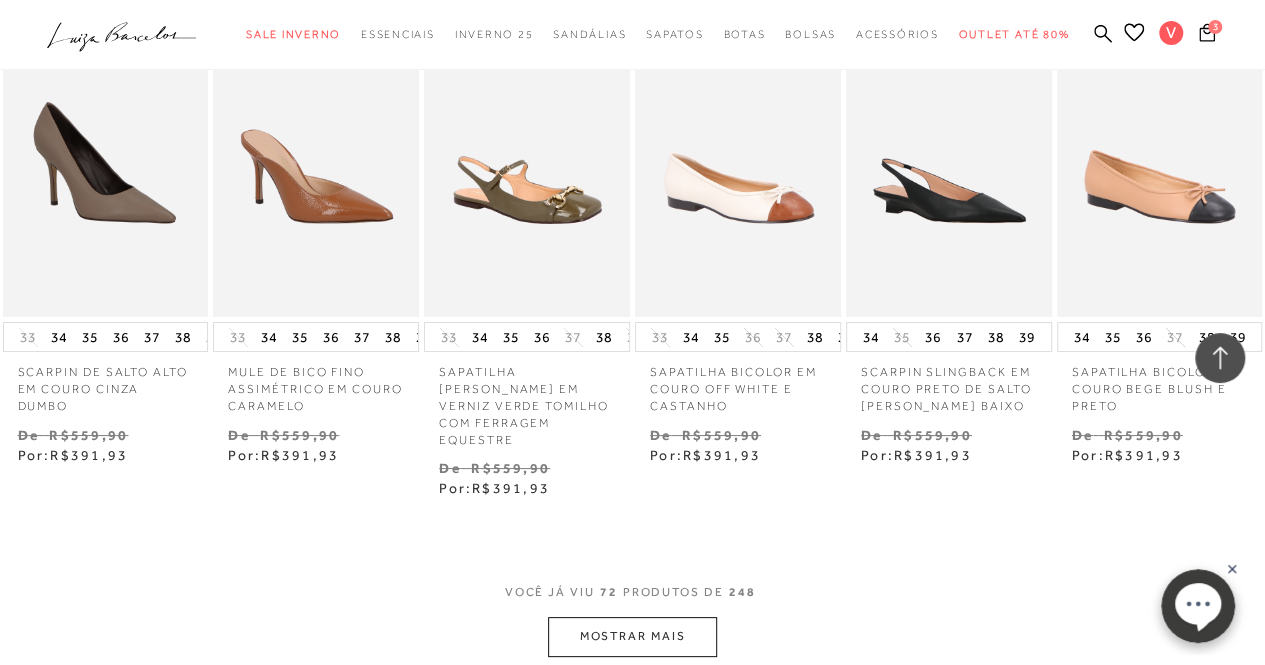 click on "MOSTRAR MAIS" at bounding box center [632, 636] 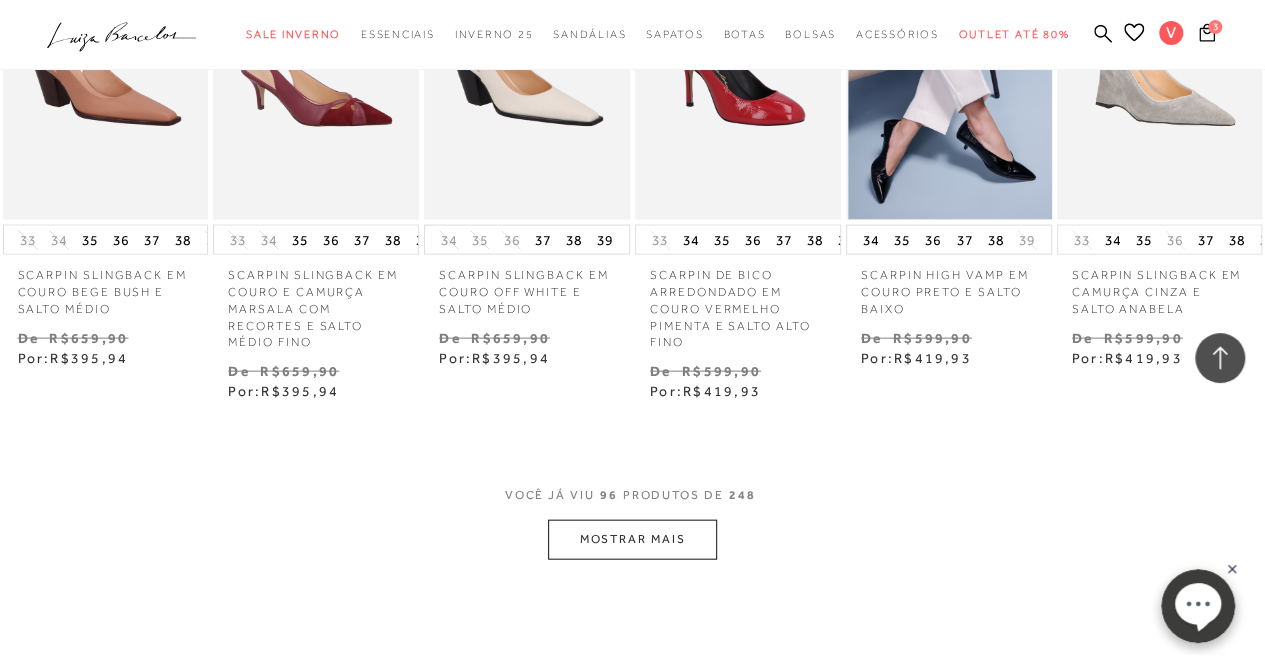scroll, scrollTop: 9600, scrollLeft: 0, axis: vertical 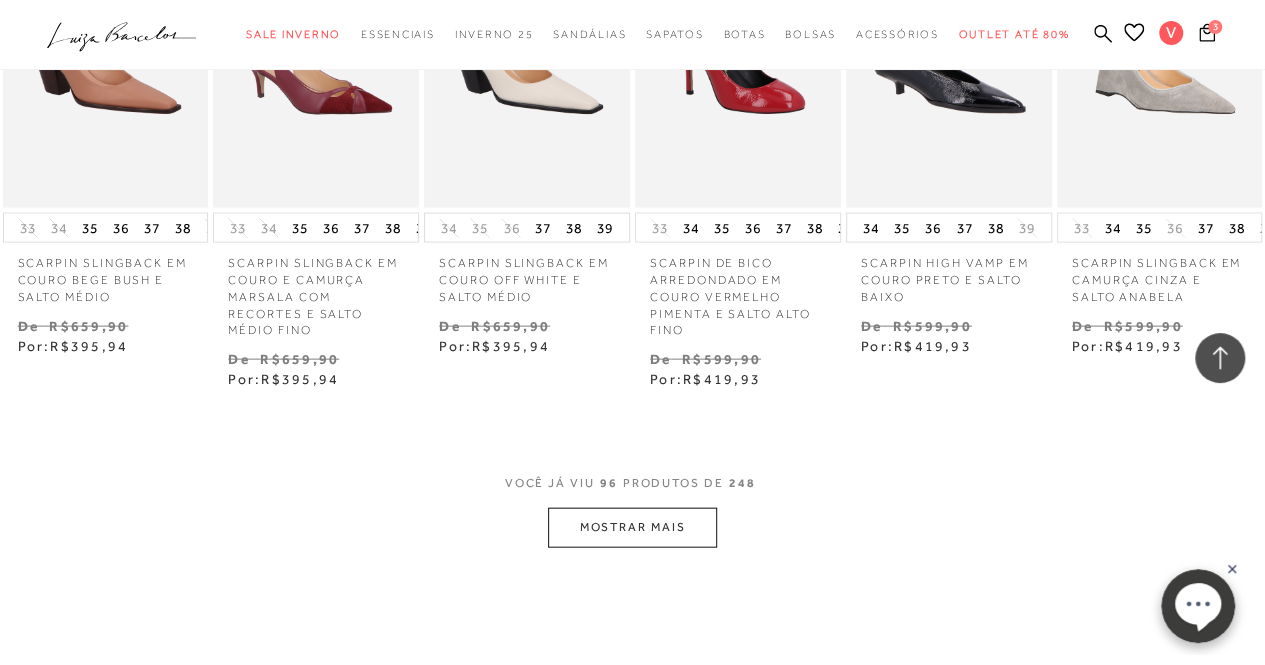 click on "MOSTRAR MAIS" at bounding box center [632, 527] 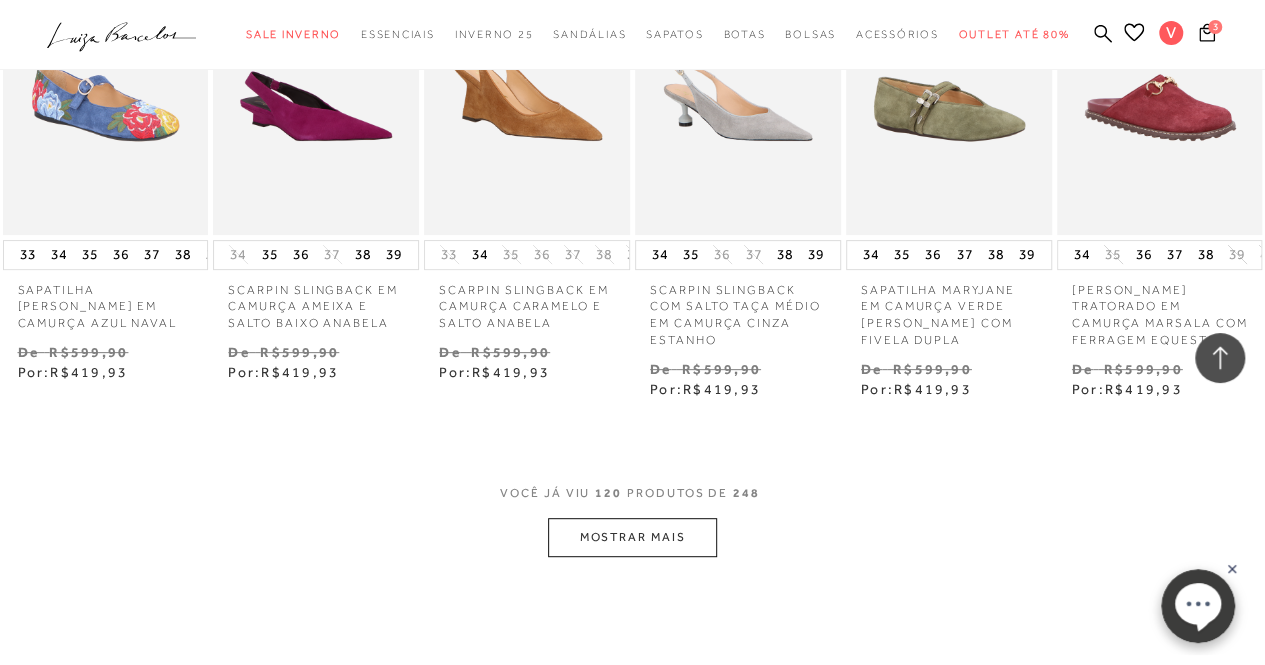 scroll, scrollTop: 11600, scrollLeft: 0, axis: vertical 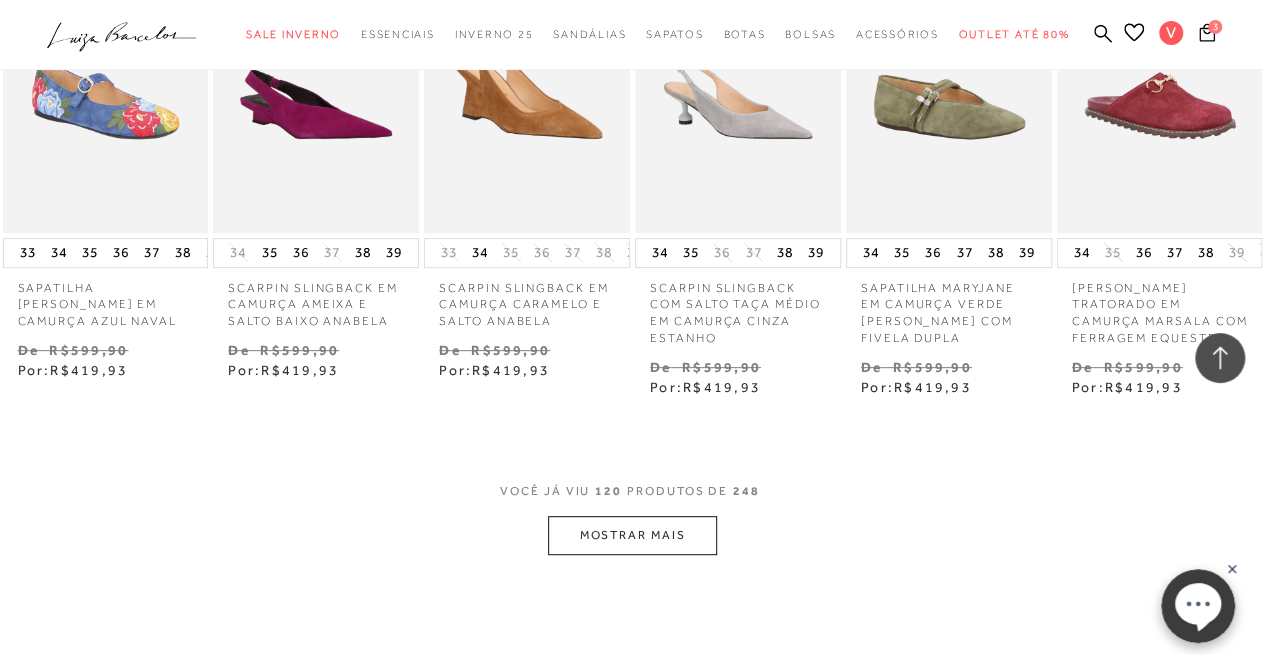 click on "MOSTRAR MAIS" at bounding box center (632, 535) 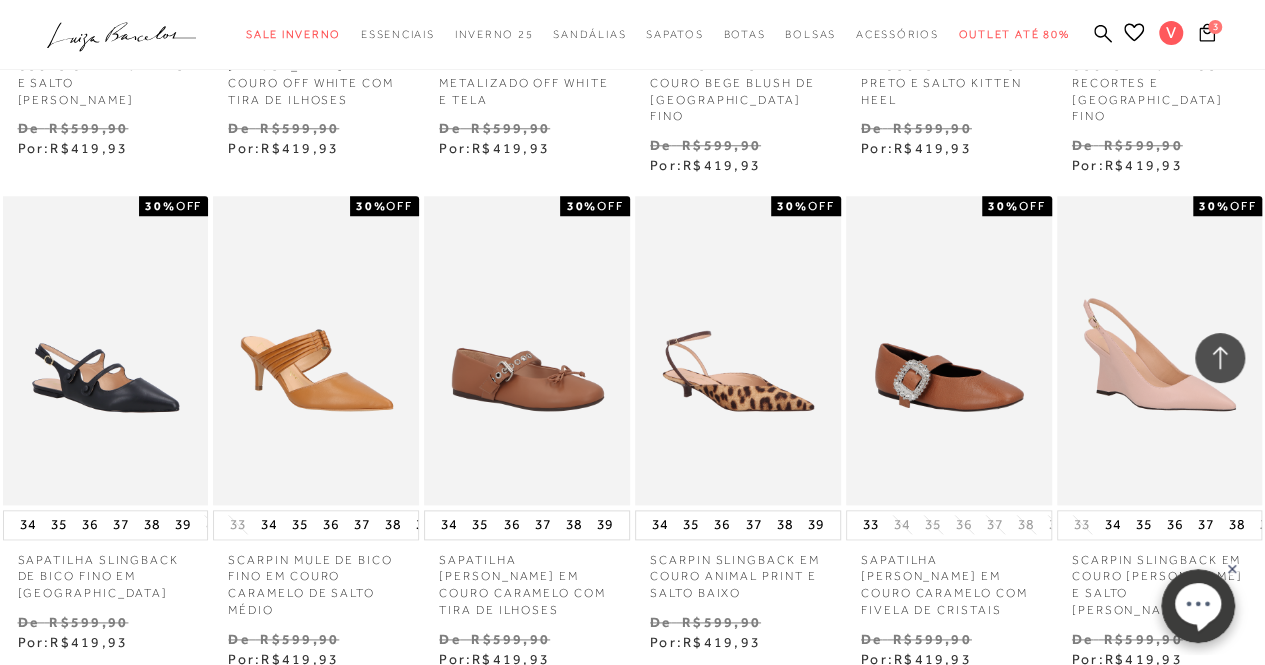 scroll, scrollTop: 12200, scrollLeft: 0, axis: vertical 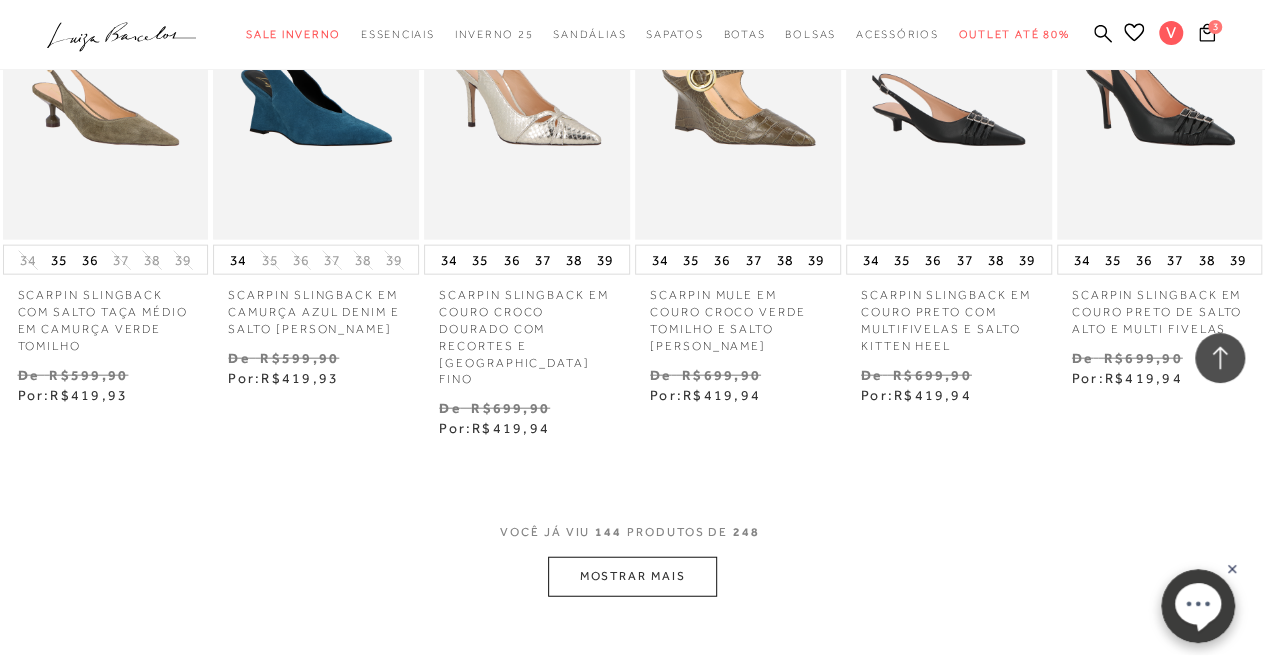 click on "MOSTRAR MAIS" at bounding box center (632, 576) 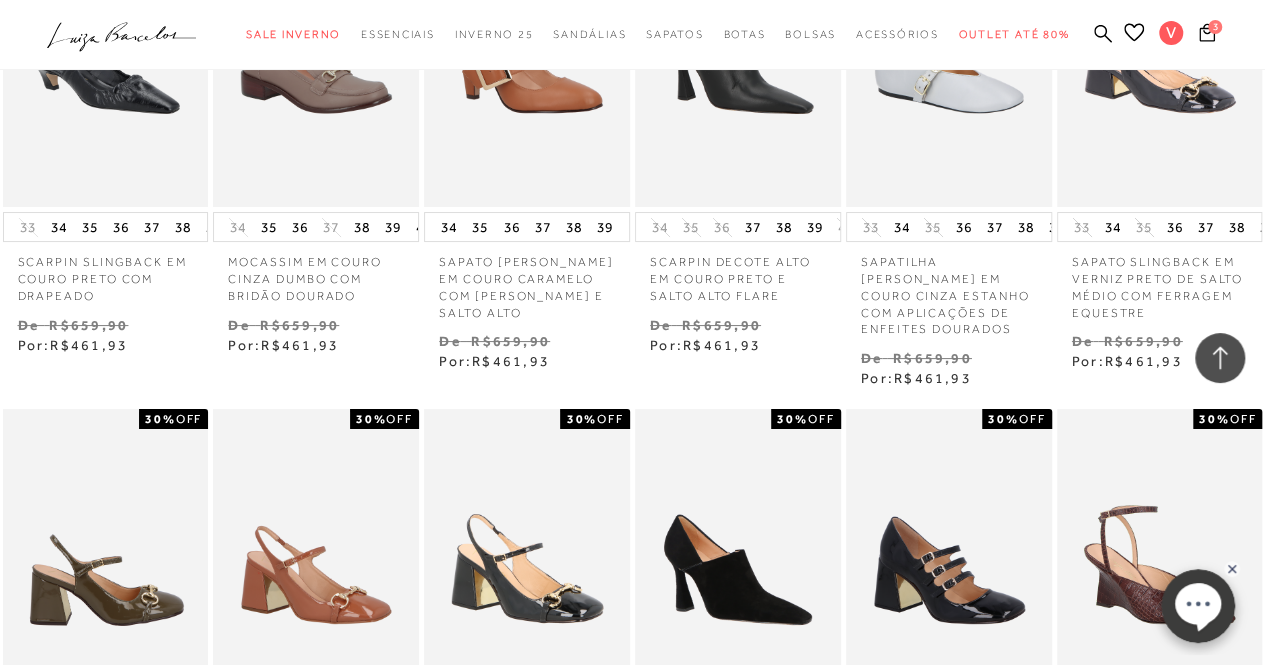 scroll, scrollTop: 15200, scrollLeft: 0, axis: vertical 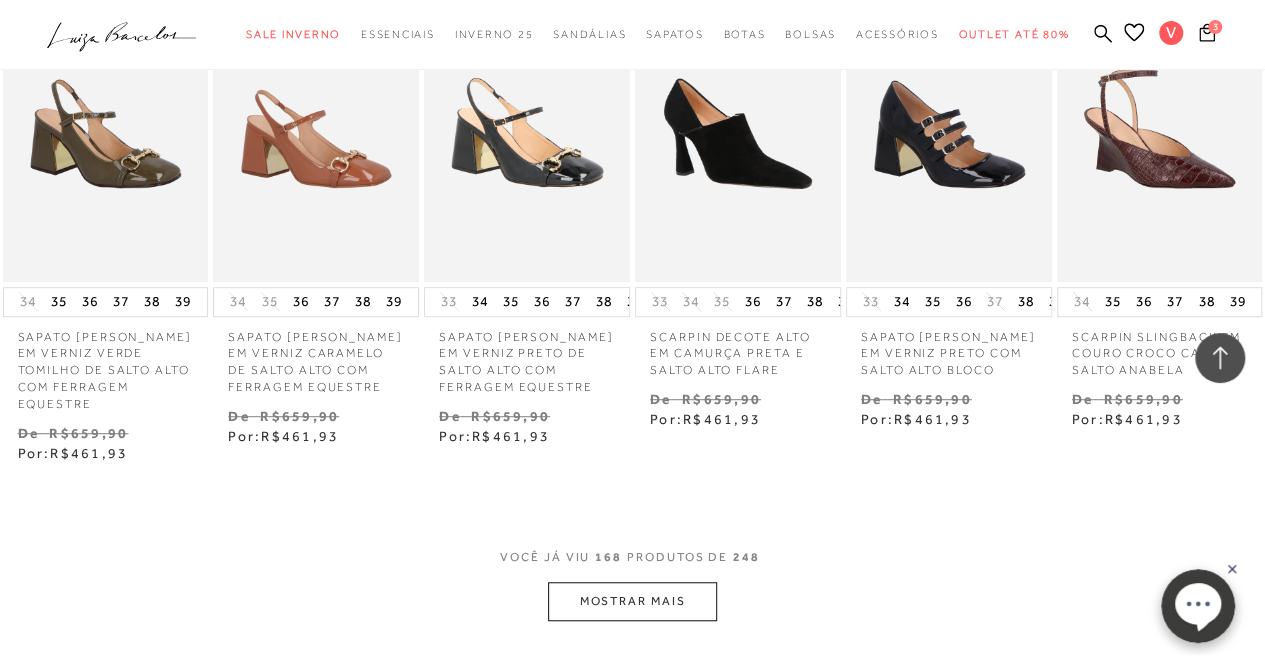 click on "MOSTRAR MAIS" at bounding box center (632, 601) 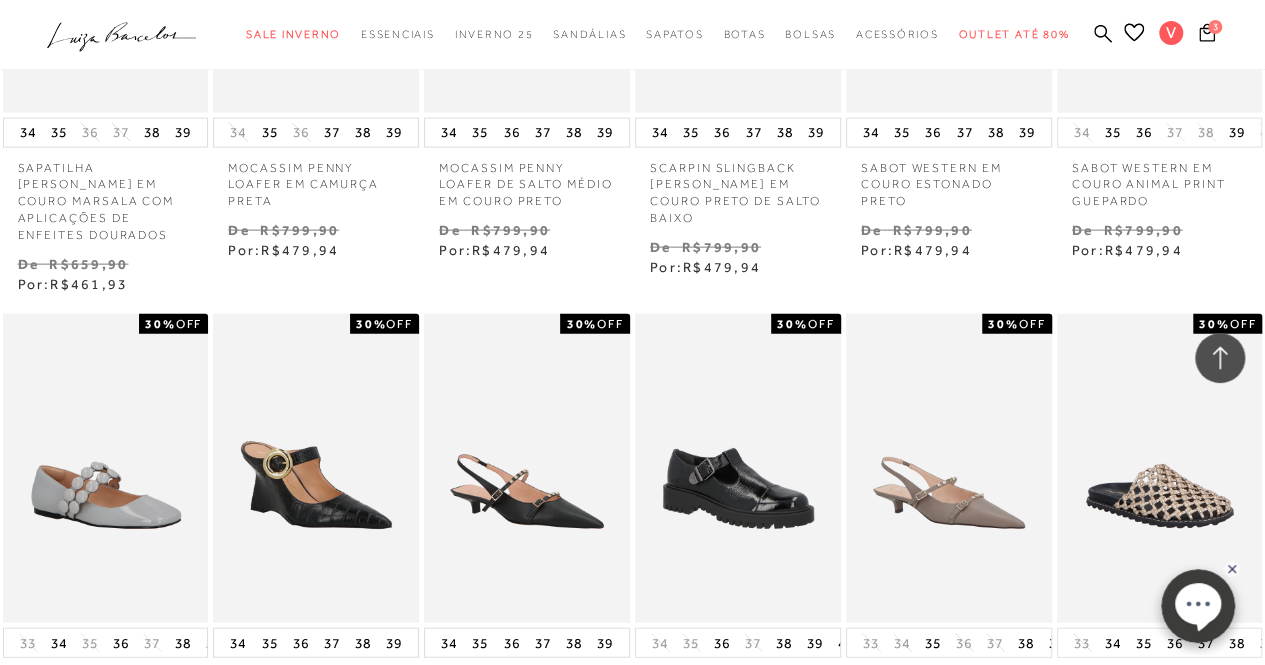 scroll, scrollTop: 17700, scrollLeft: 0, axis: vertical 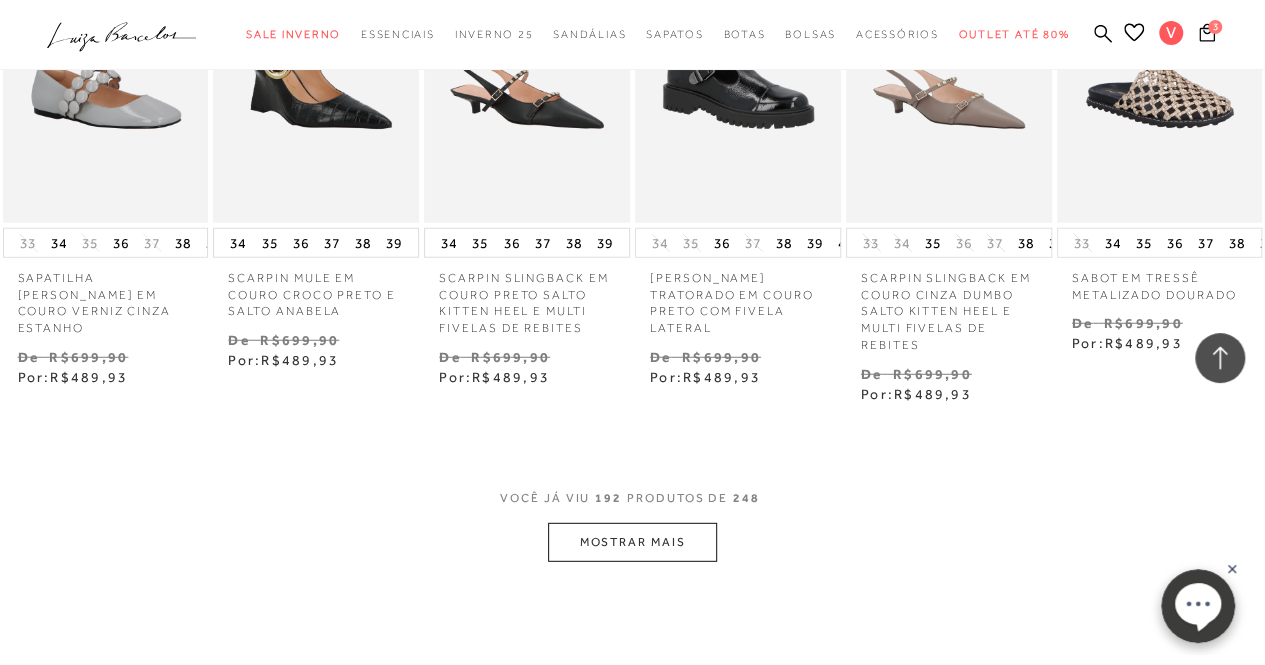 click on "MOSTRAR MAIS" at bounding box center (632, 542) 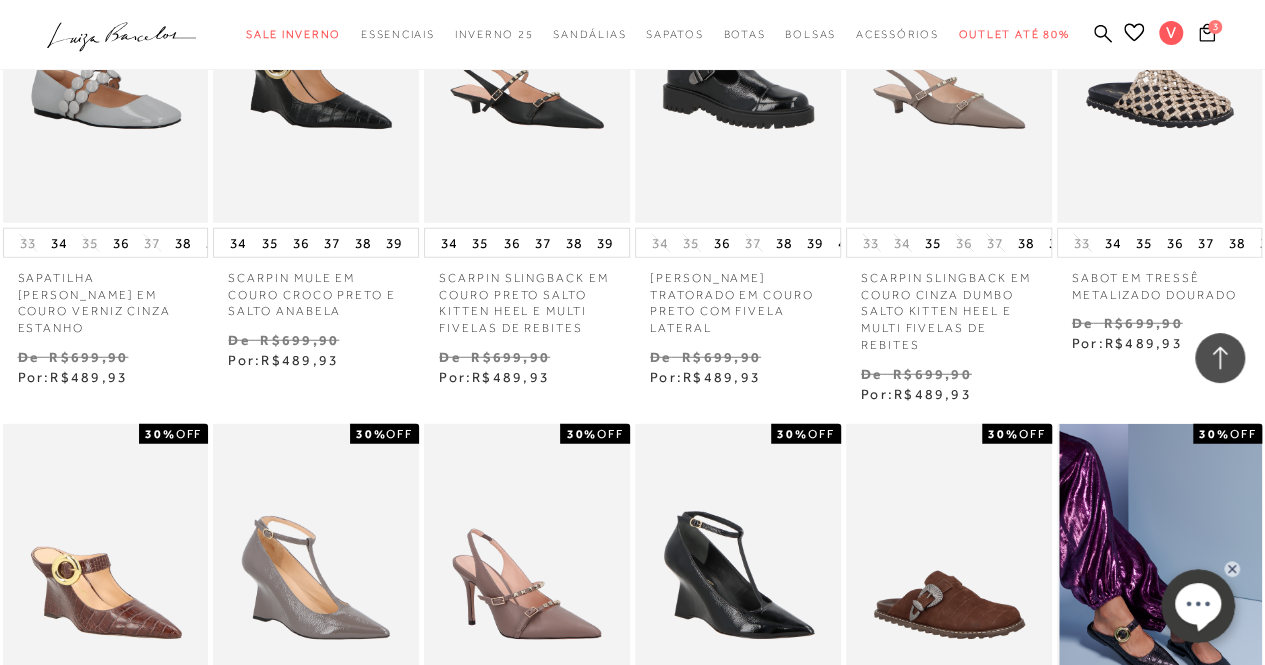scroll, scrollTop: 17900, scrollLeft: 0, axis: vertical 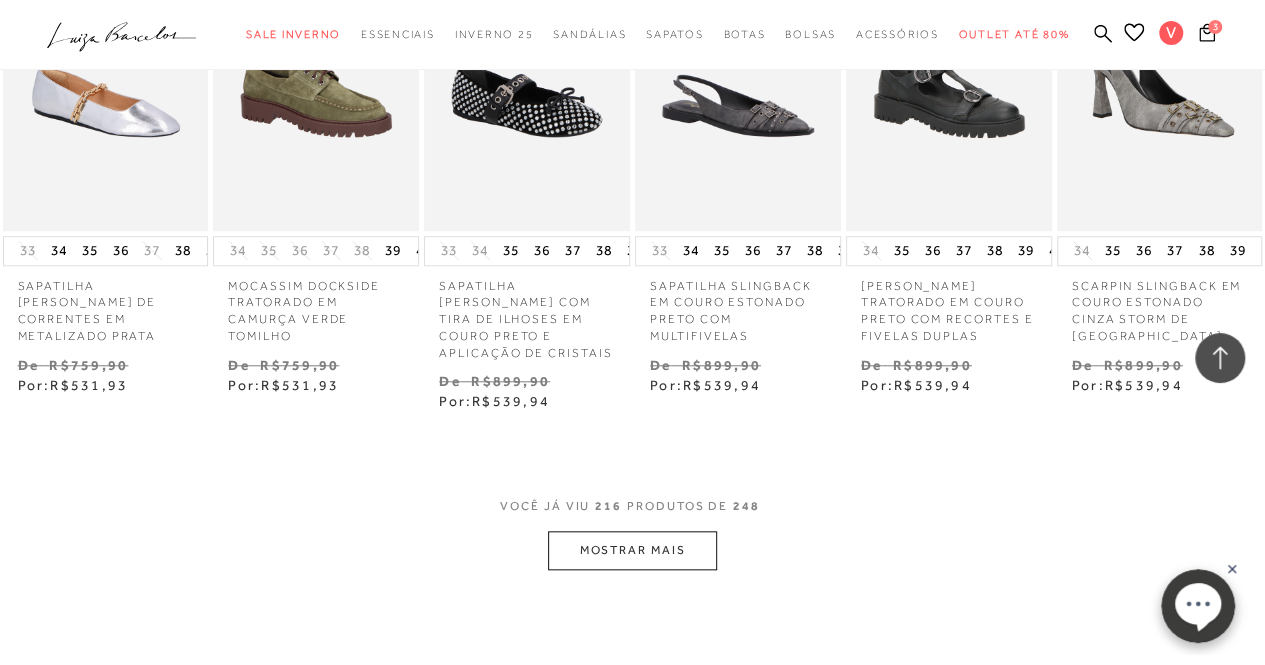 click on "MOSTRAR MAIS" at bounding box center (632, 550) 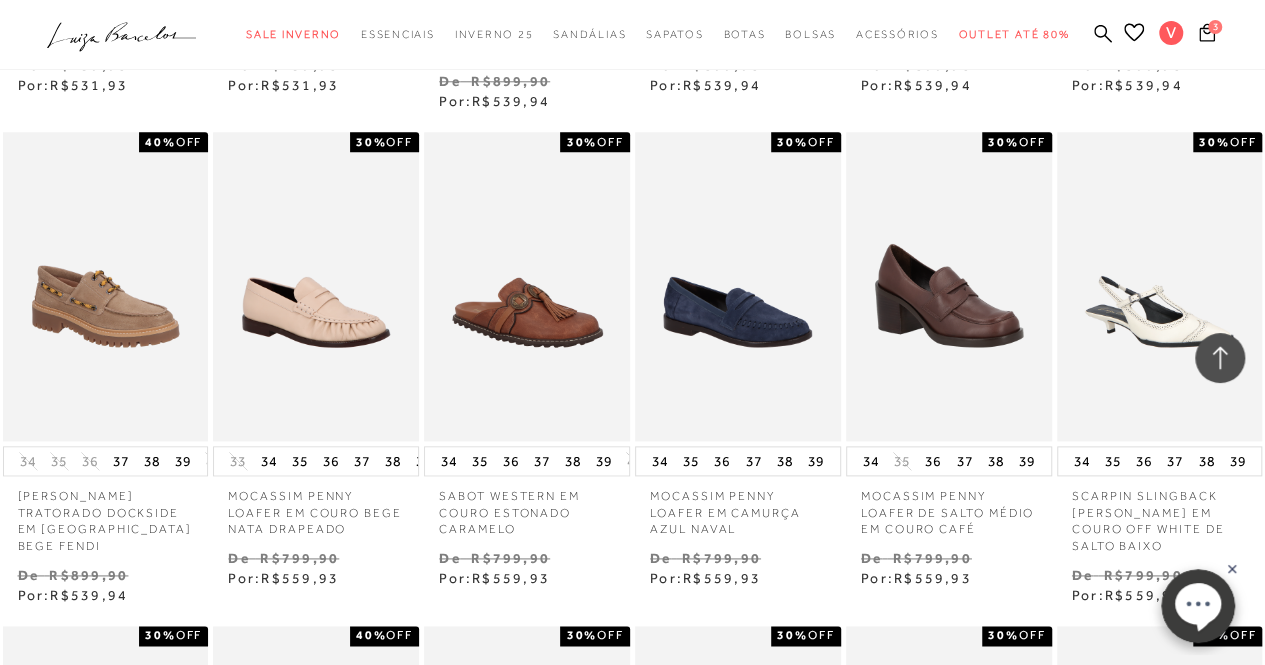 scroll, scrollTop: 19900, scrollLeft: 0, axis: vertical 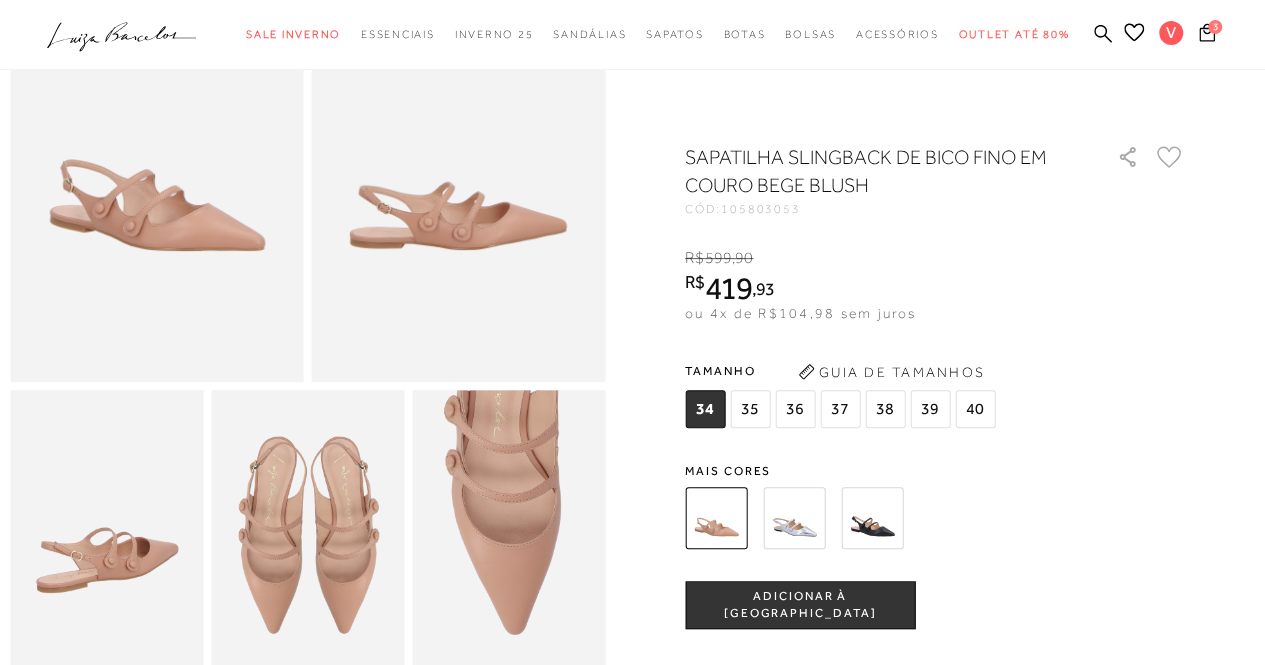 click 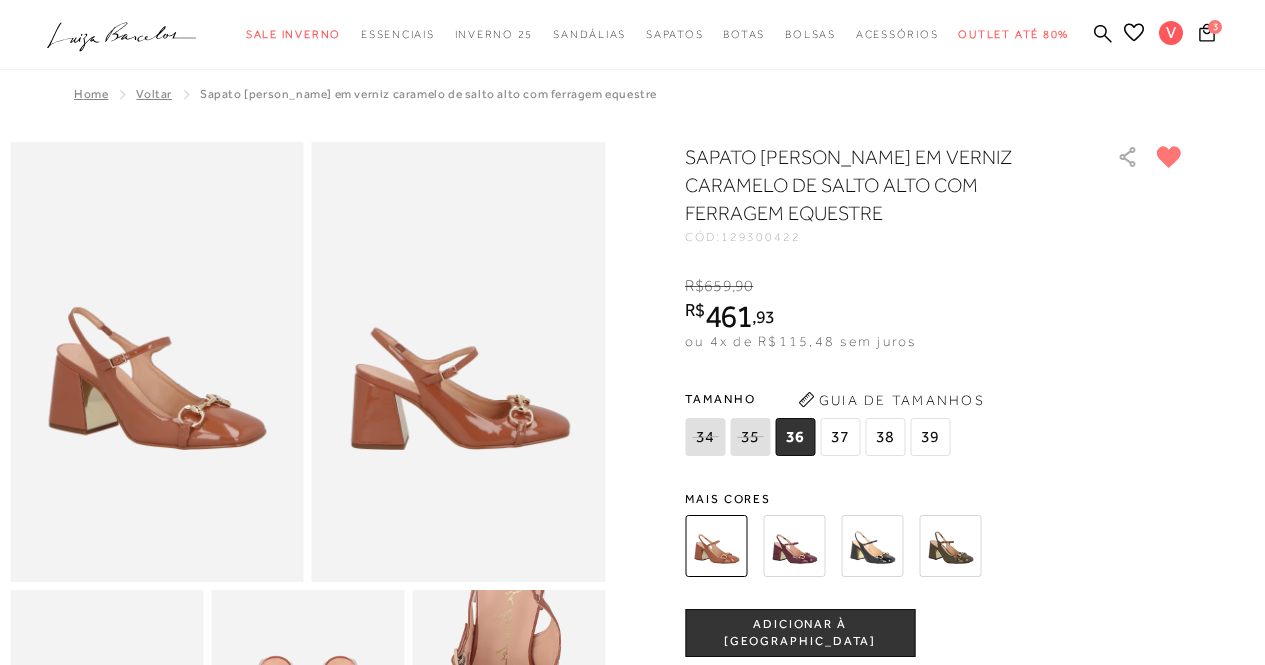 scroll, scrollTop: 0, scrollLeft: 0, axis: both 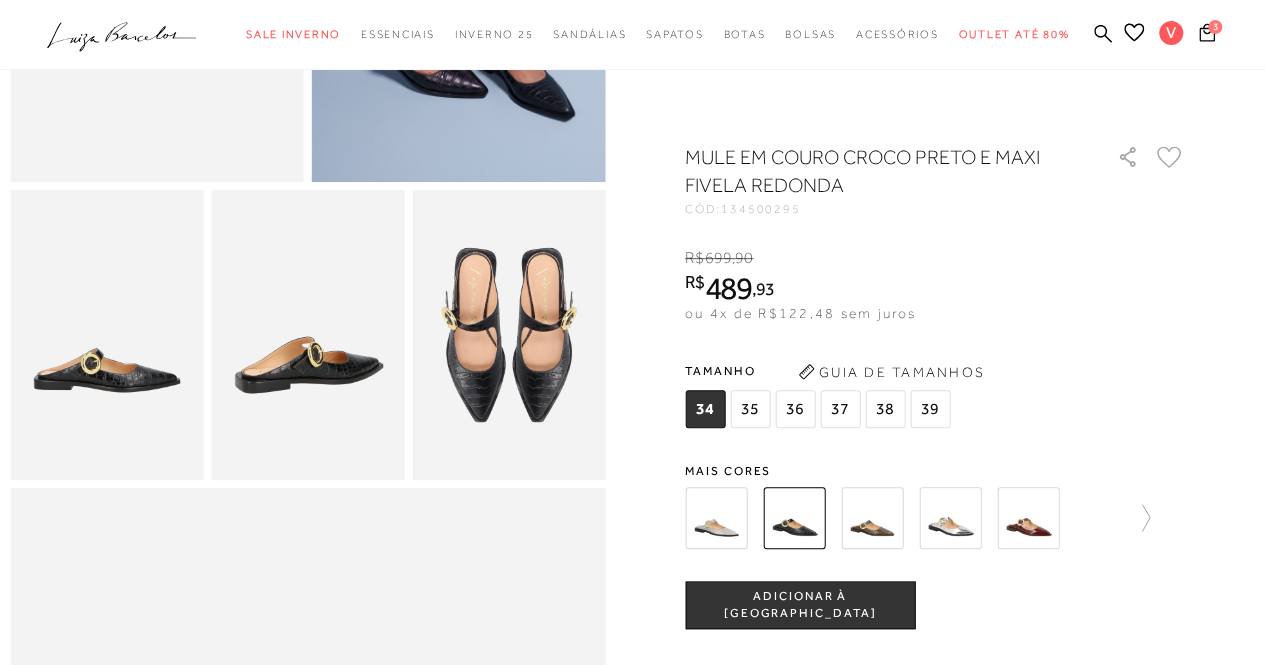 click 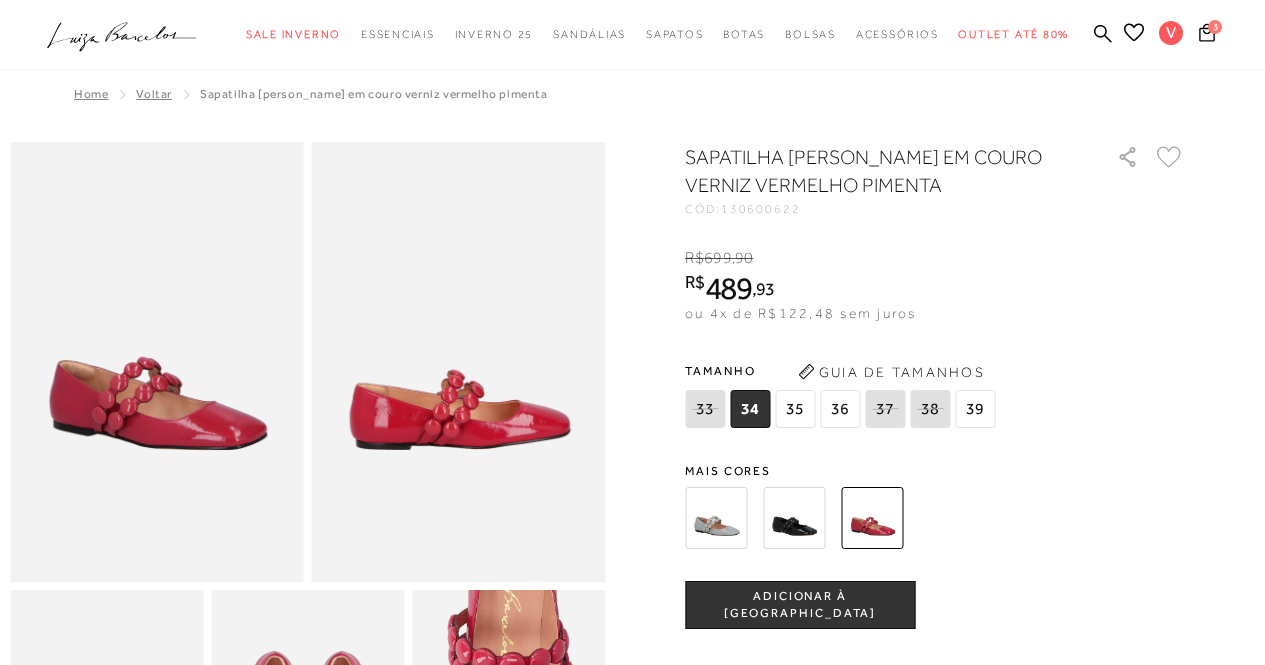 scroll, scrollTop: 0, scrollLeft: 0, axis: both 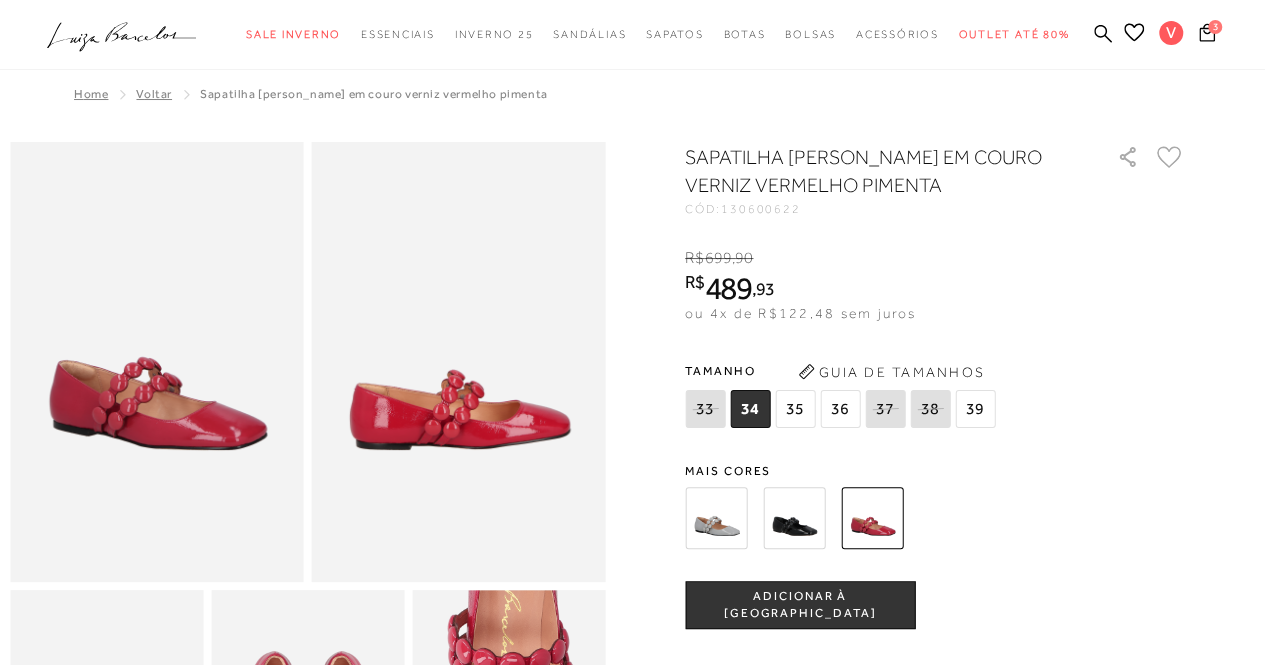click at bounding box center (794, 518) 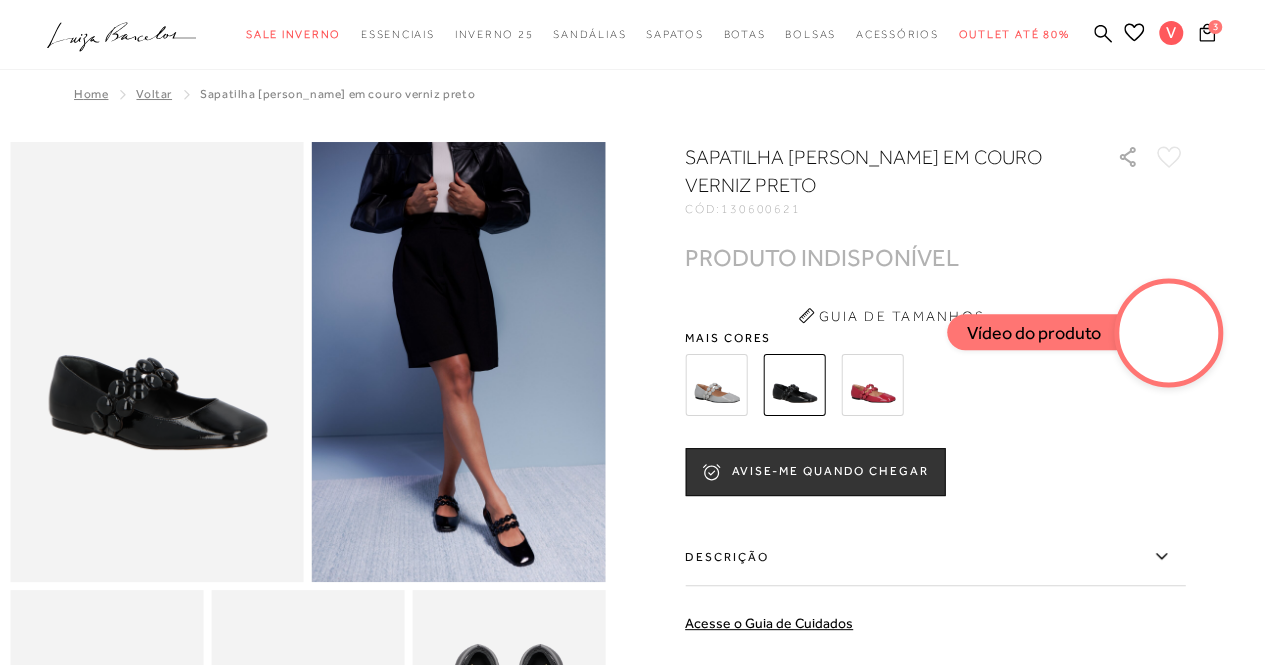 click at bounding box center [716, 385] 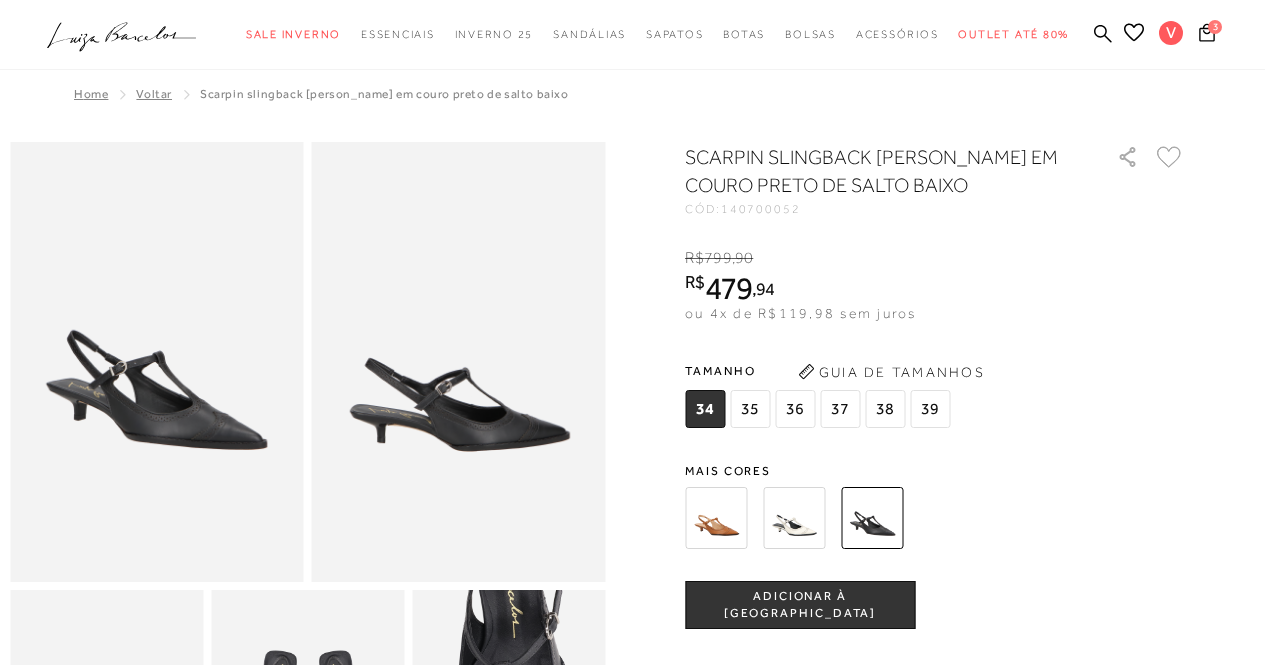 scroll, scrollTop: 0, scrollLeft: 0, axis: both 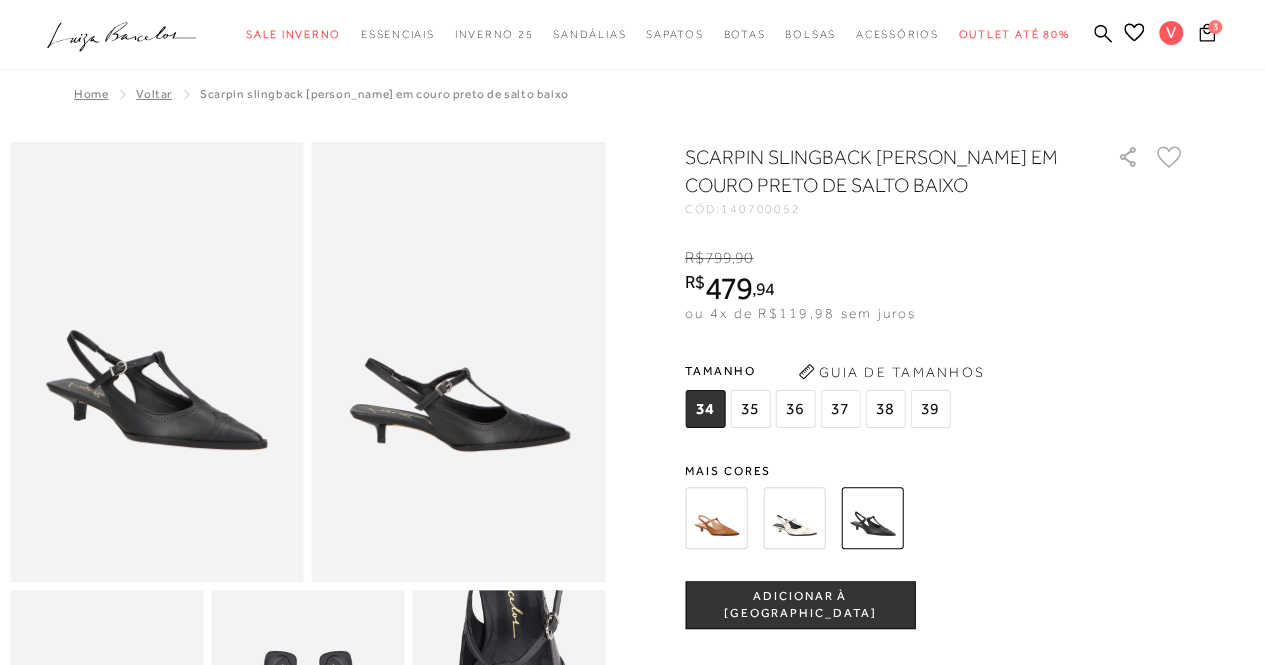 click at bounding box center [716, 518] 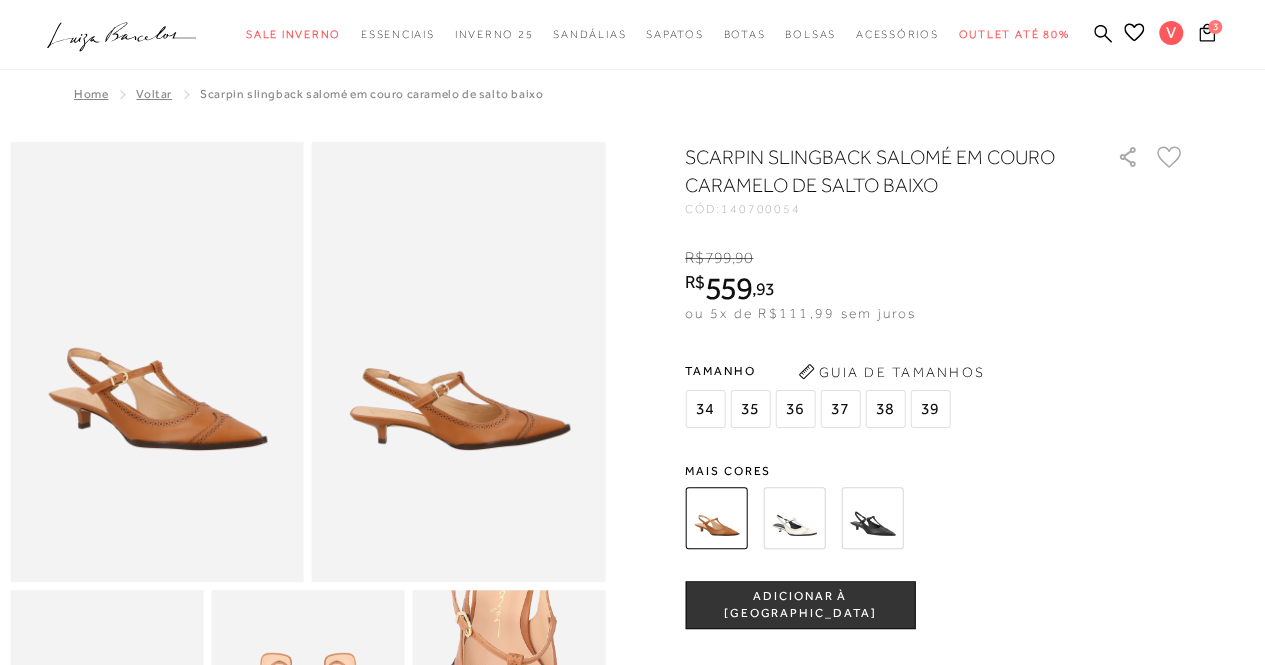 scroll, scrollTop: 300, scrollLeft: 0, axis: vertical 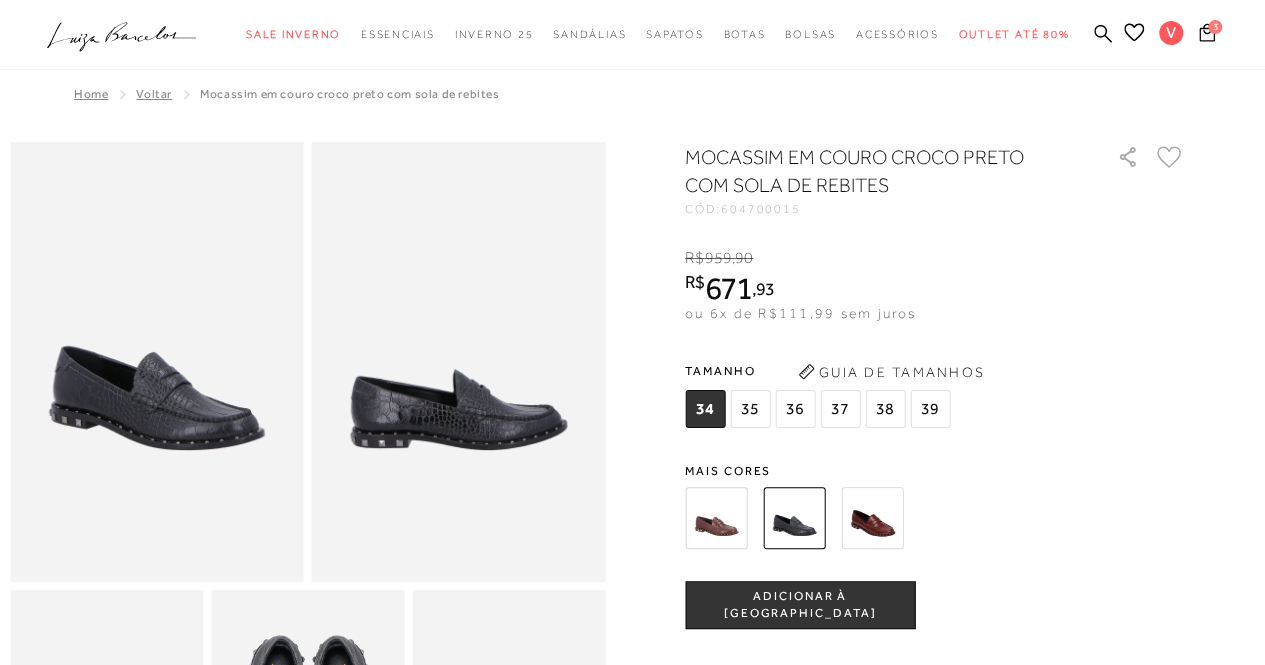 click at bounding box center (872, 518) 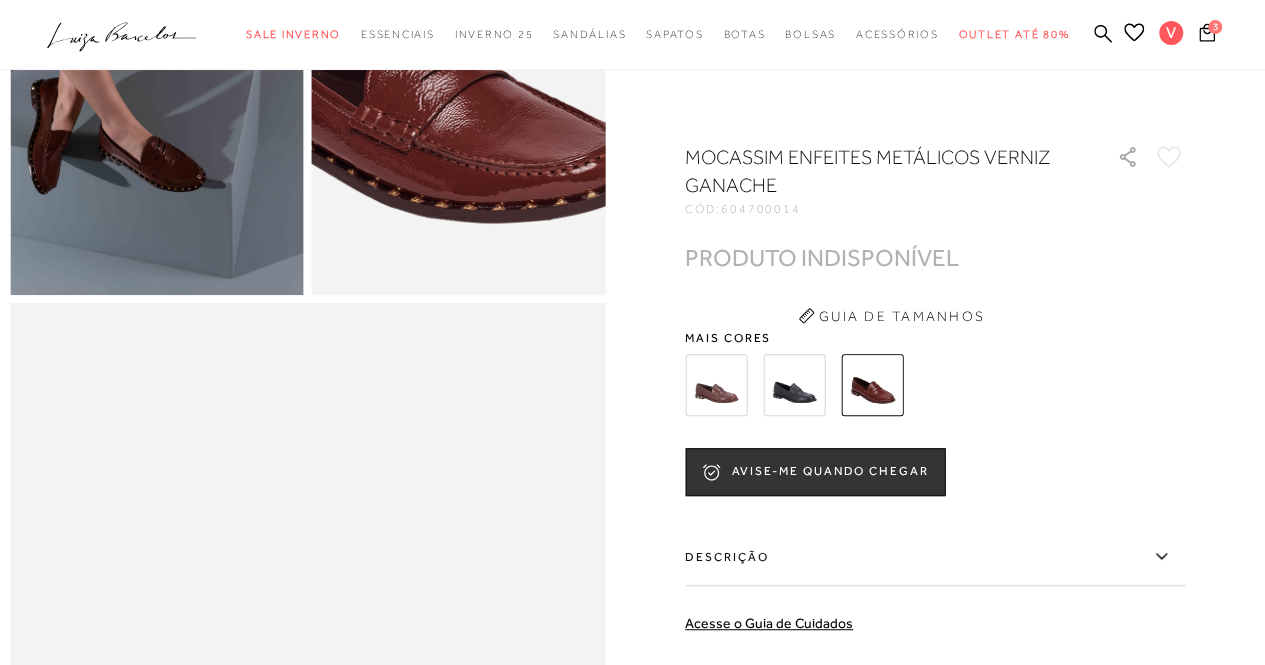 scroll, scrollTop: 300, scrollLeft: 0, axis: vertical 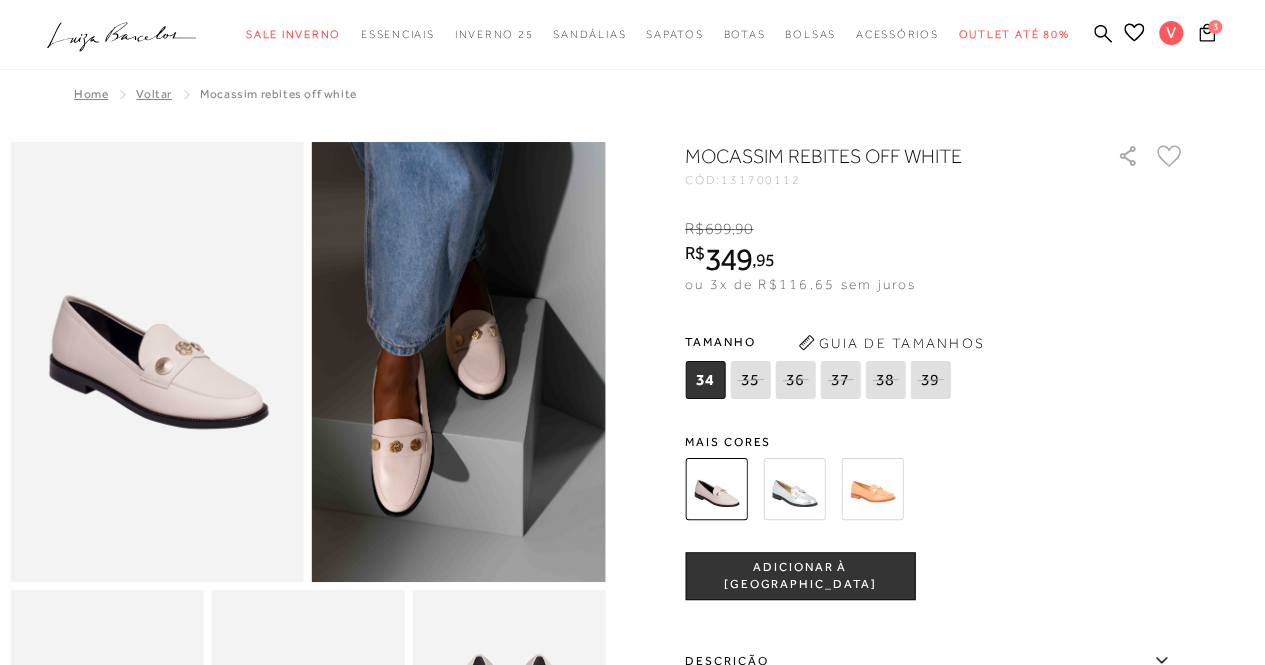 click at bounding box center [794, 489] 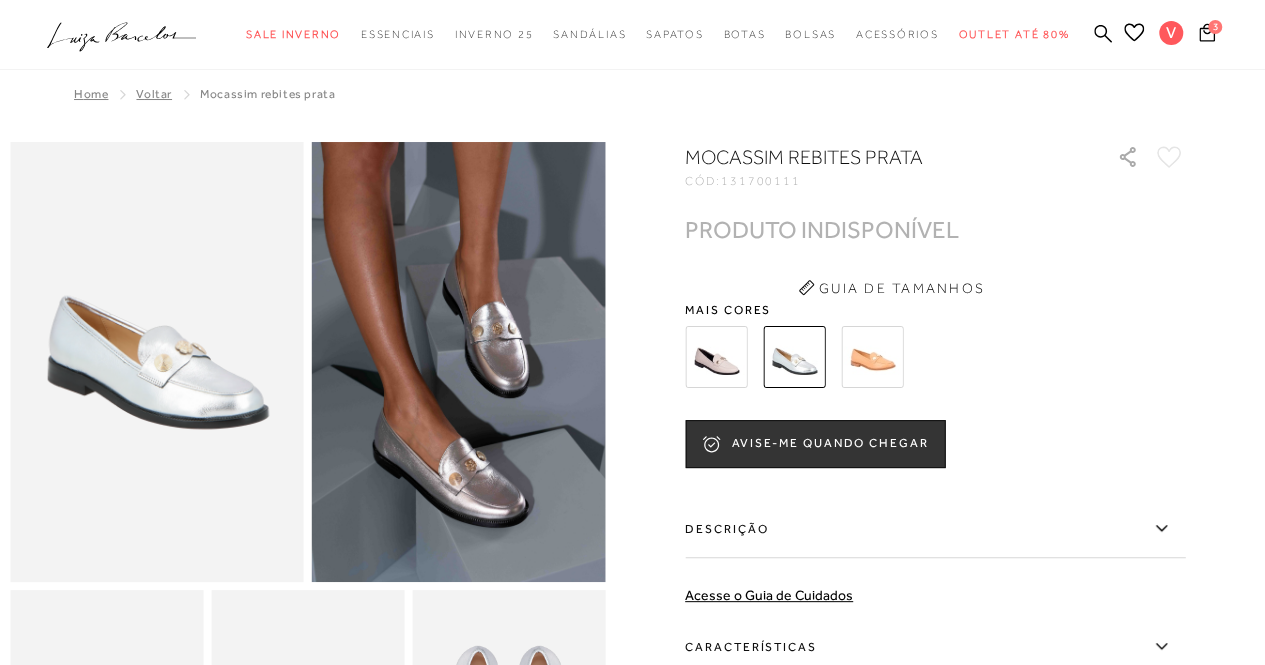 click at bounding box center [716, 357] 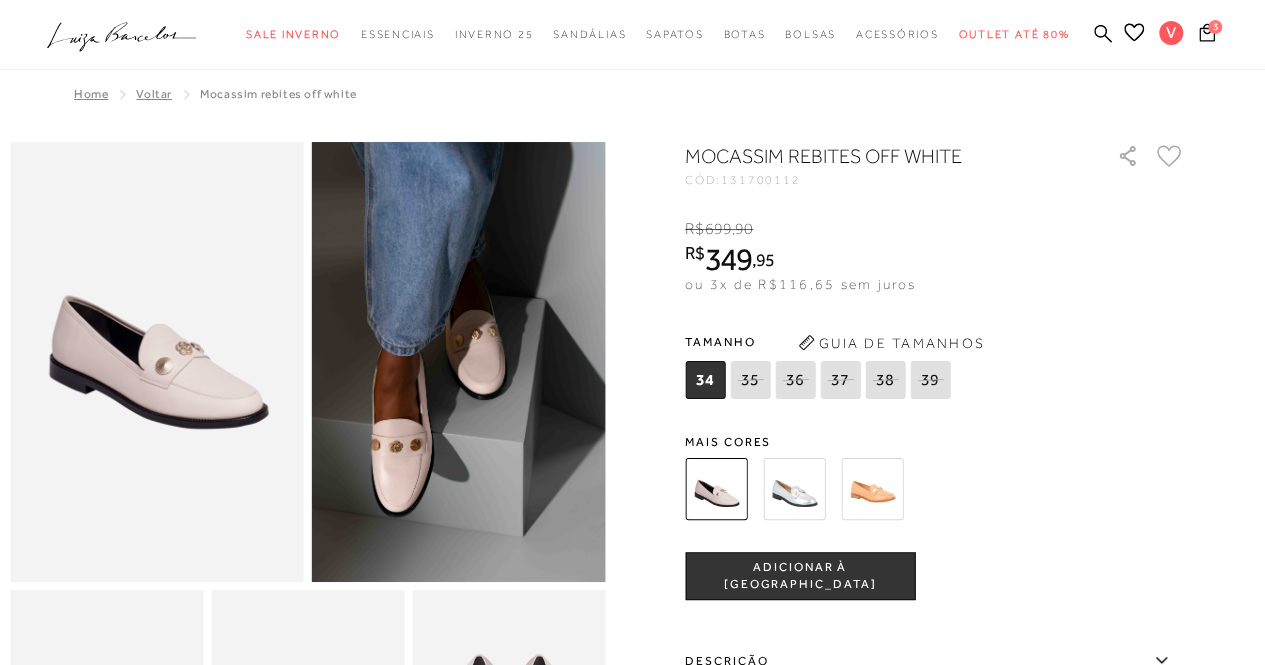 click at bounding box center [872, 489] 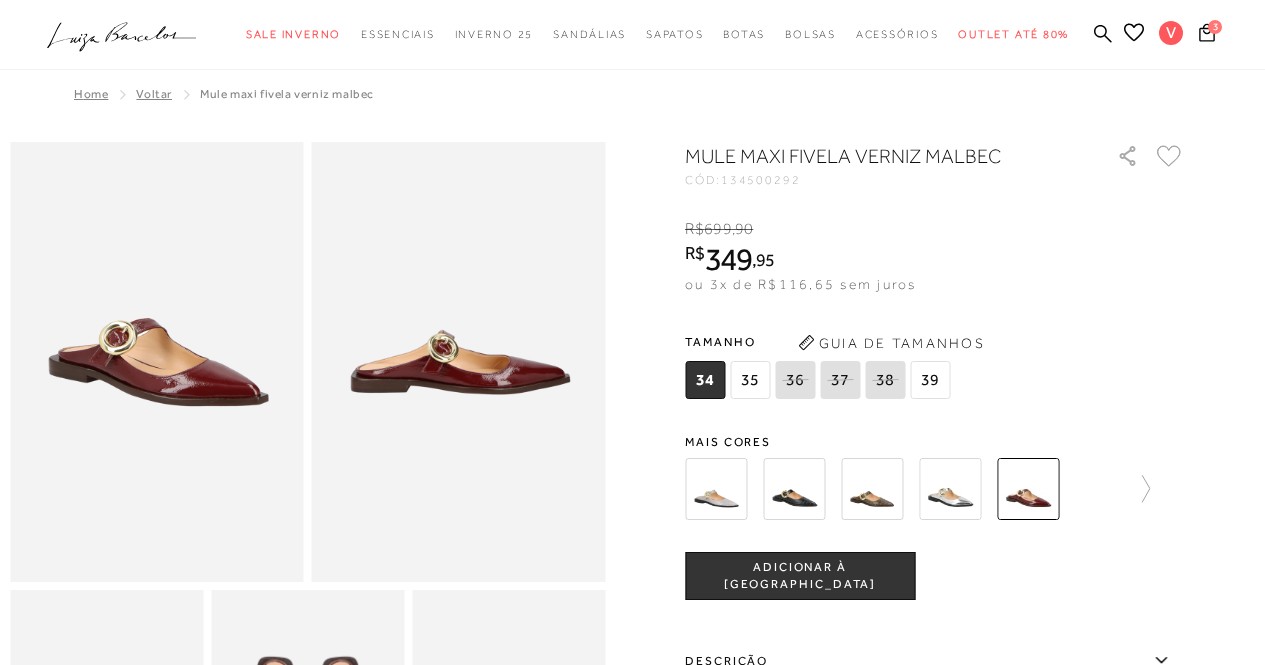 scroll, scrollTop: 0, scrollLeft: 0, axis: both 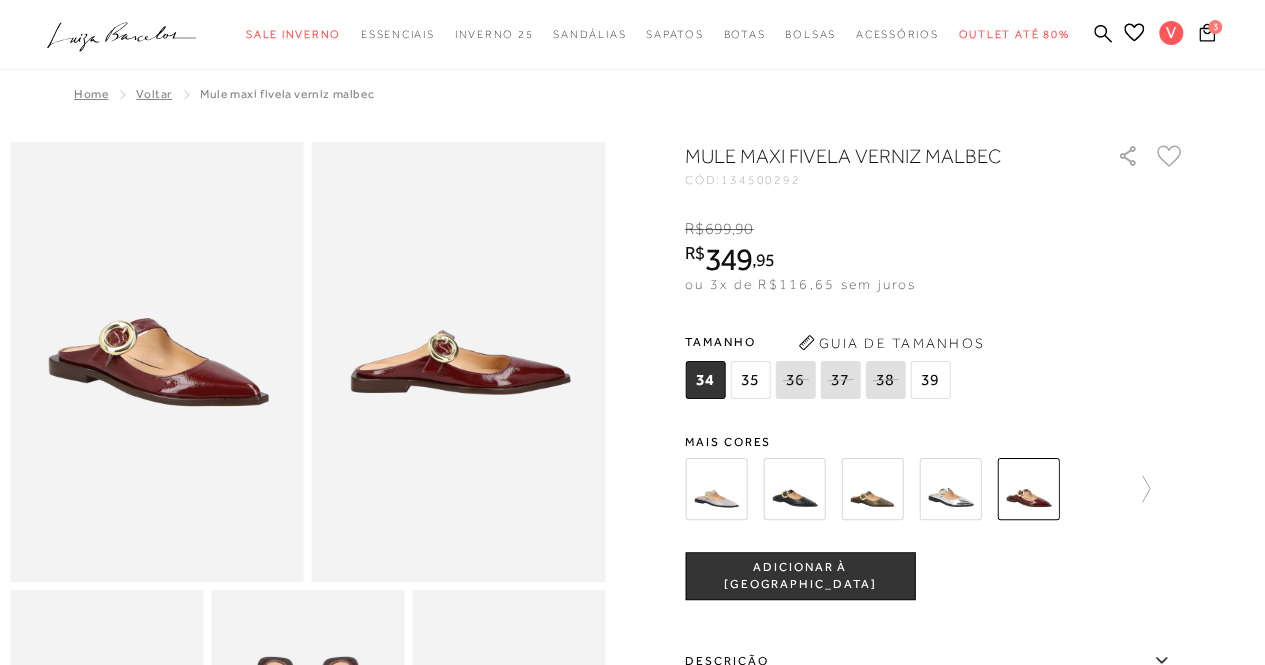 click at bounding box center [872, 489] 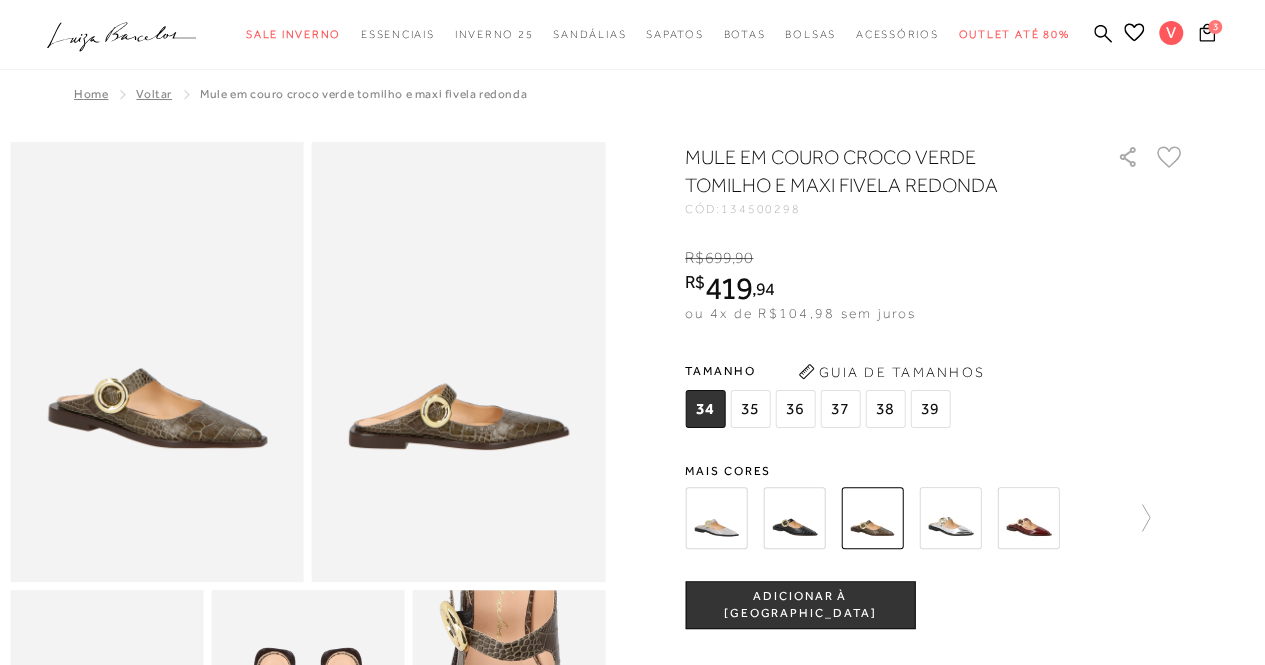 click at bounding box center [1028, 518] 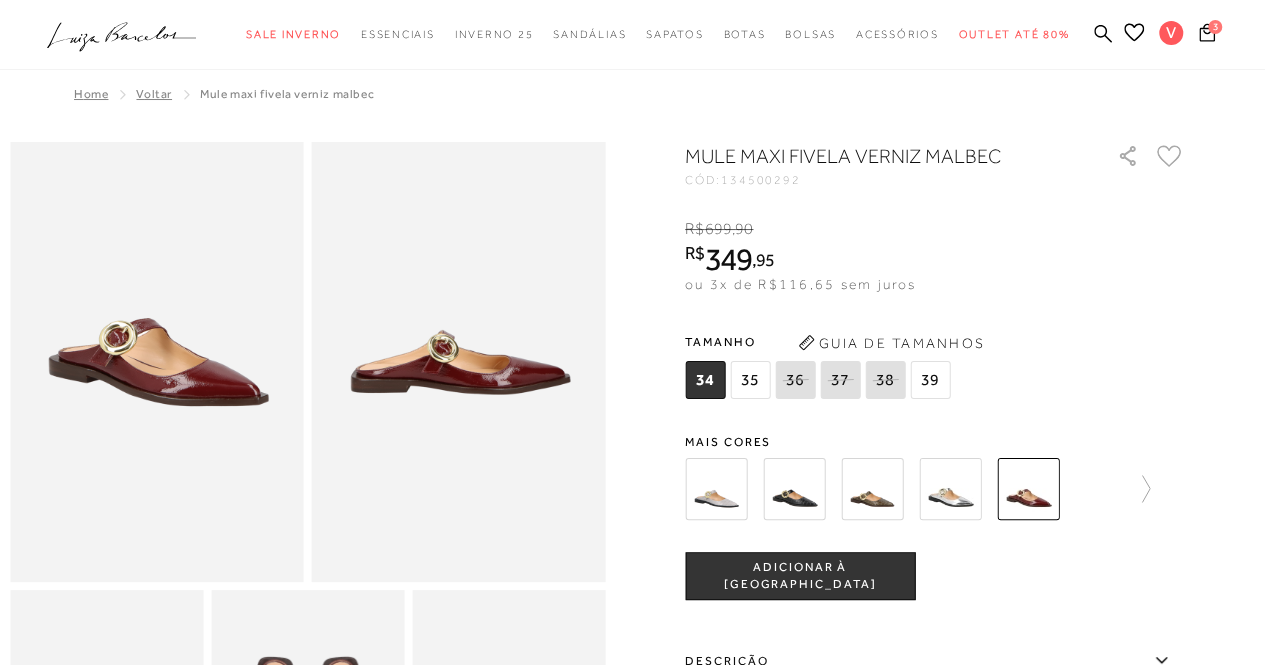 click at bounding box center [716, 489] 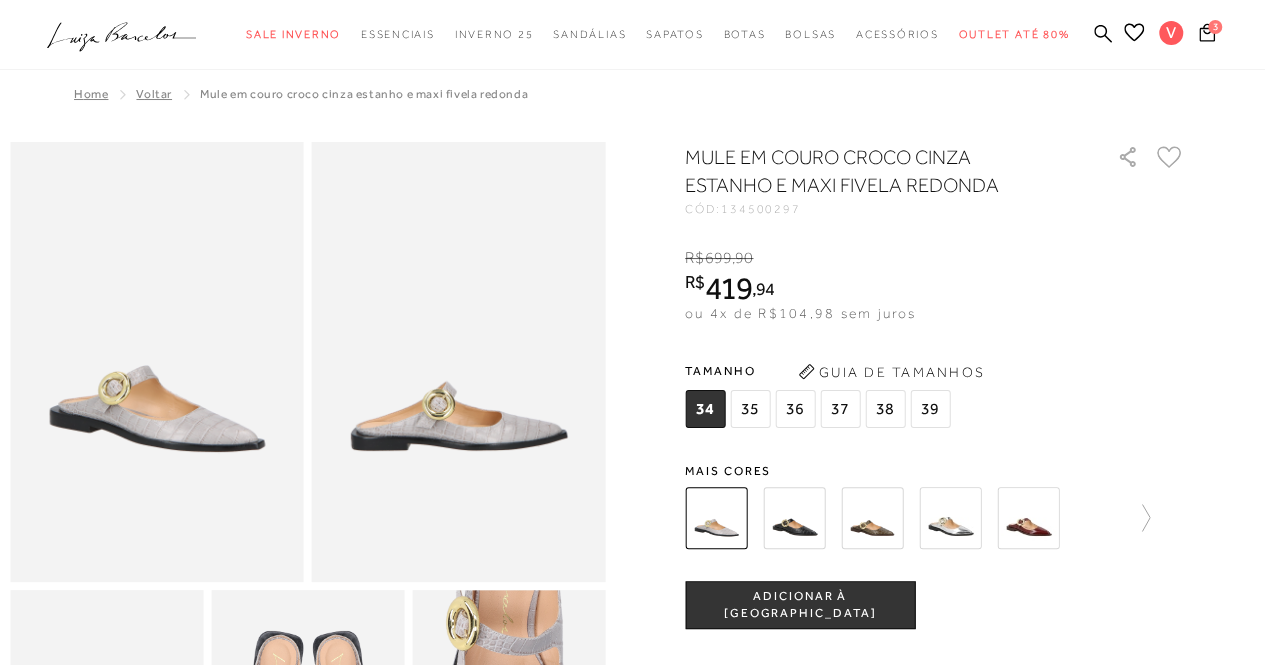 click at bounding box center (1028, 518) 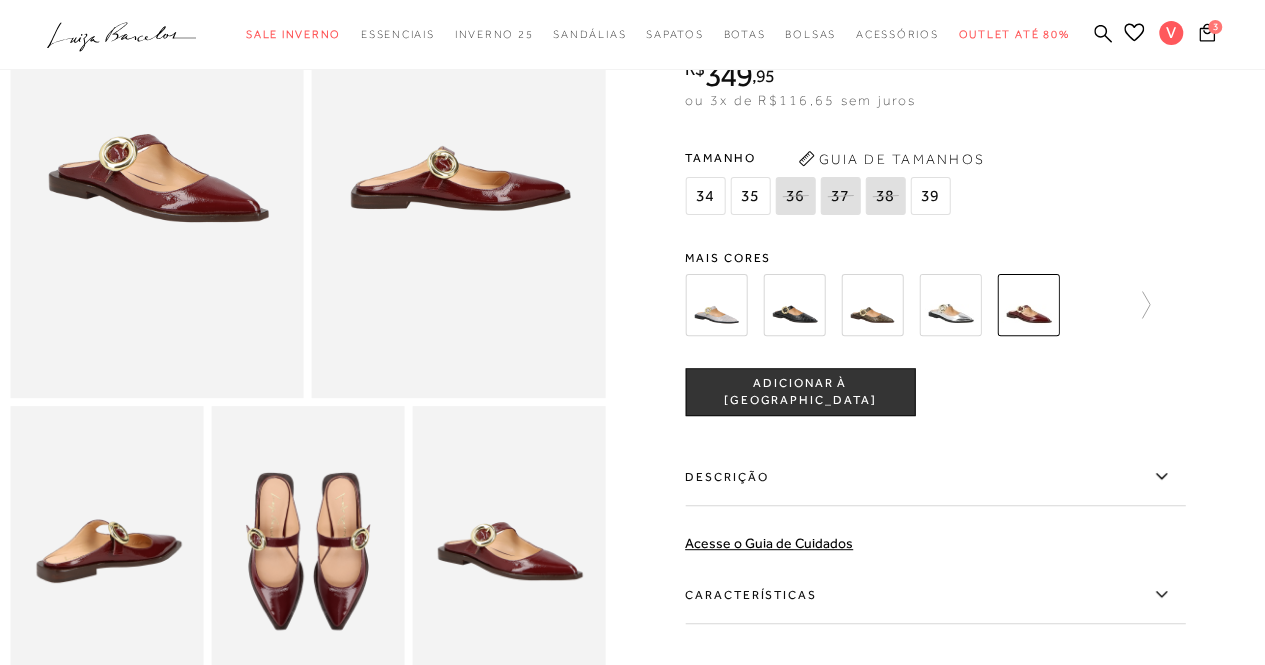 scroll, scrollTop: 200, scrollLeft: 0, axis: vertical 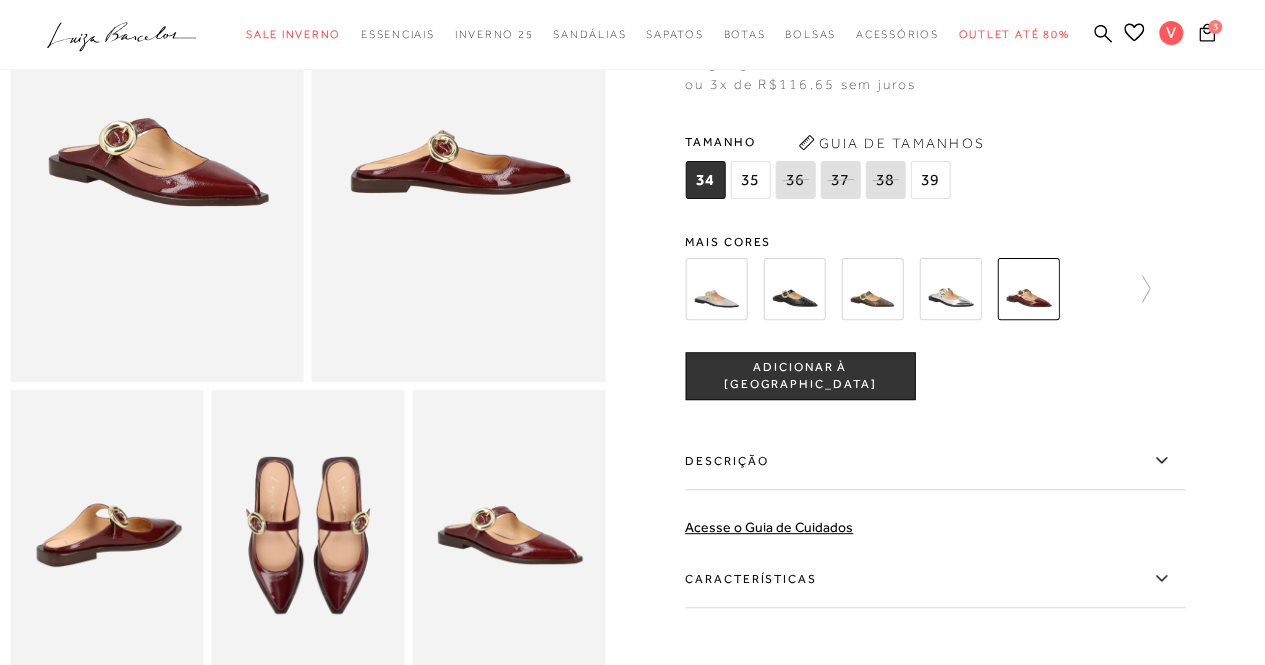 click 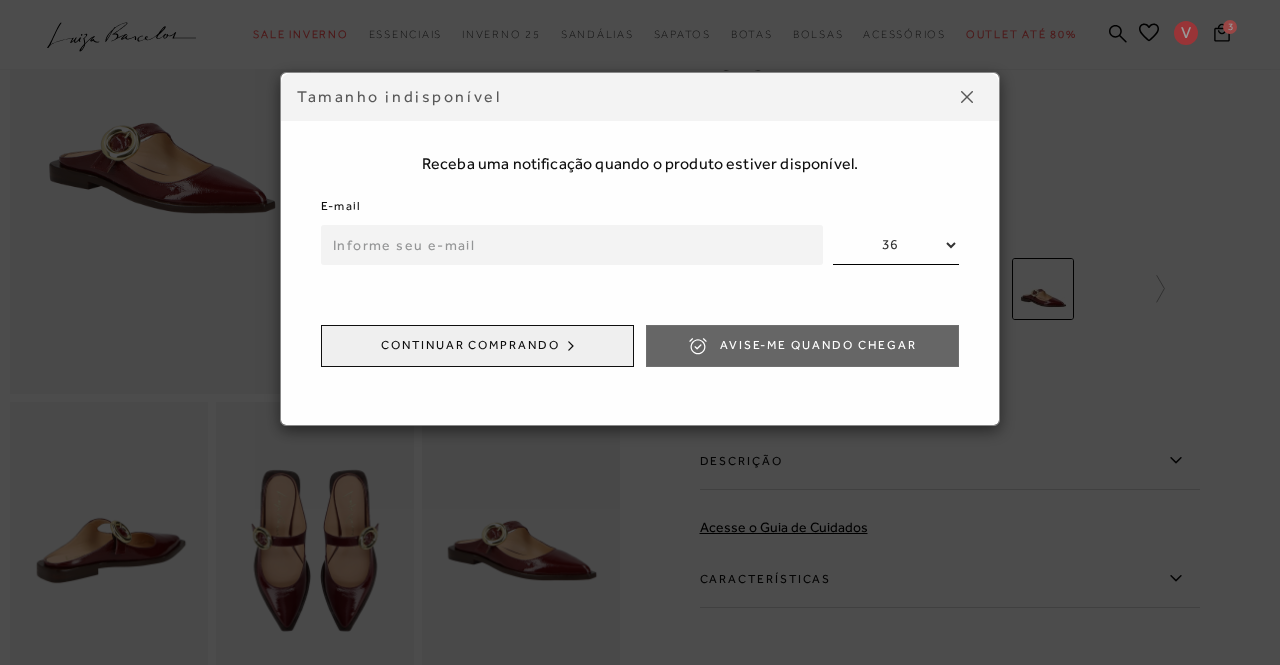 click at bounding box center [572, 245] 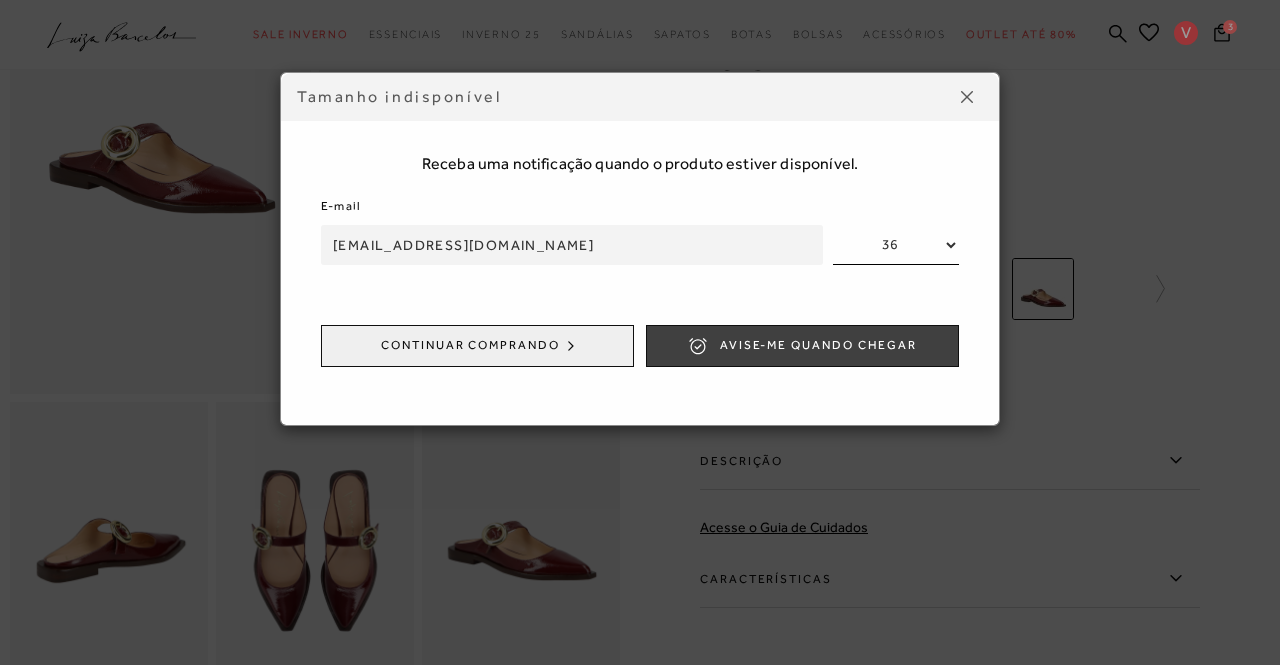 type on "vilararezende@hotmail.com" 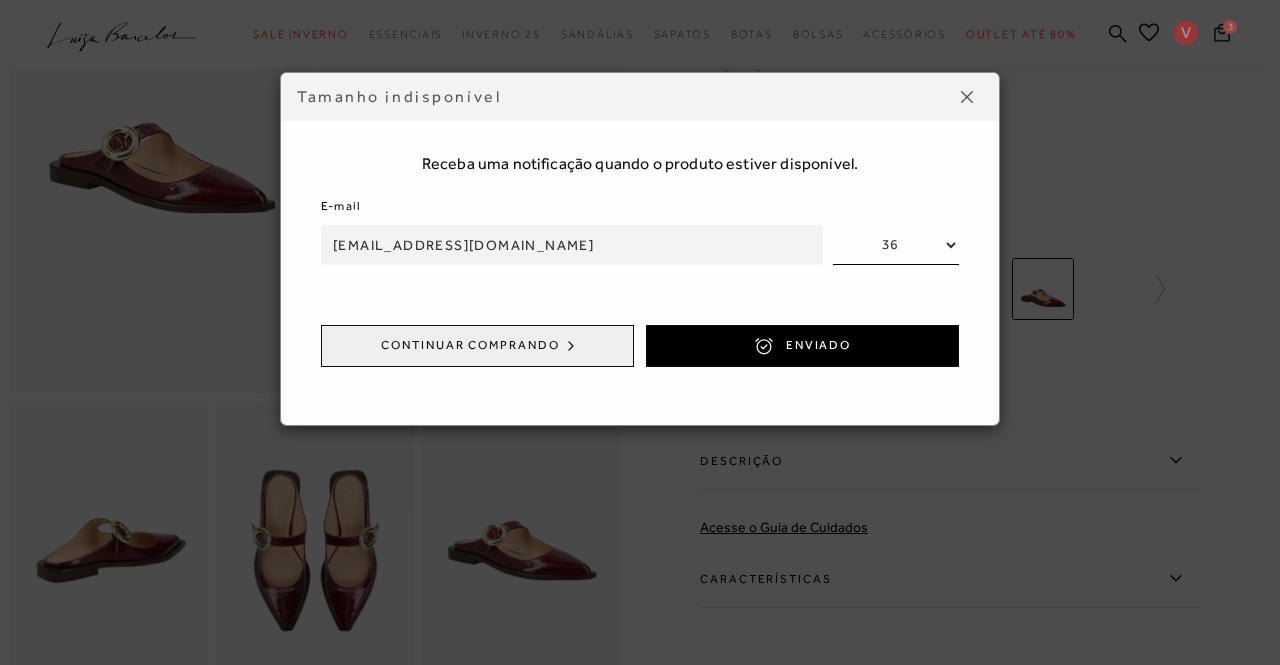 click at bounding box center [967, 97] 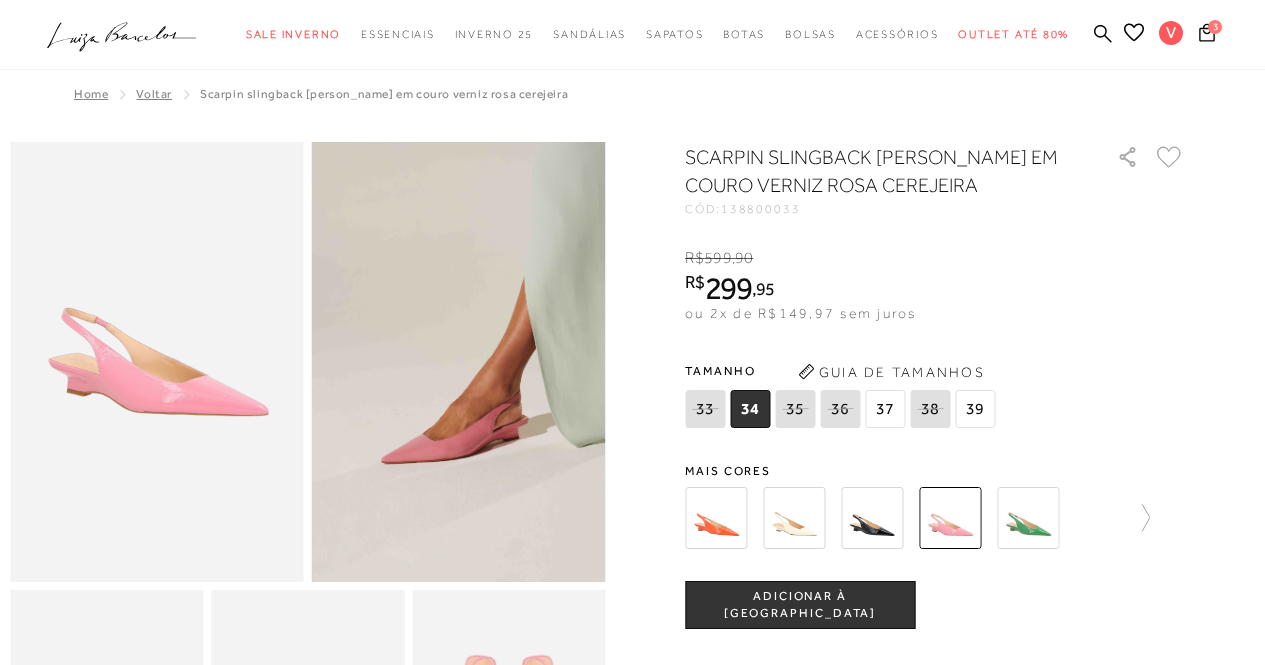 scroll, scrollTop: 100, scrollLeft: 0, axis: vertical 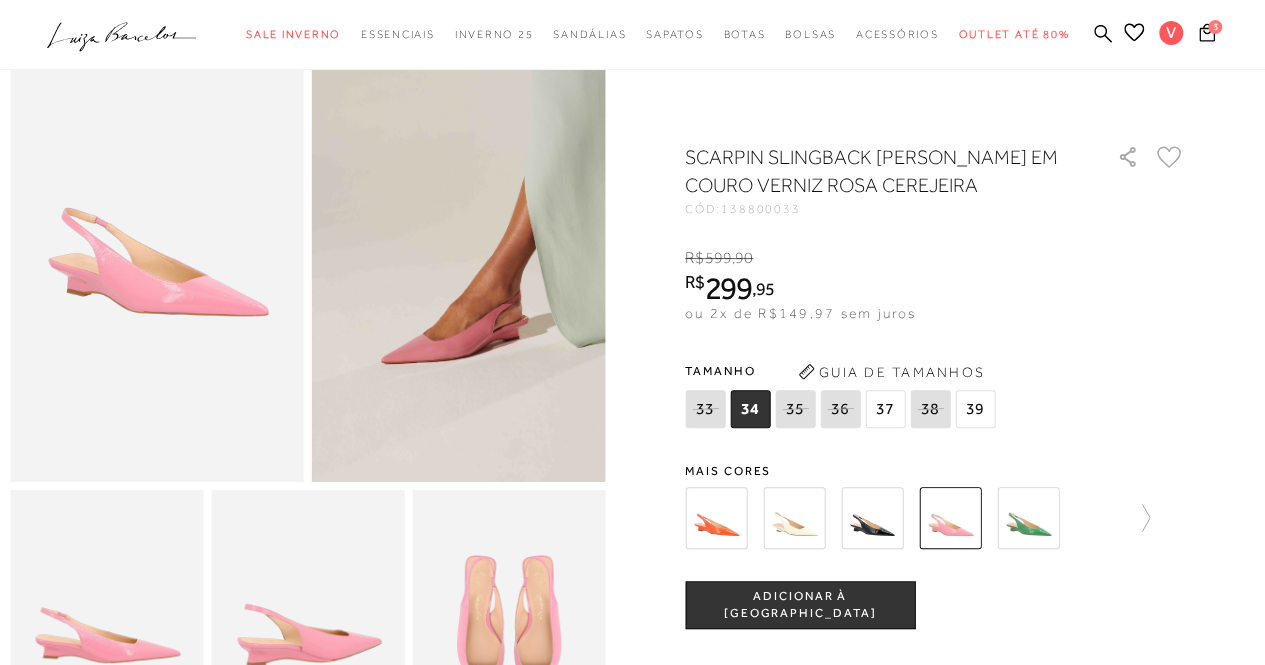 click 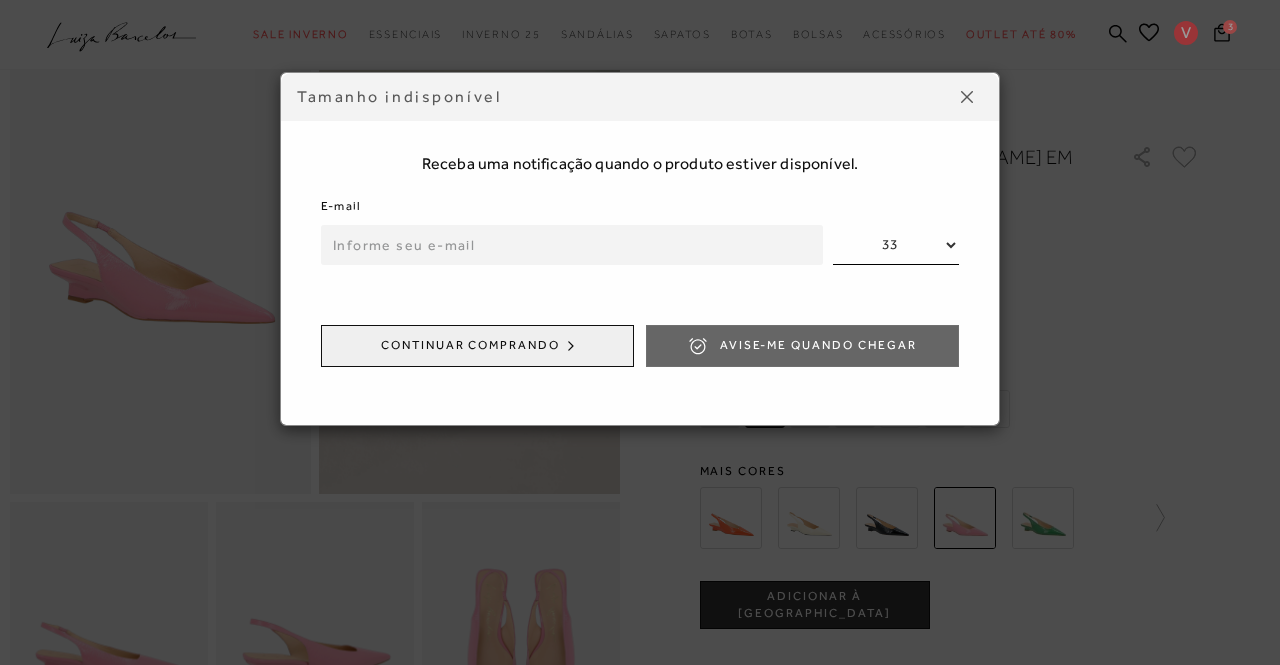 click at bounding box center [967, 97] 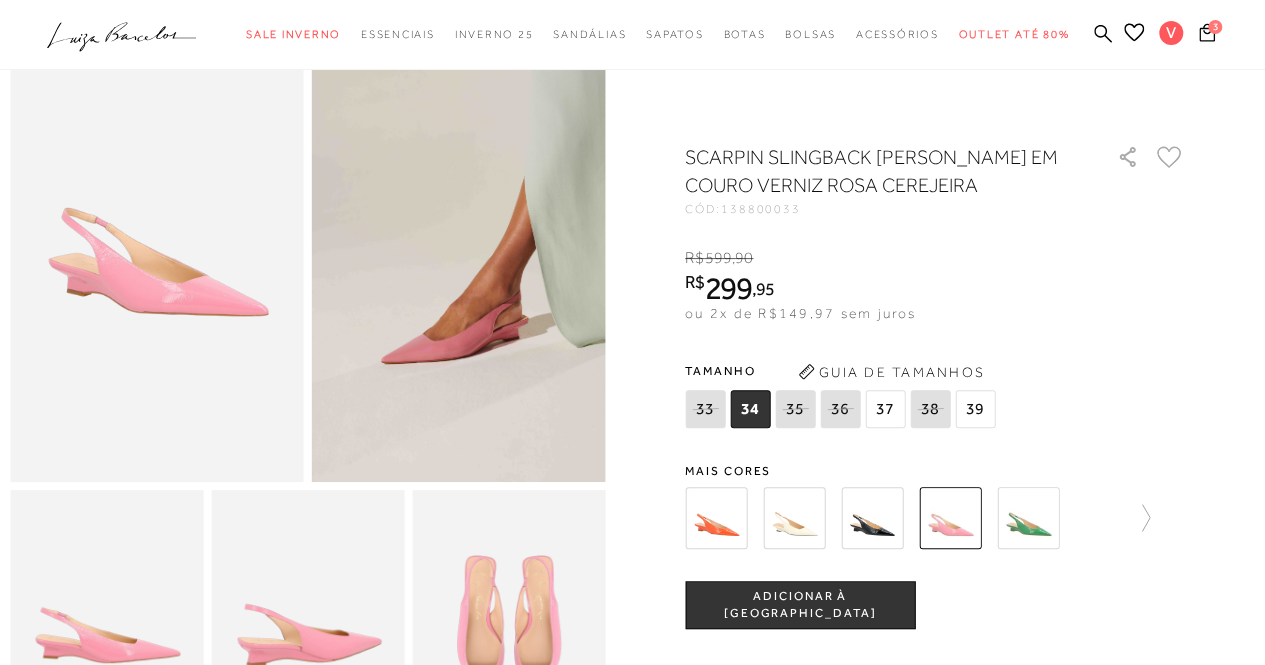 click at bounding box center (794, 518) 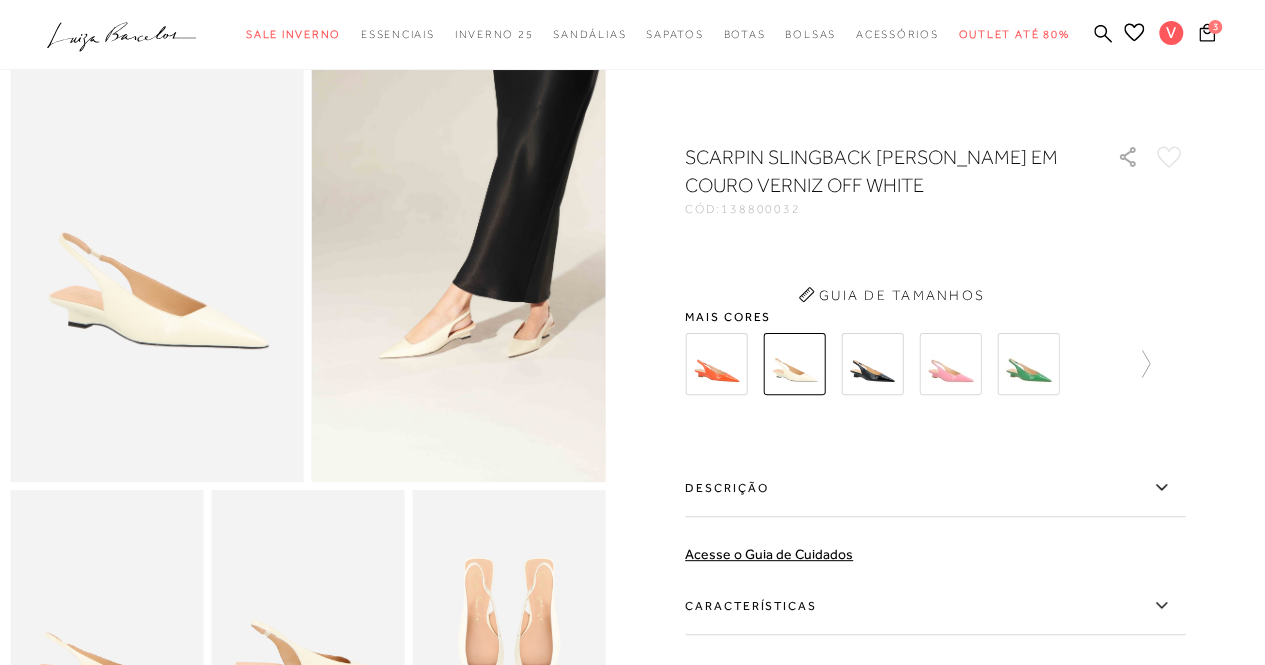 scroll, scrollTop: 0, scrollLeft: 0, axis: both 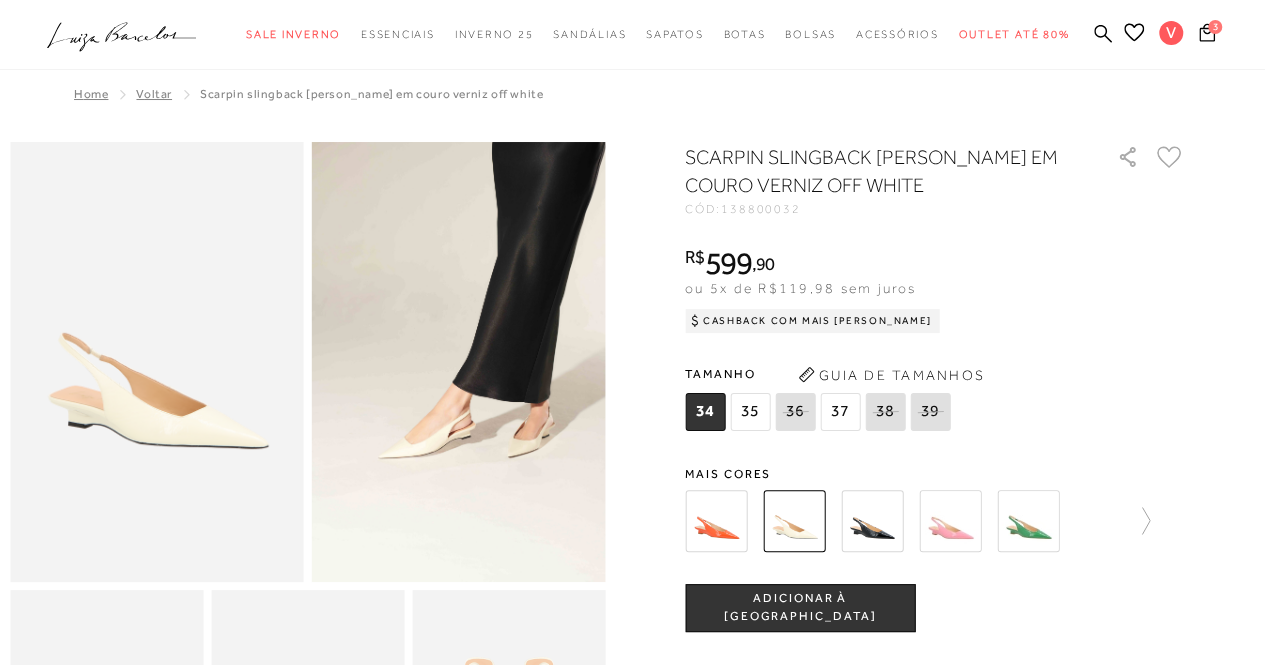 click at bounding box center [872, 521] 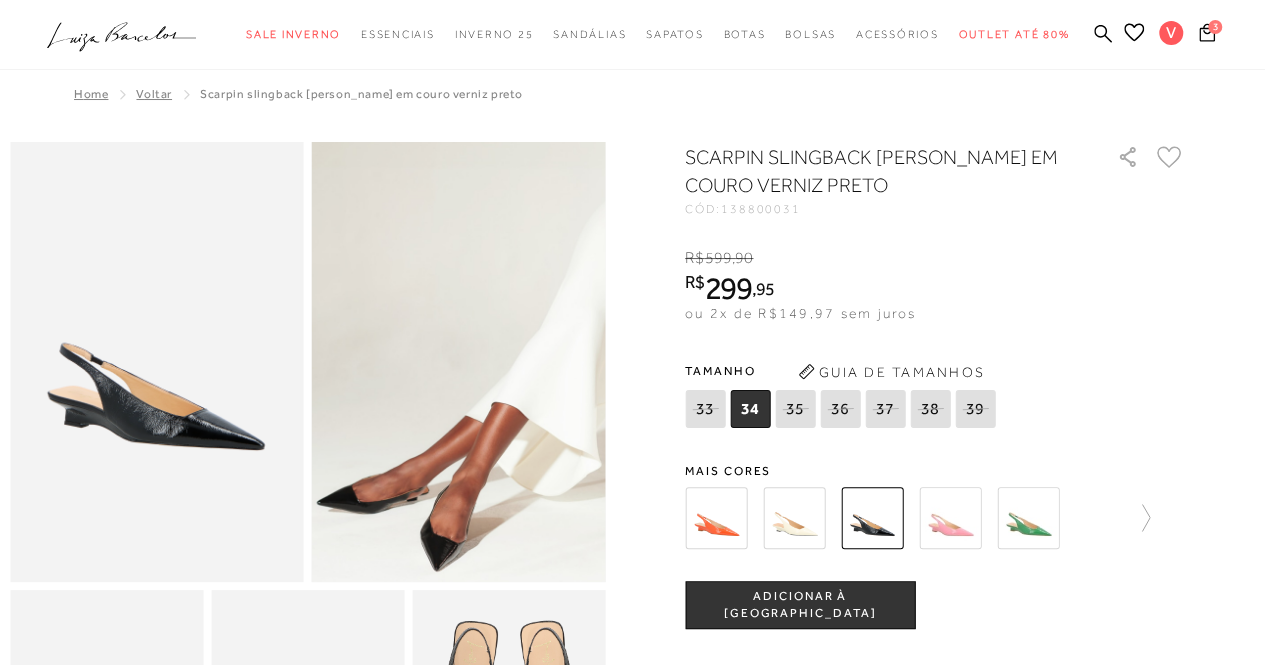click at bounding box center [716, 518] 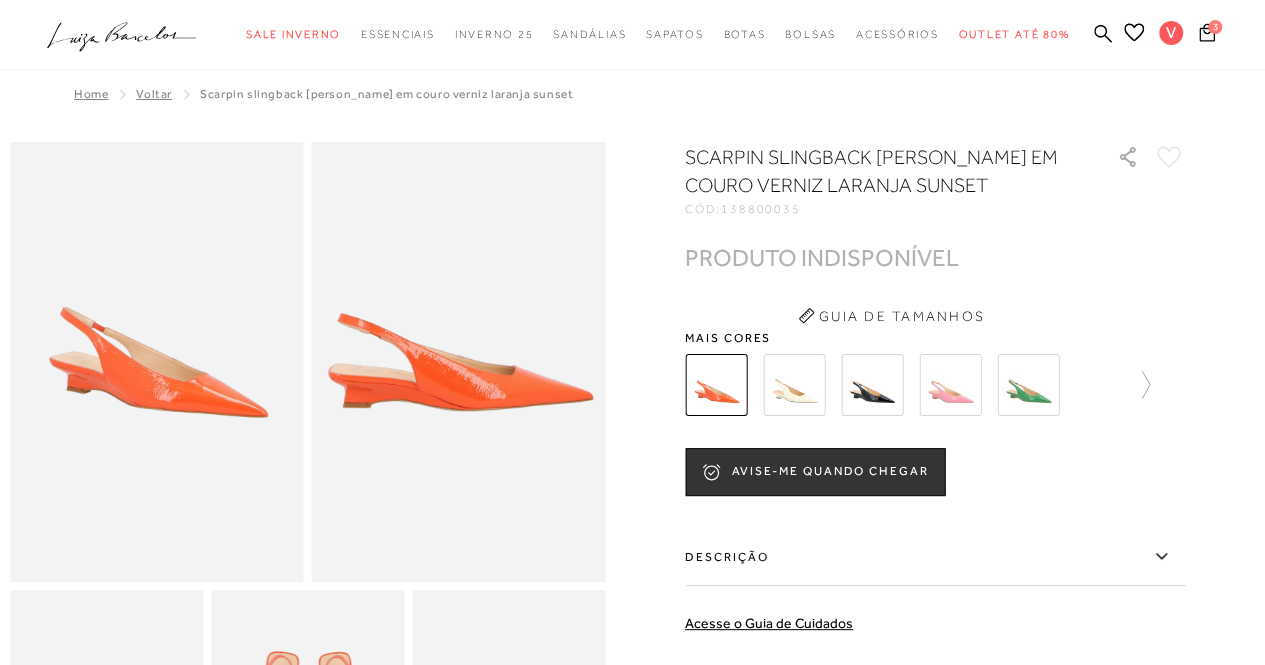 click at bounding box center (950, 385) 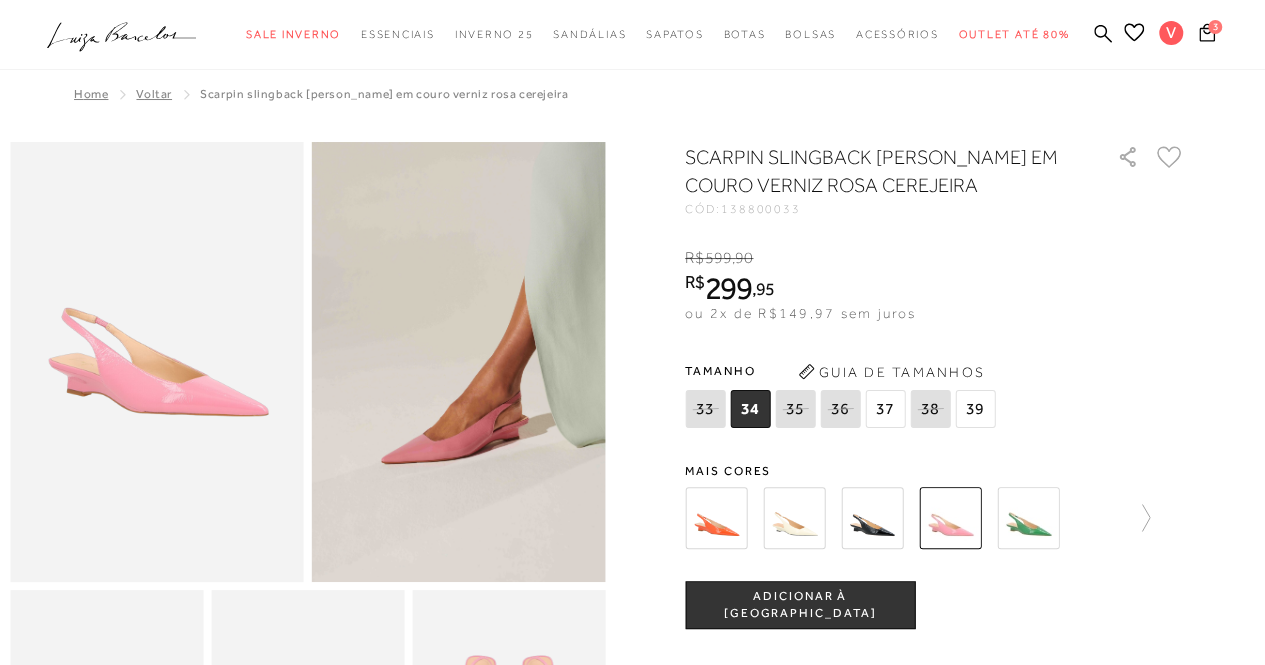 click on "SCARPIN SLINGBACK ANABELA EM COURO VERNIZ ROSA CEREJEIRA
CÓD:
138800033
×
É necessário selecionar um tamanho para adicionar o produto como favorito.
R$ 599 , 90
R$ 299 , 95
ou 2x de R$149,97 sem juros
De  R$599,90
Por:  R$299,95
Tamanho" at bounding box center (935, 586) 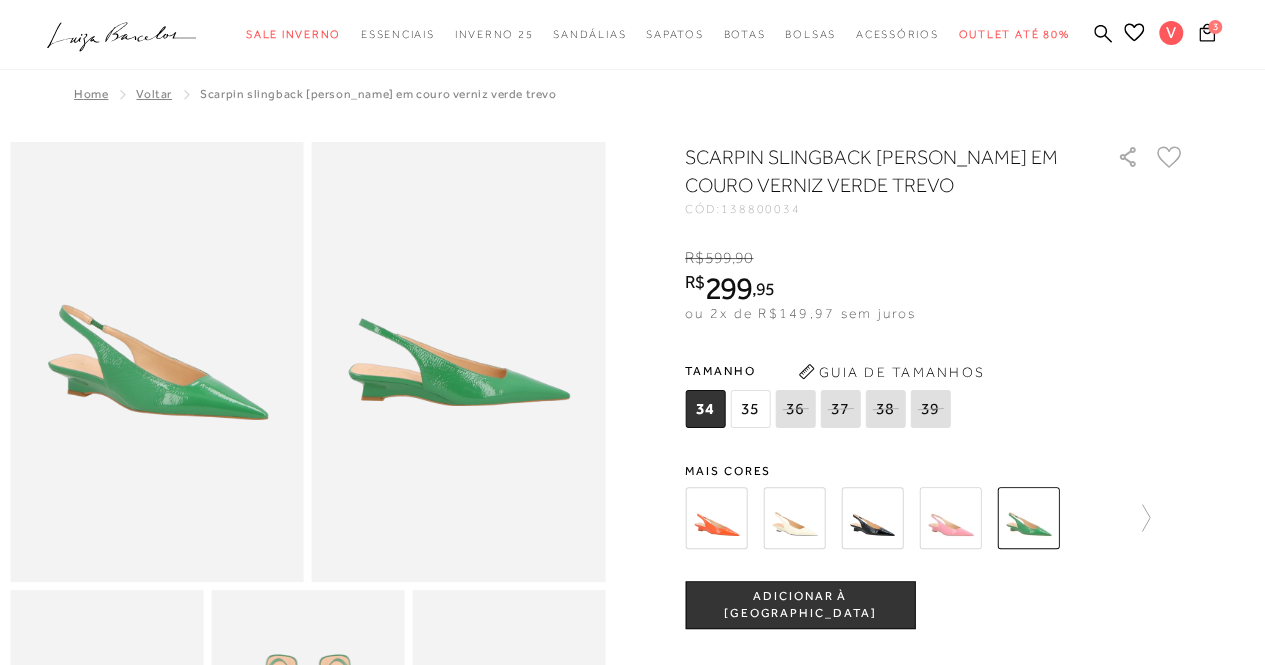 click at bounding box center [950, 518] 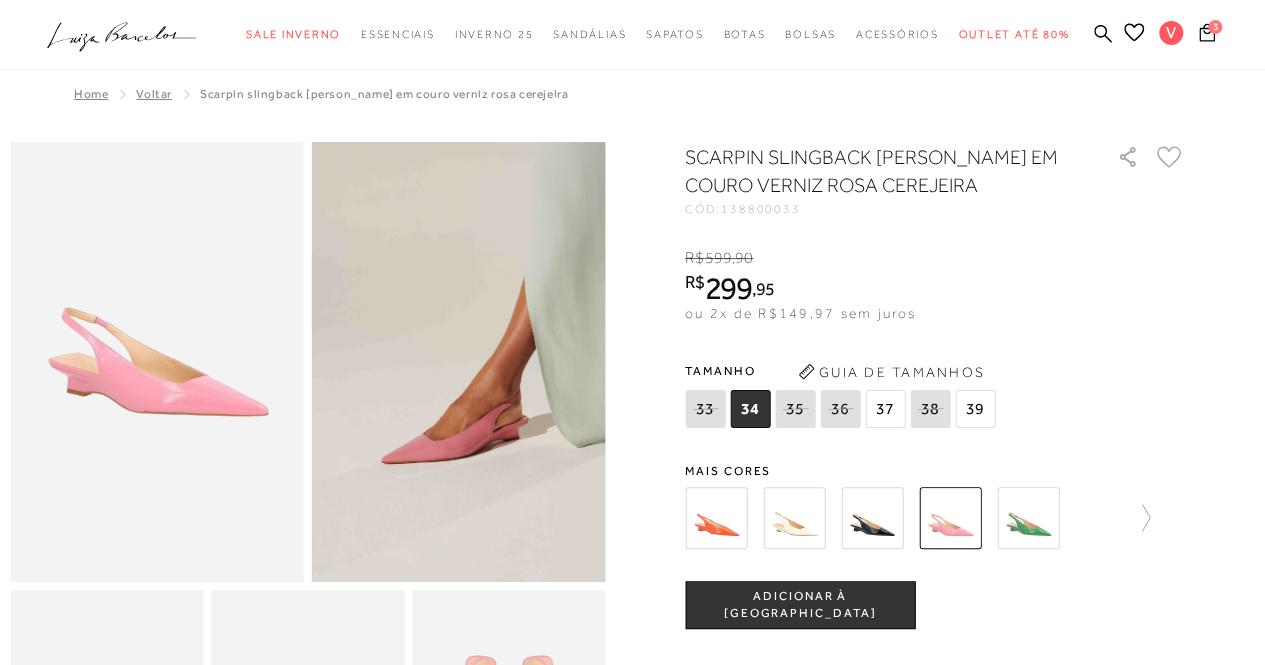 drag, startPoint x: 822, startPoint y: 599, endPoint x: 948, endPoint y: 368, distance: 263.12924 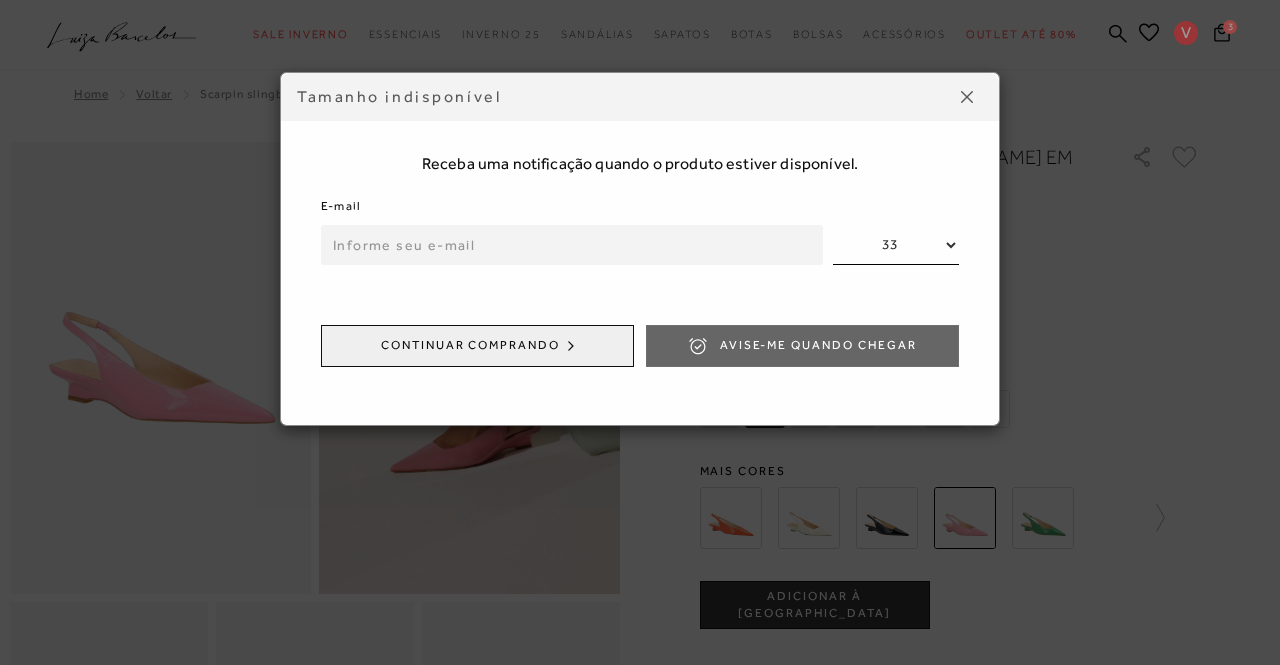 click at bounding box center (572, 245) 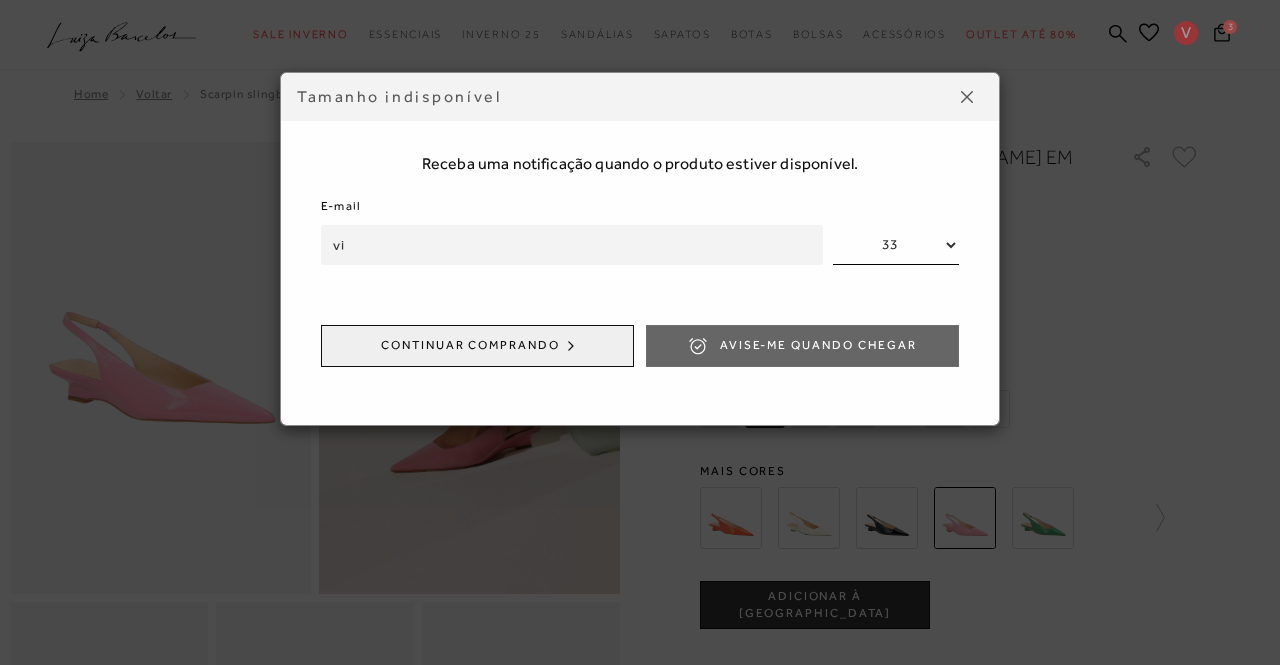 type on "v" 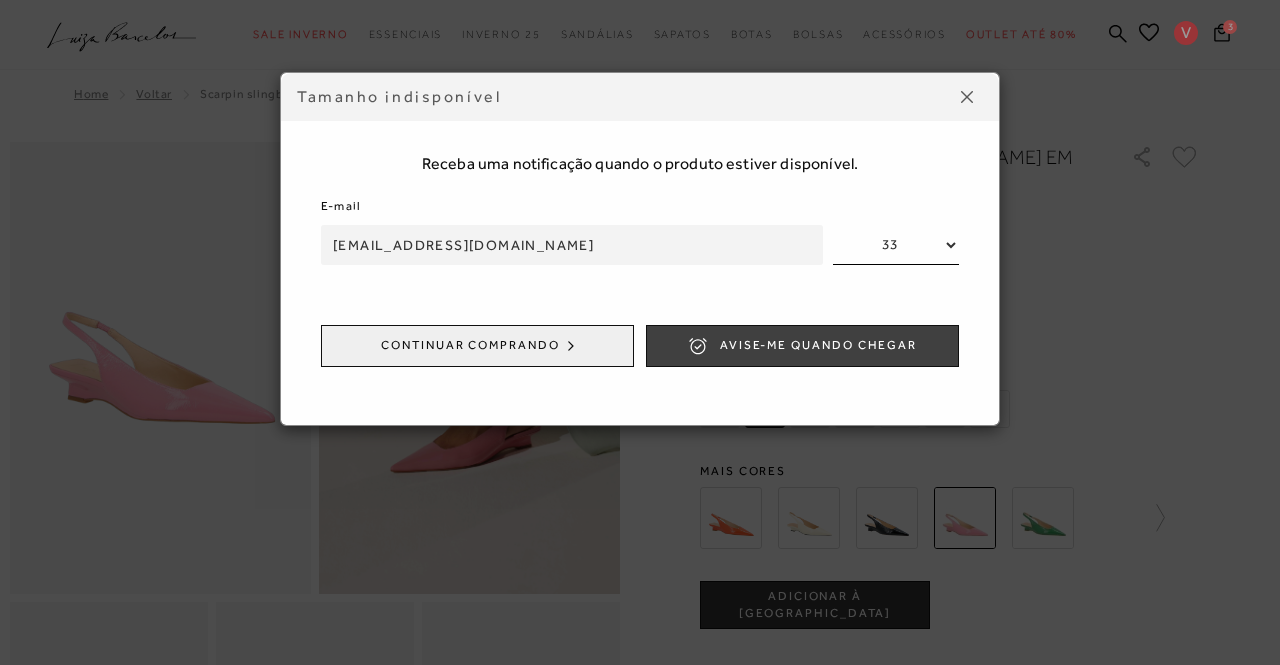 type on "vilararezende@hotmail.com" 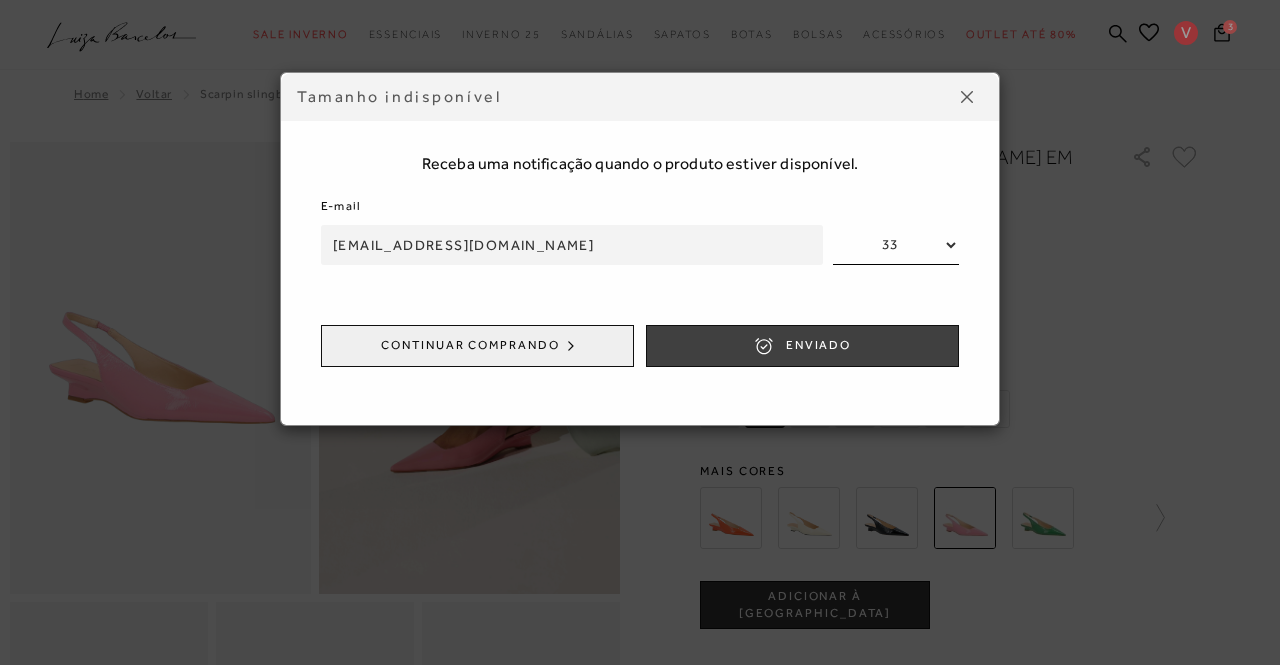 click on "ENVIADO" at bounding box center (802, 346) 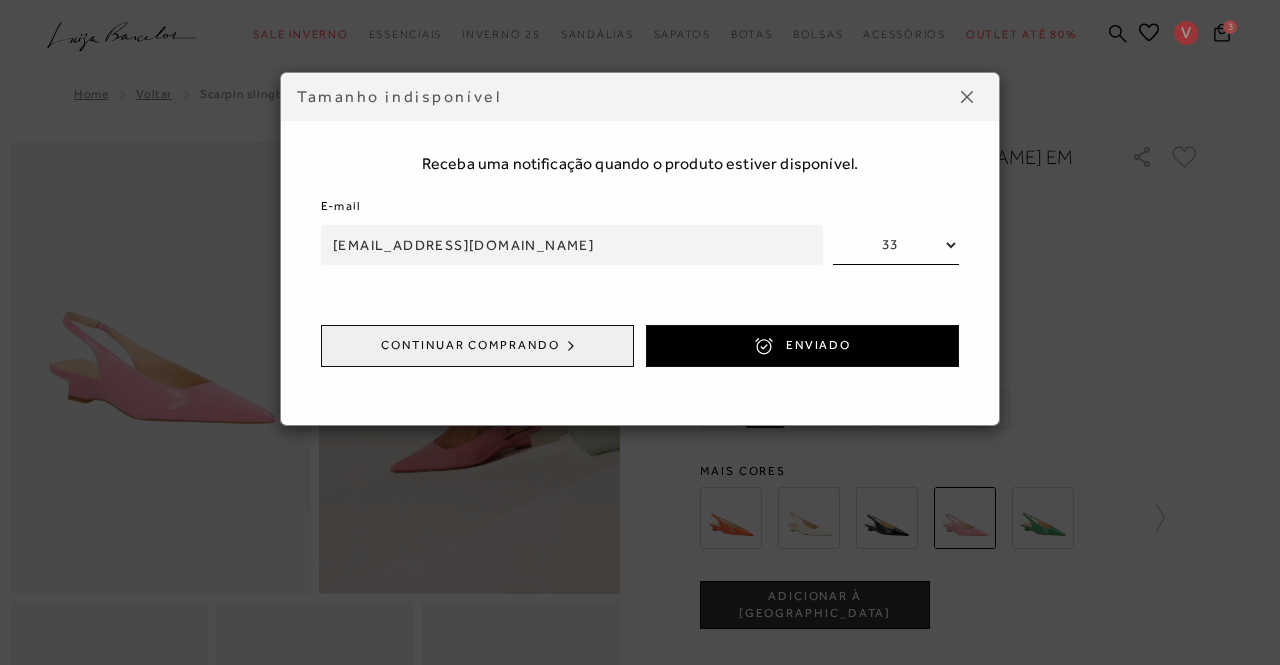 click at bounding box center [967, 97] 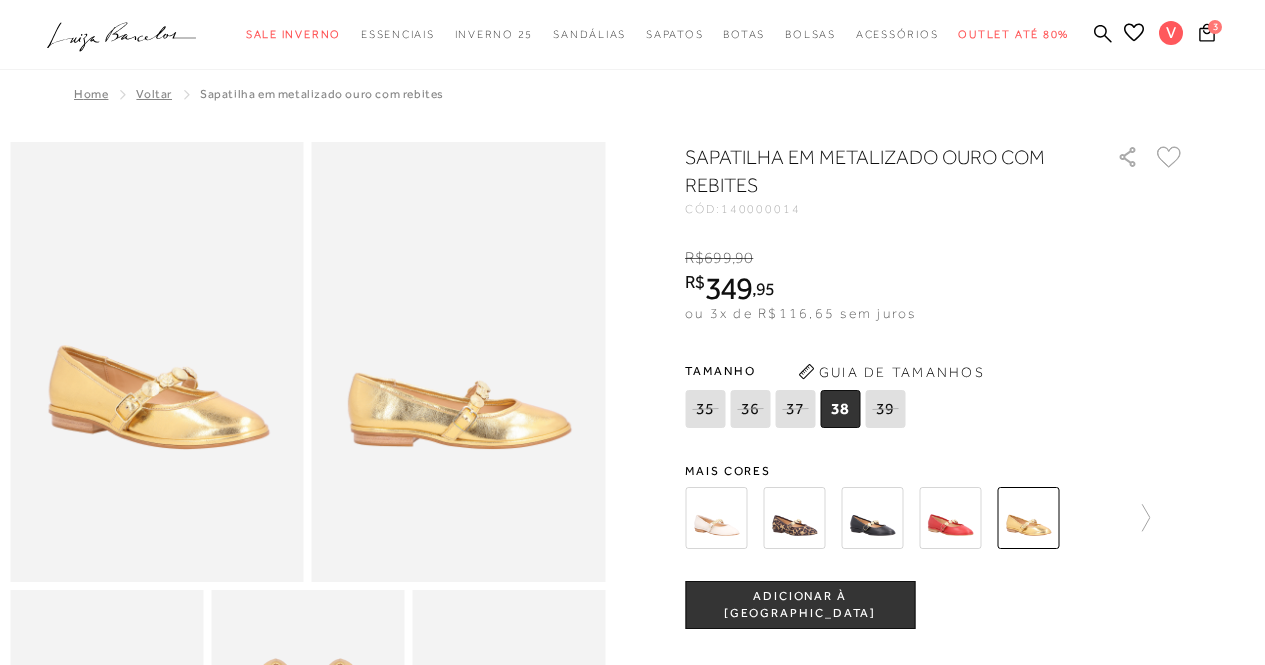 scroll, scrollTop: 0, scrollLeft: 0, axis: both 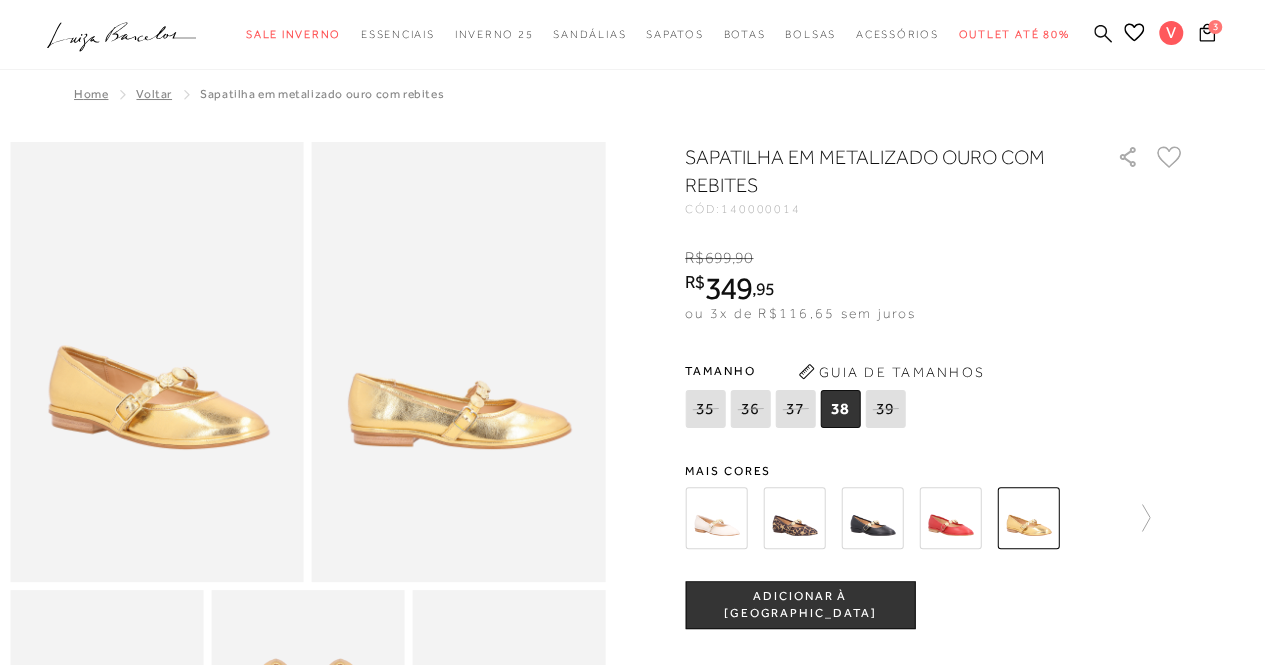 click 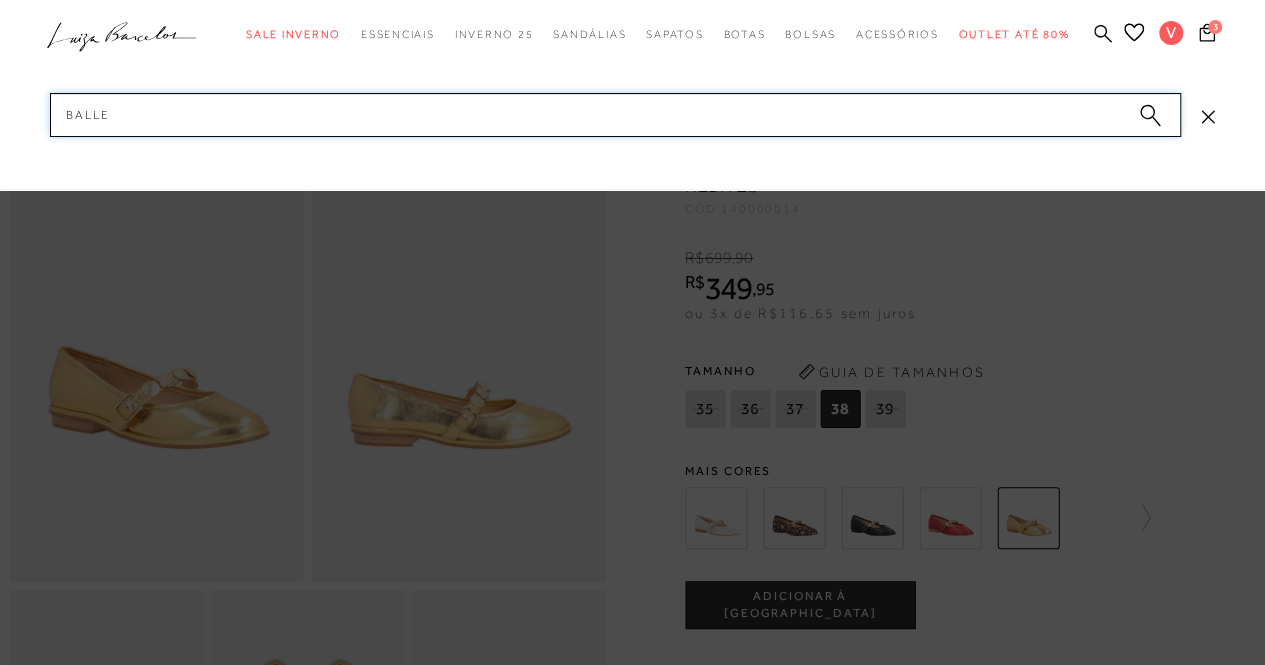 type on "ballet" 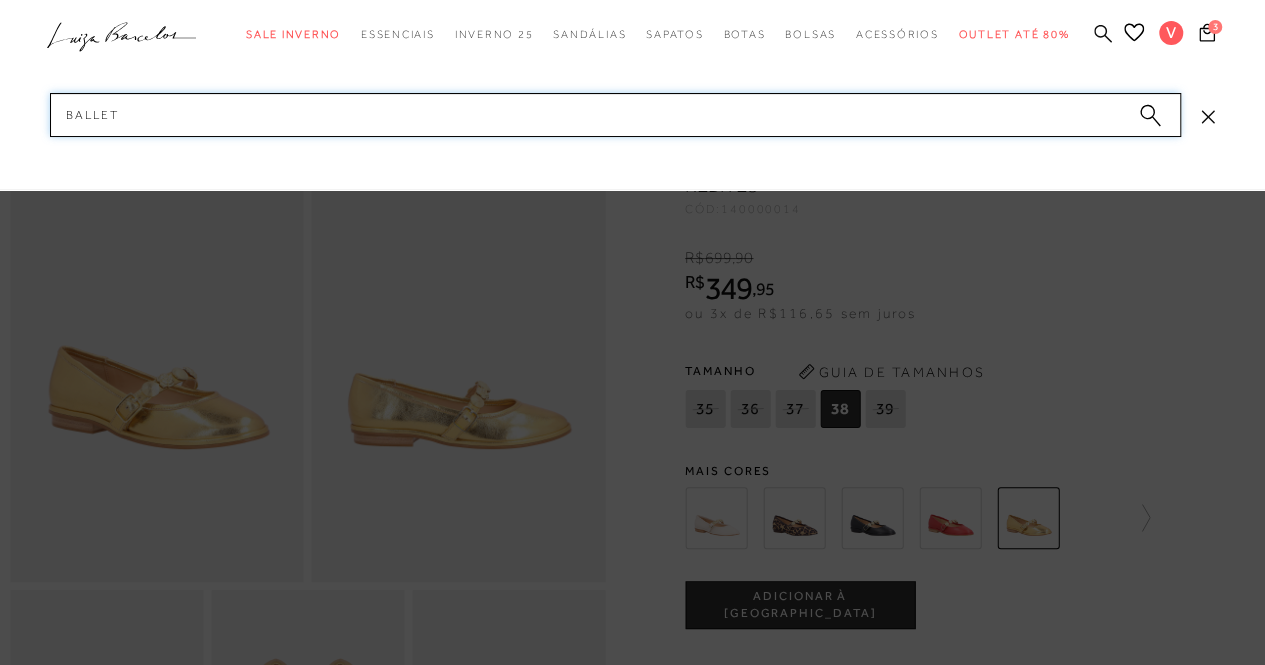 type 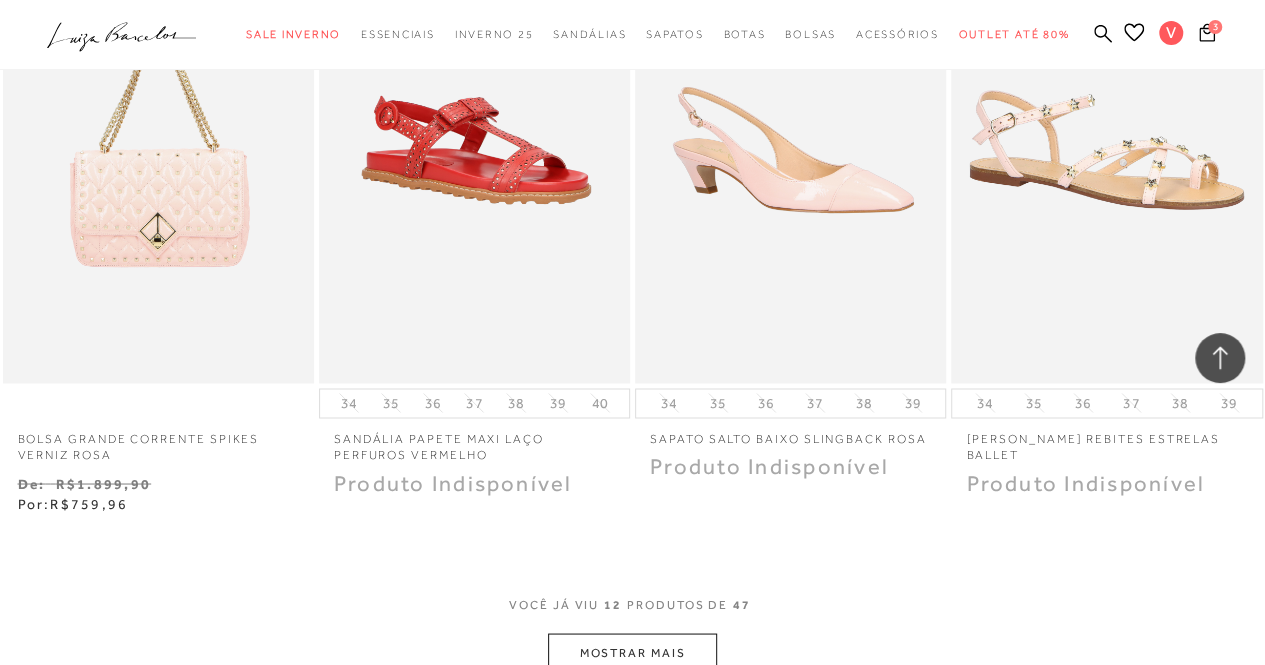 scroll, scrollTop: 1600, scrollLeft: 0, axis: vertical 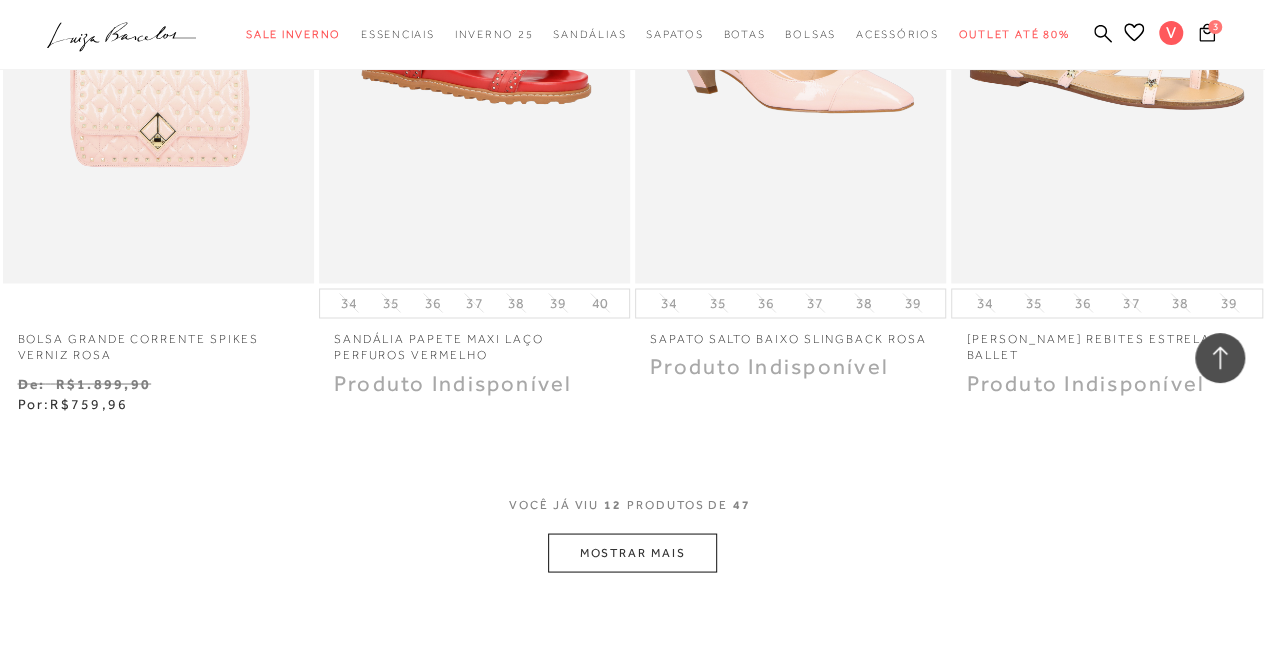 click on "MOSTRAR MAIS" at bounding box center (632, 552) 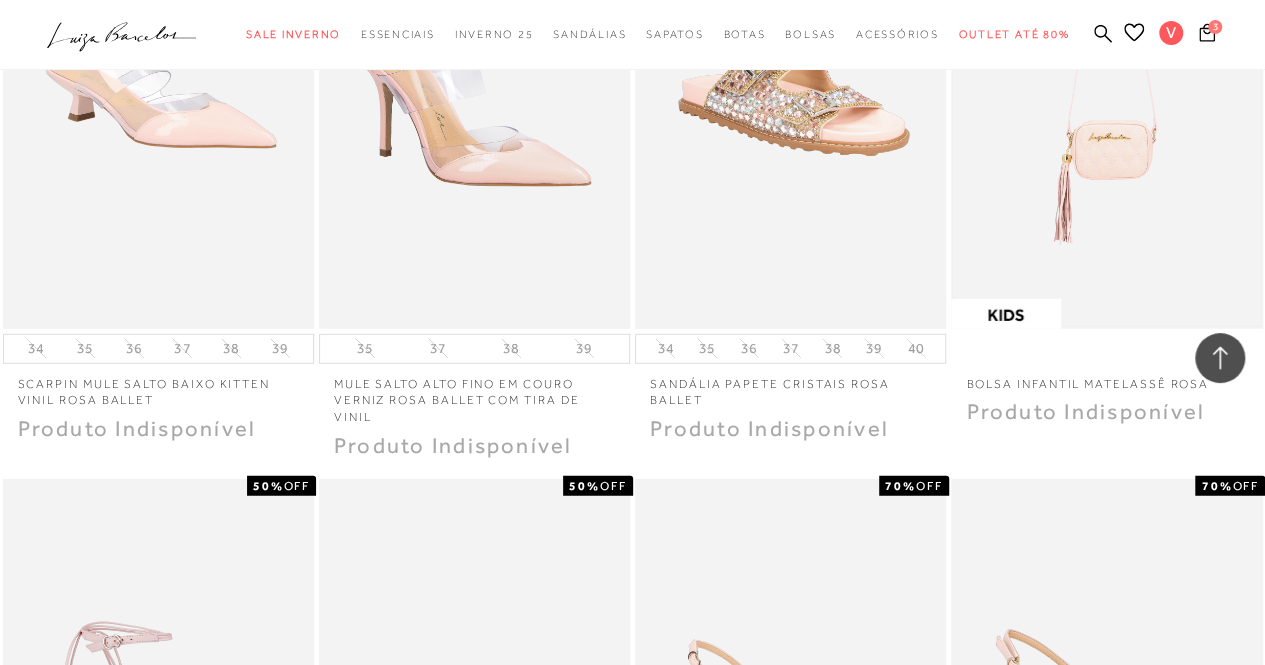 scroll, scrollTop: 2800, scrollLeft: 0, axis: vertical 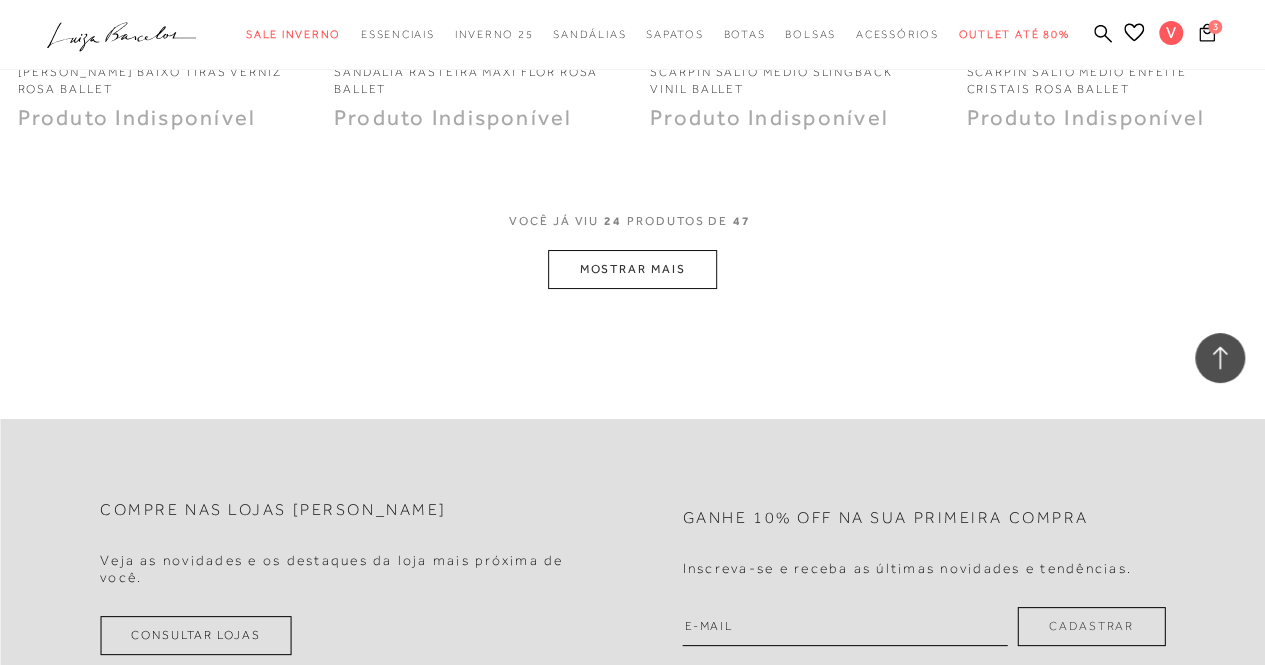 click on "MOSTRAR MAIS" at bounding box center [632, 269] 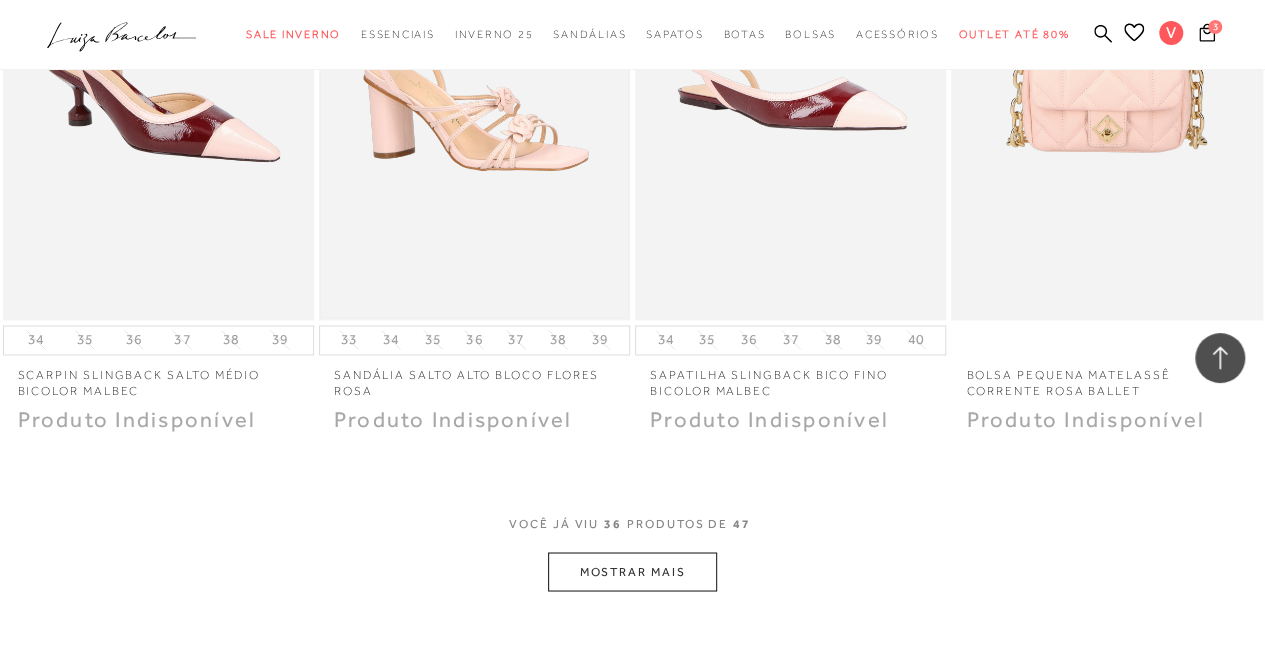 scroll, scrollTop: 5400, scrollLeft: 0, axis: vertical 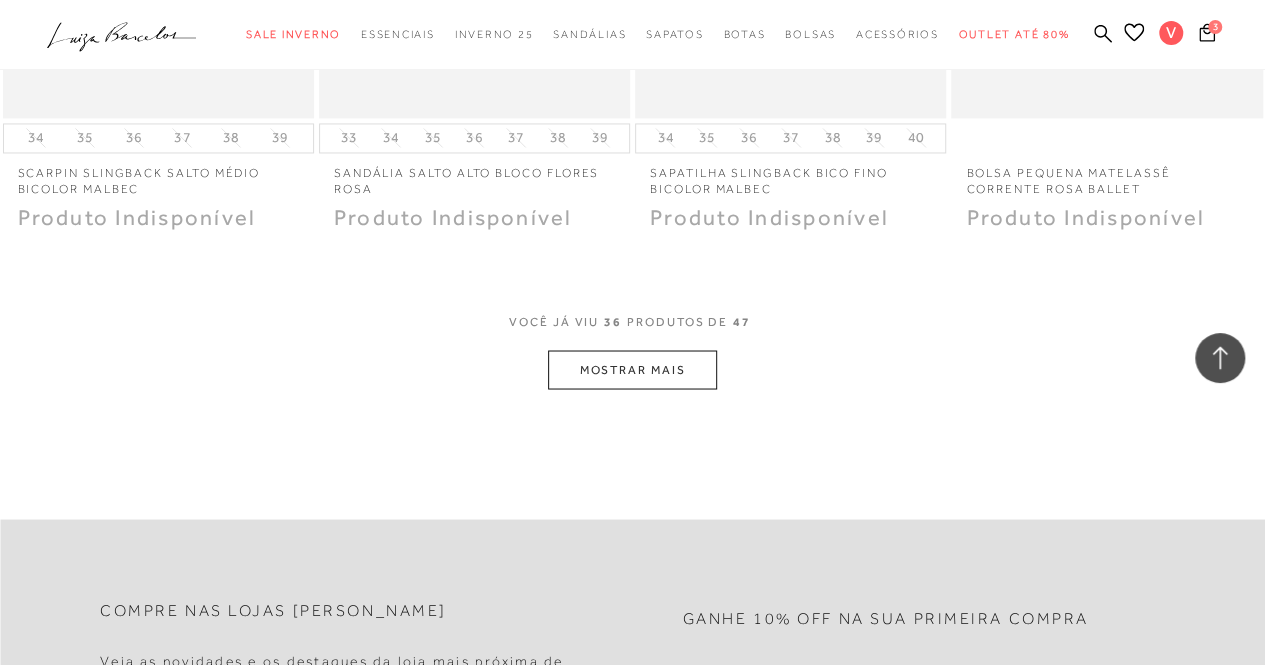 click on "MOSTRAR MAIS" at bounding box center (632, 369) 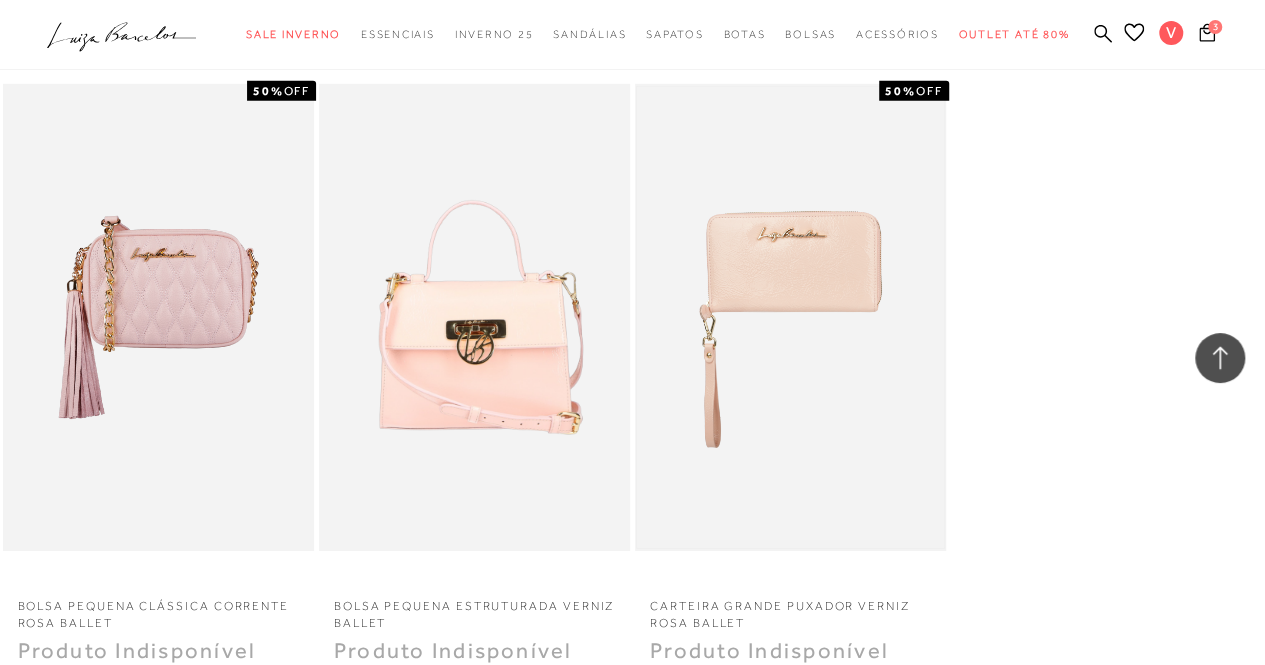 scroll, scrollTop: 6800, scrollLeft: 0, axis: vertical 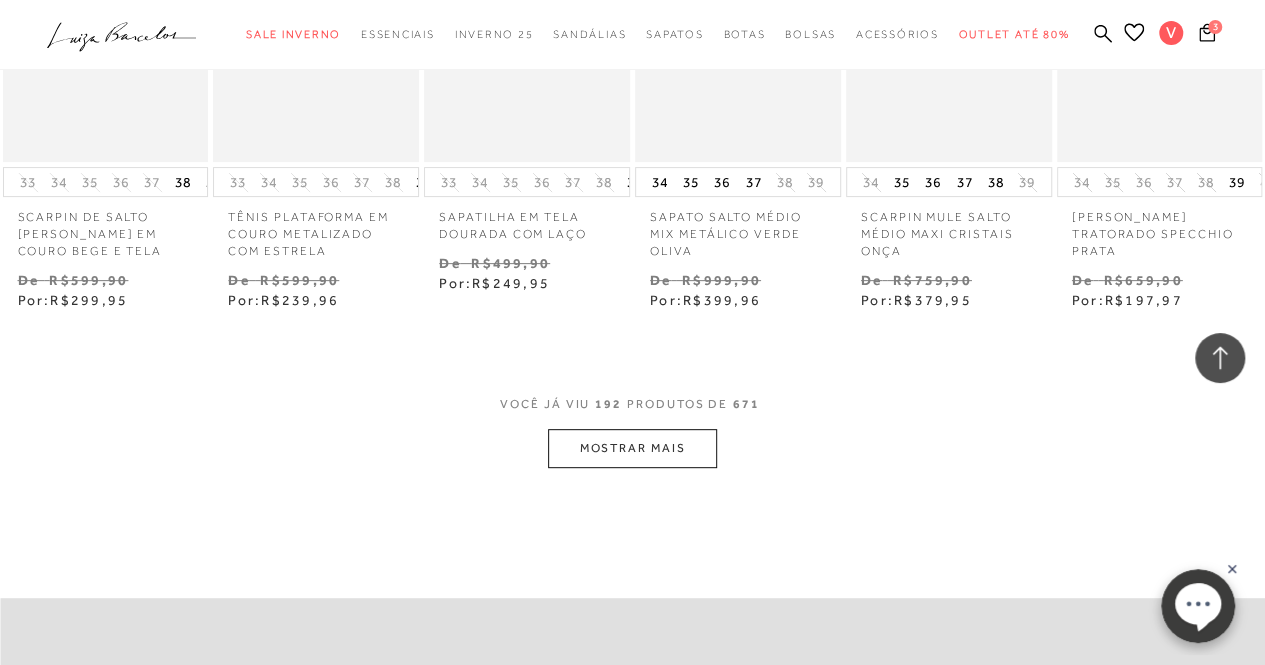 click on "MOSTRAR MAIS" at bounding box center [632, 448] 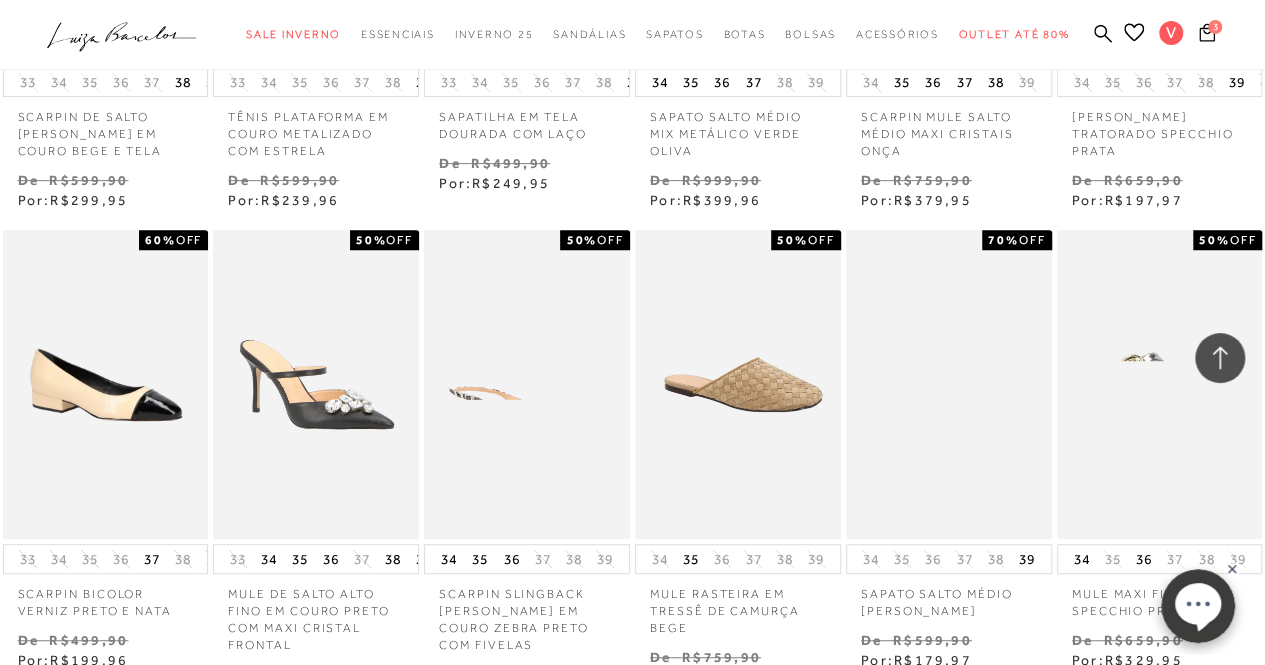scroll, scrollTop: 15600, scrollLeft: 0, axis: vertical 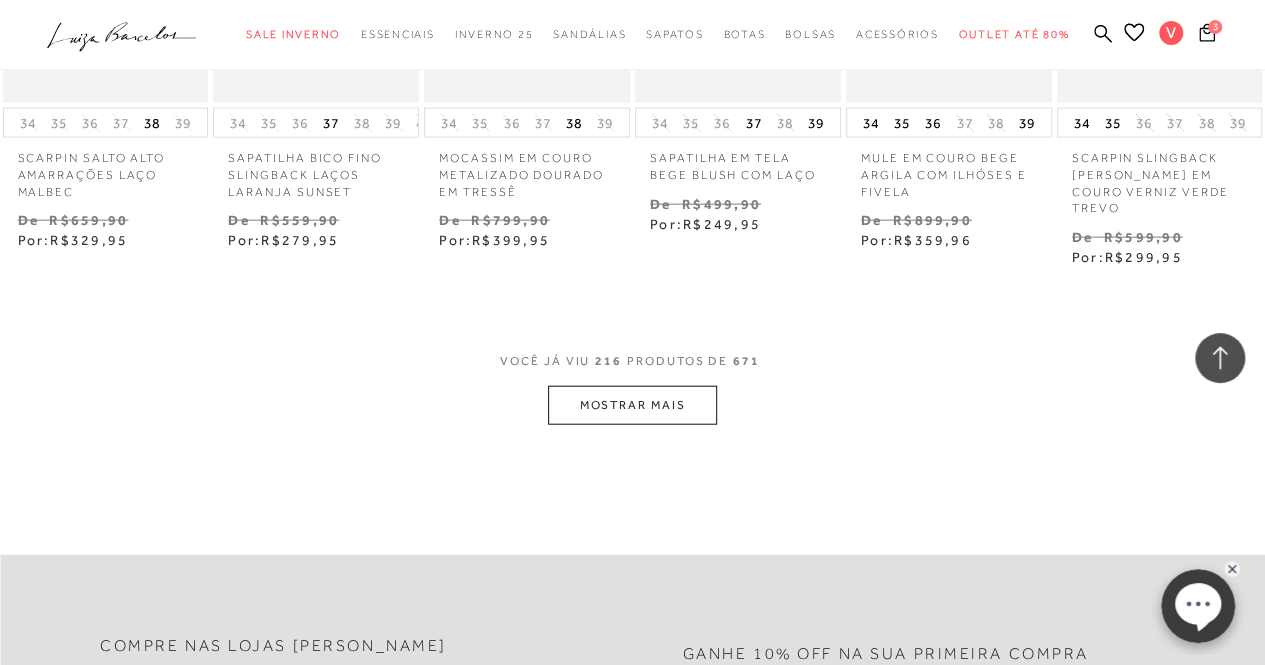 click on "MOSTRAR MAIS" at bounding box center [632, 405] 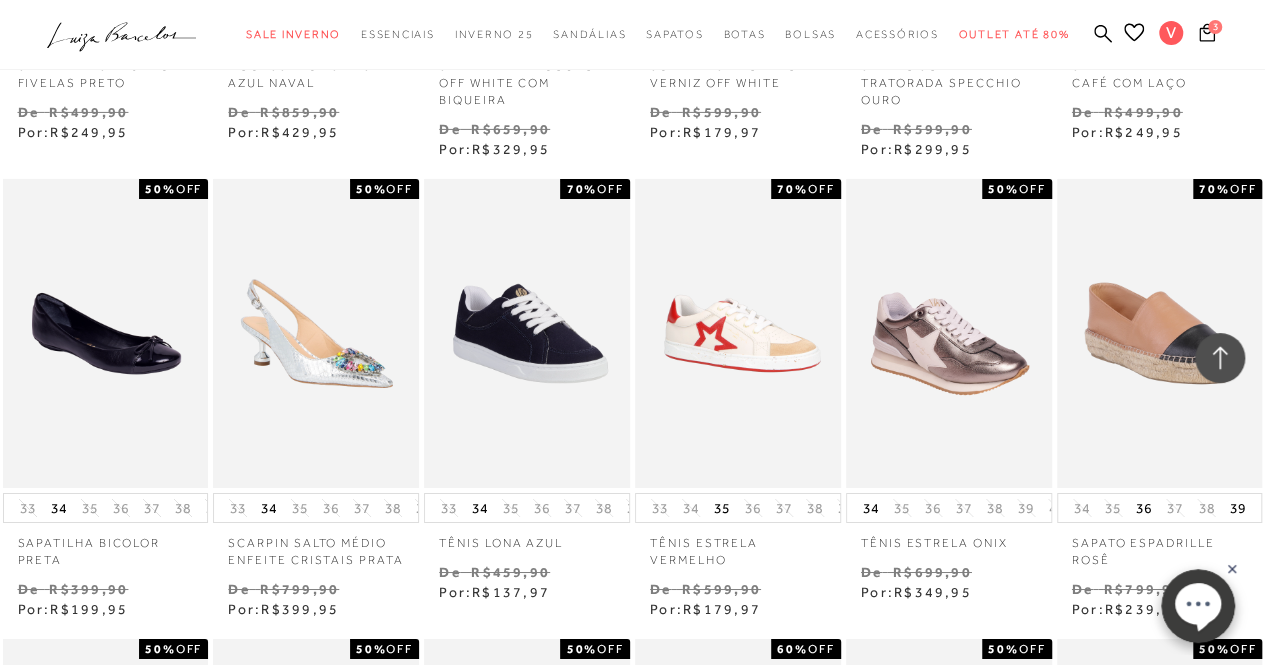 scroll, scrollTop: 18900, scrollLeft: 0, axis: vertical 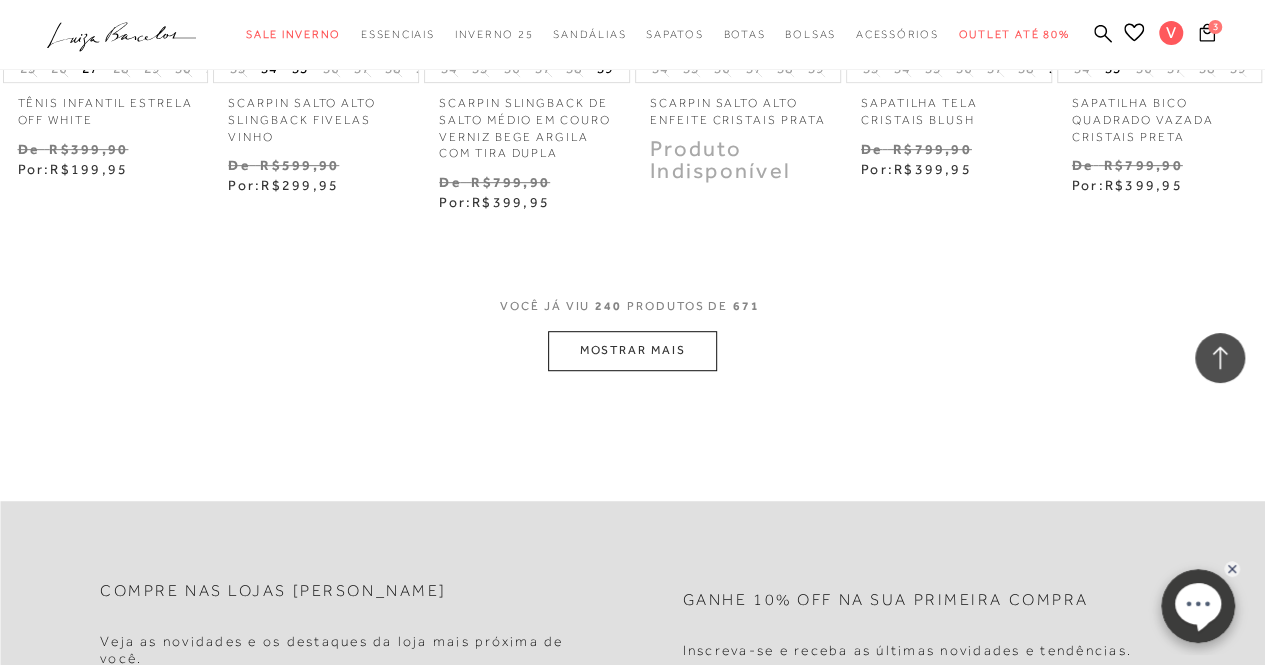 click on "MOSTRAR MAIS" at bounding box center (632, 350) 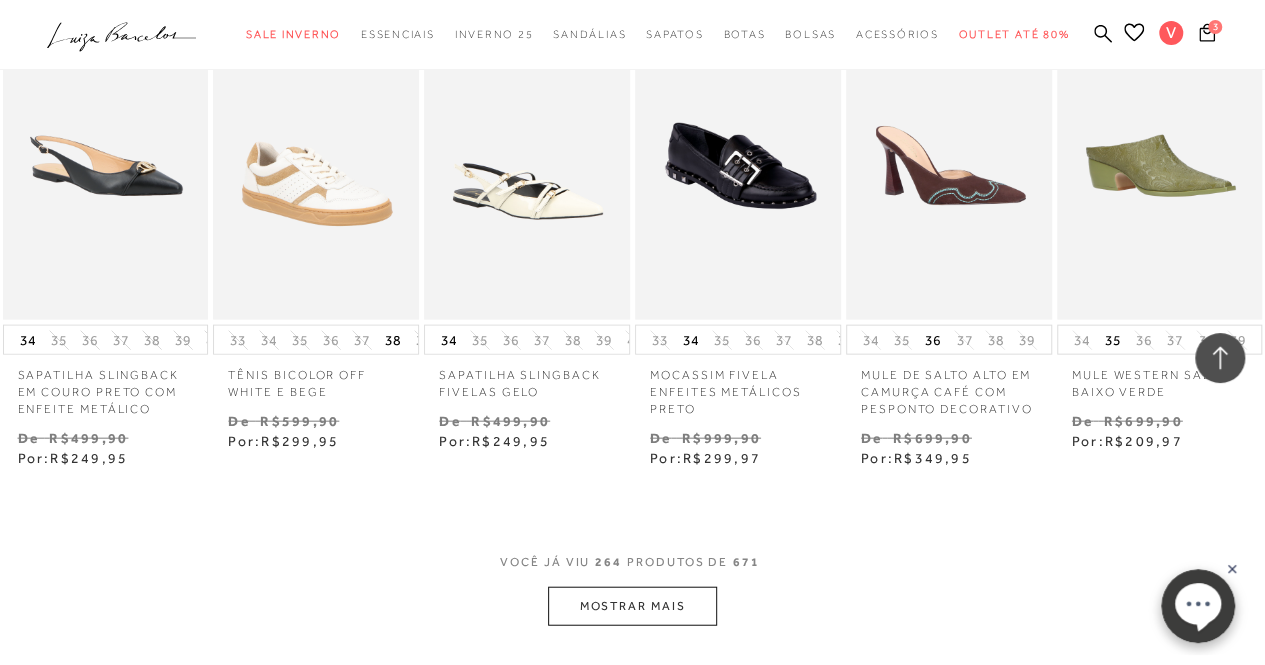 scroll, scrollTop: 21100, scrollLeft: 0, axis: vertical 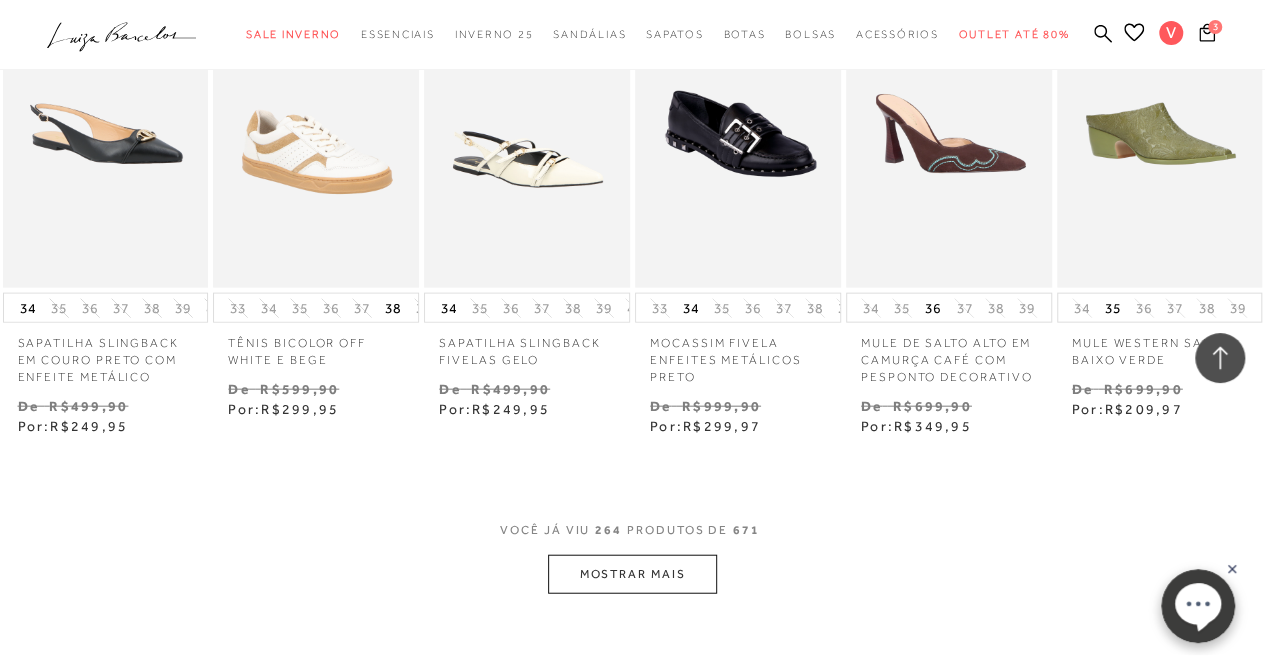 click on "MOSTRAR MAIS" at bounding box center (632, 574) 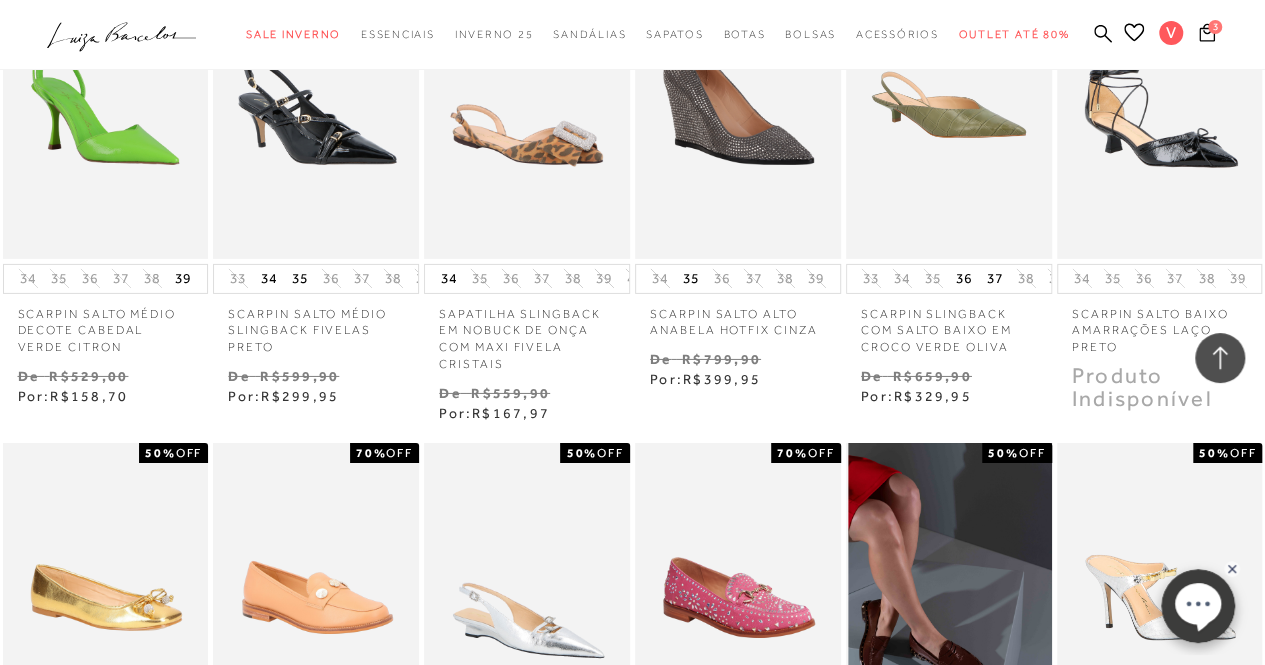 scroll, scrollTop: 22300, scrollLeft: 0, axis: vertical 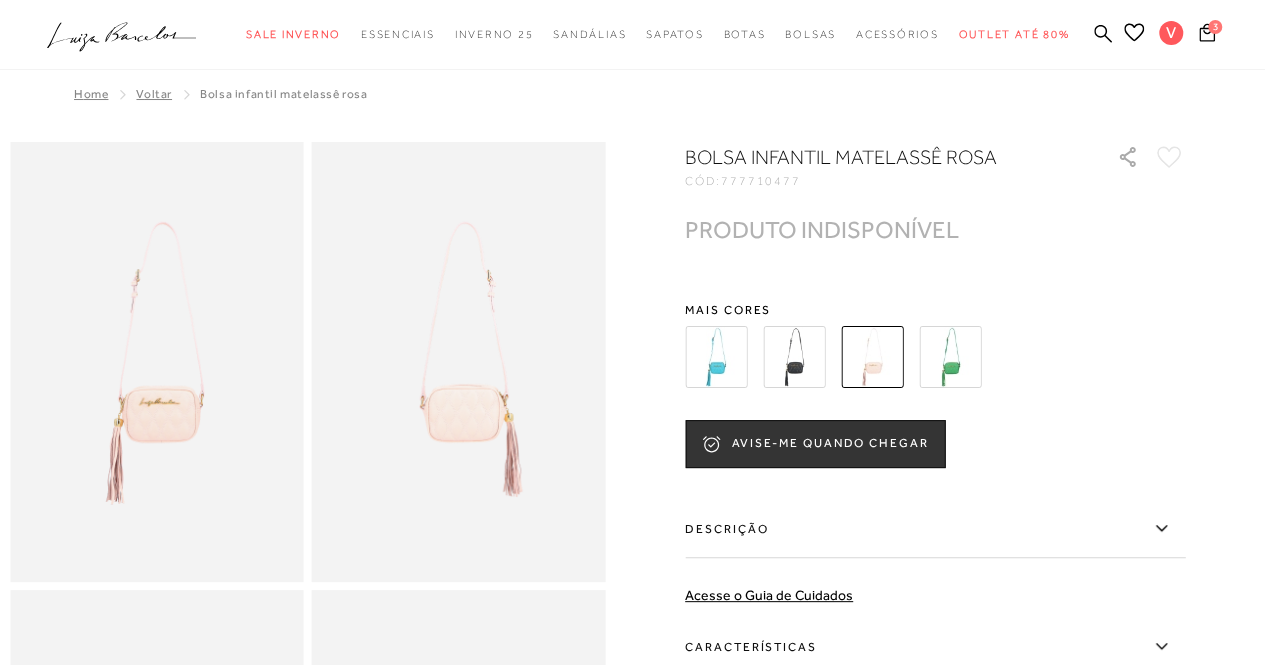 click at bounding box center [794, 357] 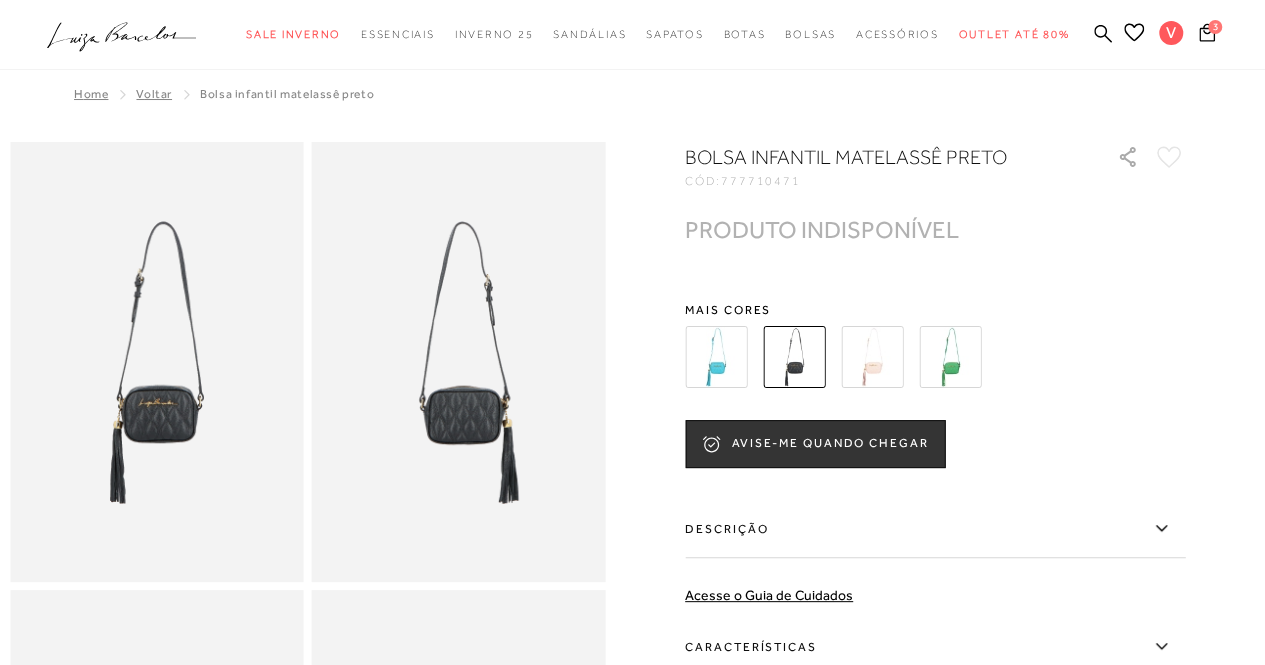 click at bounding box center [716, 357] 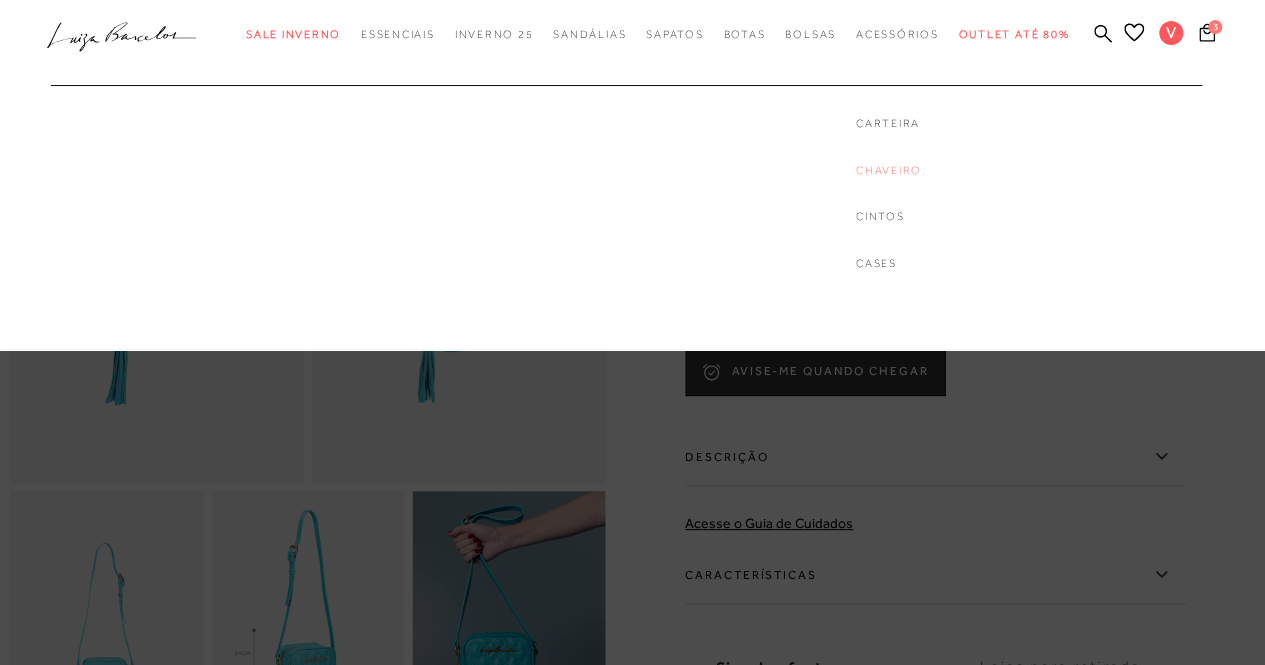 scroll, scrollTop: 300, scrollLeft: 0, axis: vertical 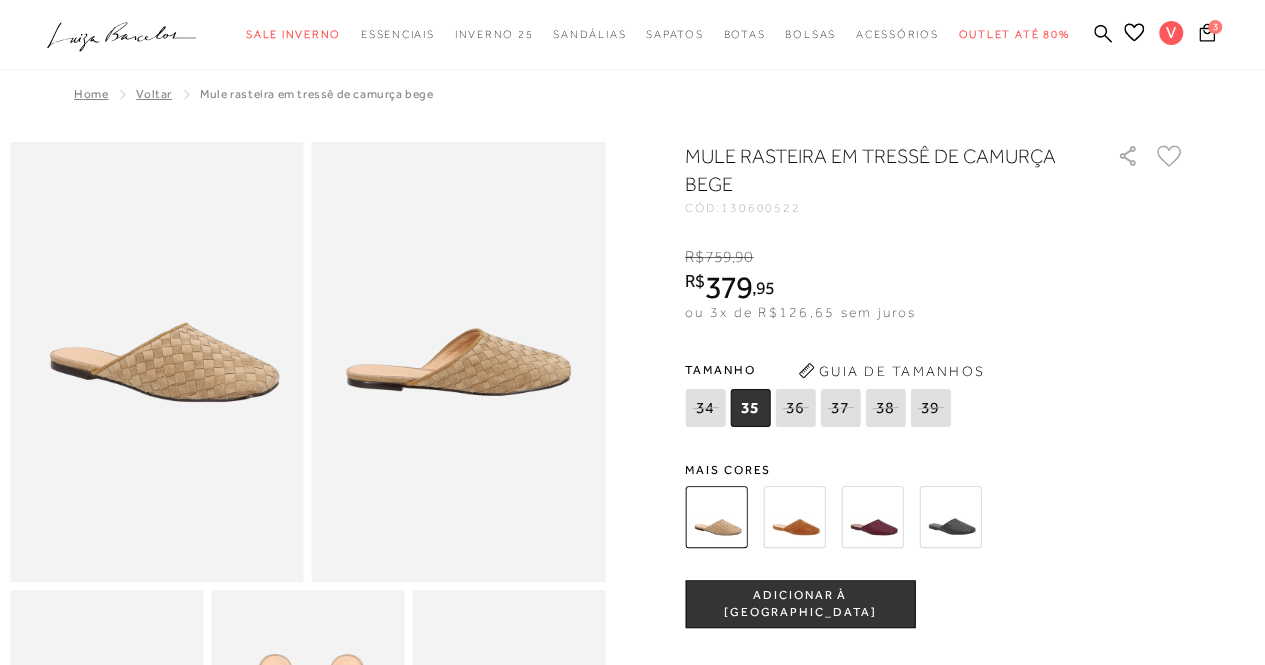 click at bounding box center [794, 517] 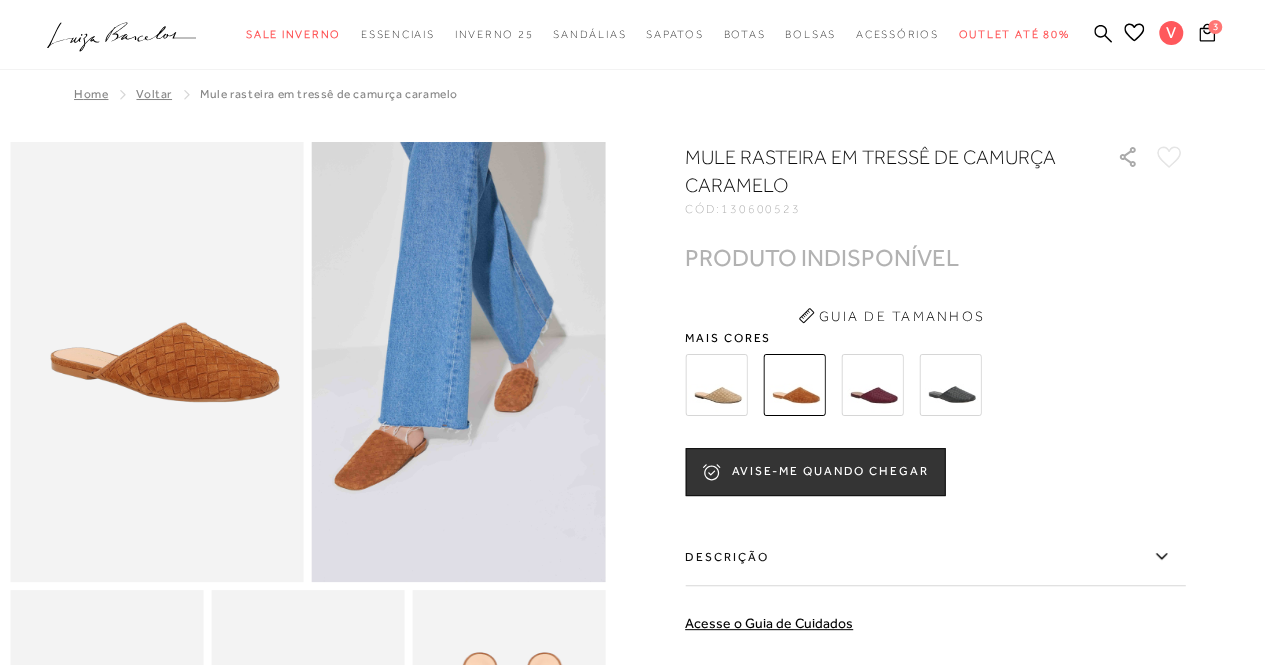 click at bounding box center [872, 385] 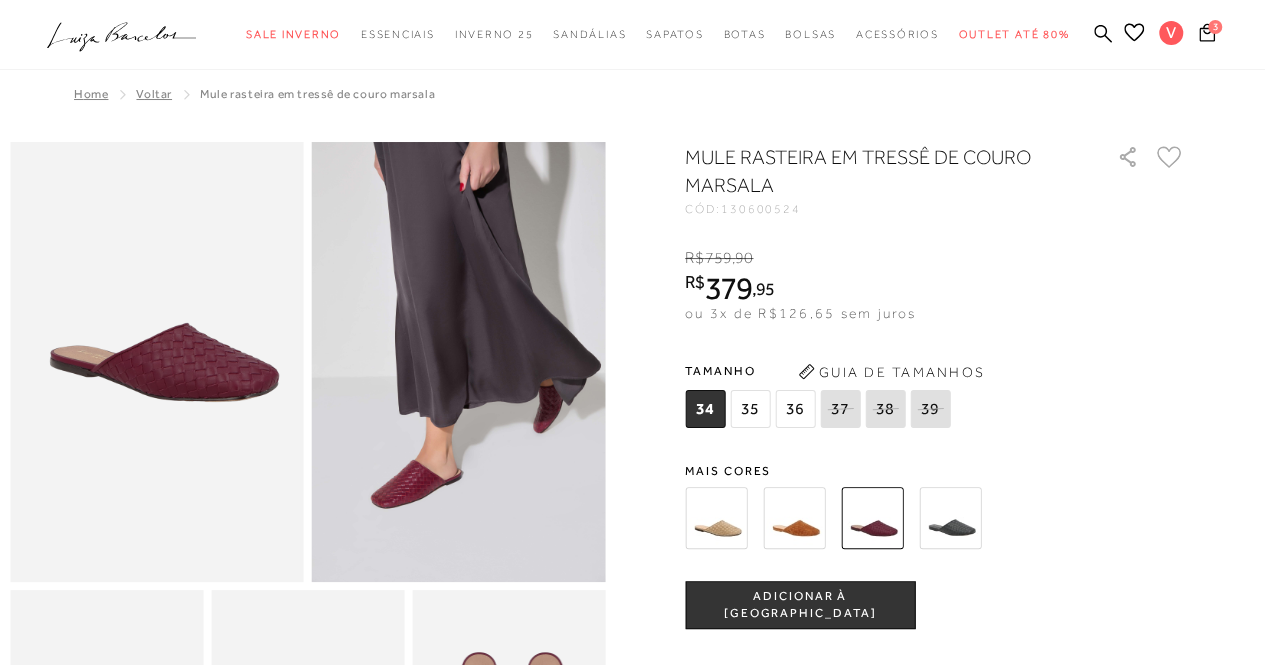 click at bounding box center (950, 518) 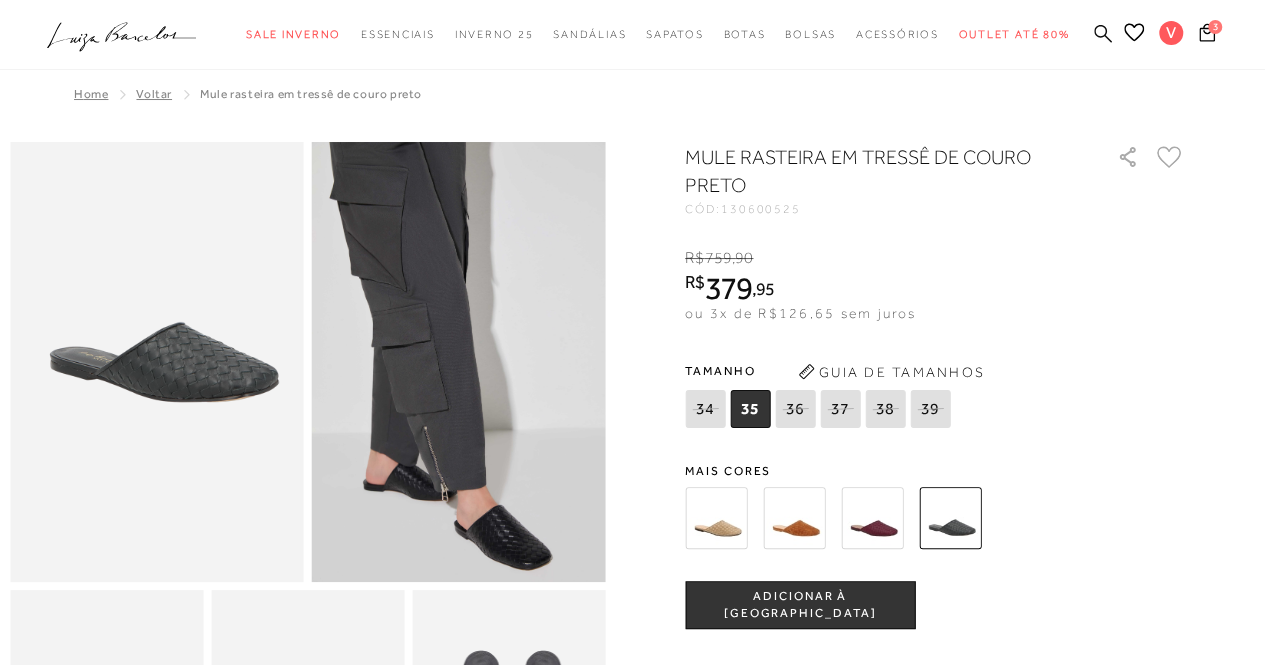 click 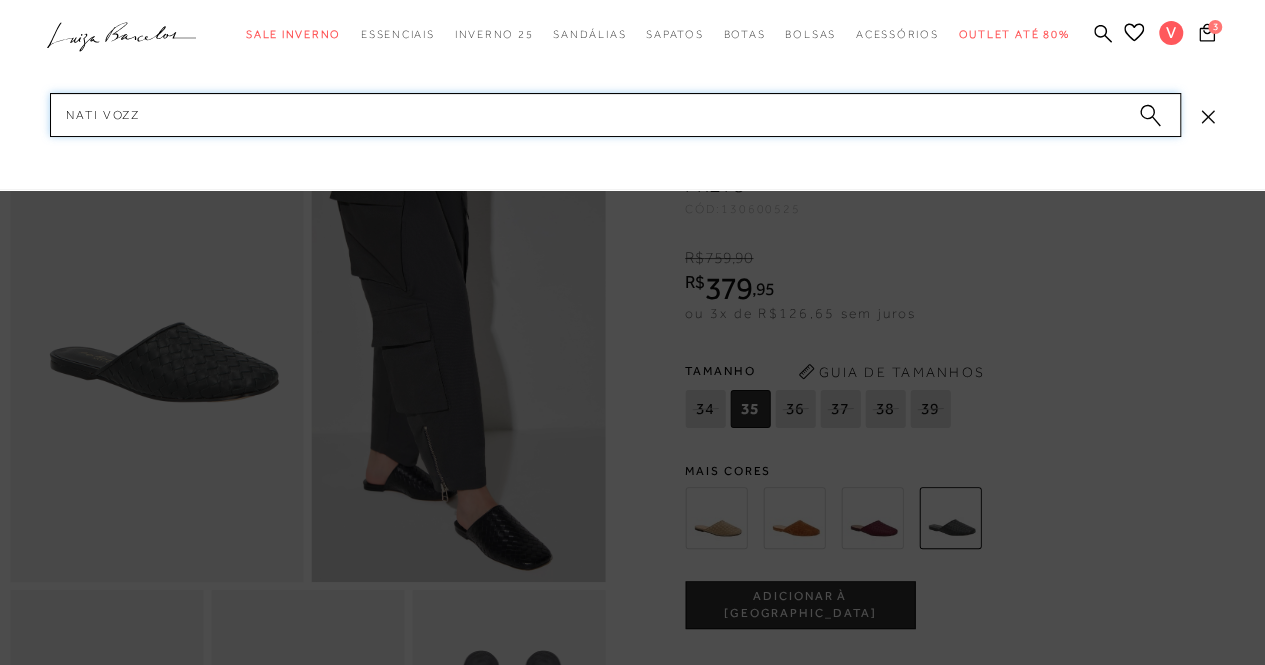 type on "nati vozza" 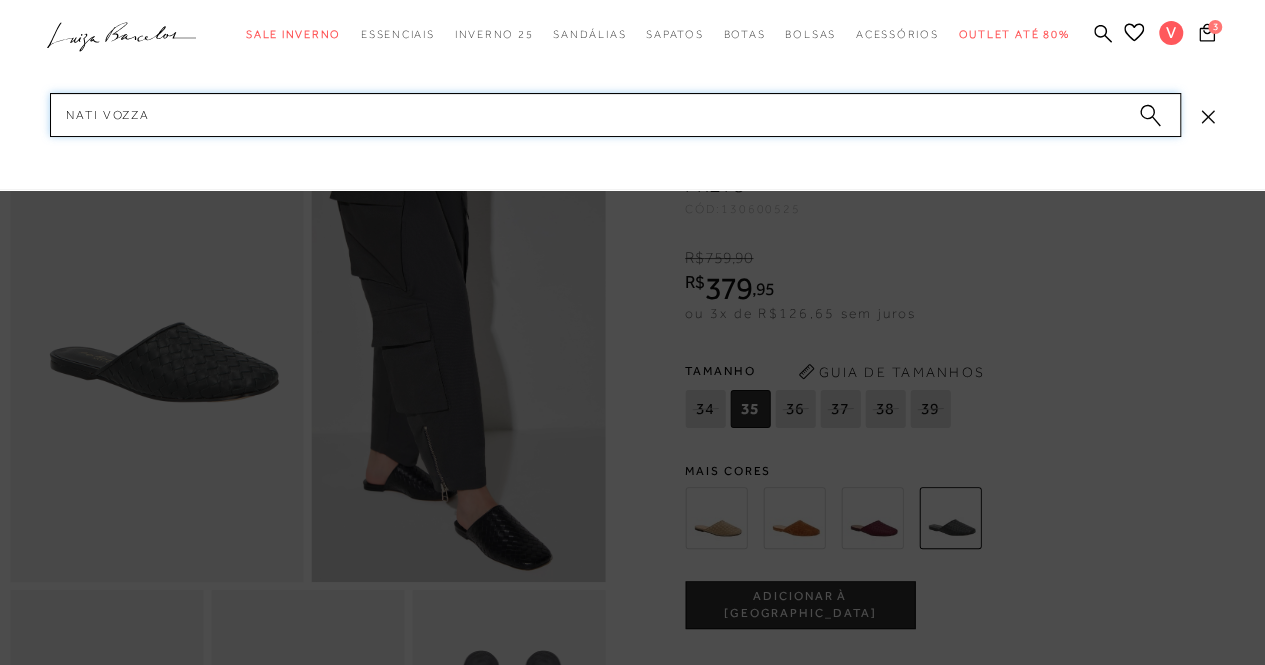 type 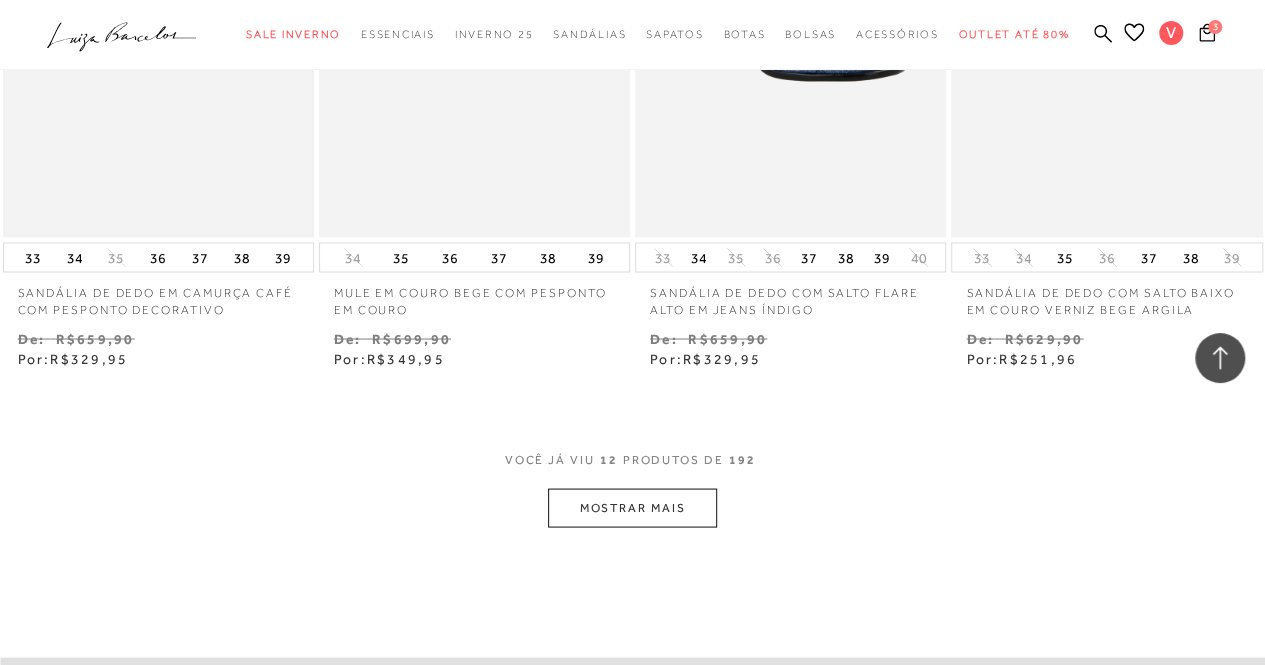 scroll, scrollTop: 1700, scrollLeft: 0, axis: vertical 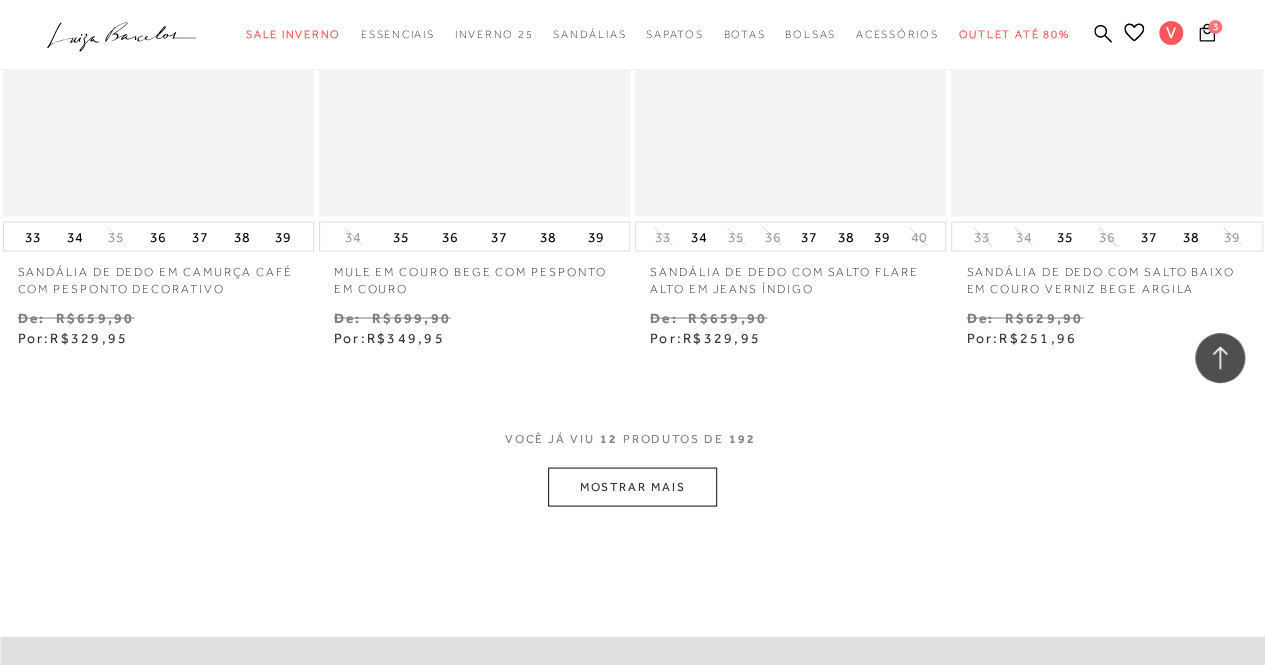 click on "MOSTRAR MAIS" at bounding box center [632, 486] 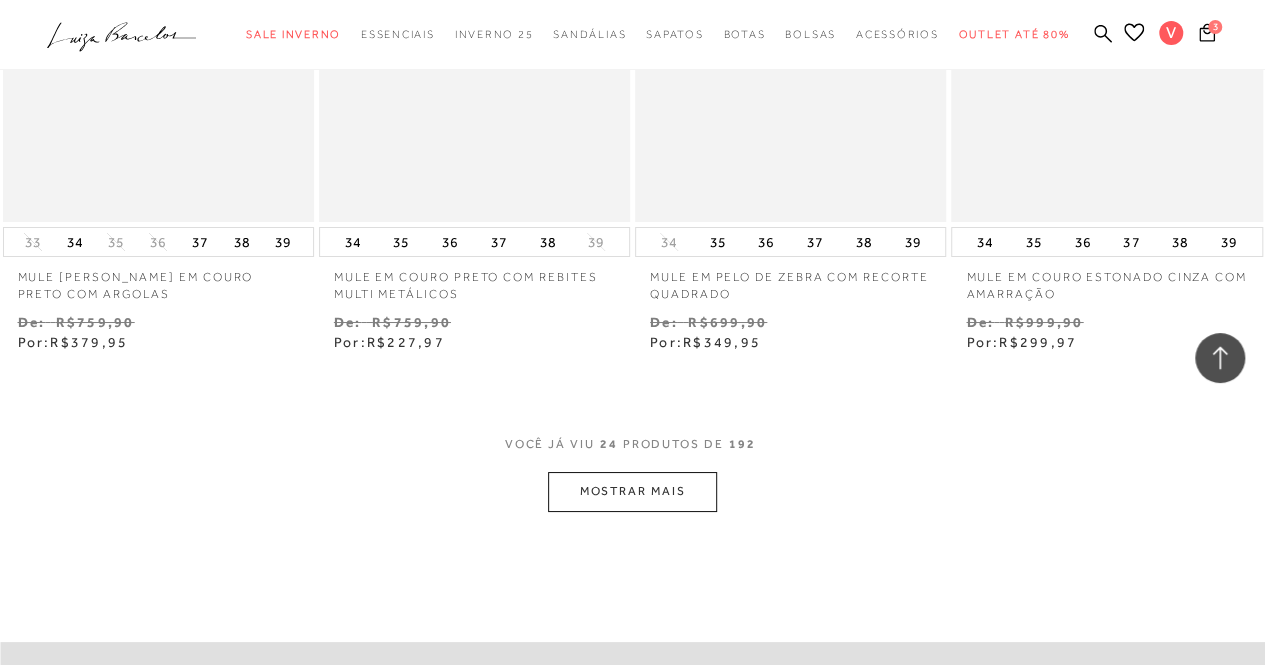 scroll, scrollTop: 3700, scrollLeft: 0, axis: vertical 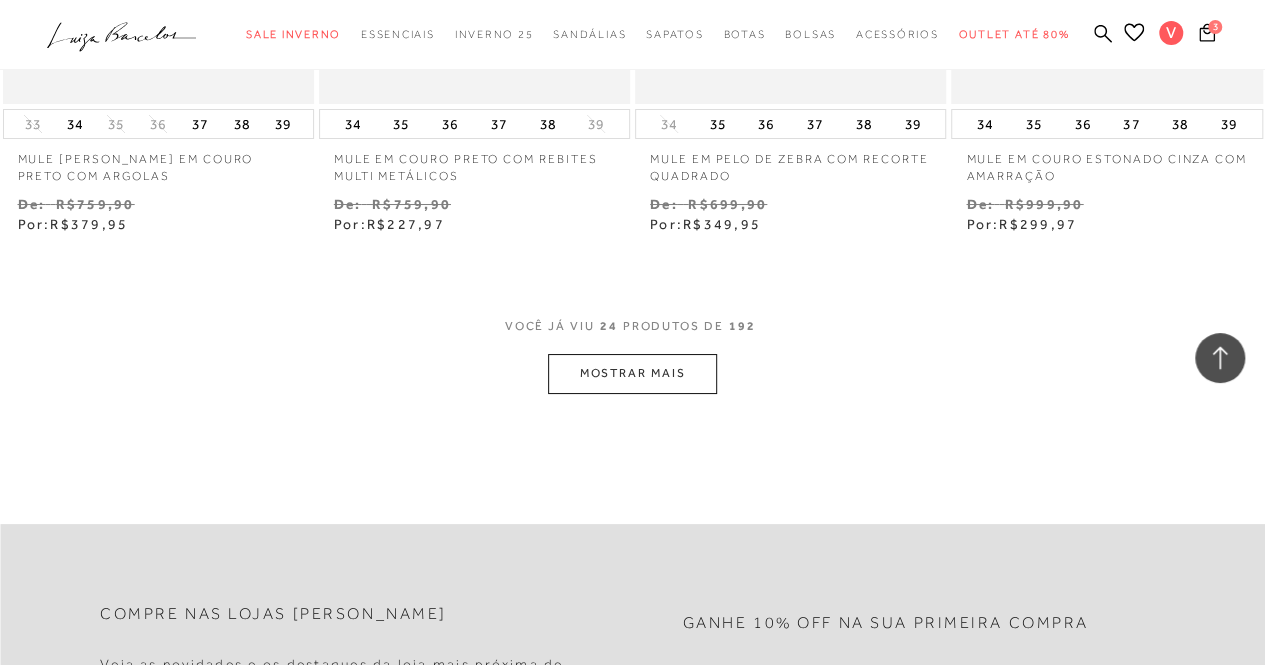 click on "MOSTRAR MAIS" at bounding box center (632, 373) 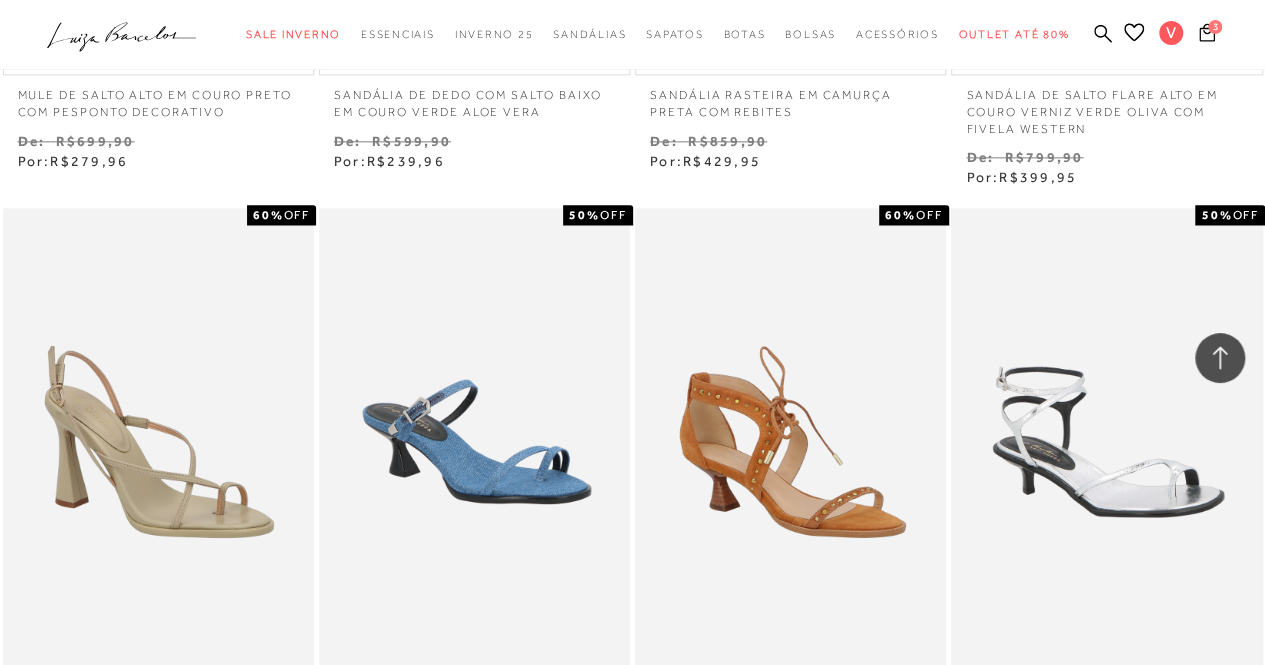 scroll, scrollTop: 5500, scrollLeft: 0, axis: vertical 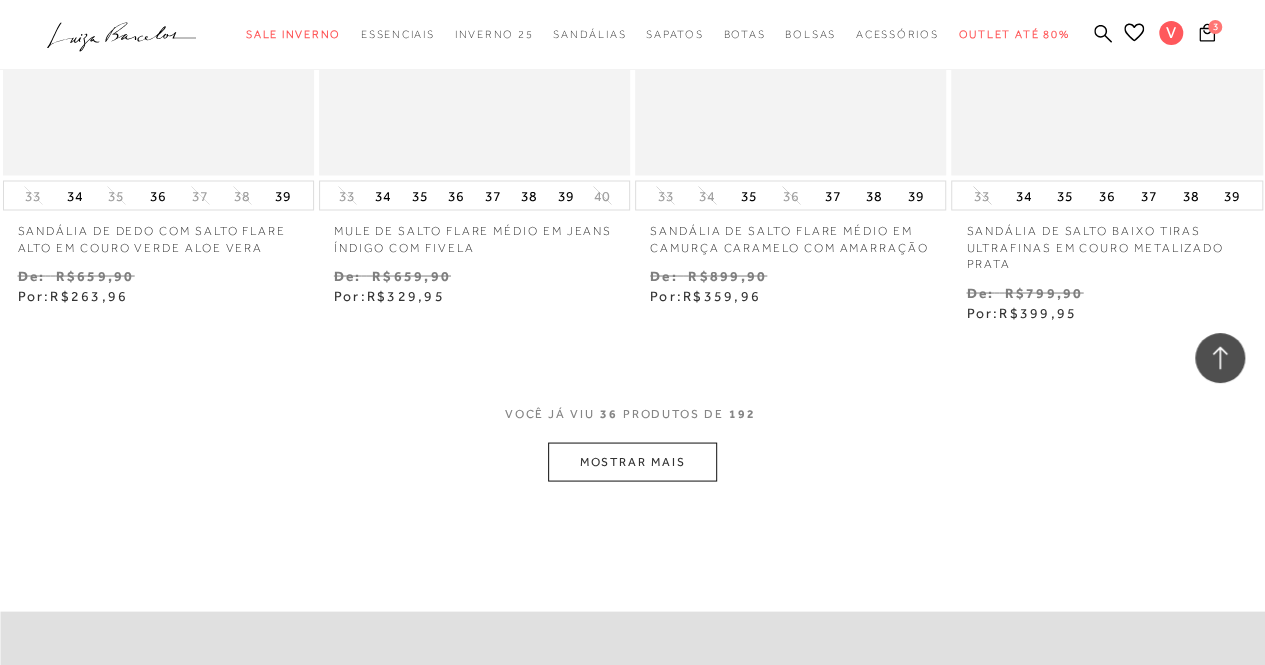 click on "MOSTRAR MAIS" at bounding box center [632, 461] 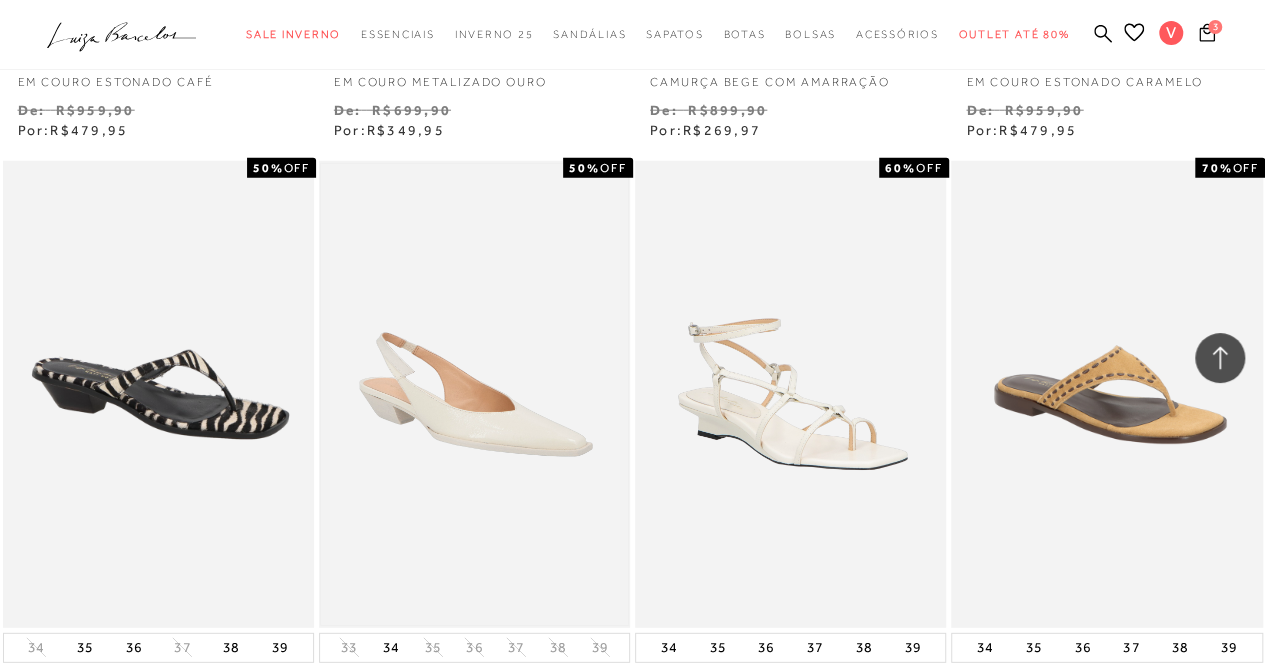 scroll, scrollTop: 6500, scrollLeft: 0, axis: vertical 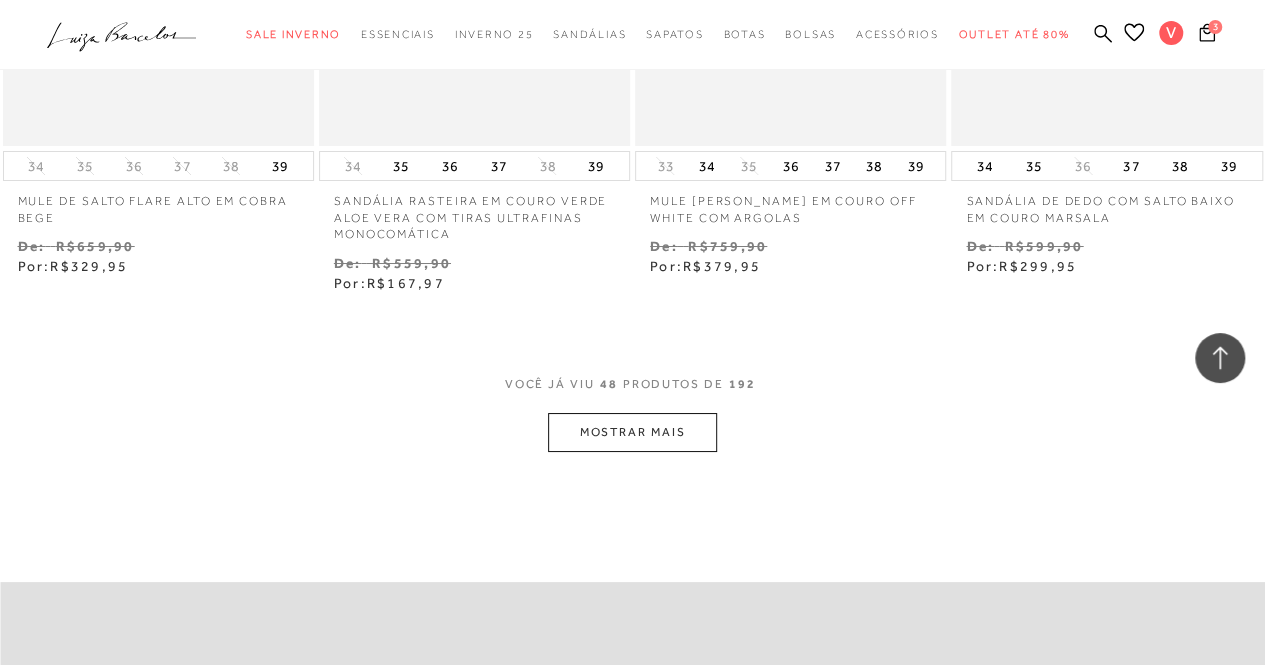 click on "MOSTRAR MAIS" at bounding box center [632, 432] 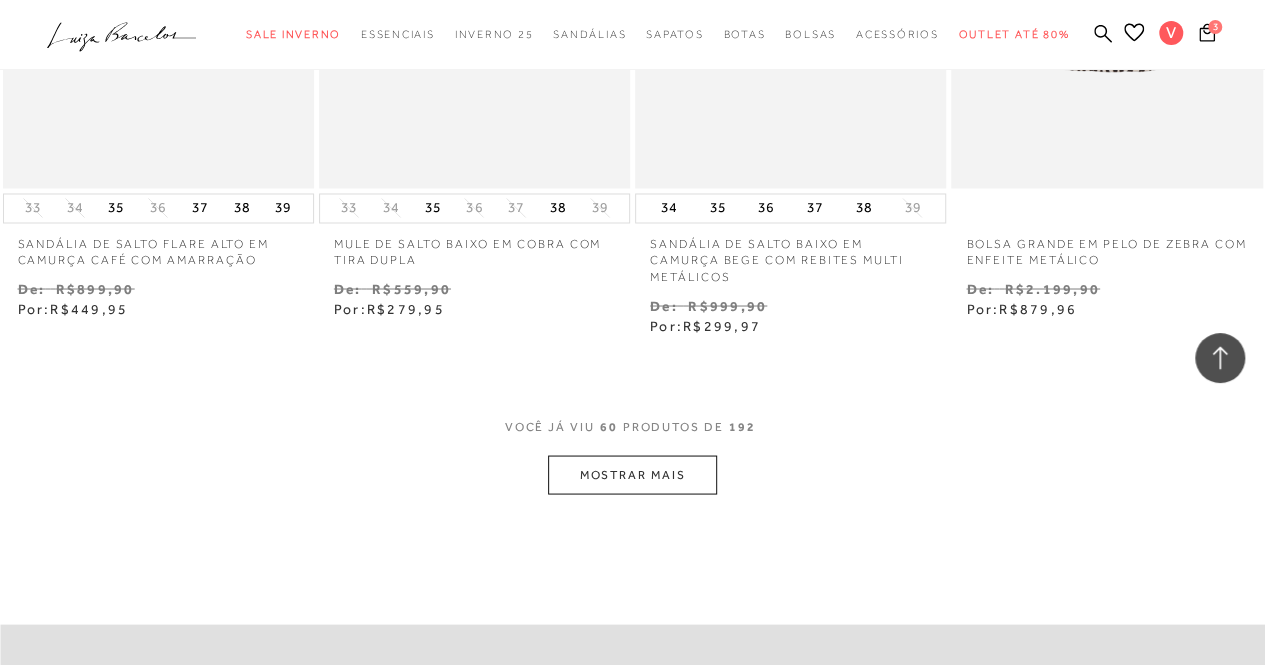 scroll, scrollTop: 9300, scrollLeft: 0, axis: vertical 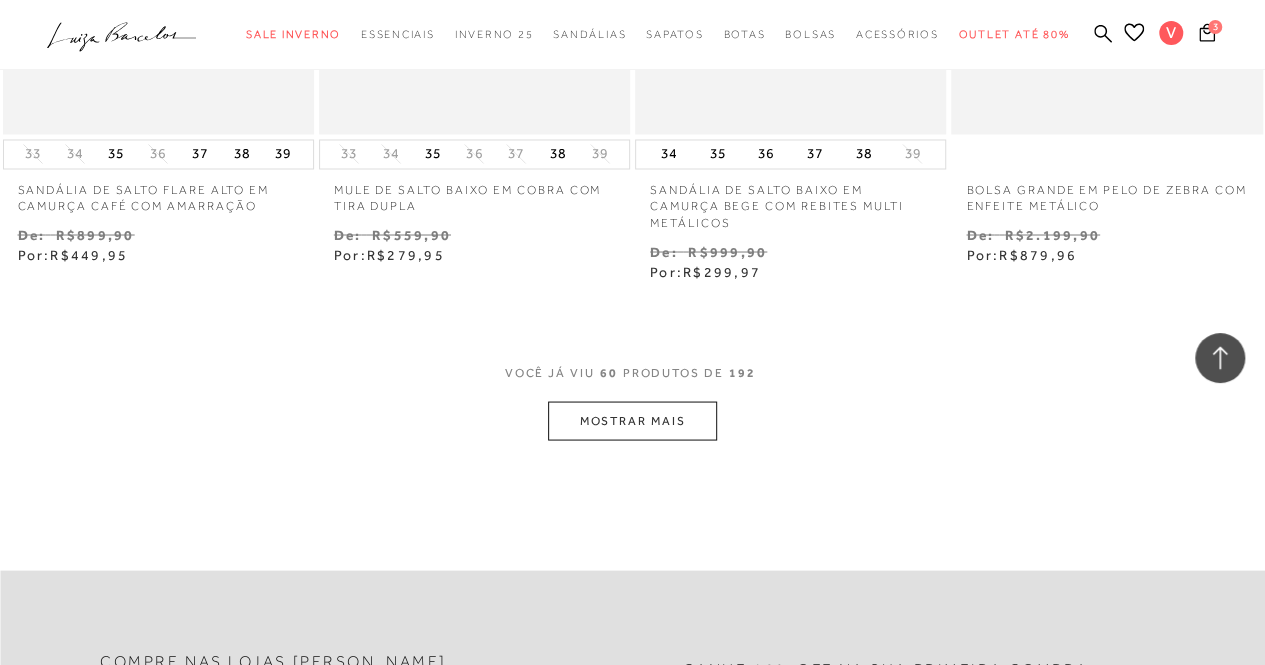 click on "MOSTRAR MAIS" at bounding box center (632, 420) 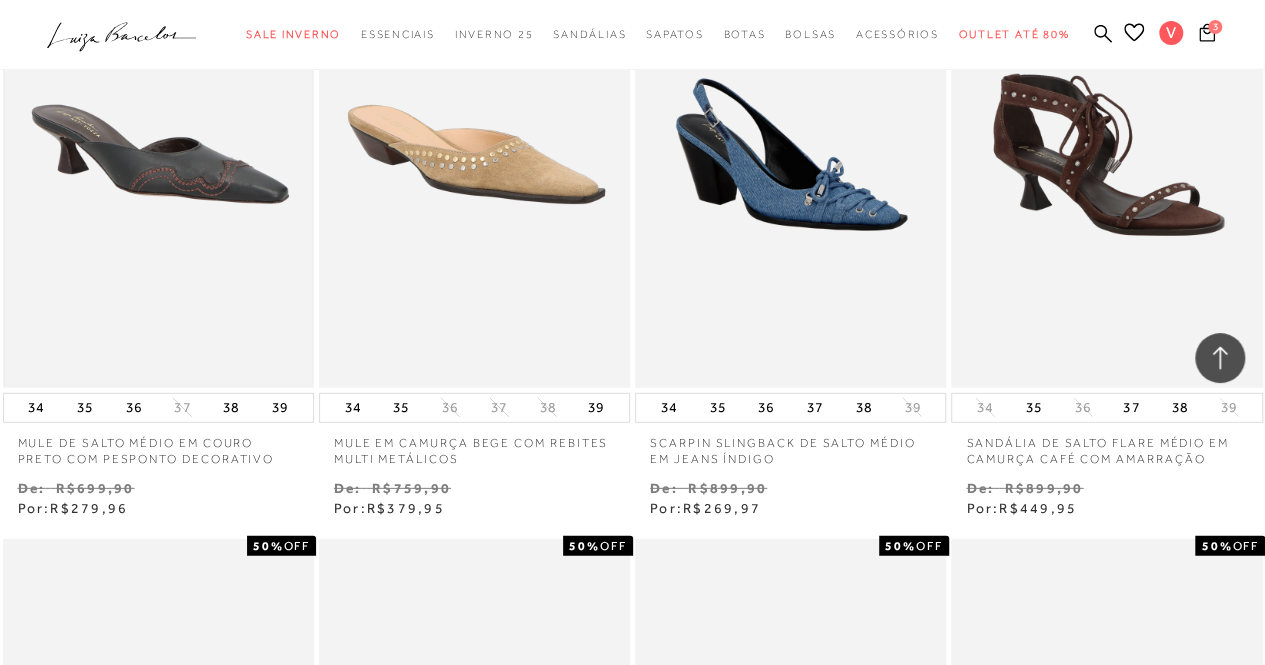 scroll, scrollTop: 10300, scrollLeft: 0, axis: vertical 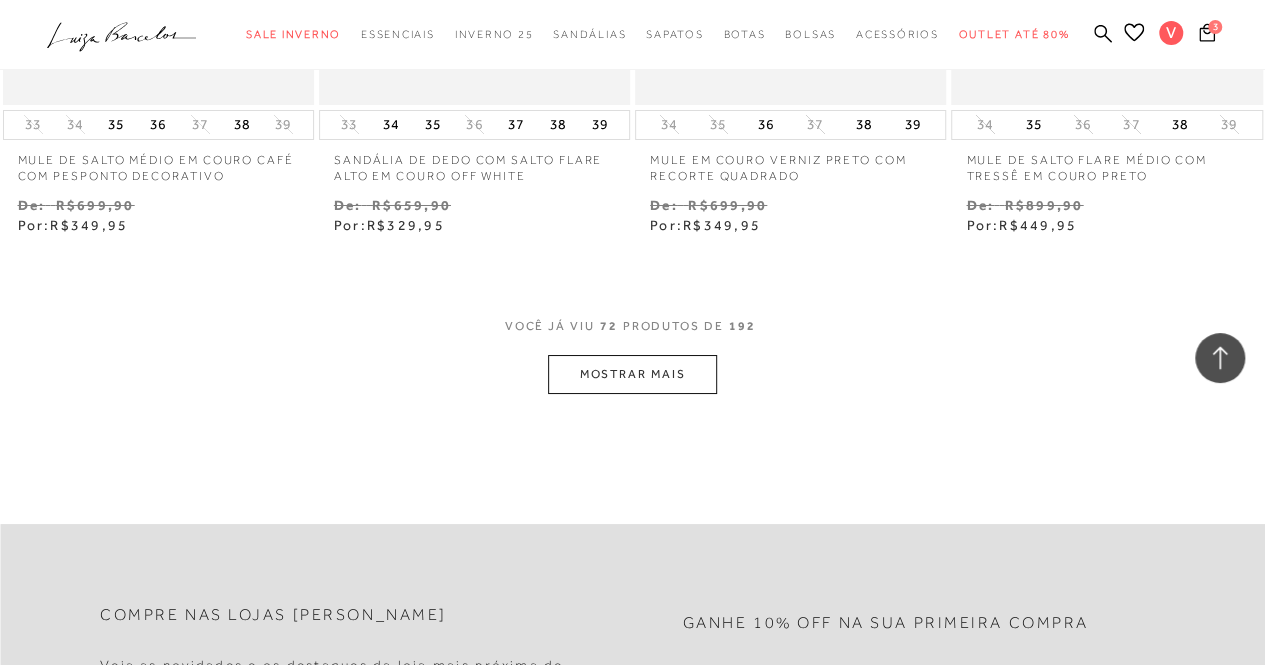 click on "MOSTRAR MAIS" at bounding box center [632, 374] 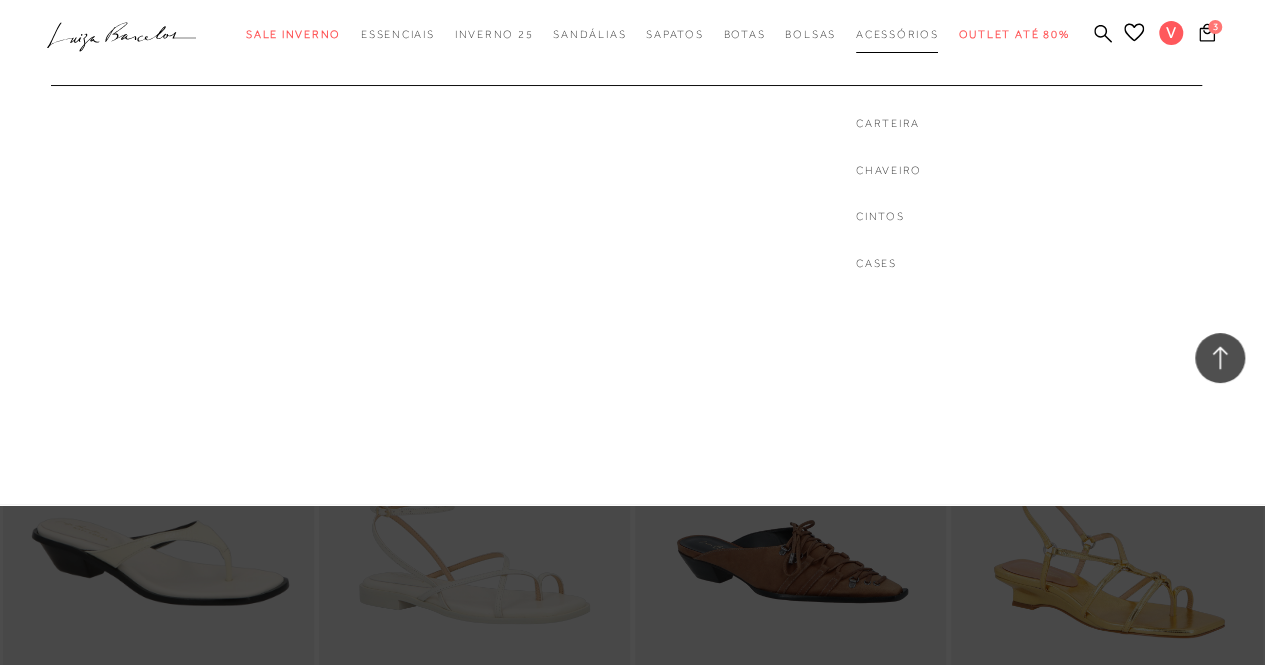 scroll, scrollTop: 10600, scrollLeft: 0, axis: vertical 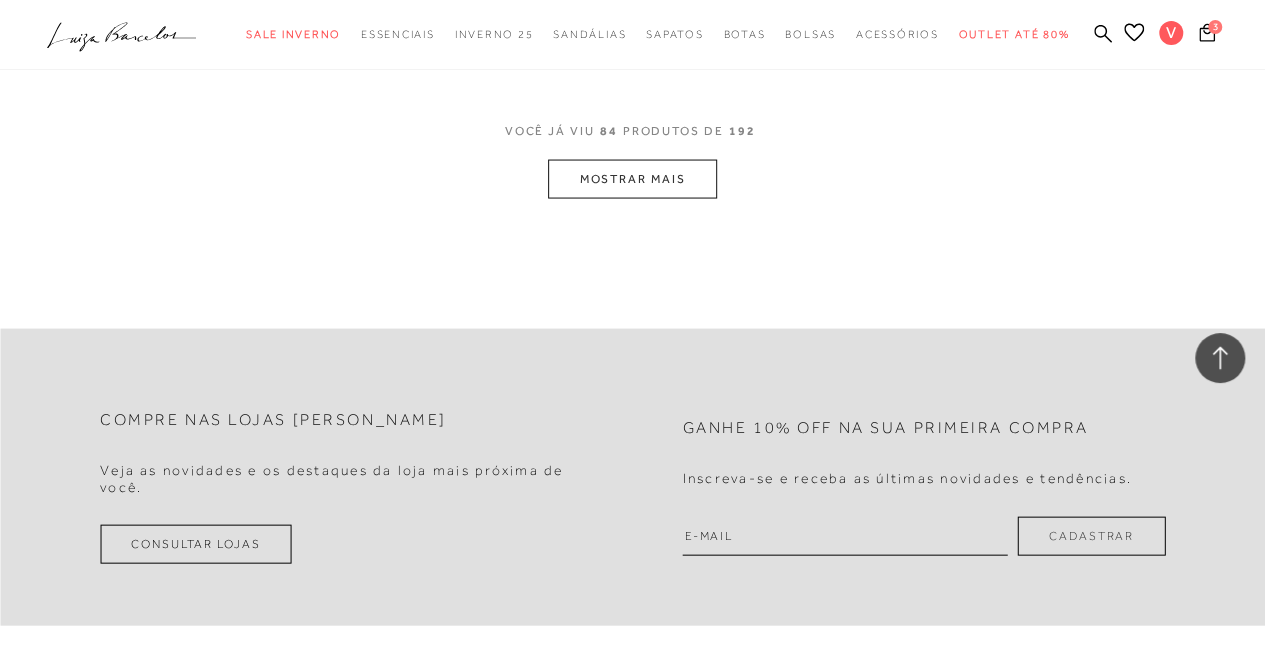 click on "MOSTRAR MAIS" at bounding box center (632, 179) 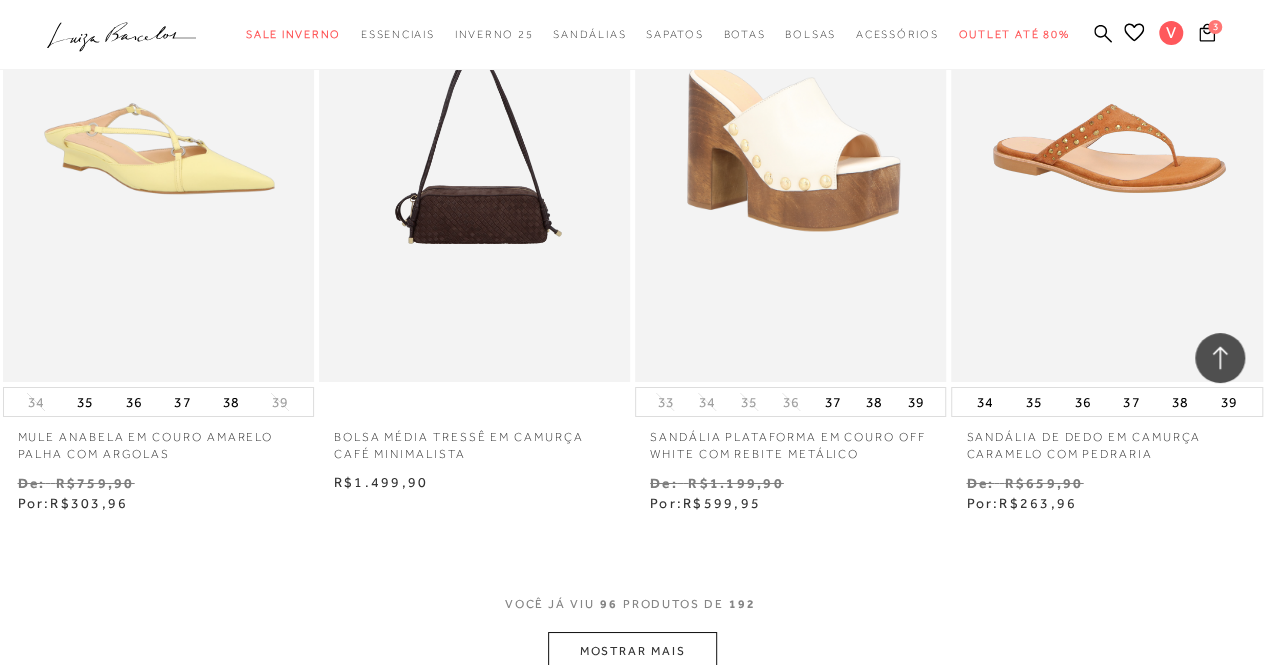 scroll, scrollTop: 15075, scrollLeft: 0, axis: vertical 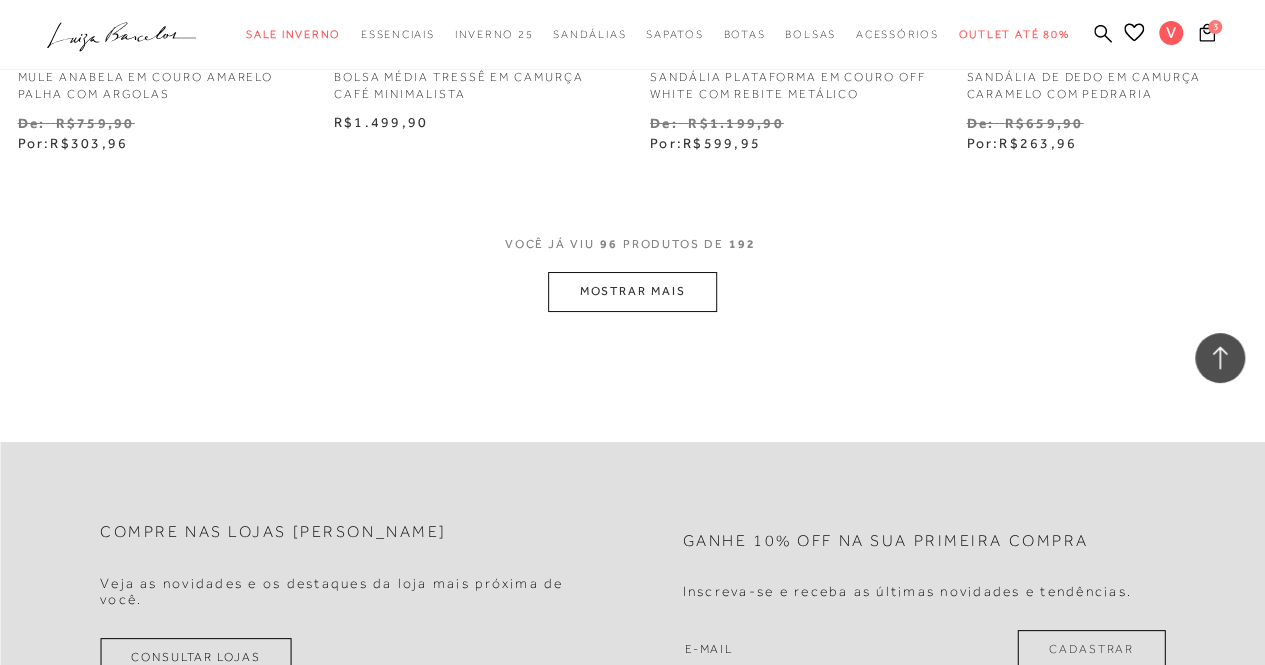 click on "MOSTRAR MAIS" at bounding box center [632, 291] 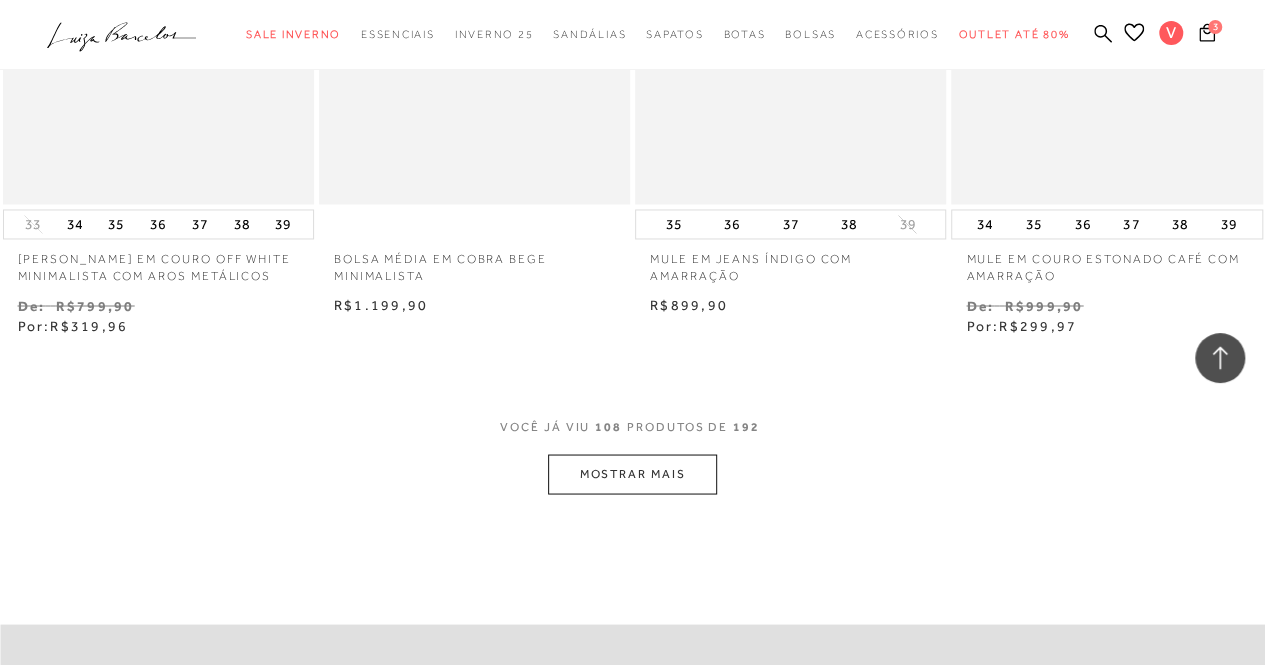 scroll, scrollTop: 16775, scrollLeft: 0, axis: vertical 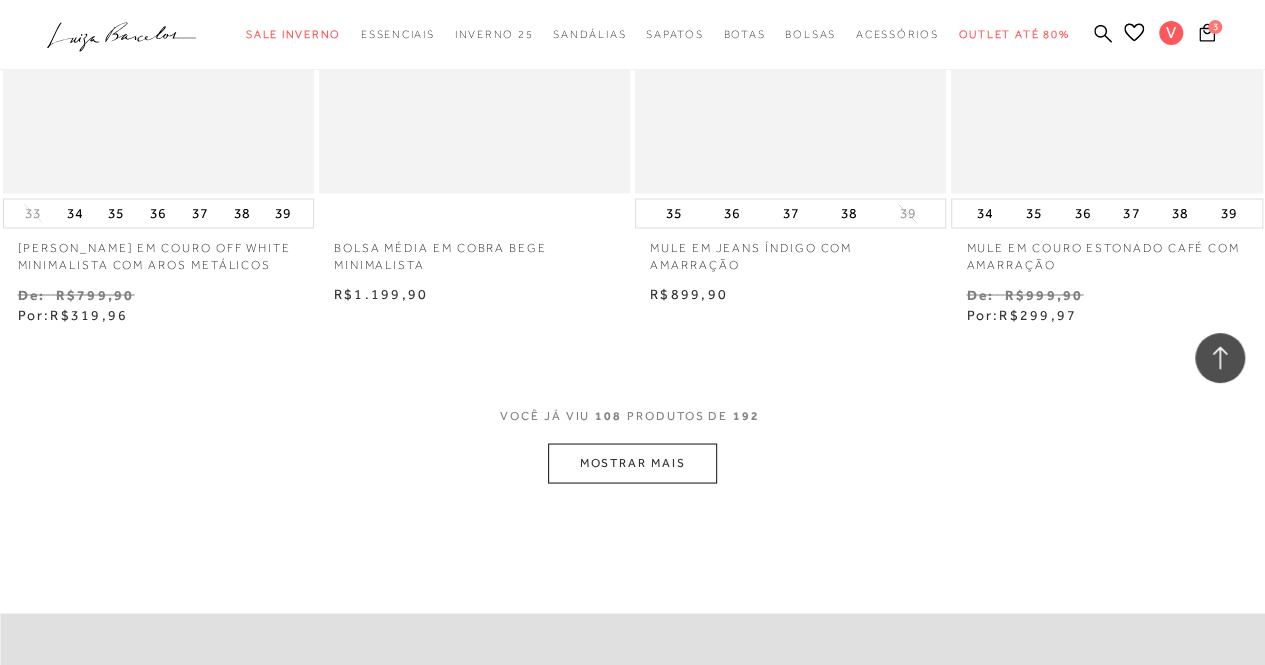 click on "MOSTRAR MAIS" at bounding box center (632, 462) 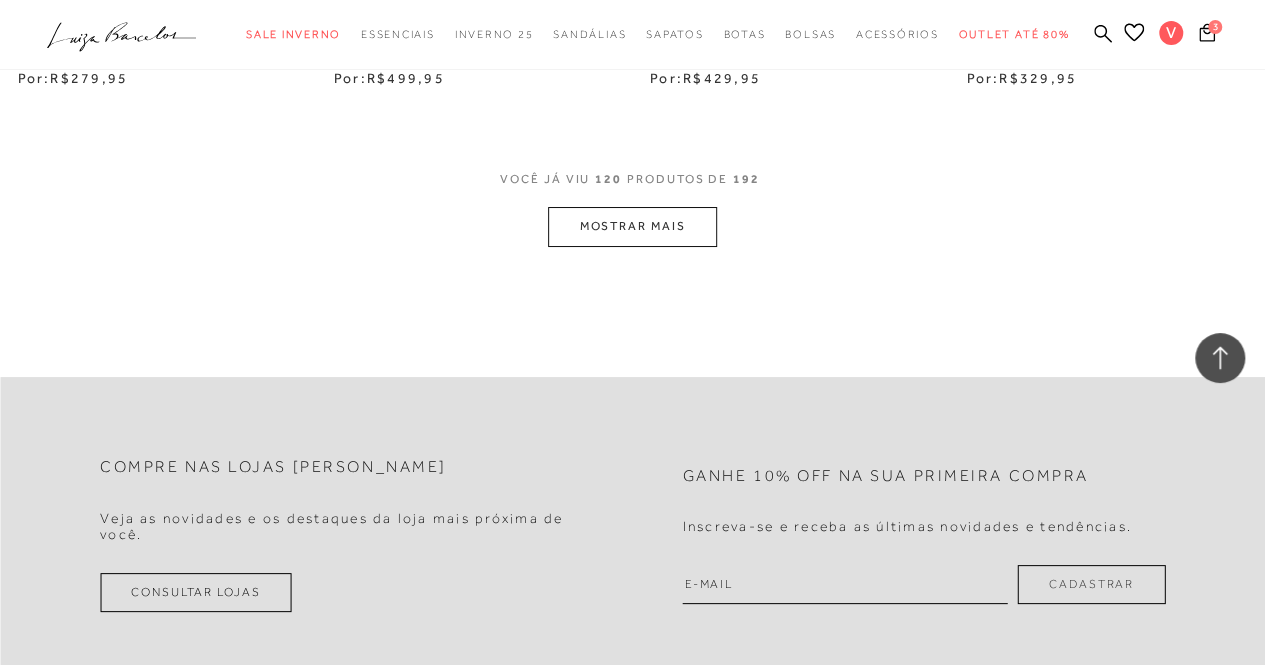 scroll, scrollTop: 18951, scrollLeft: 0, axis: vertical 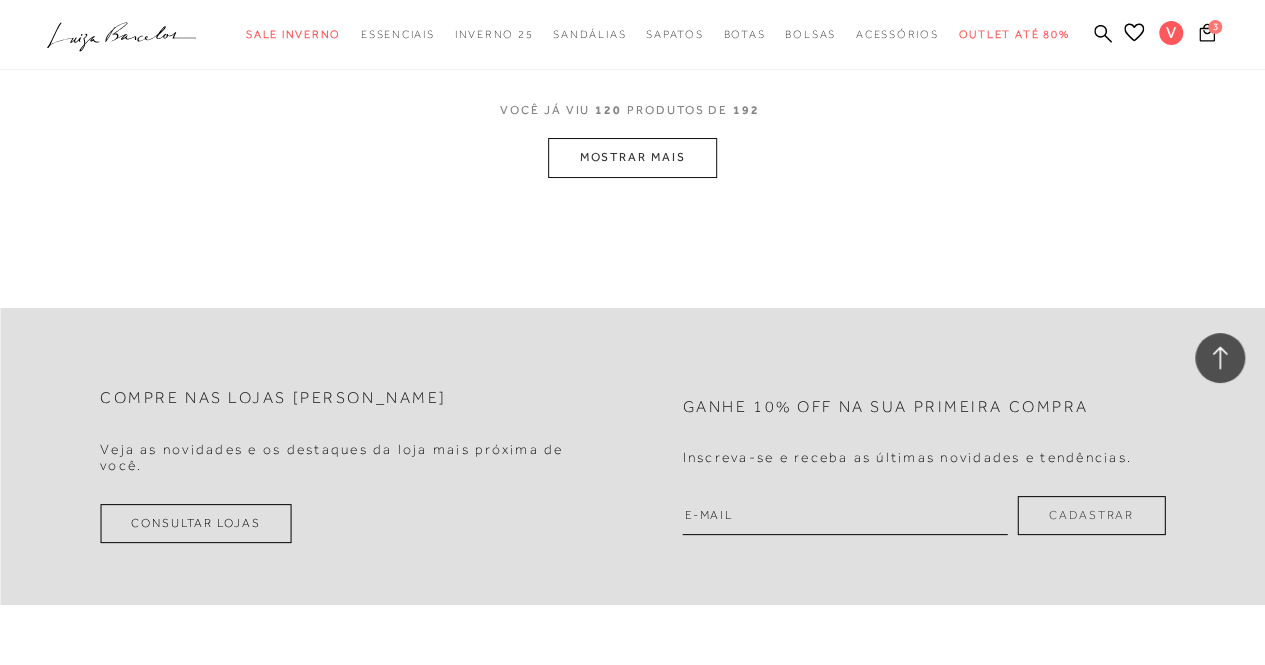 click on "MOSTRAR MAIS" at bounding box center (632, 157) 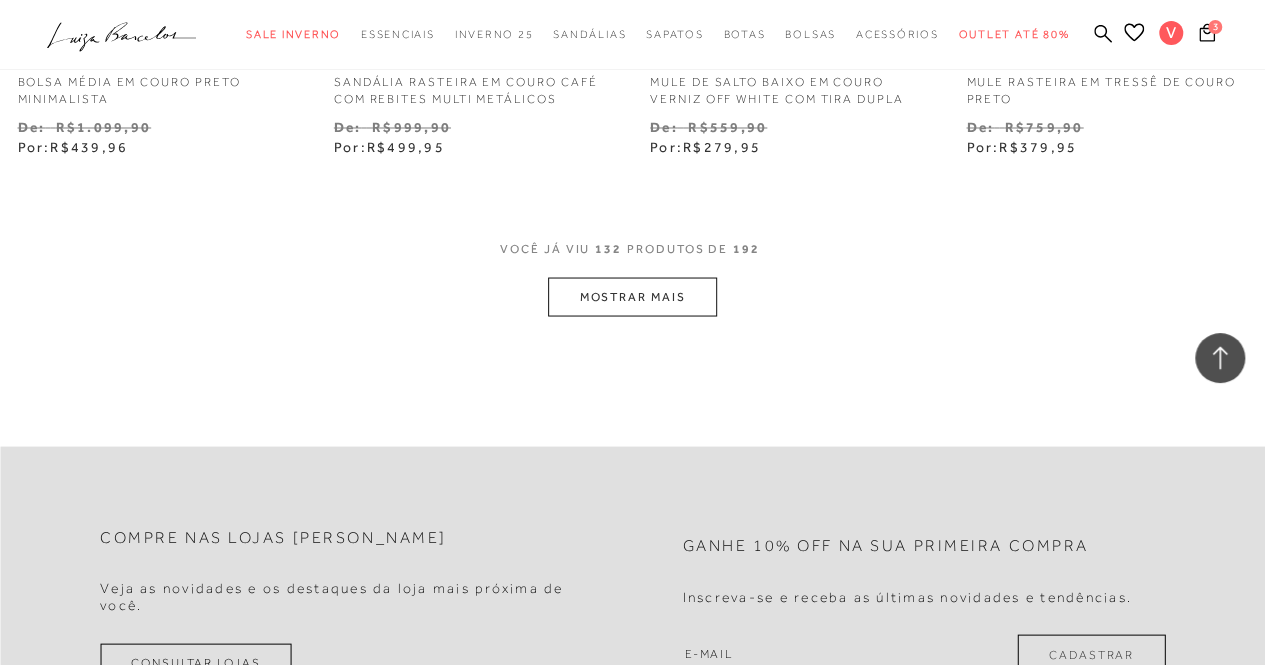 scroll, scrollTop: 20751, scrollLeft: 0, axis: vertical 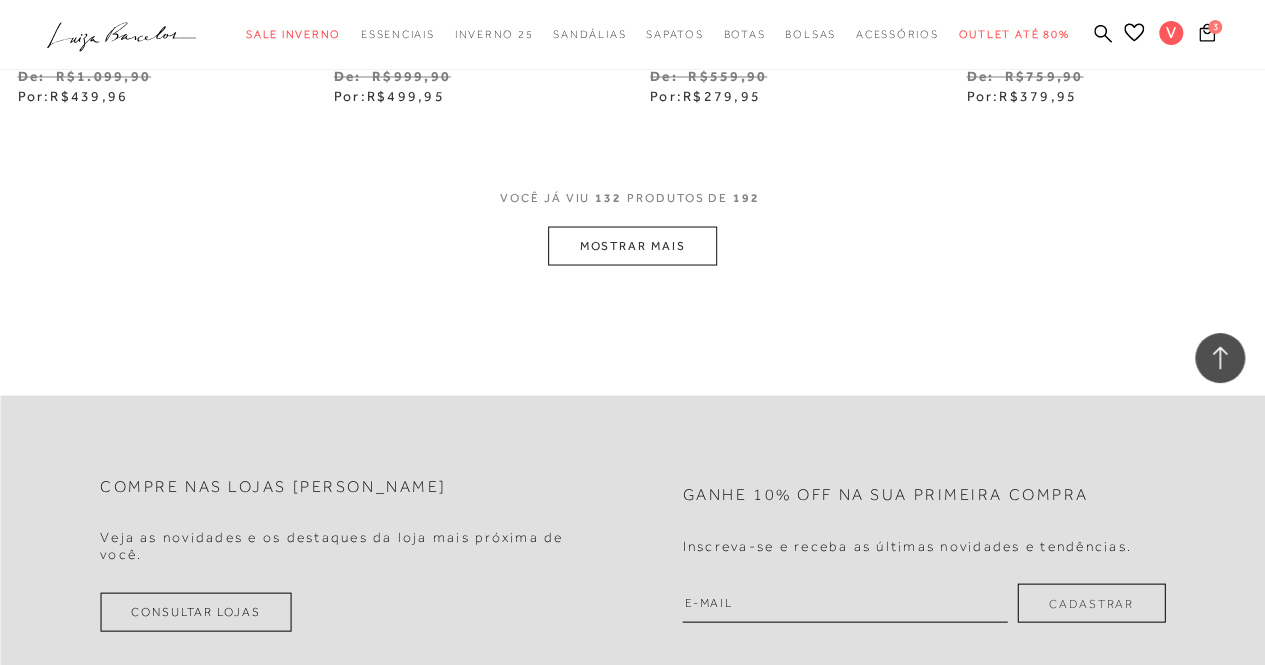 click on "MOSTRAR MAIS" at bounding box center (632, 245) 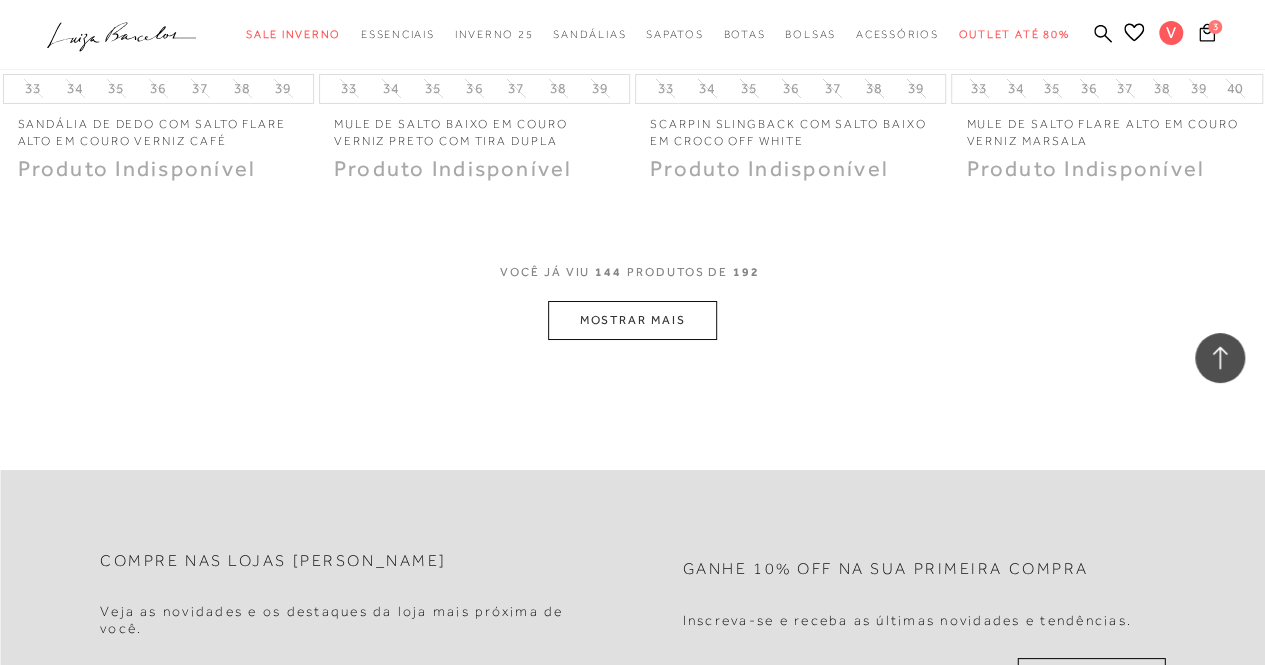 scroll, scrollTop: 22551, scrollLeft: 0, axis: vertical 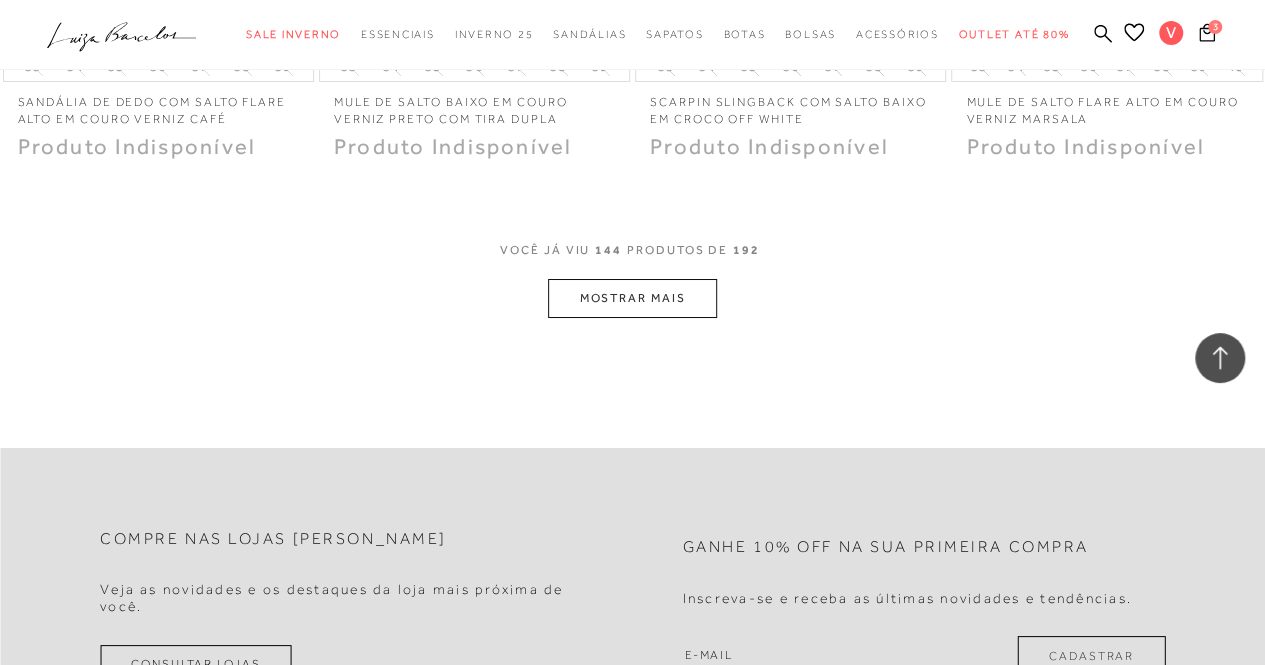 click on "MOSTRAR MAIS" at bounding box center [632, 298] 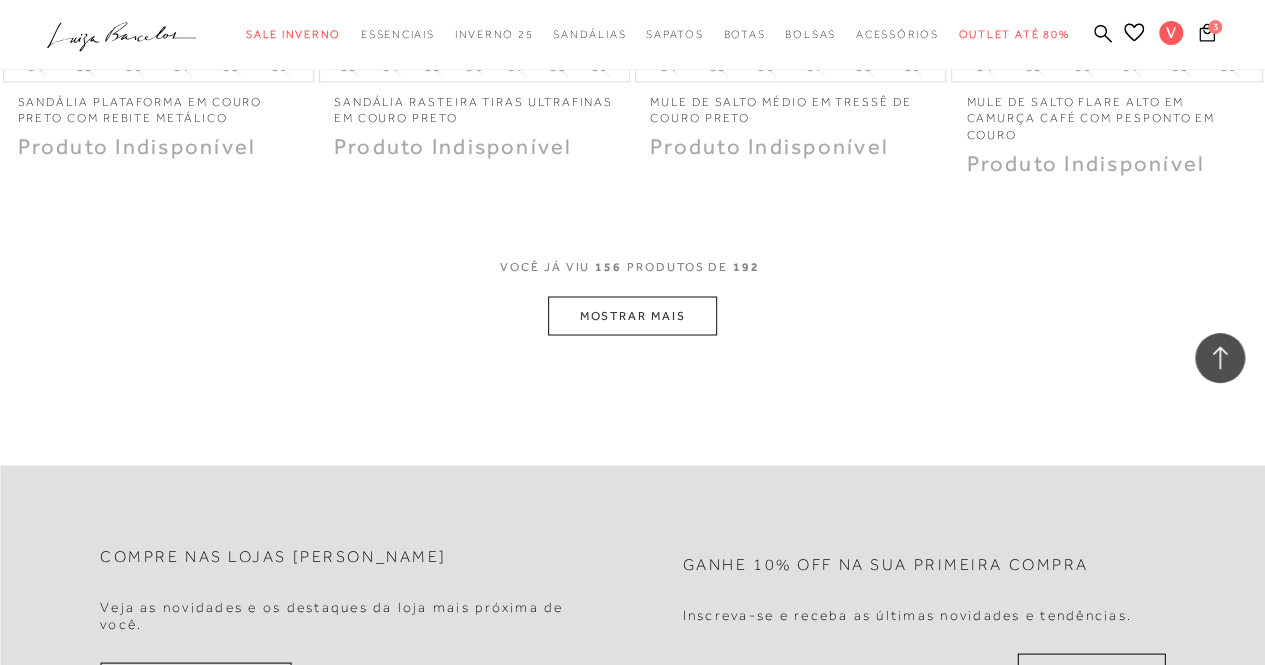 scroll, scrollTop: 24386, scrollLeft: 0, axis: vertical 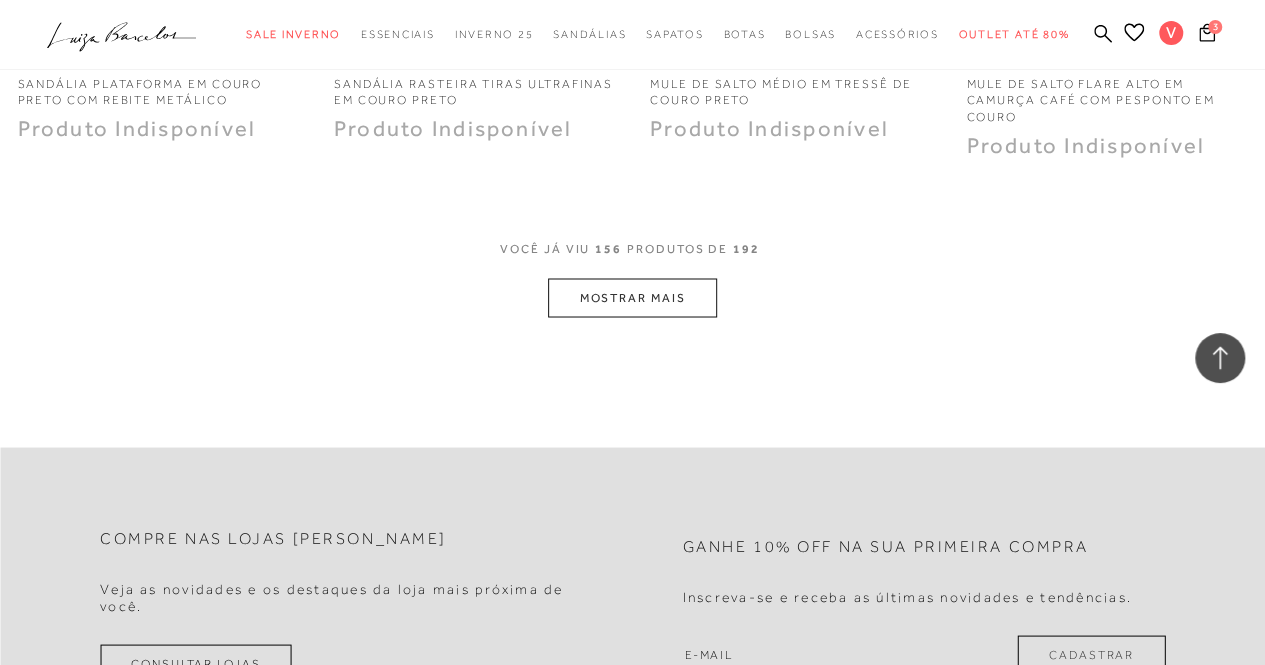 click on "MOSTRAR MAIS" at bounding box center [632, 297] 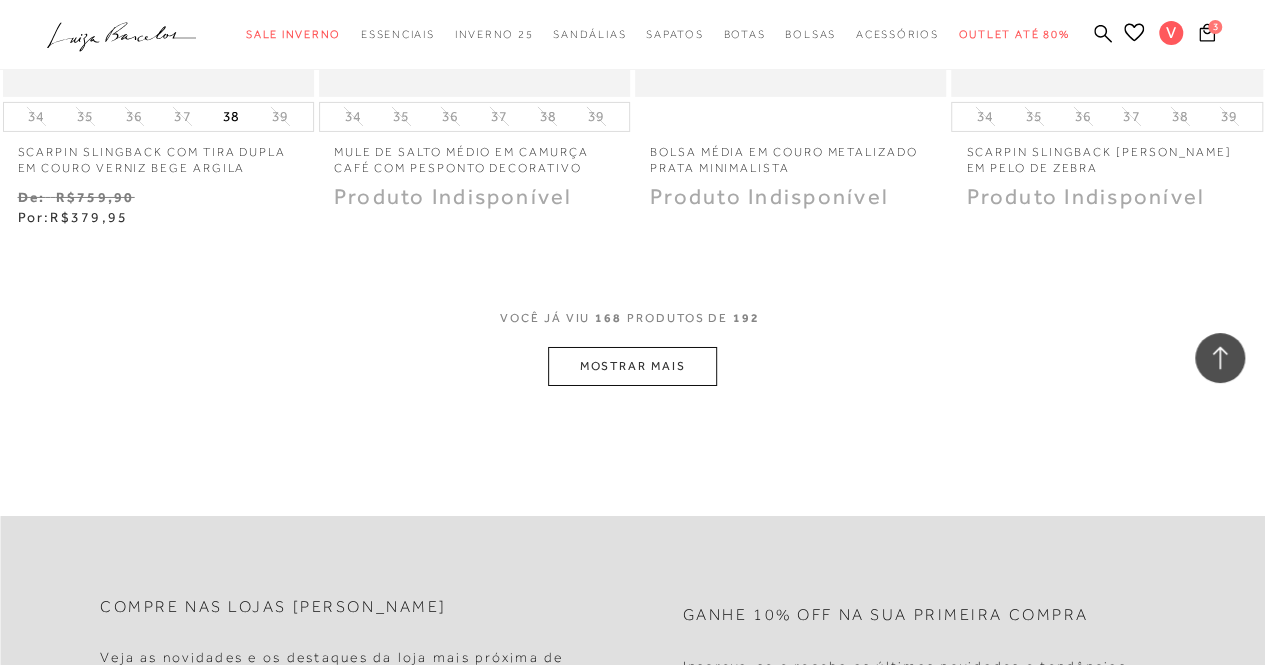 scroll, scrollTop: 26186, scrollLeft: 0, axis: vertical 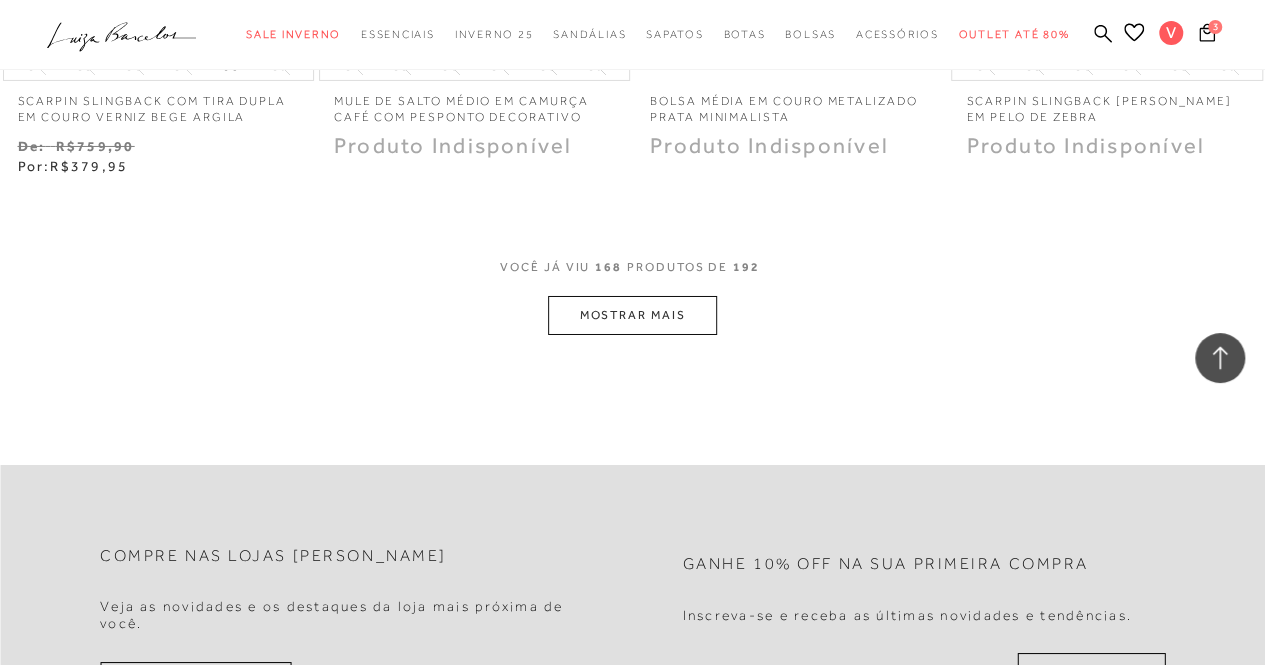 click on "MOSTRAR MAIS" at bounding box center (632, 315) 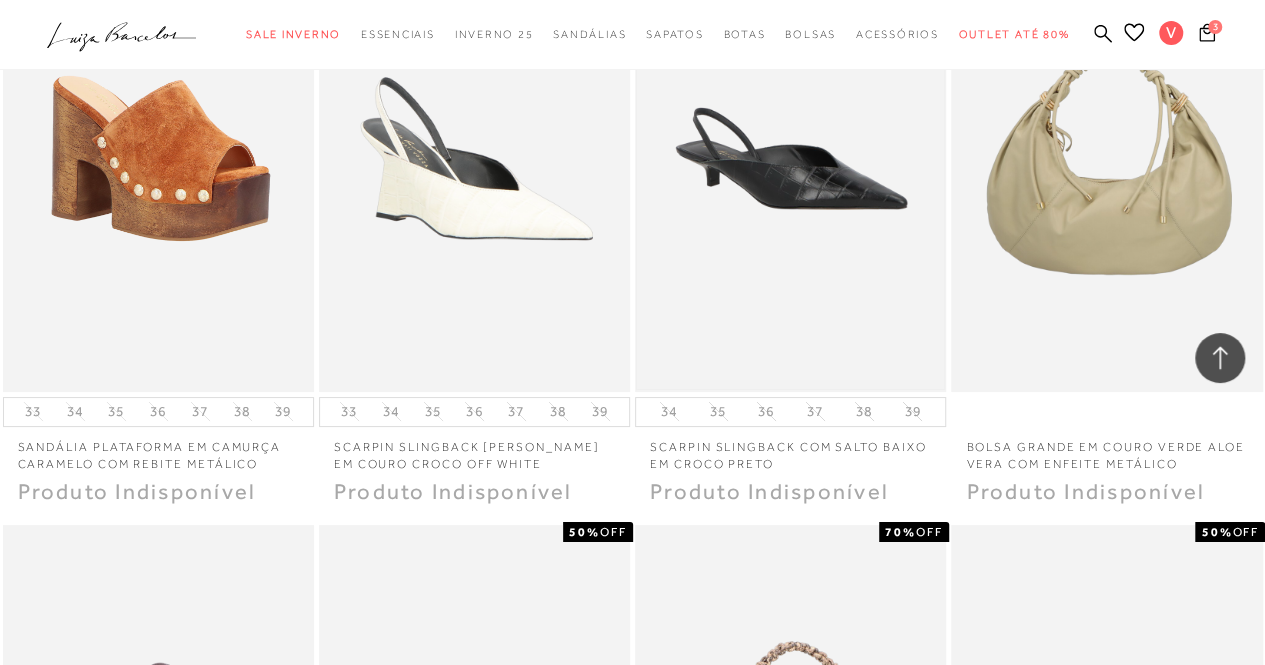 scroll, scrollTop: 26486, scrollLeft: 0, axis: vertical 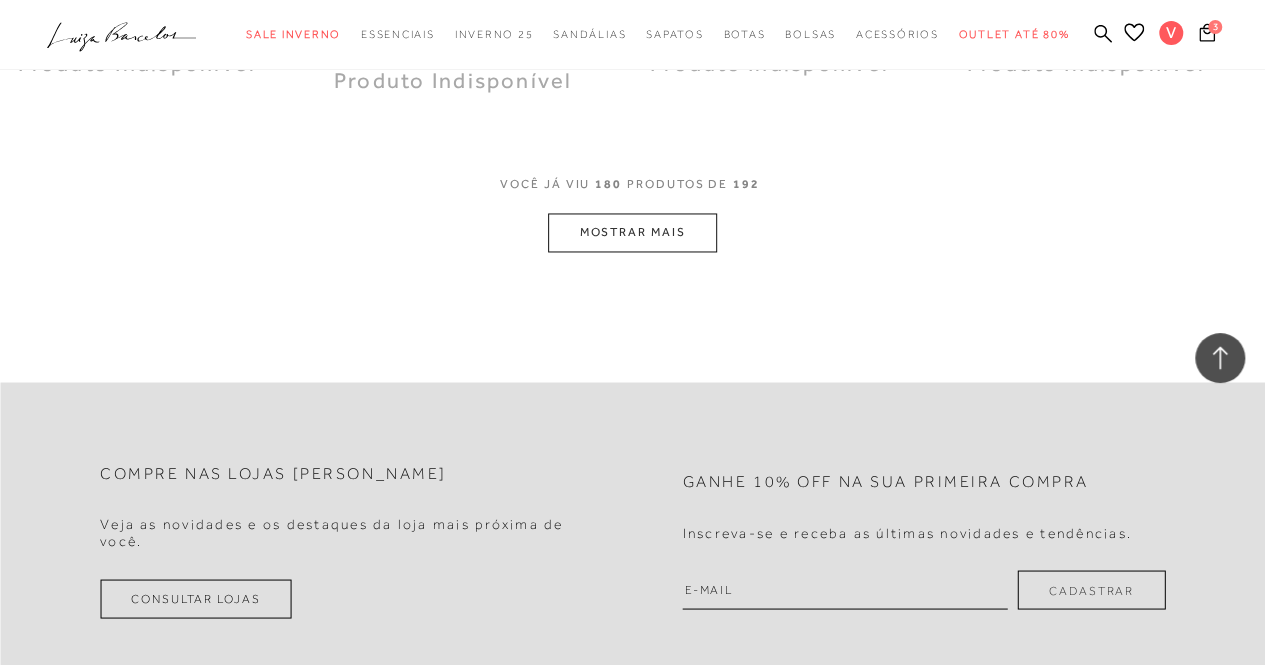 click on "MOSTRAR MAIS" at bounding box center (632, 232) 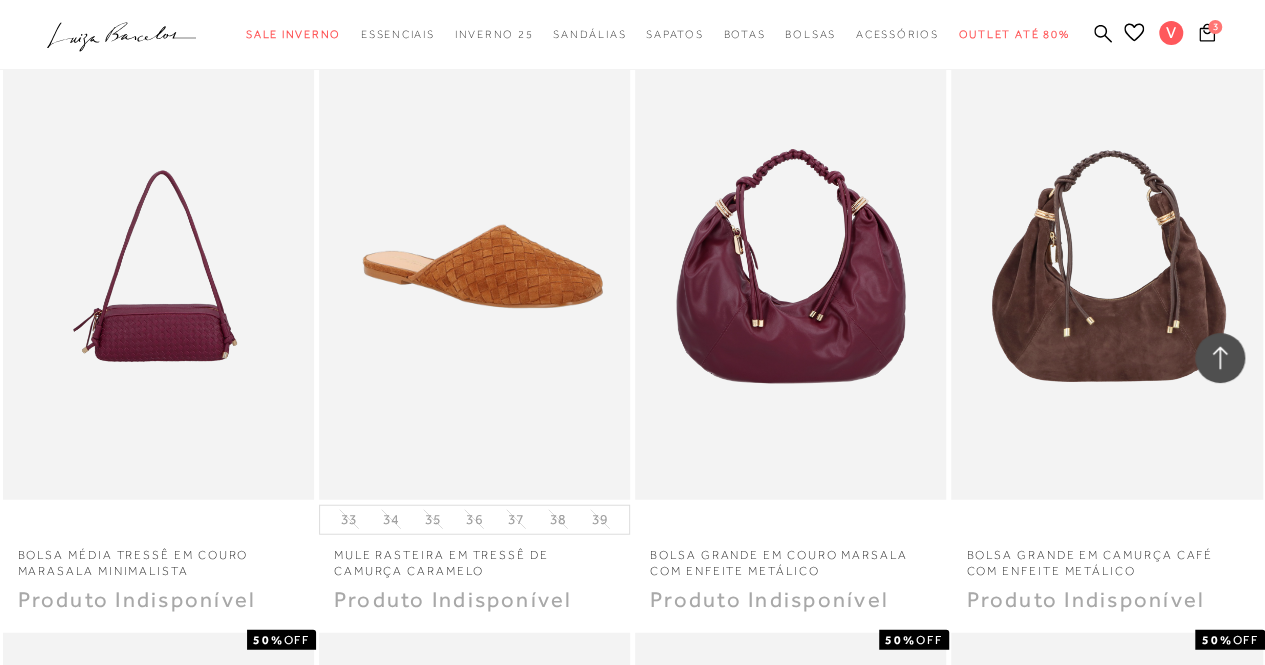 scroll, scrollTop: 28786, scrollLeft: 0, axis: vertical 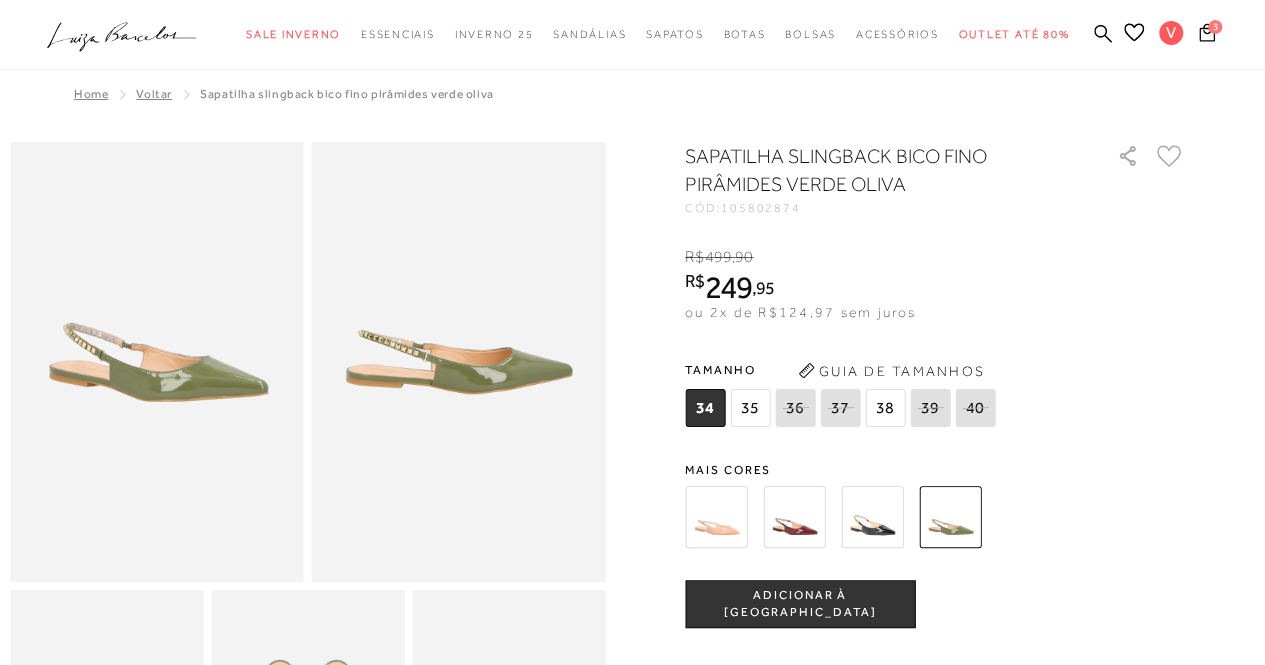 click on "38" at bounding box center (885, 408) 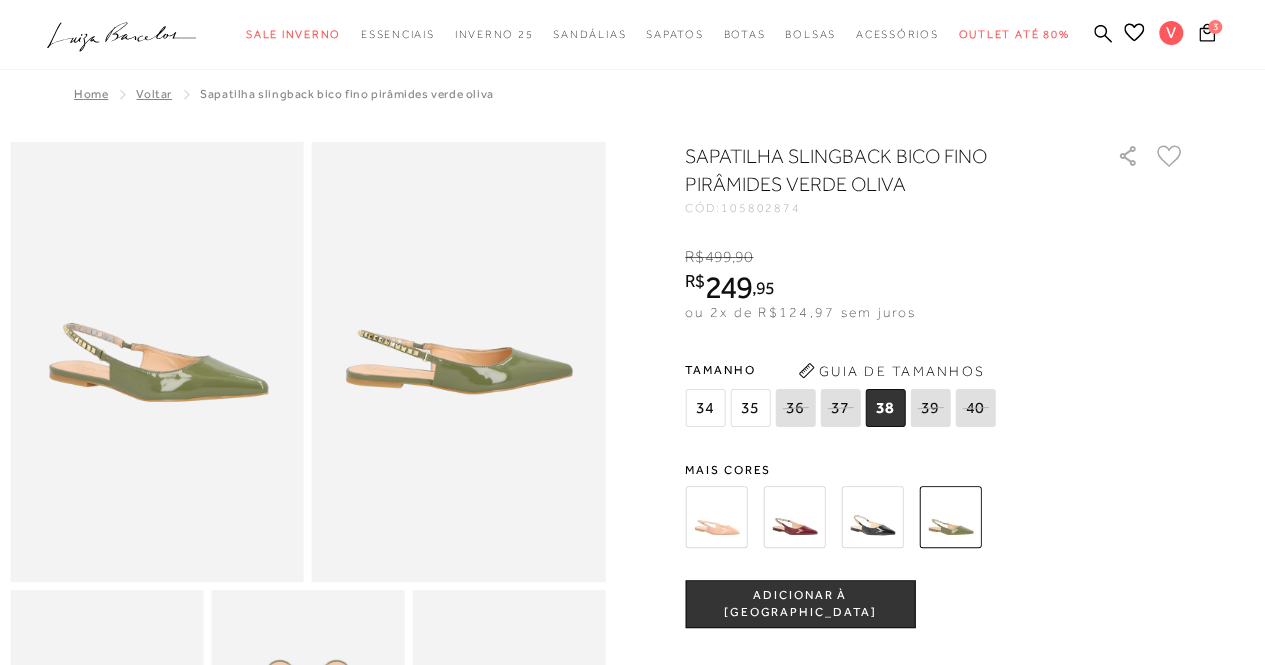 click at bounding box center [716, 517] 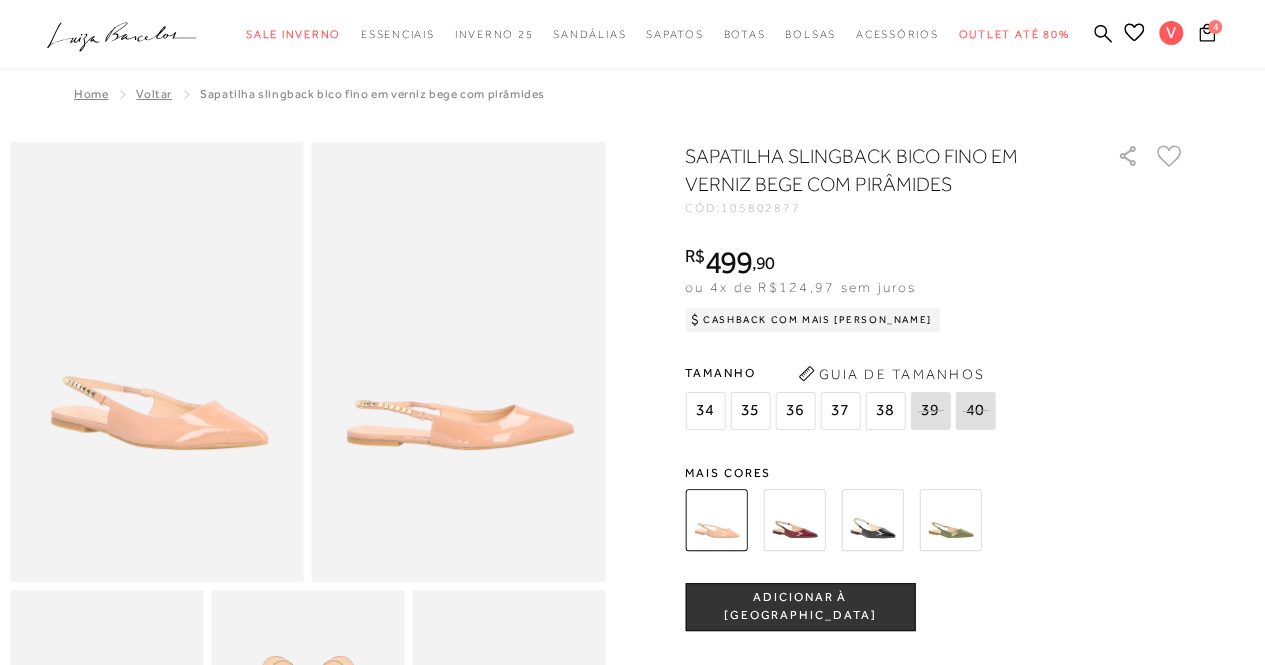 click on "SAPATILHA SLINGBACK BICO FINO EM VERNIZ BEGE COM PIRÂMIDES
CÓD:
105802877
×
É necessário selecionar um tamanho para adicionar o produto como favorito.
R$ 499 , 90
ou 4x de R$124,97 sem juros
Cashback com Mais [PERSON_NAME]
R$499,90" at bounding box center (935, 587) 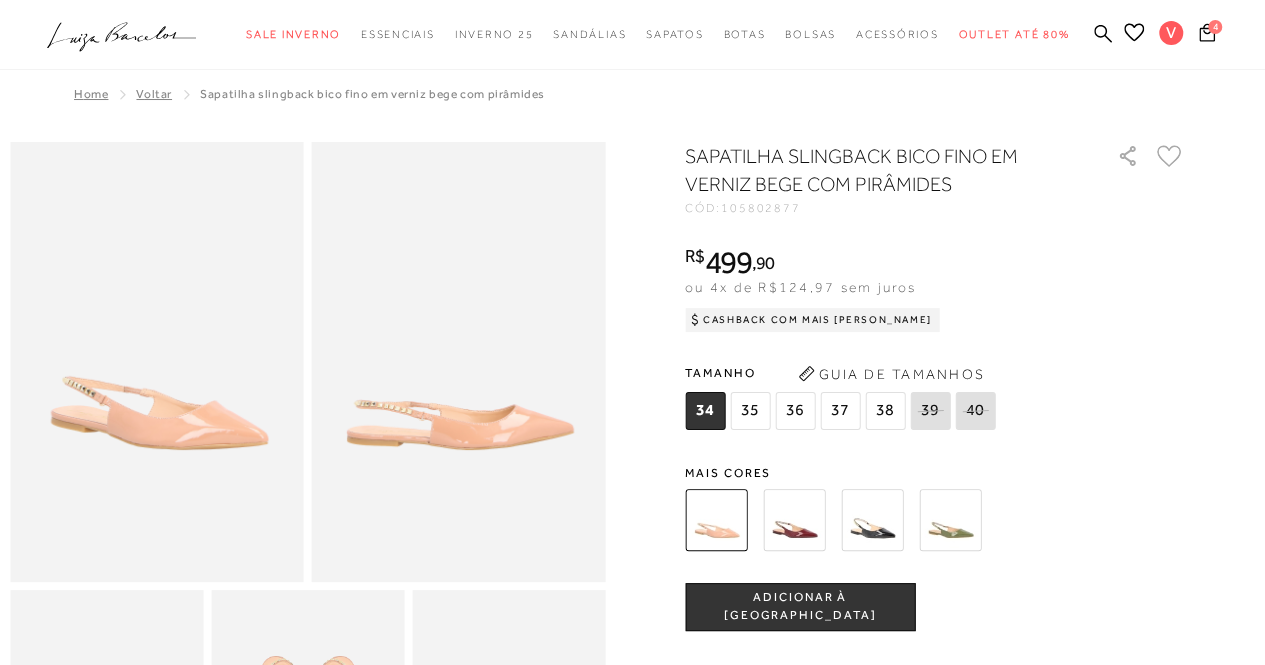 click at bounding box center (794, 520) 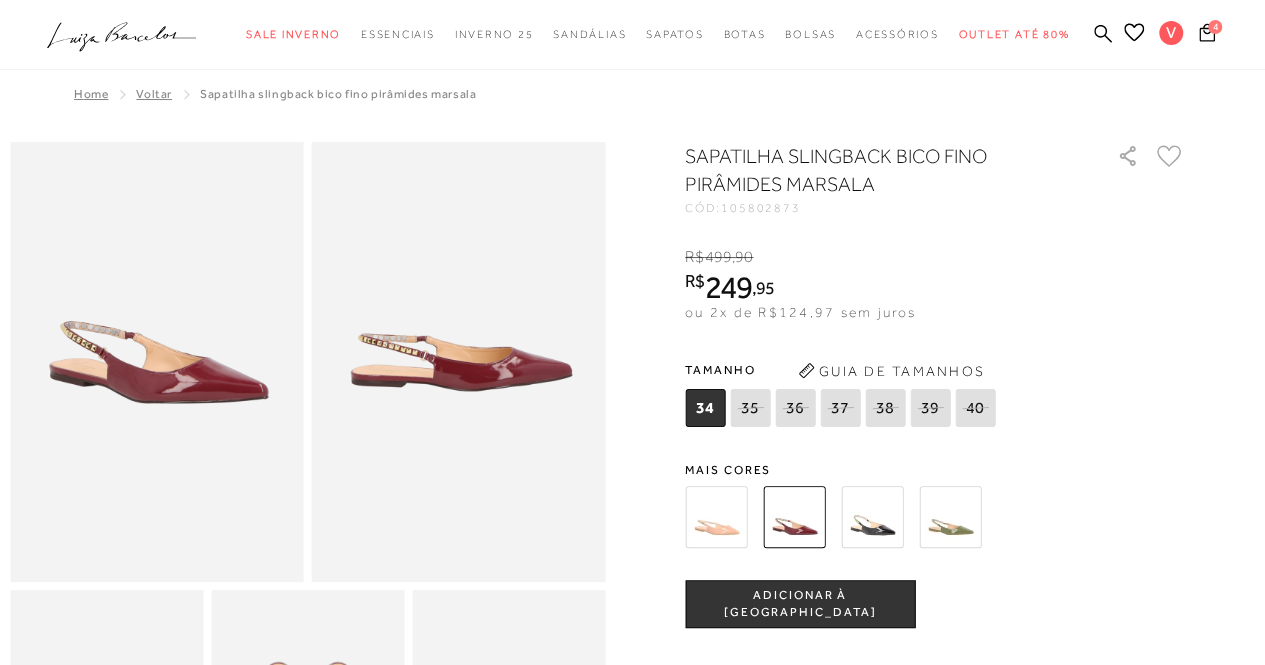 click at bounding box center (872, 517) 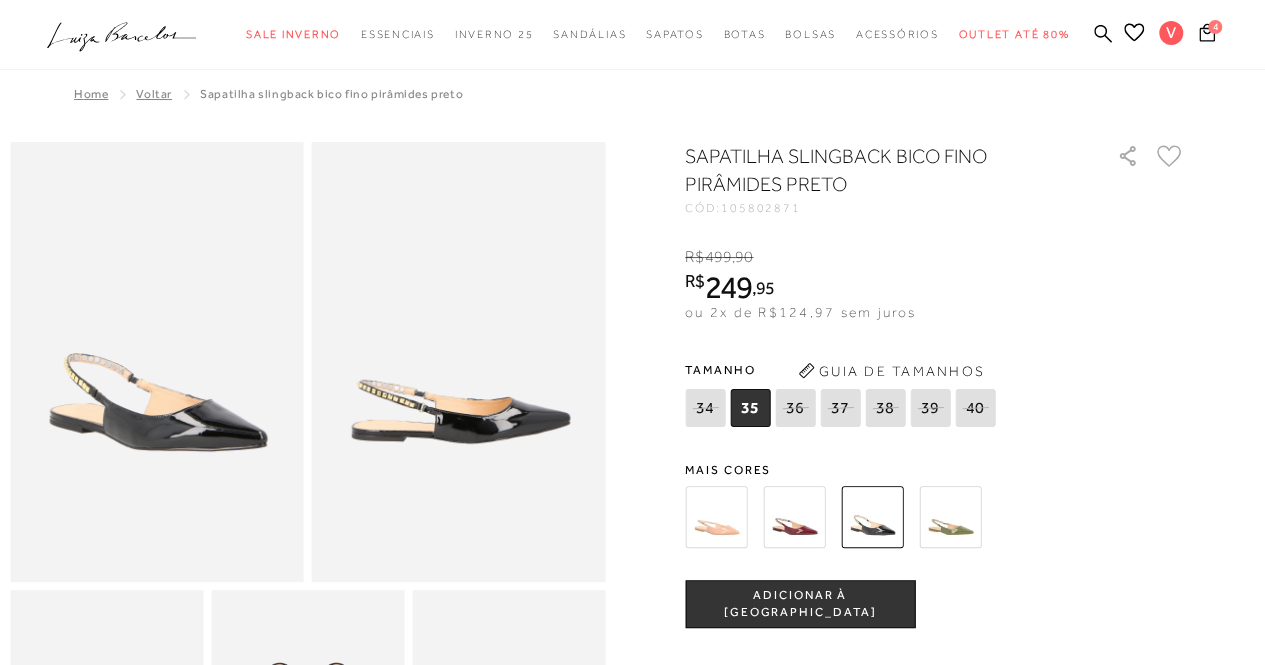 click at bounding box center [950, 517] 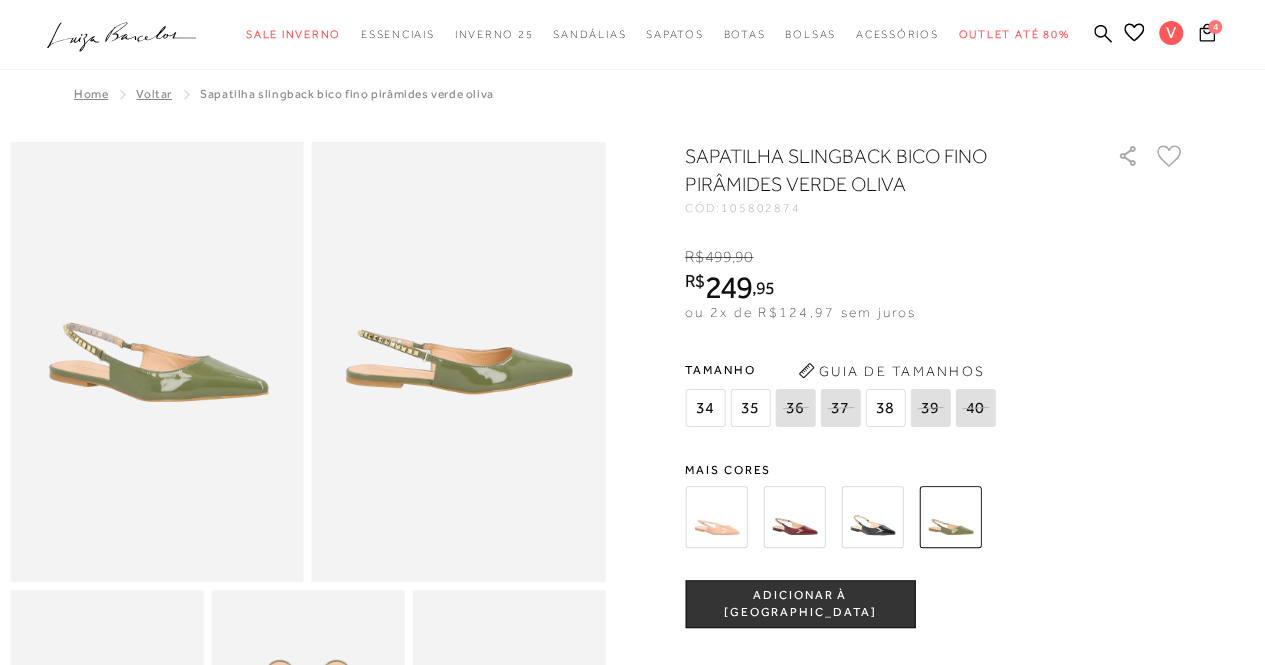 scroll, scrollTop: 400, scrollLeft: 0, axis: vertical 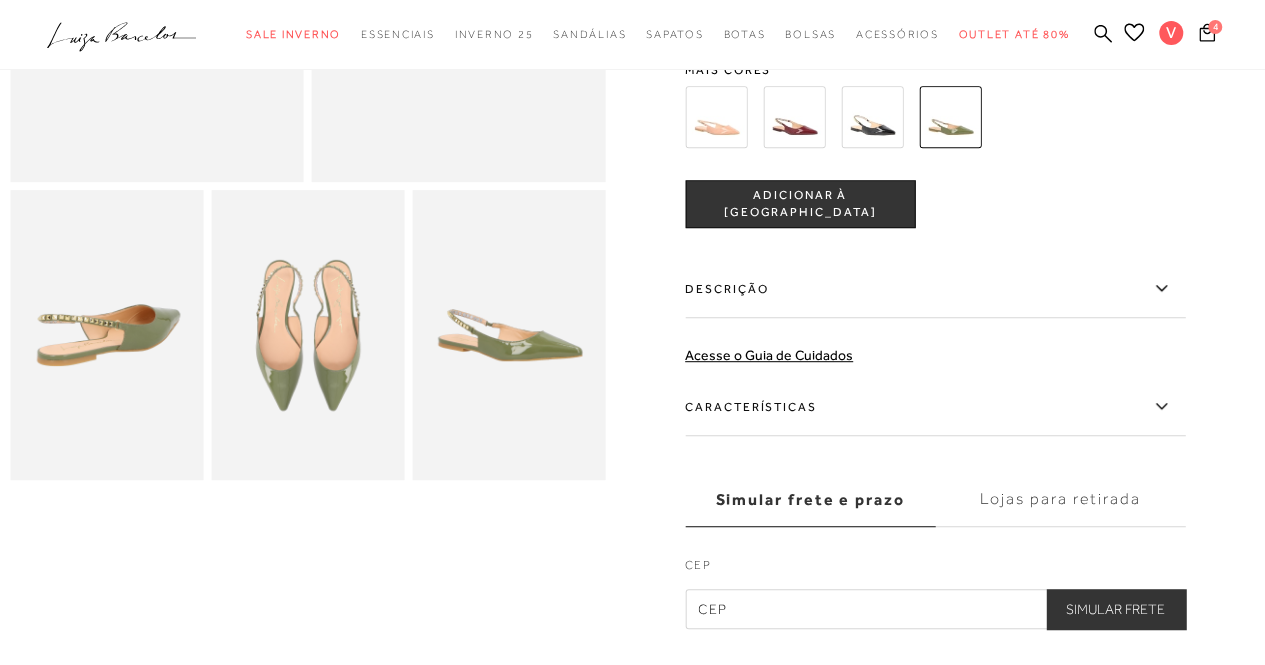 click on "Descrição" at bounding box center [935, 289] 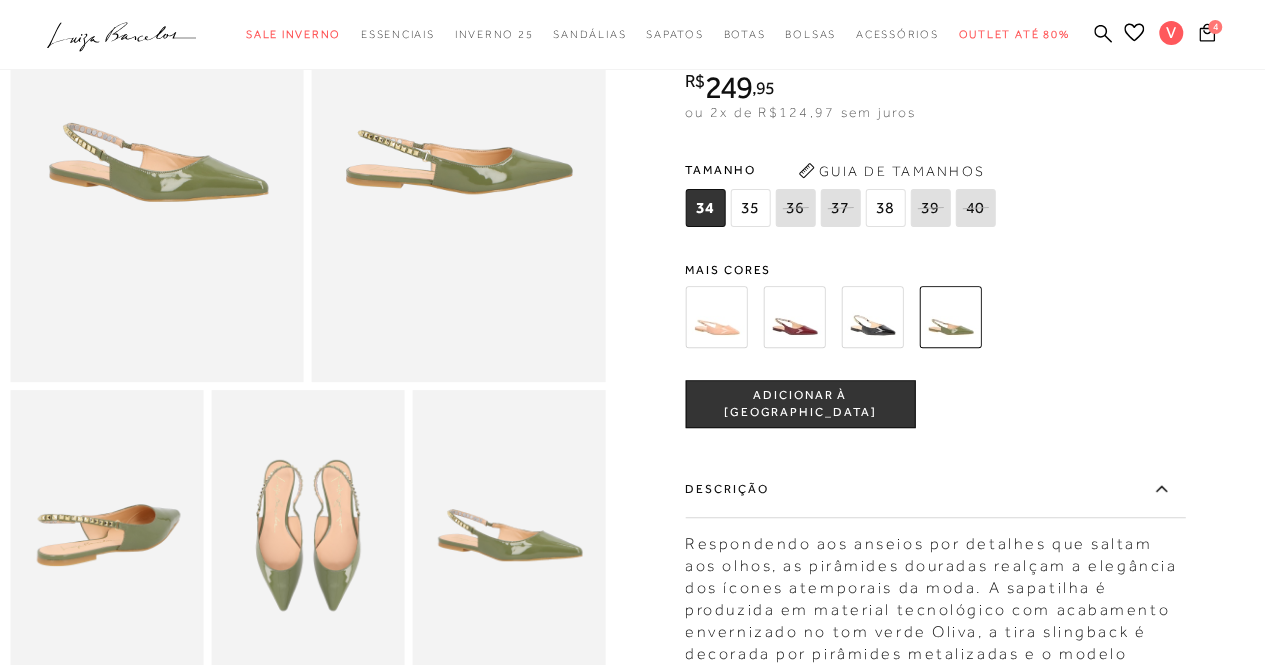 scroll, scrollTop: 400, scrollLeft: 0, axis: vertical 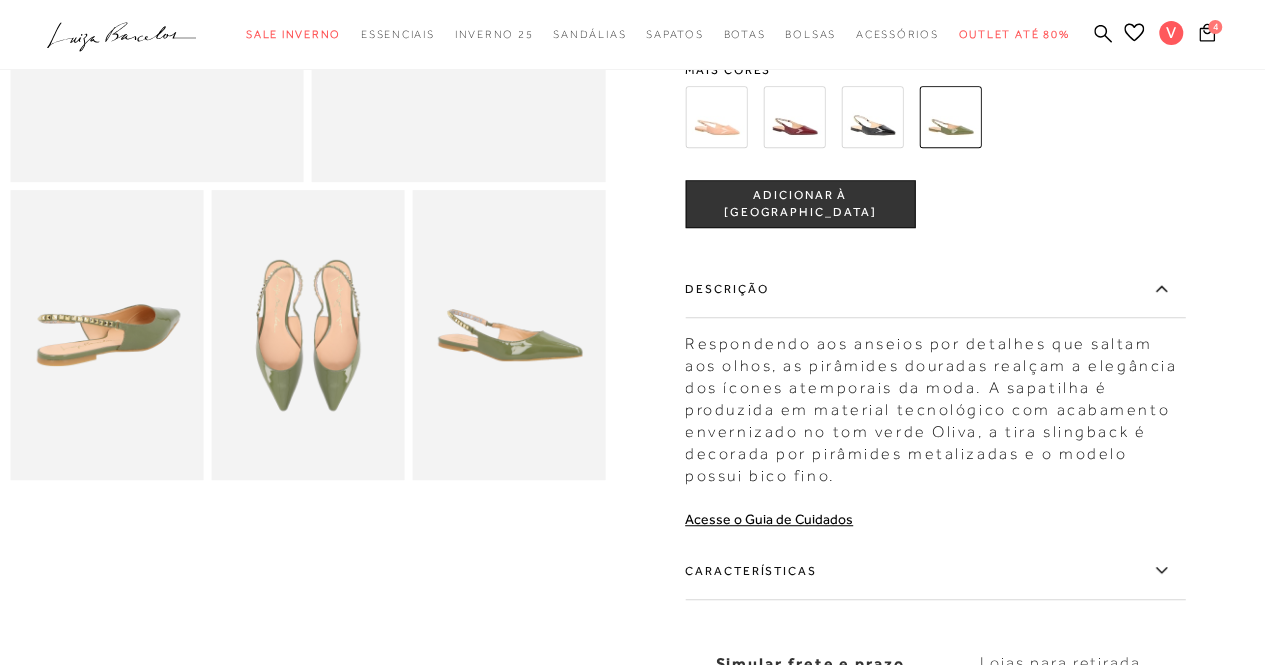 click on "Descrição" at bounding box center (935, 289) 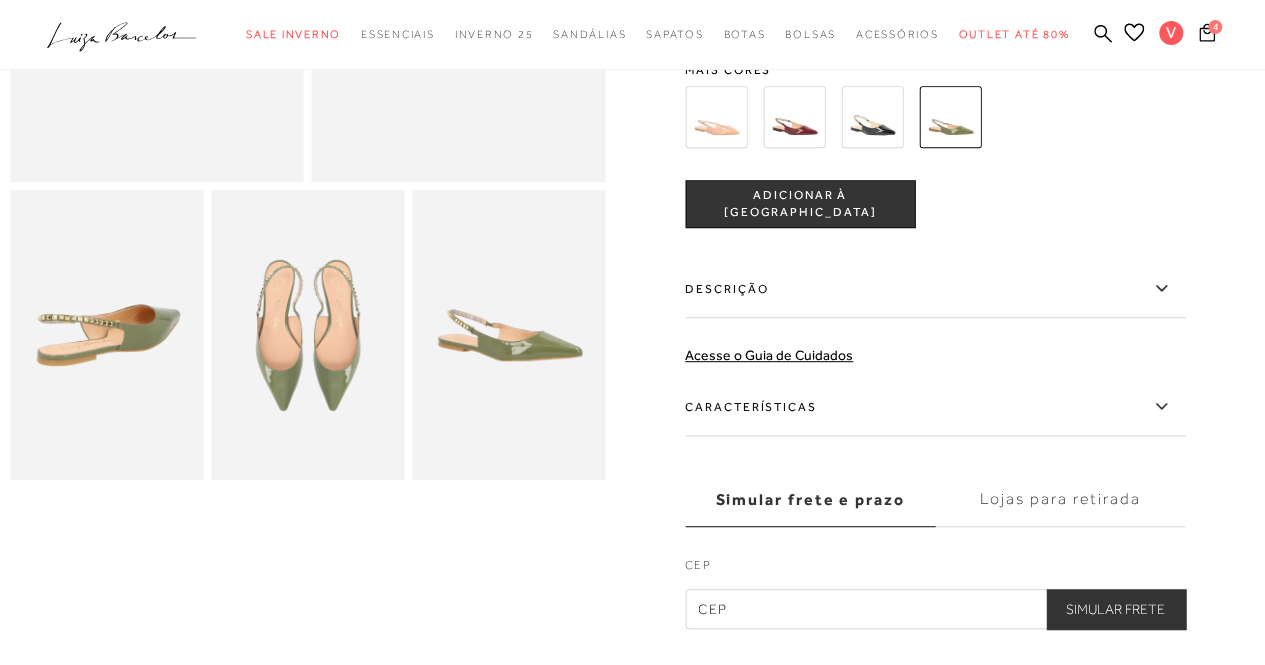 click on "Descrição" at bounding box center [935, 289] 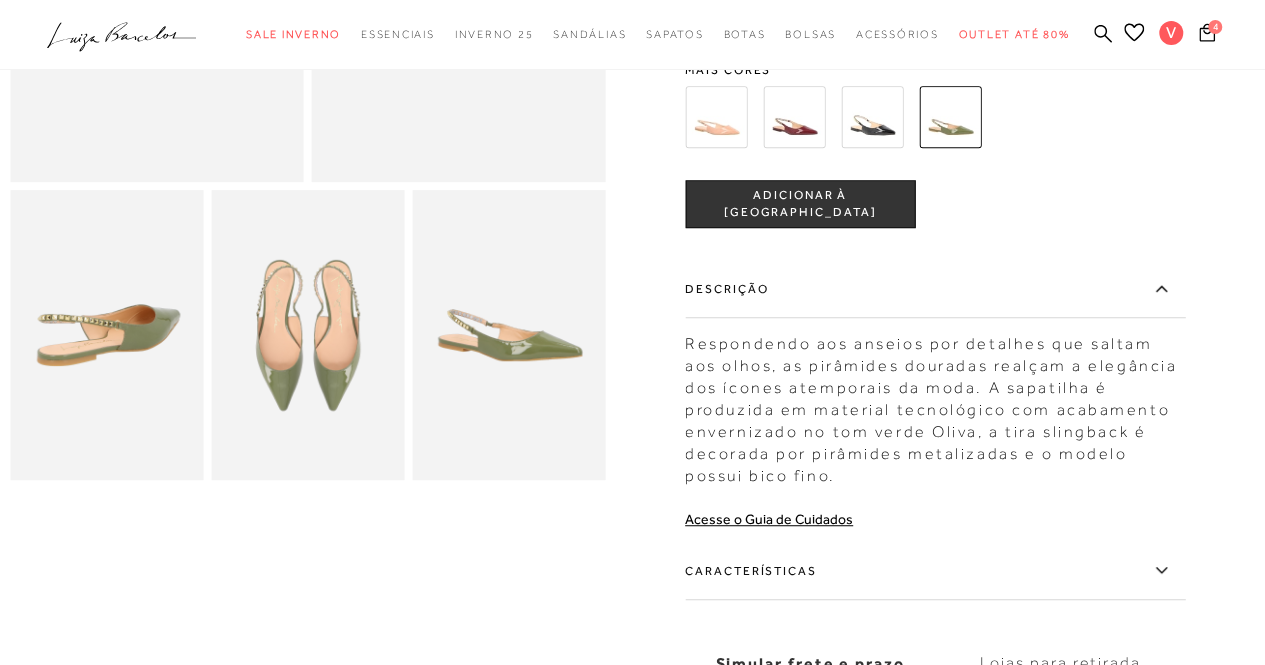 click on "Características" at bounding box center (935, 571) 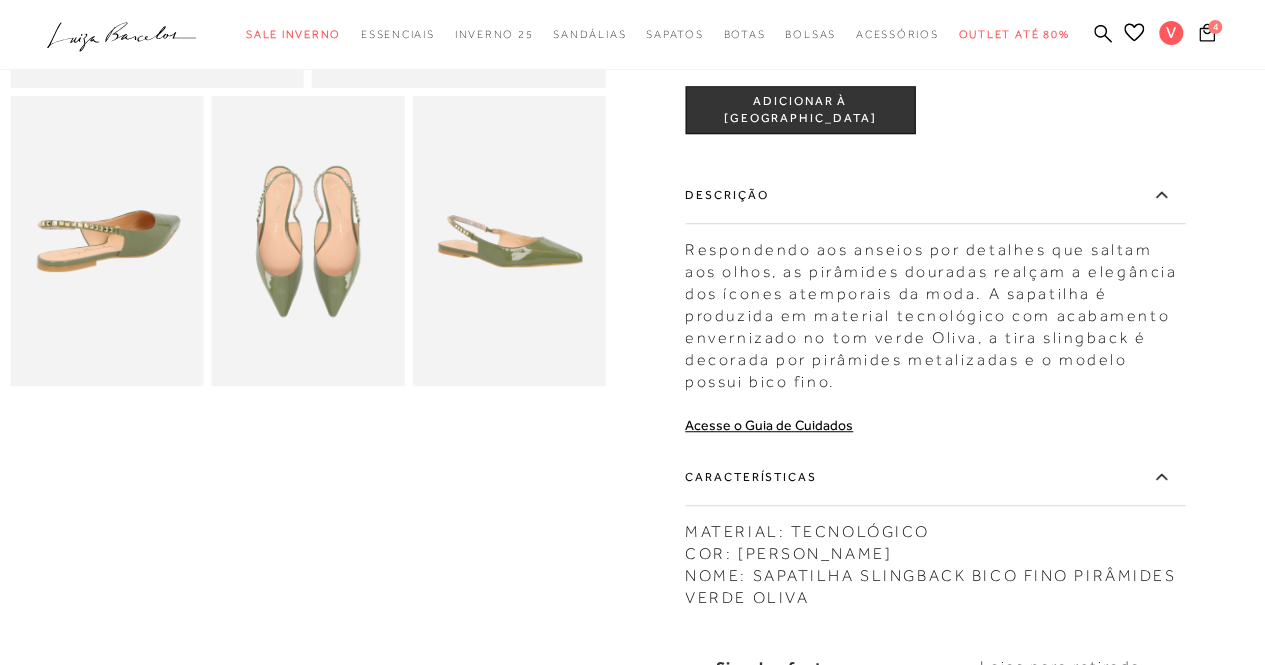 scroll, scrollTop: 100, scrollLeft: 0, axis: vertical 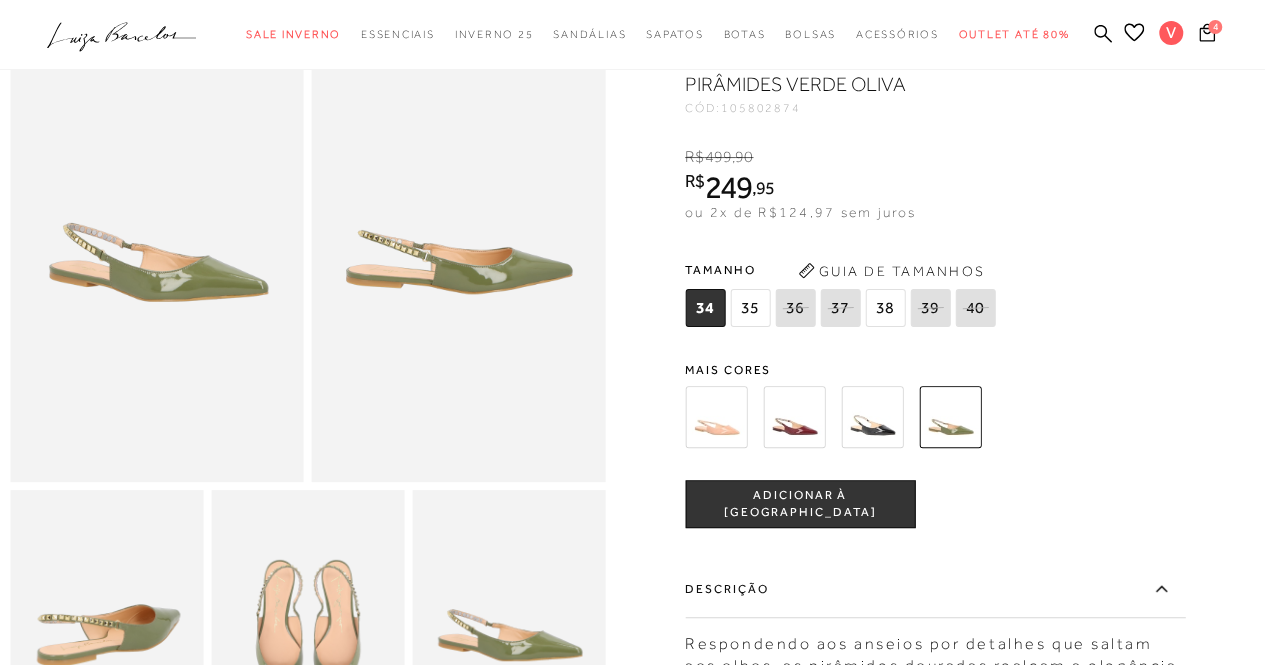click on "38" at bounding box center [885, 308] 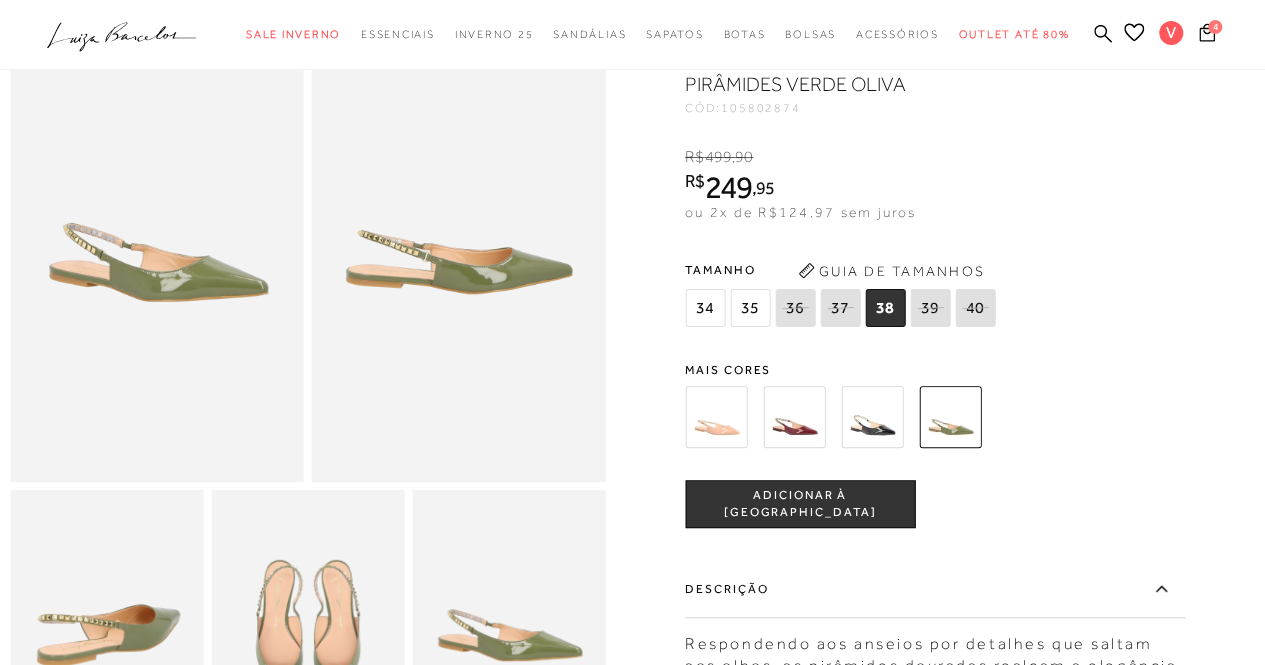 click on "ADICIONAR À [GEOGRAPHIC_DATA]" at bounding box center (800, 504) 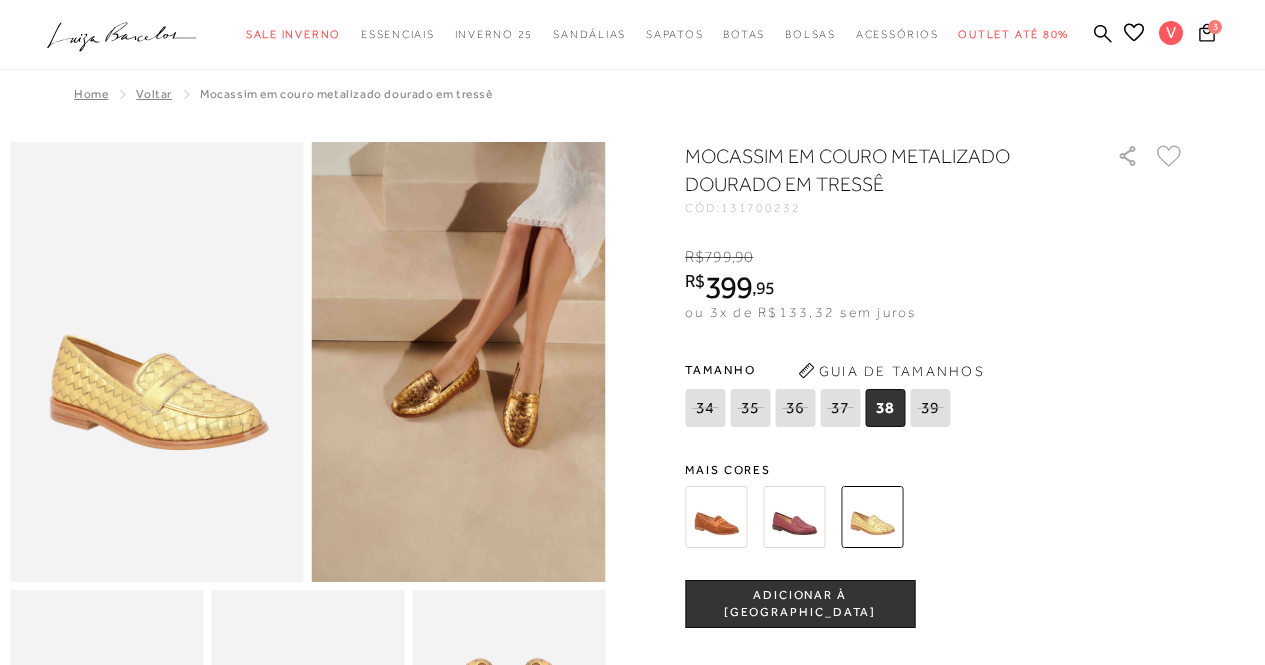 scroll, scrollTop: 0, scrollLeft: 0, axis: both 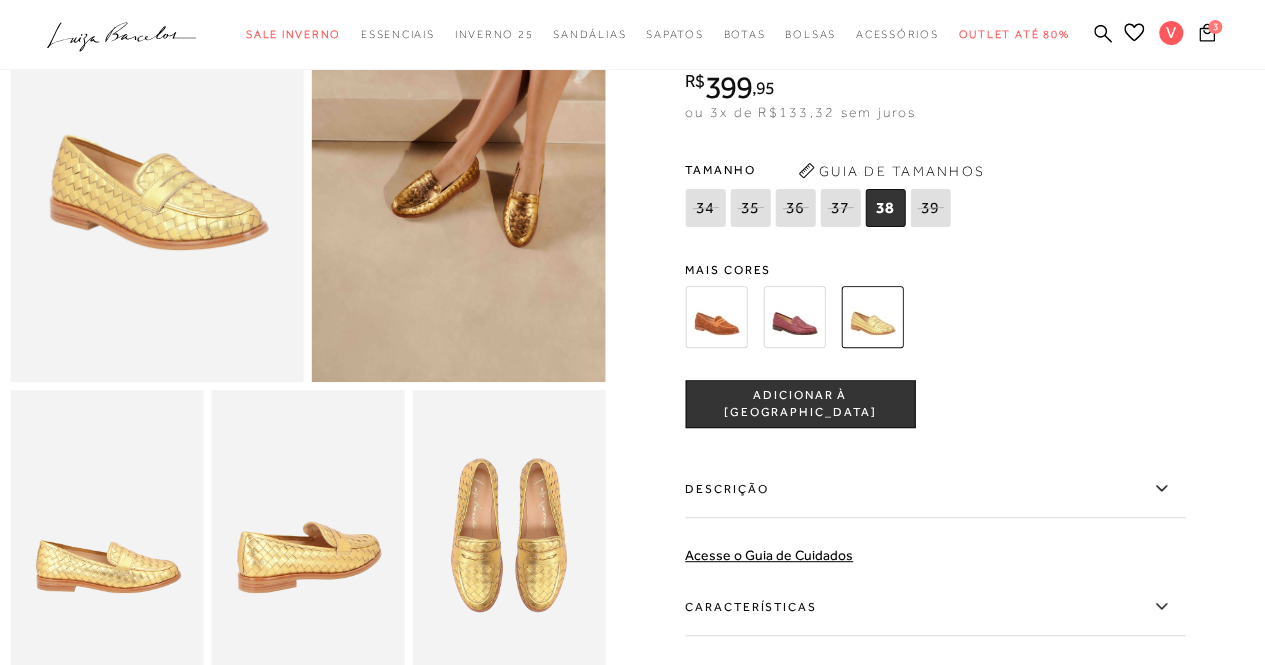 click at bounding box center (716, 317) 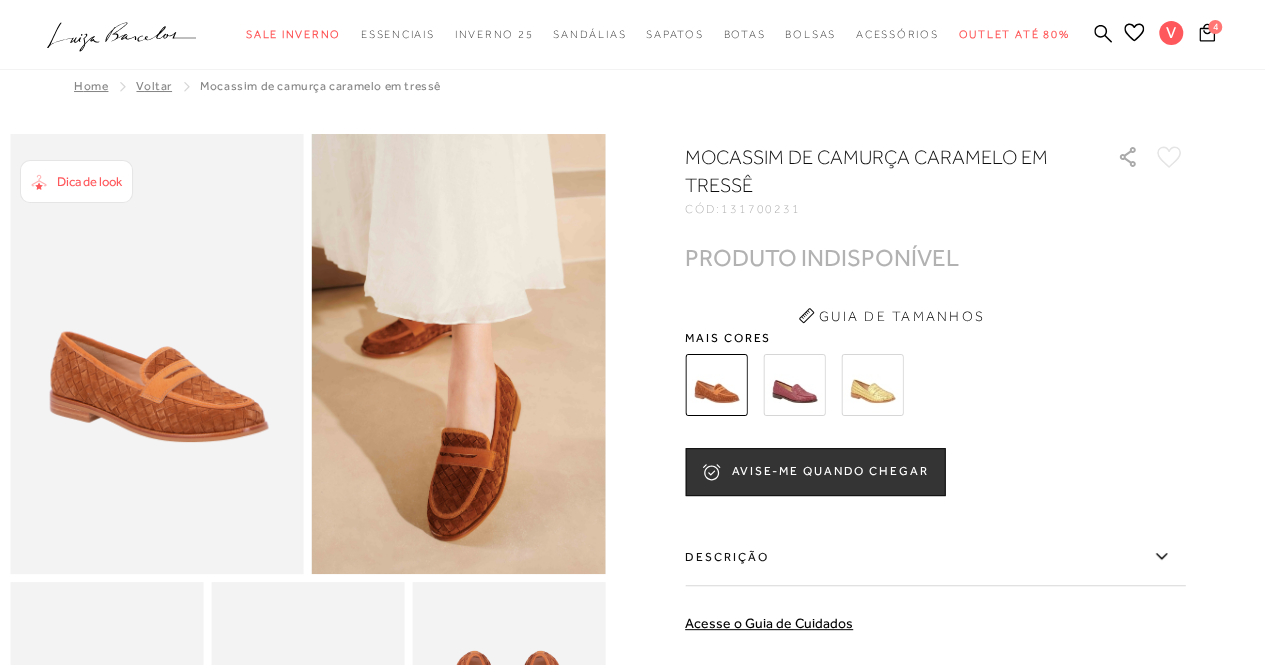 scroll, scrollTop: 0, scrollLeft: 0, axis: both 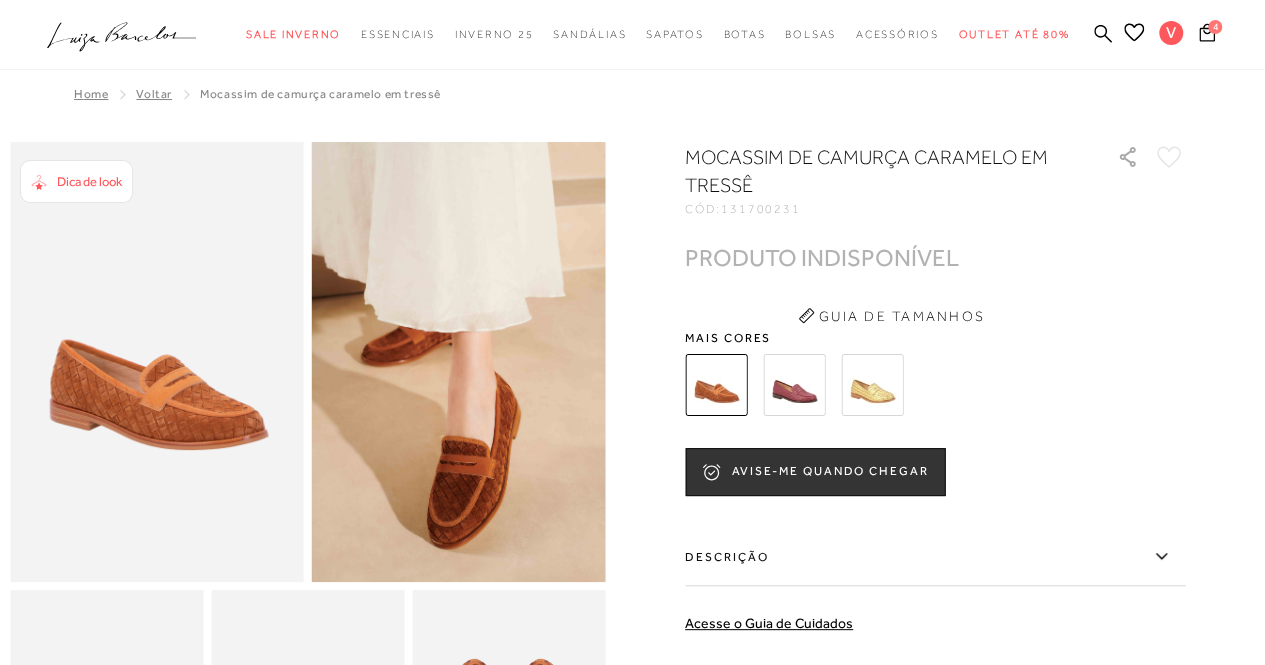 click at bounding box center (794, 385) 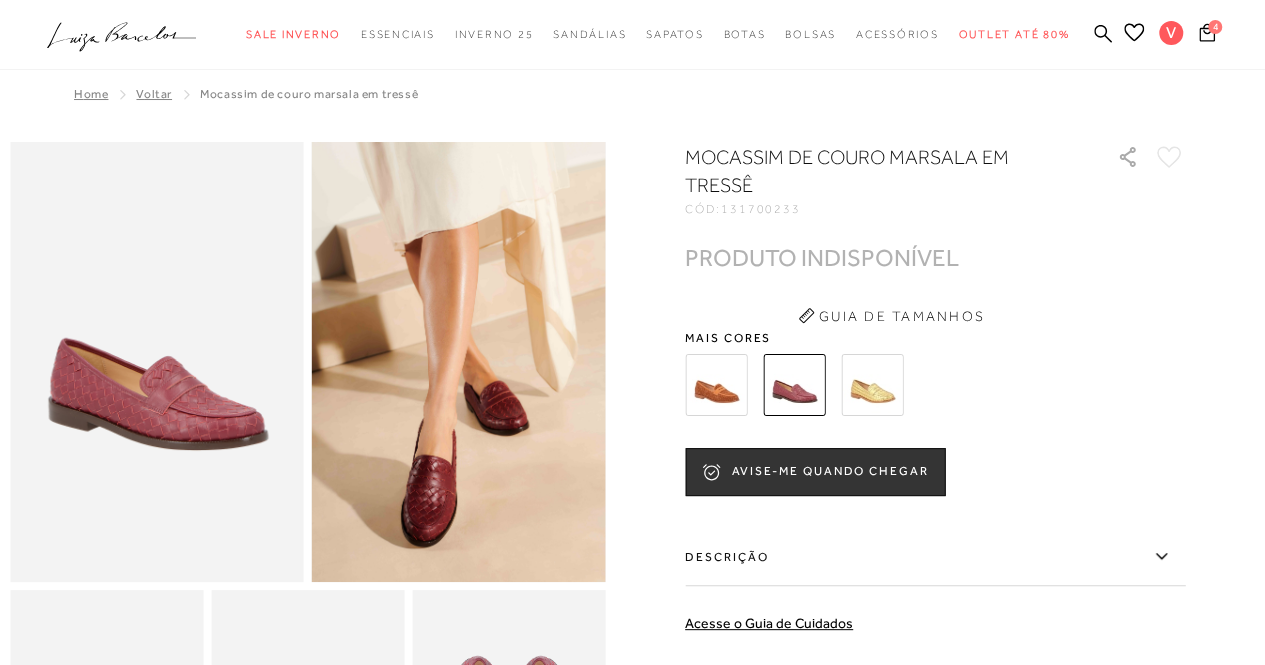 click at bounding box center (872, 385) 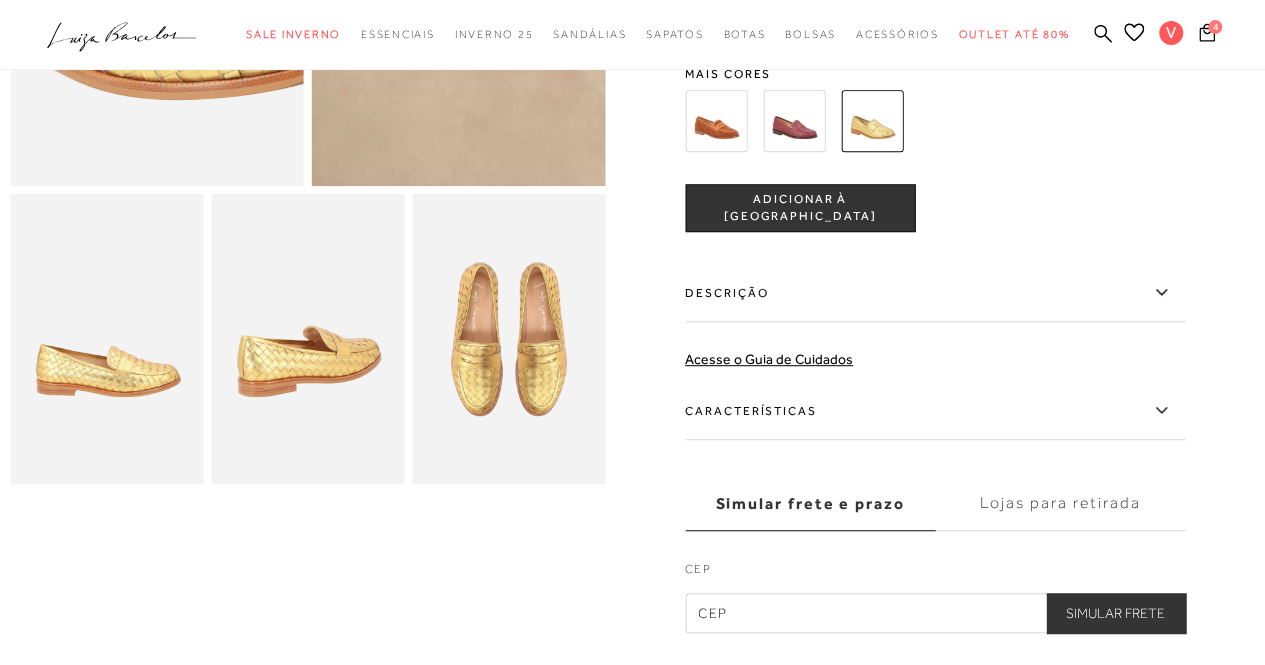 scroll, scrollTop: 400, scrollLeft: 0, axis: vertical 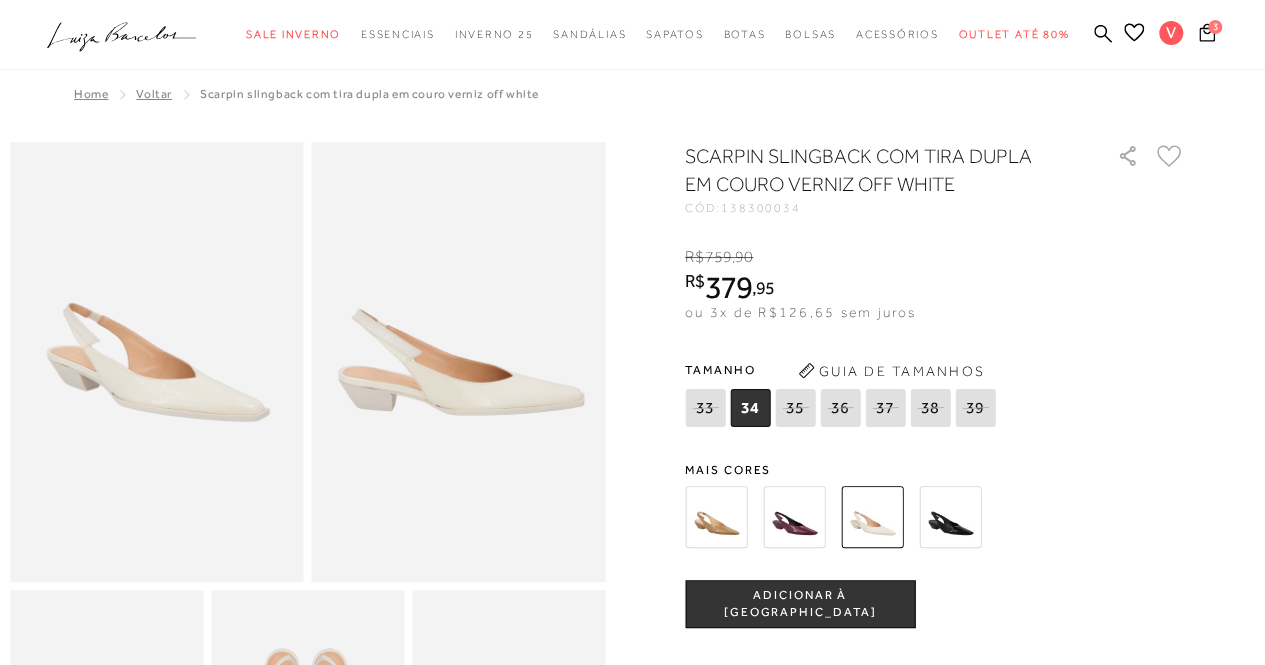 click at bounding box center (716, 517) 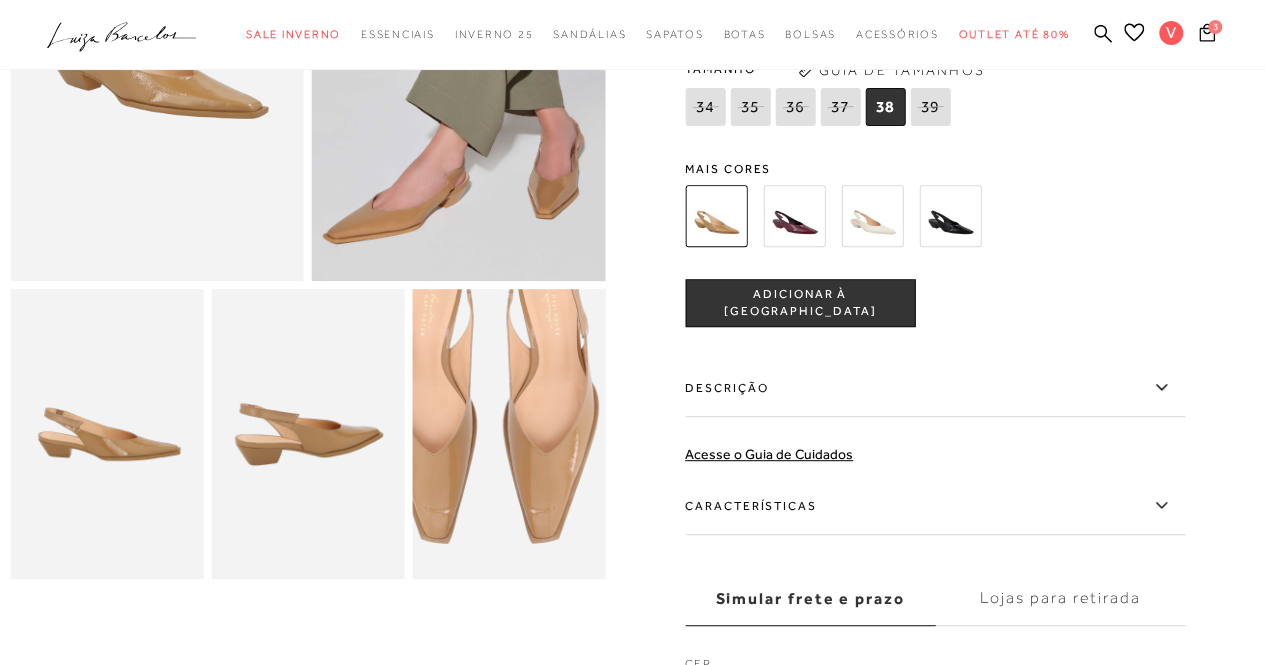 scroll, scrollTop: 200, scrollLeft: 0, axis: vertical 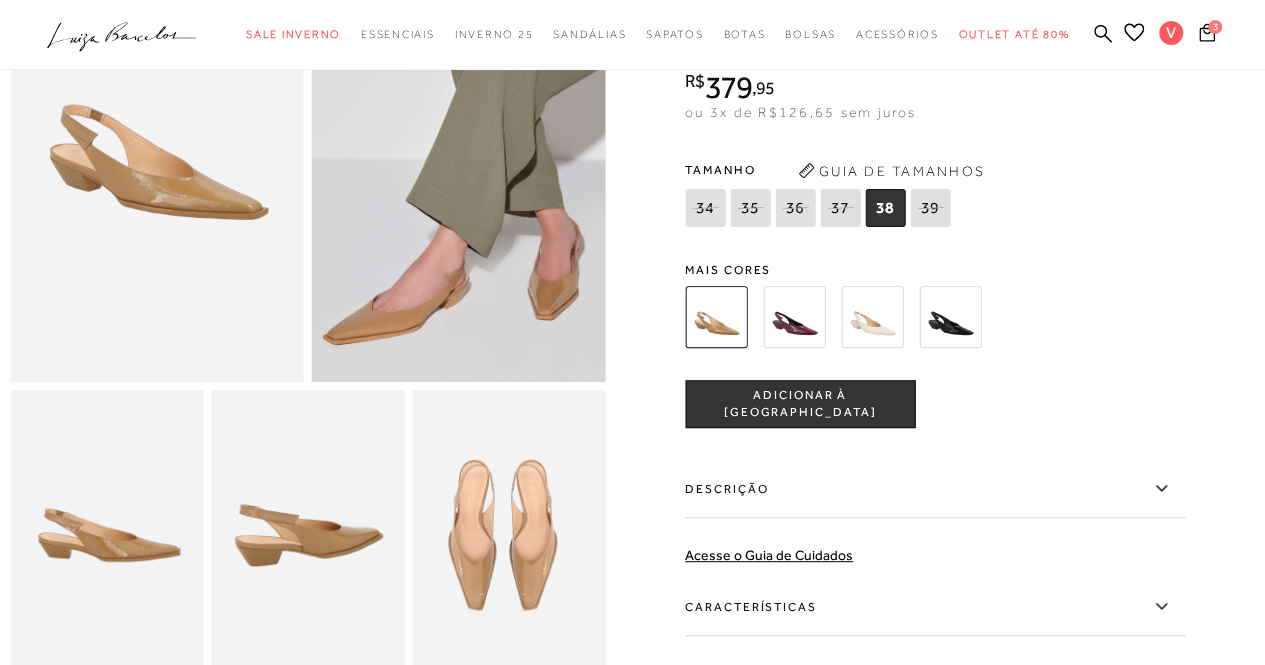 click at bounding box center [459, 162] 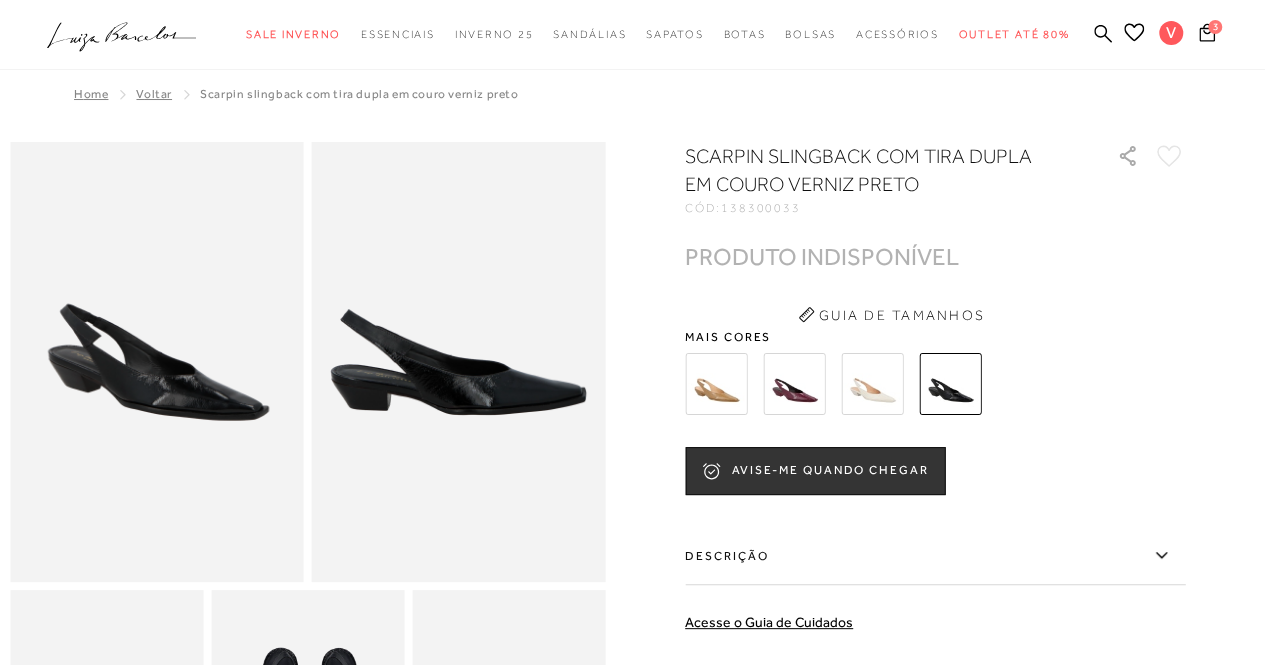 scroll, scrollTop: 0, scrollLeft: 0, axis: both 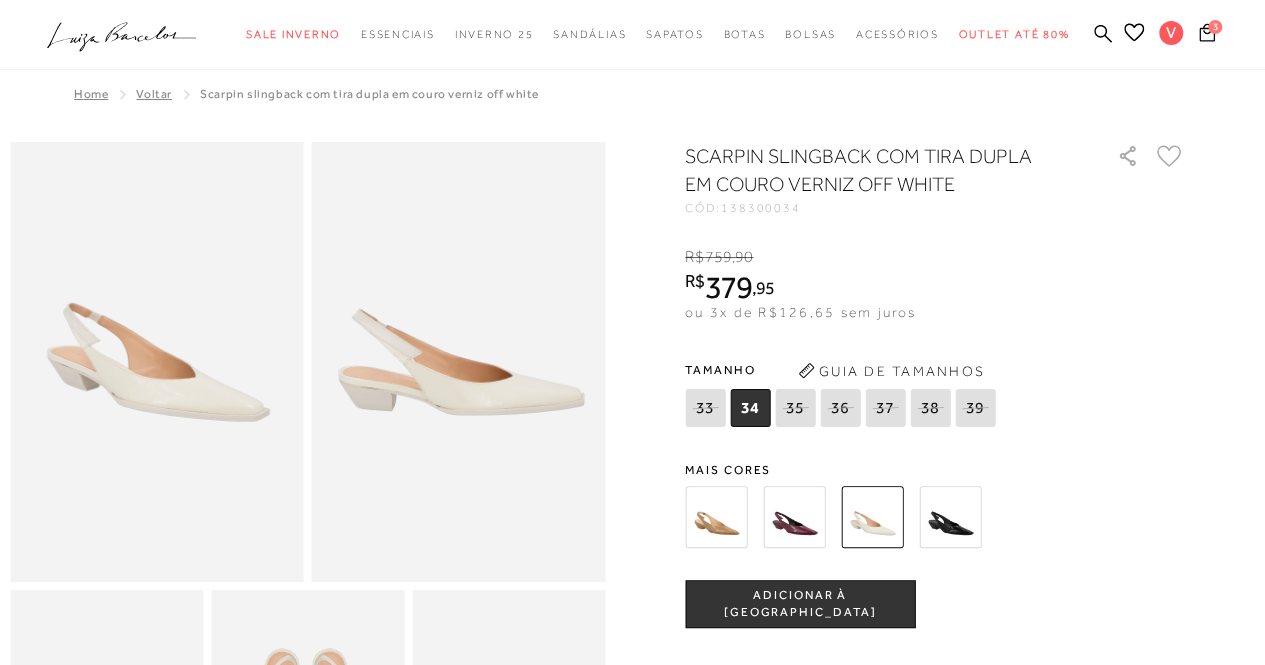 click at bounding box center [794, 517] 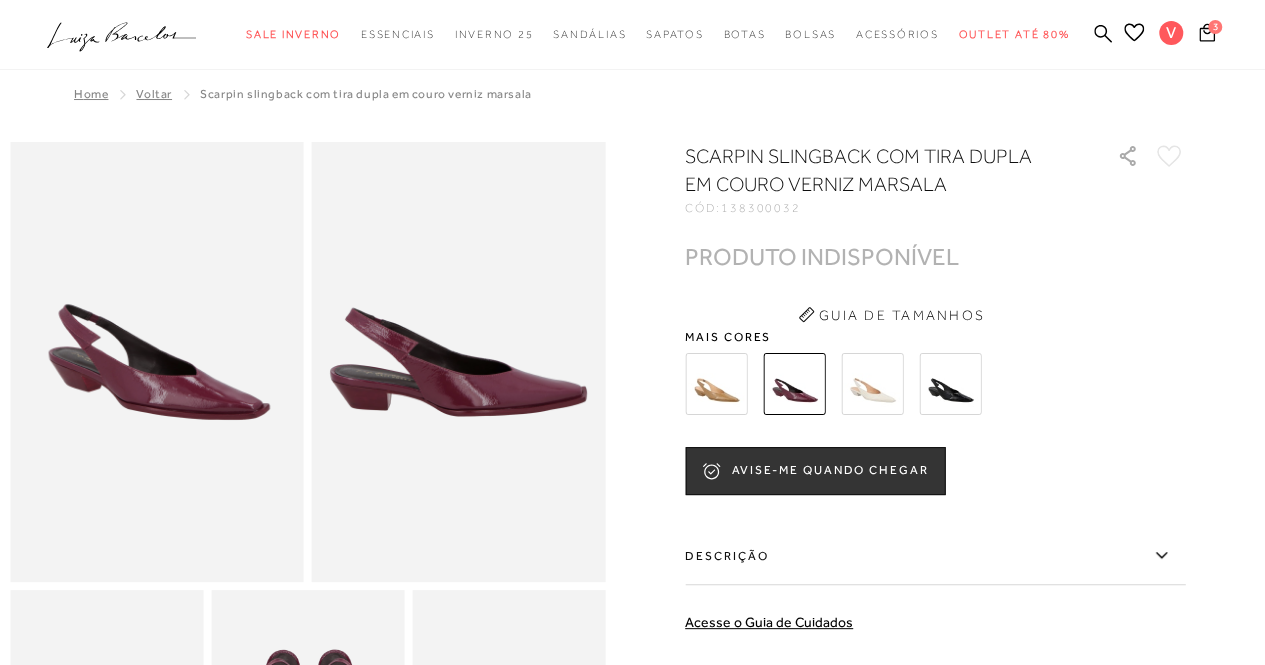 click at bounding box center [716, 384] 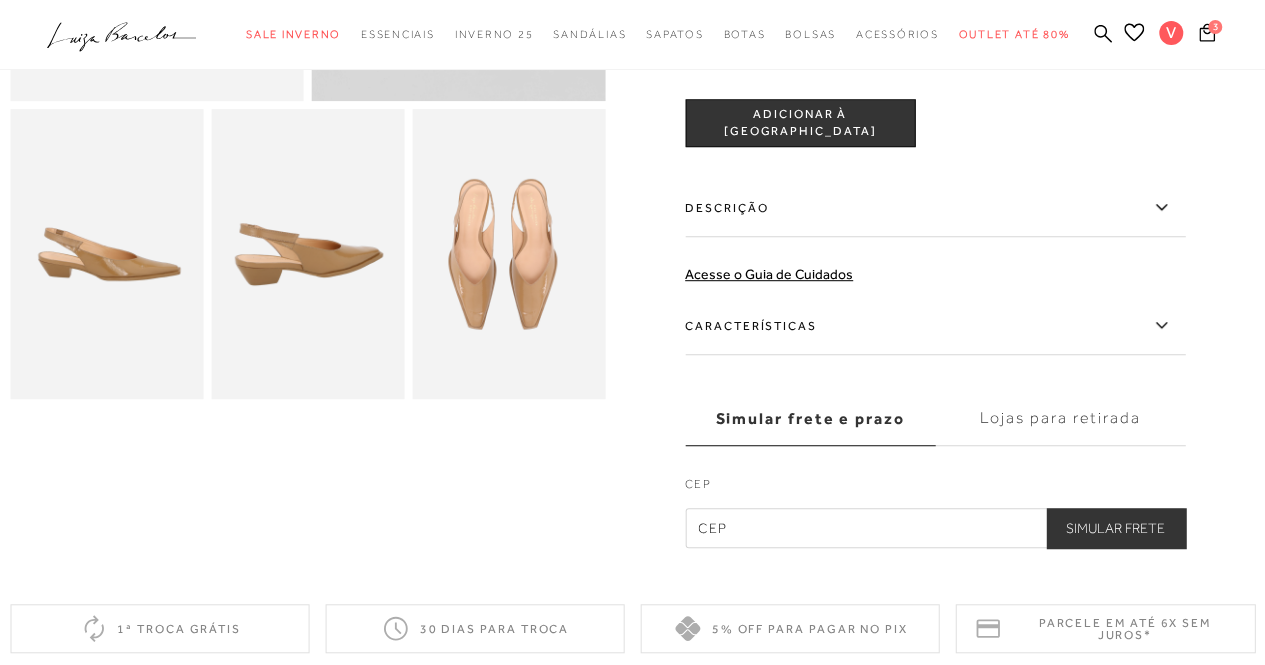scroll, scrollTop: 500, scrollLeft: 0, axis: vertical 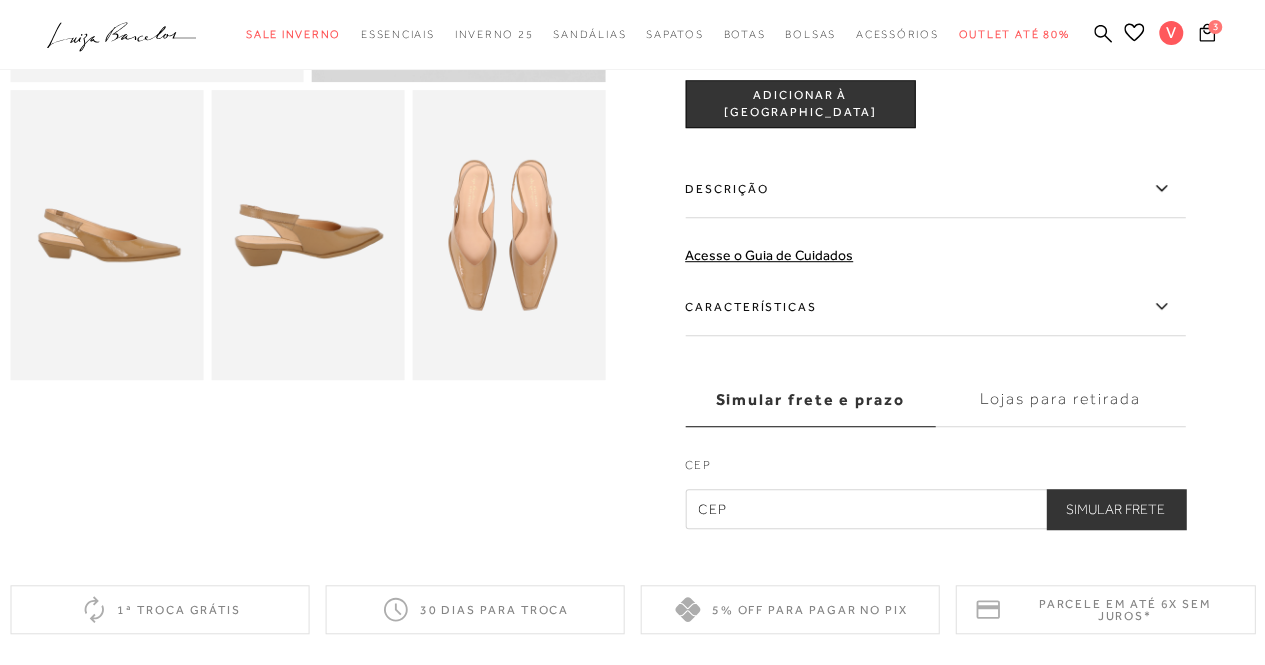 click on "Características" at bounding box center [935, 307] 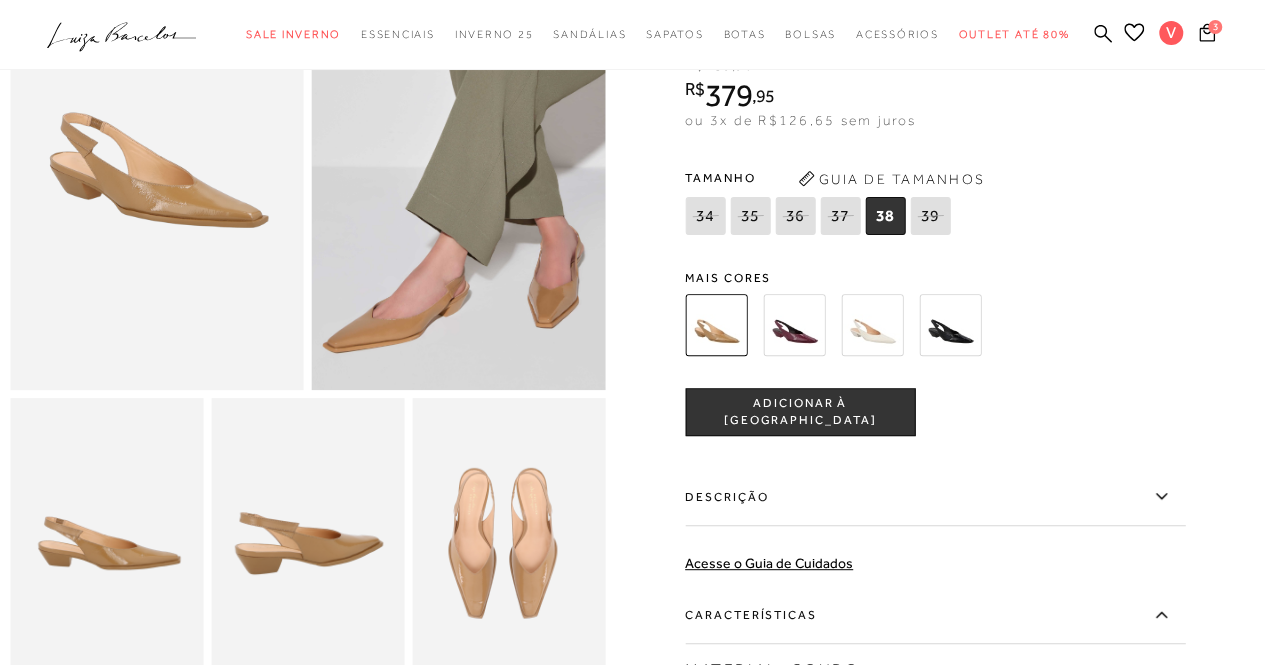 scroll, scrollTop: 100, scrollLeft: 0, axis: vertical 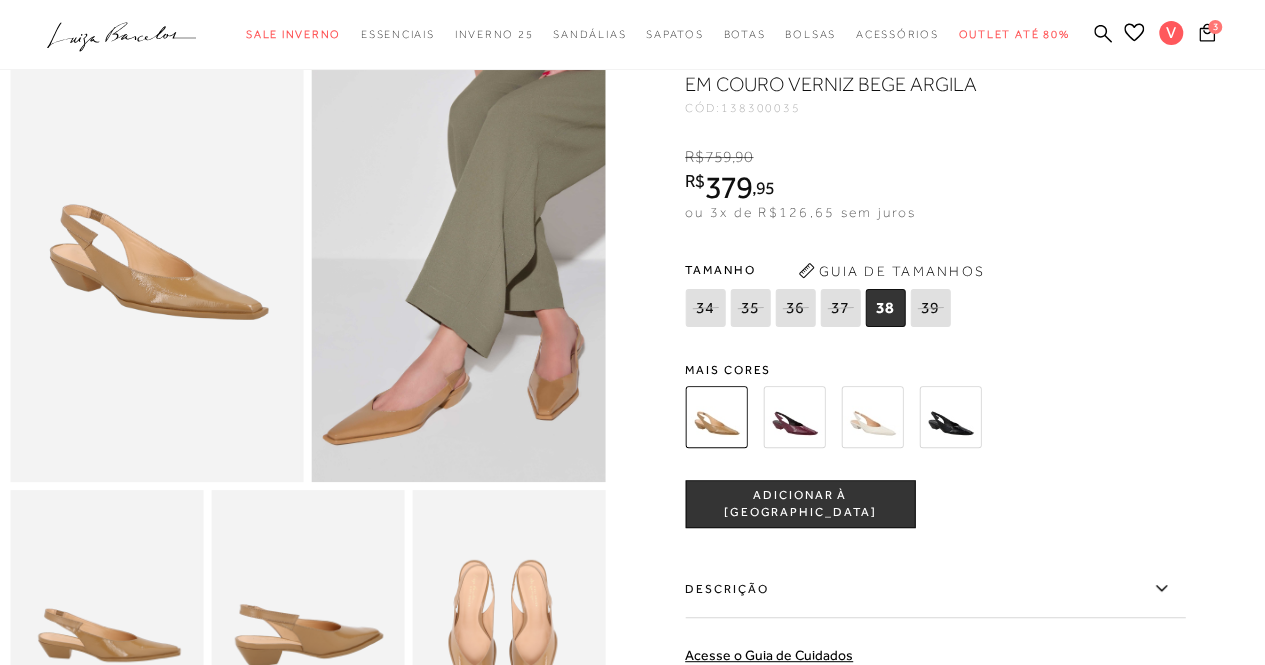 click on "ADICIONAR À [GEOGRAPHIC_DATA]" at bounding box center [800, 504] 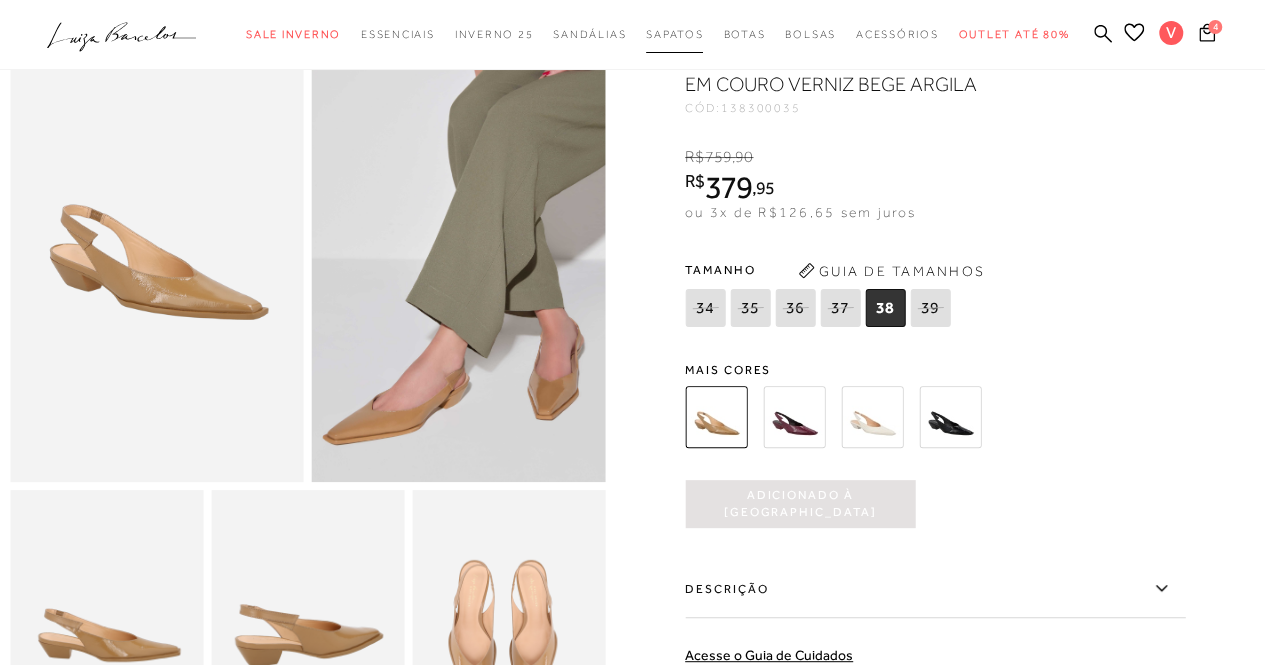 scroll, scrollTop: 0, scrollLeft: 0, axis: both 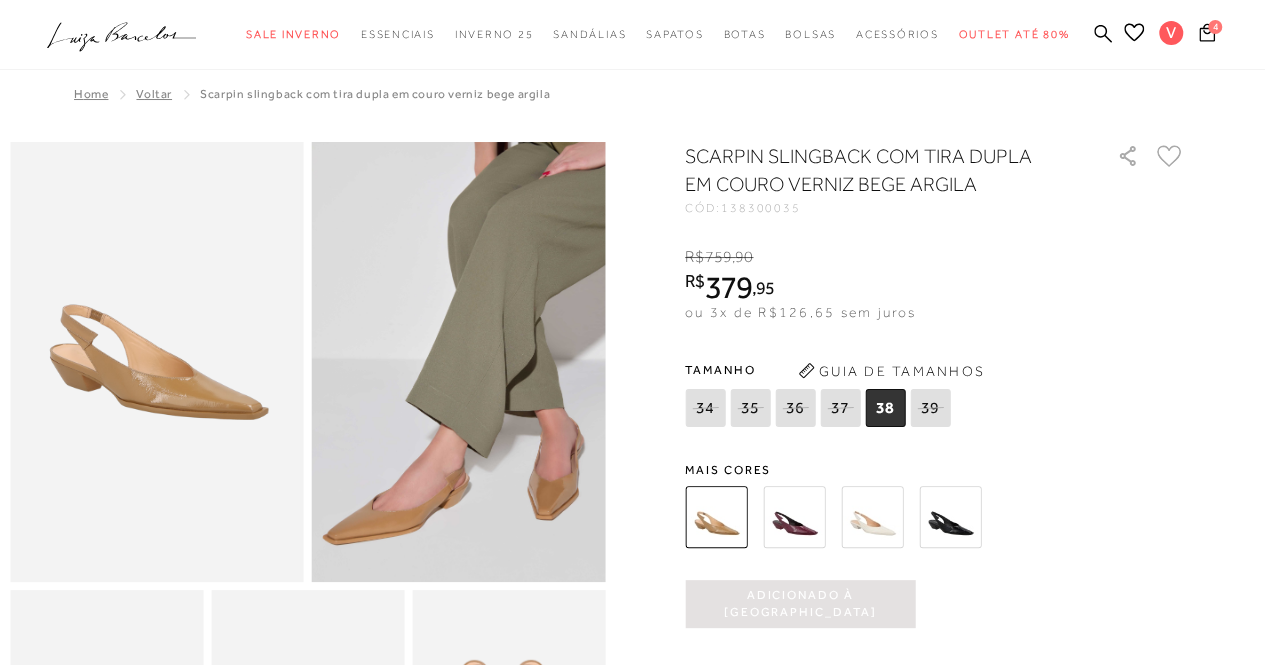 click at bounding box center (794, 517) 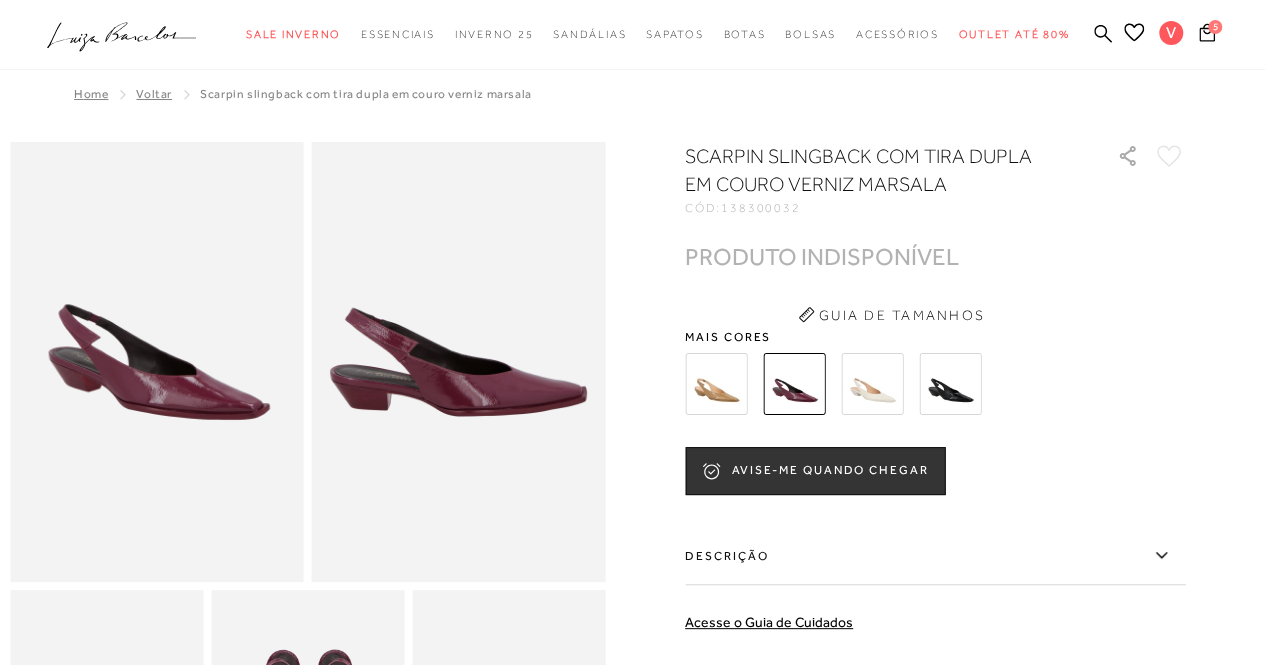 click at bounding box center [872, 384] 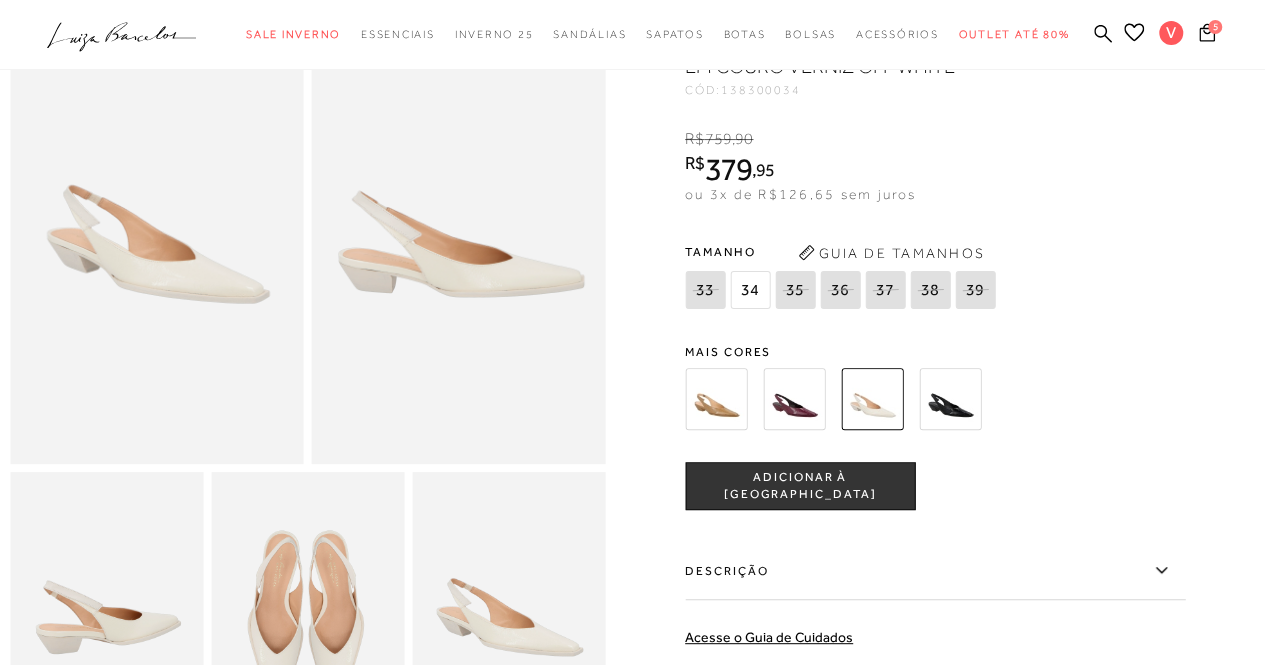 scroll, scrollTop: 100, scrollLeft: 0, axis: vertical 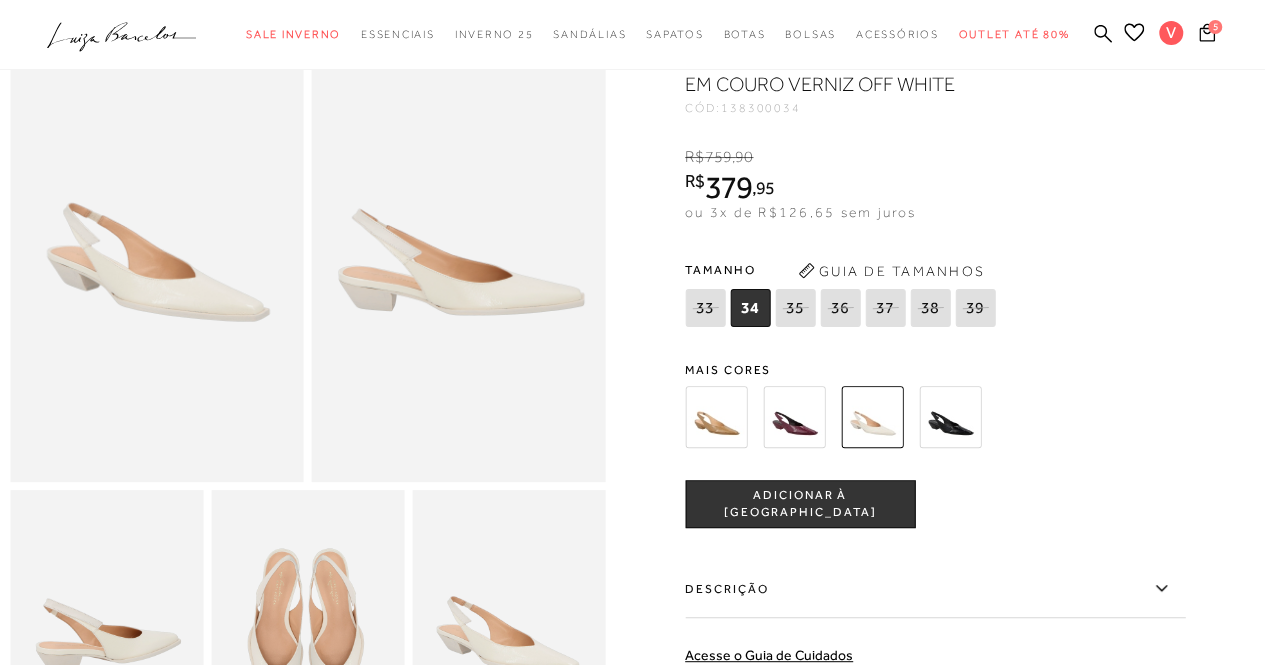 click at bounding box center [950, 417] 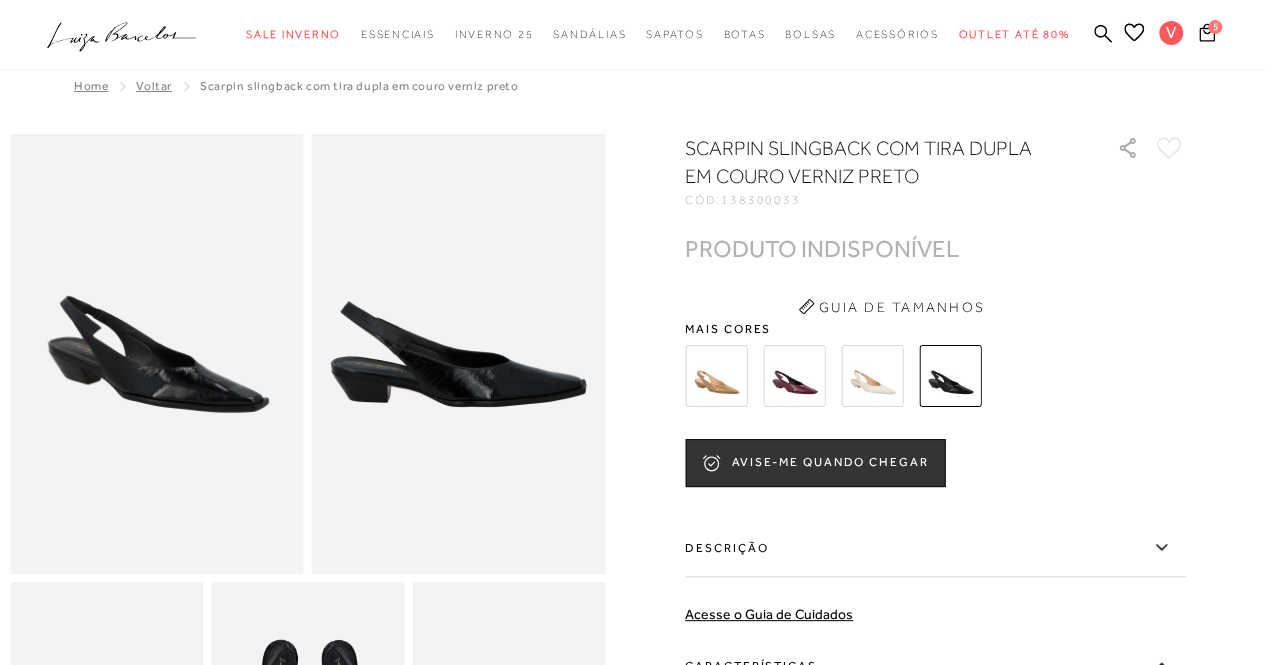scroll, scrollTop: 0, scrollLeft: 0, axis: both 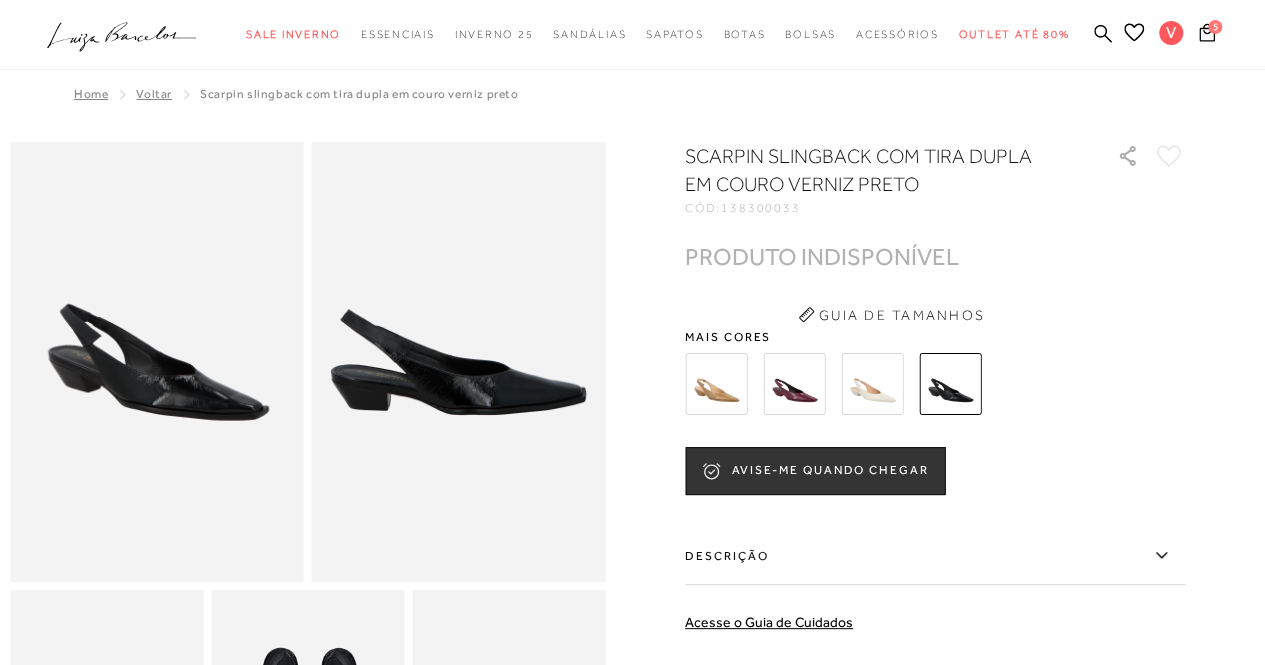 click at bounding box center (716, 384) 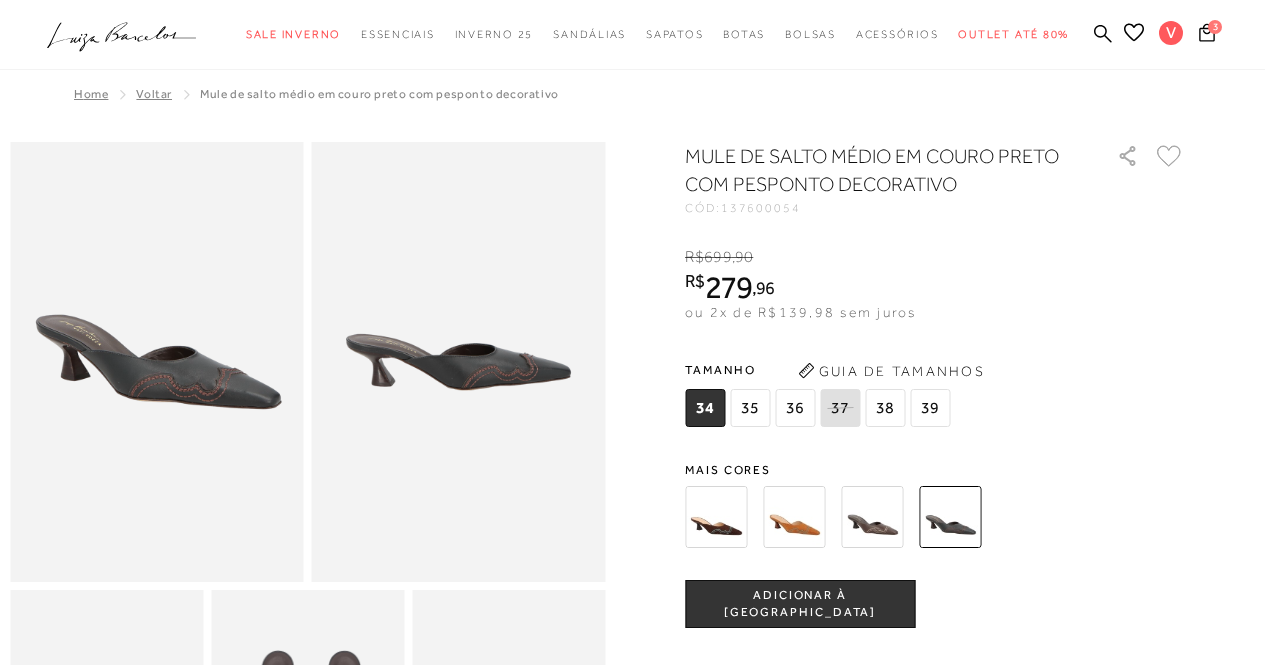 scroll, scrollTop: 400, scrollLeft: 0, axis: vertical 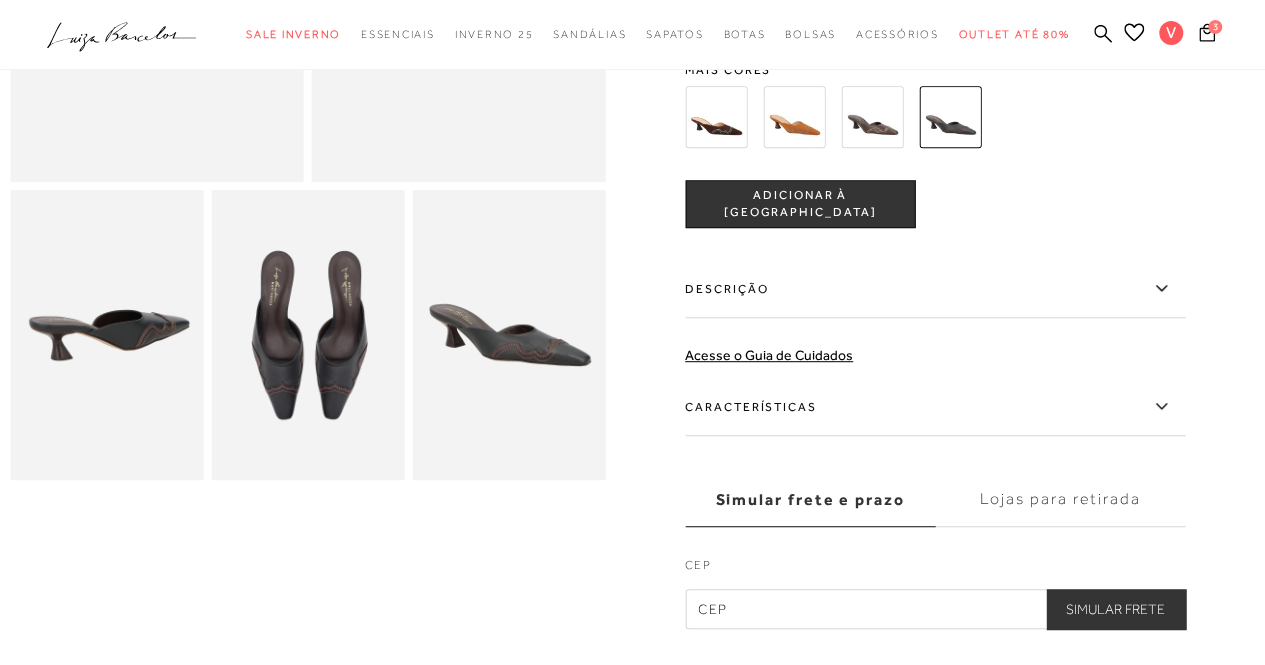 click at bounding box center (872, 117) 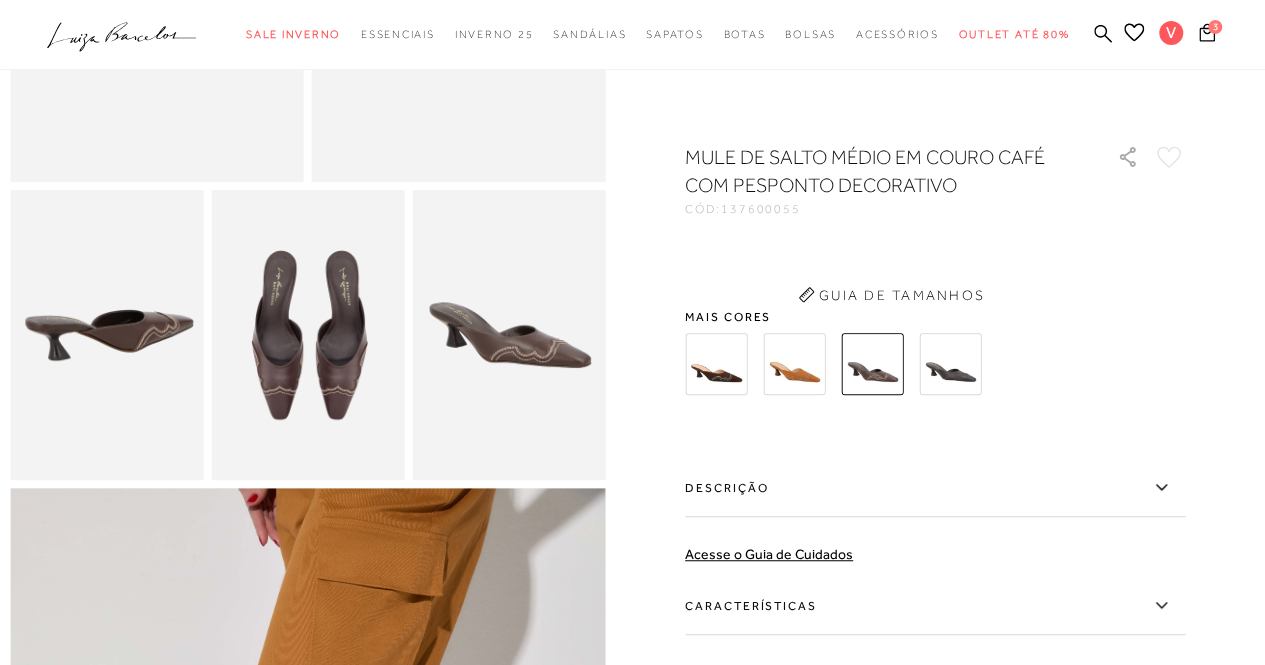 scroll, scrollTop: 0, scrollLeft: 0, axis: both 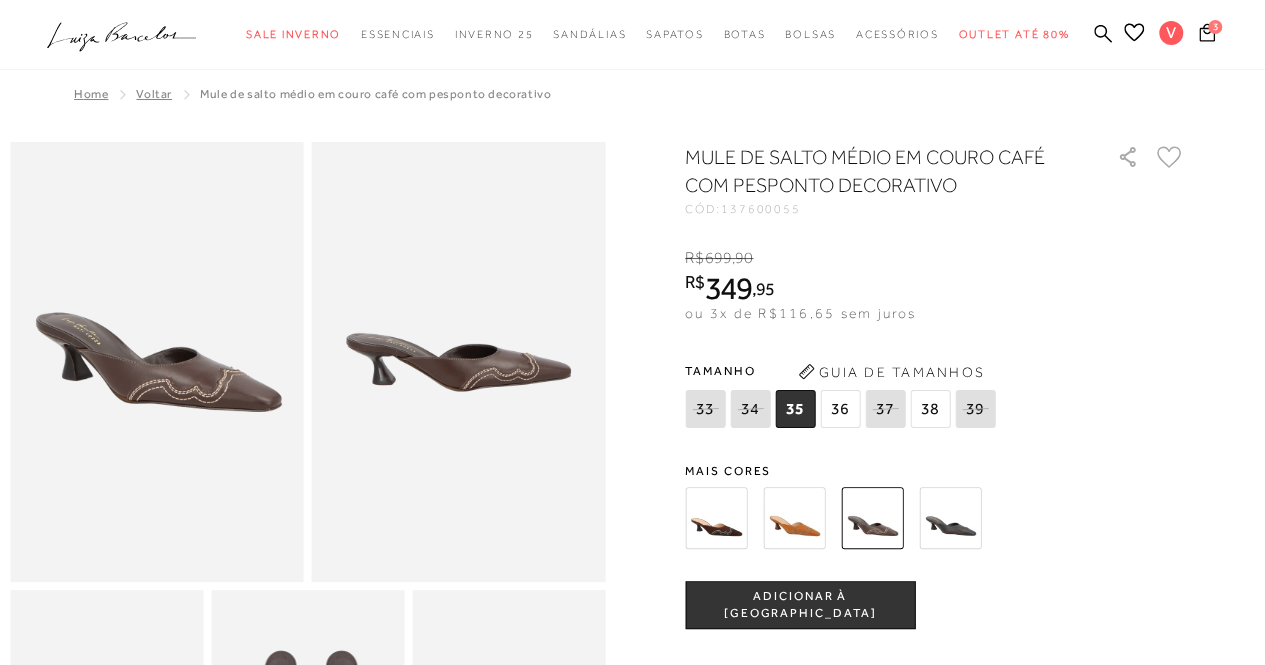 click at bounding box center [950, 518] 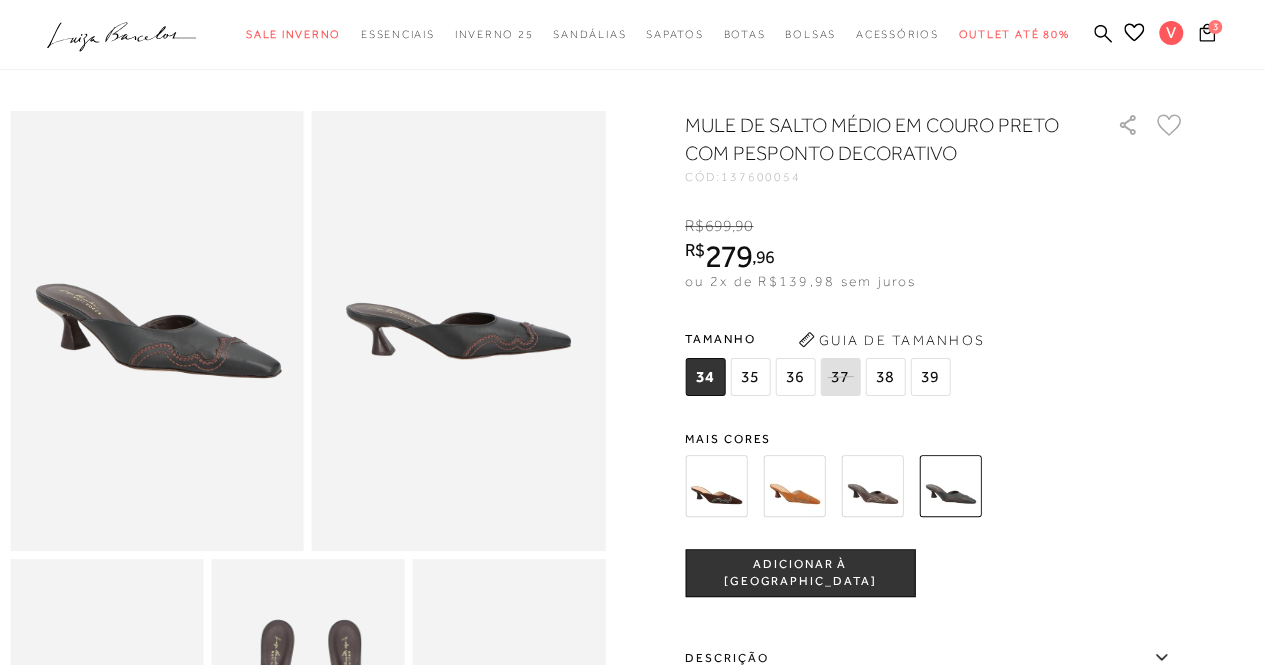 scroll, scrollTop: 0, scrollLeft: 0, axis: both 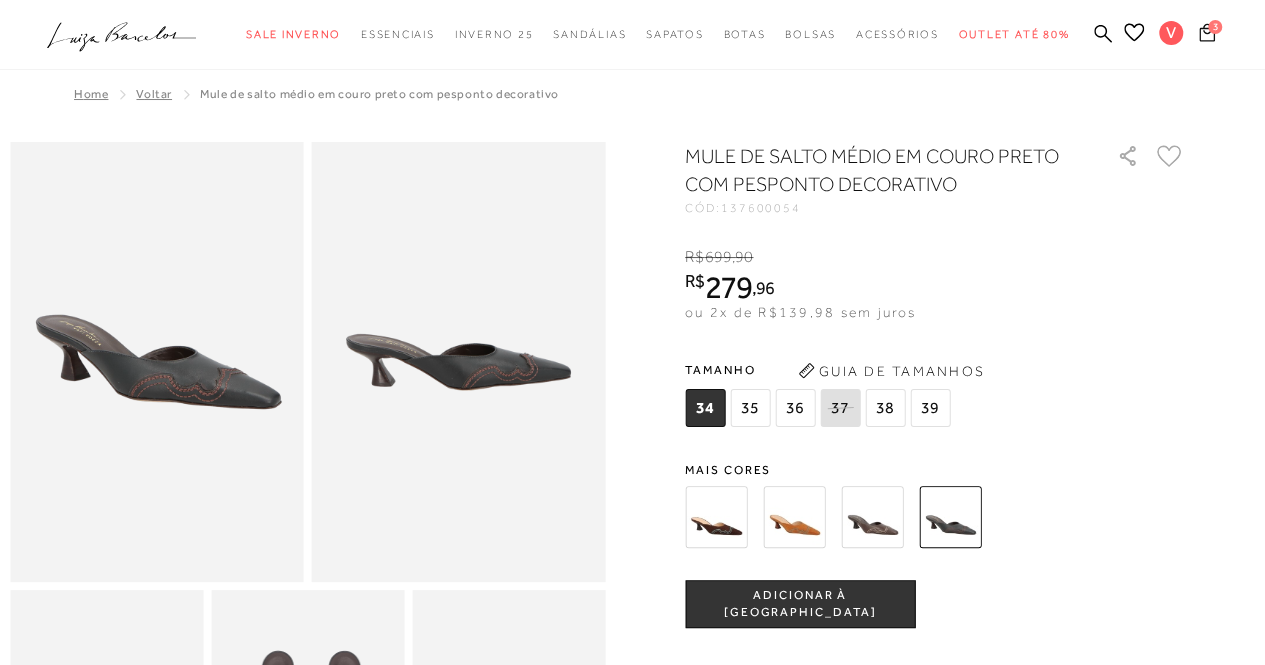 click on "3" at bounding box center [1215, 27] 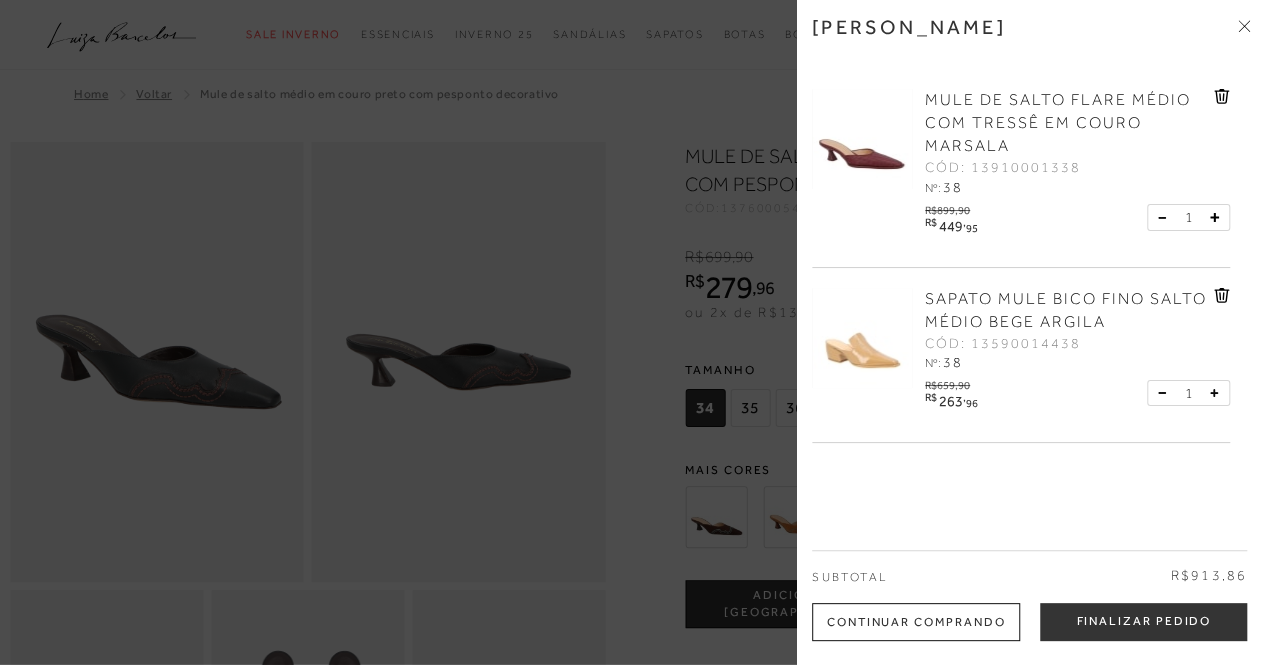 click at bounding box center (862, 338) 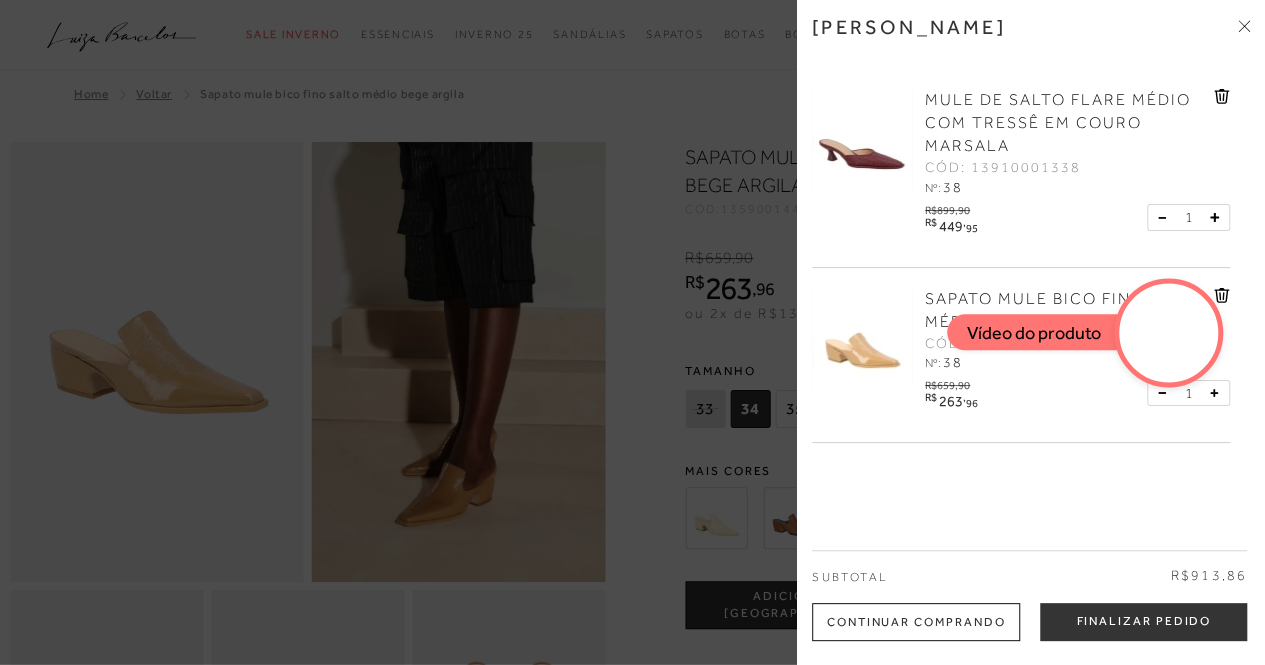 click at bounding box center [632, 332] 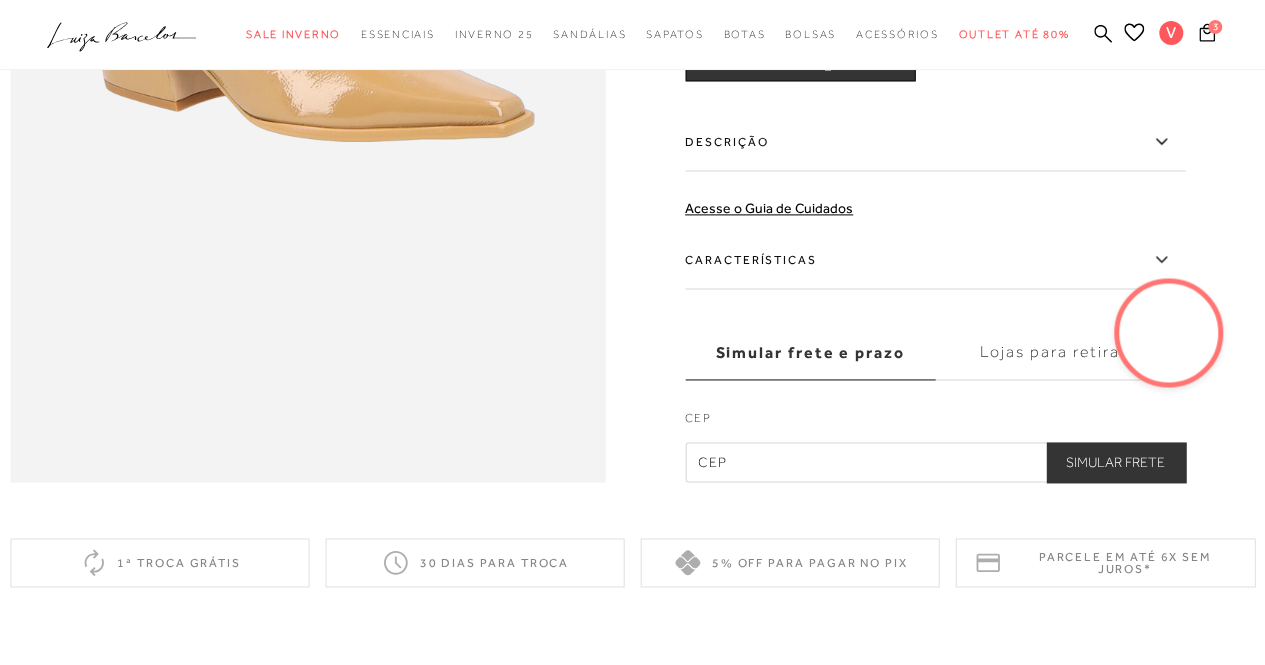 scroll, scrollTop: 1300, scrollLeft: 0, axis: vertical 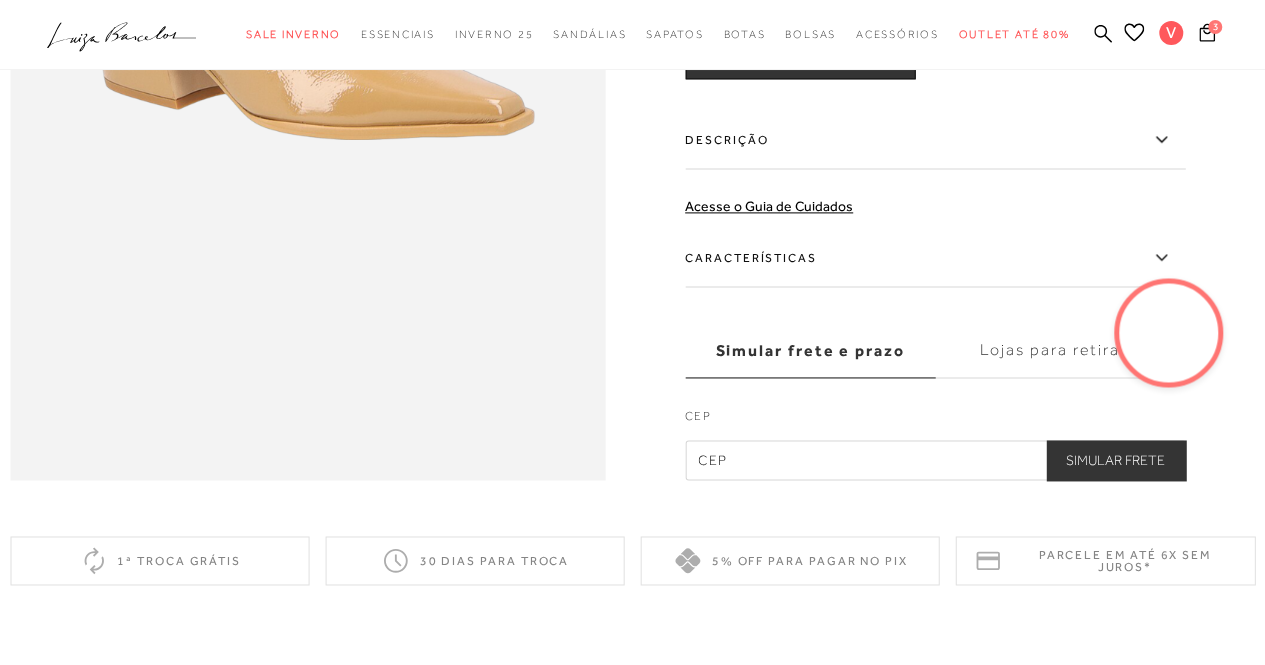 click on "Características" at bounding box center (935, 258) 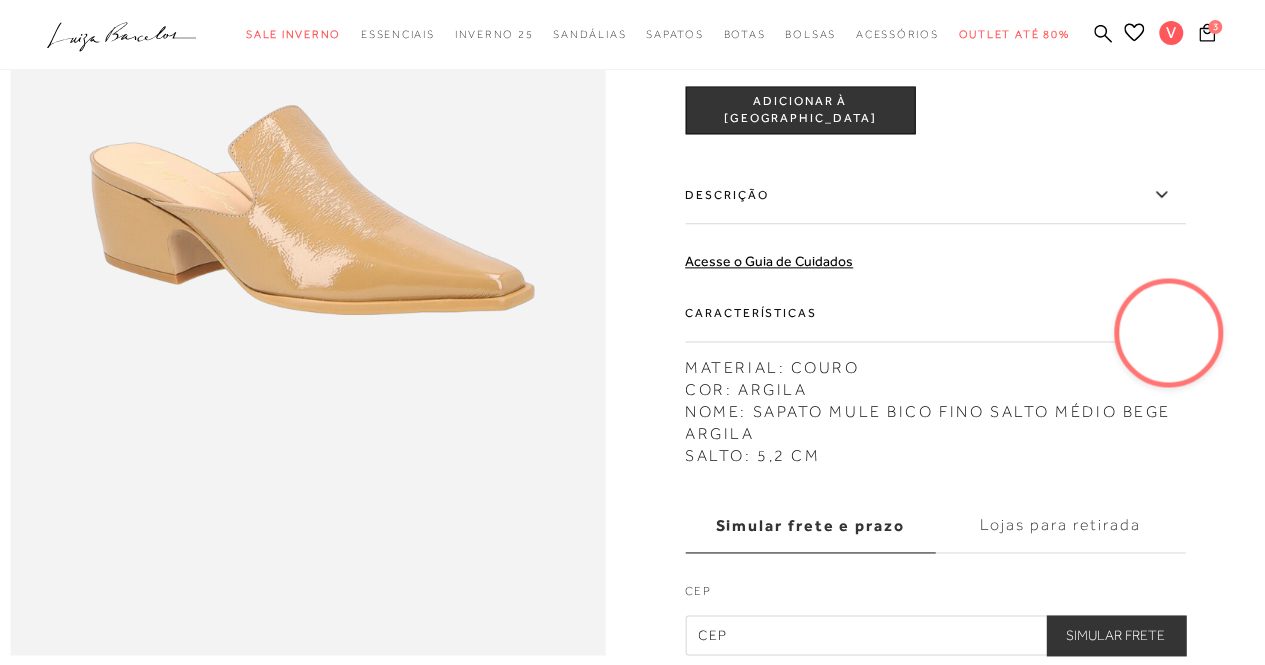 scroll, scrollTop: 1100, scrollLeft: 0, axis: vertical 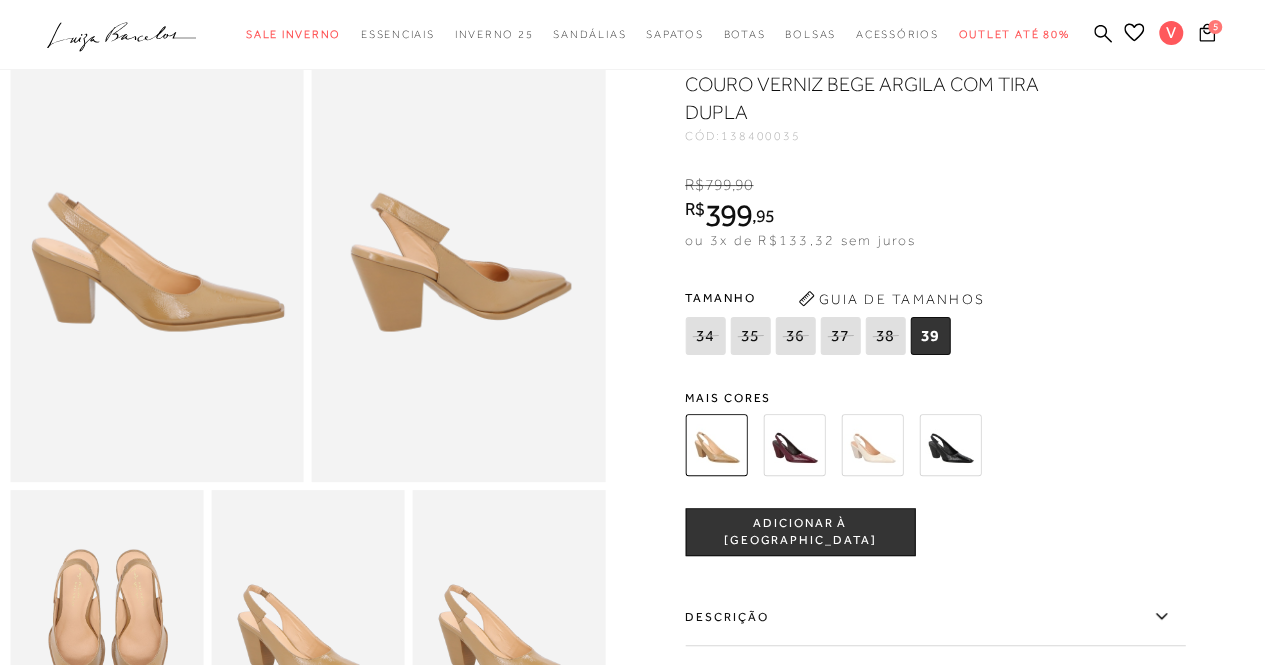click at bounding box center (794, 445) 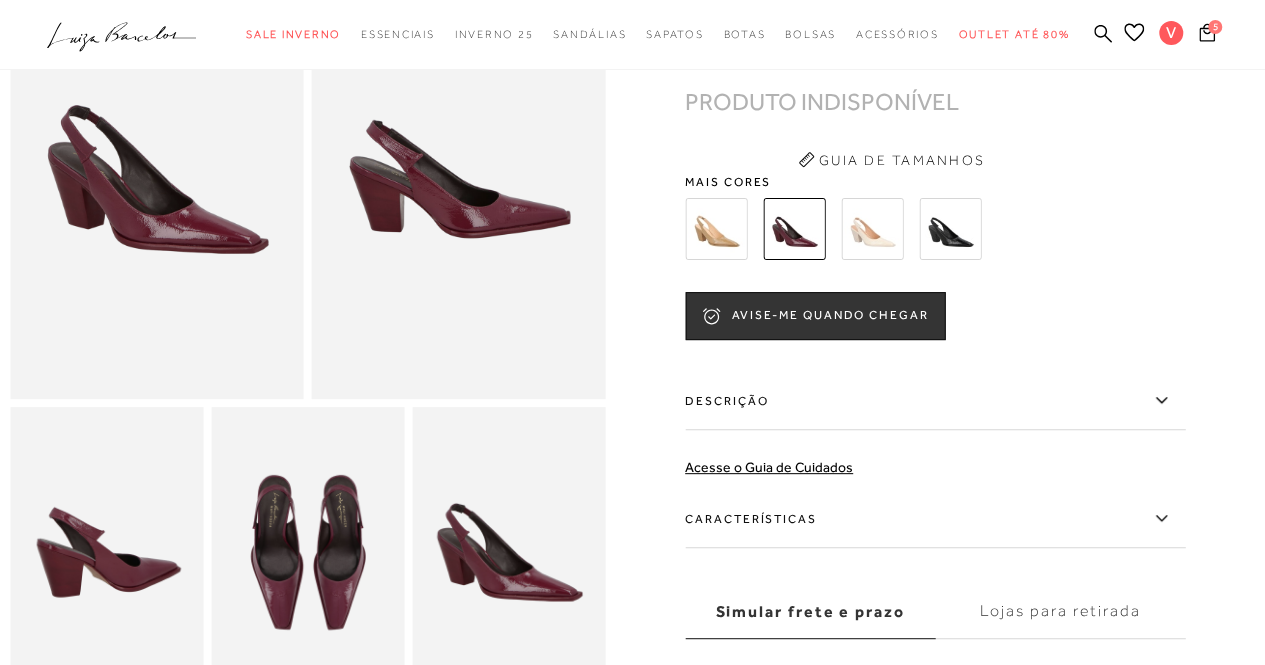scroll, scrollTop: 300, scrollLeft: 0, axis: vertical 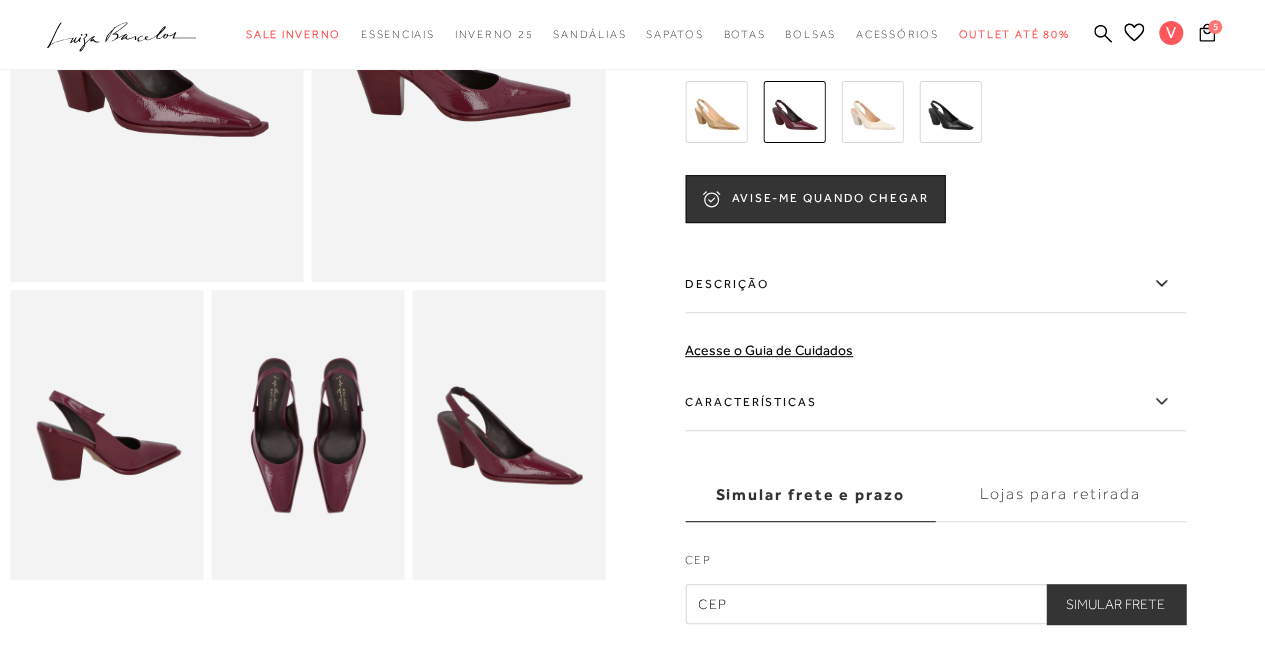 click at bounding box center (872, 112) 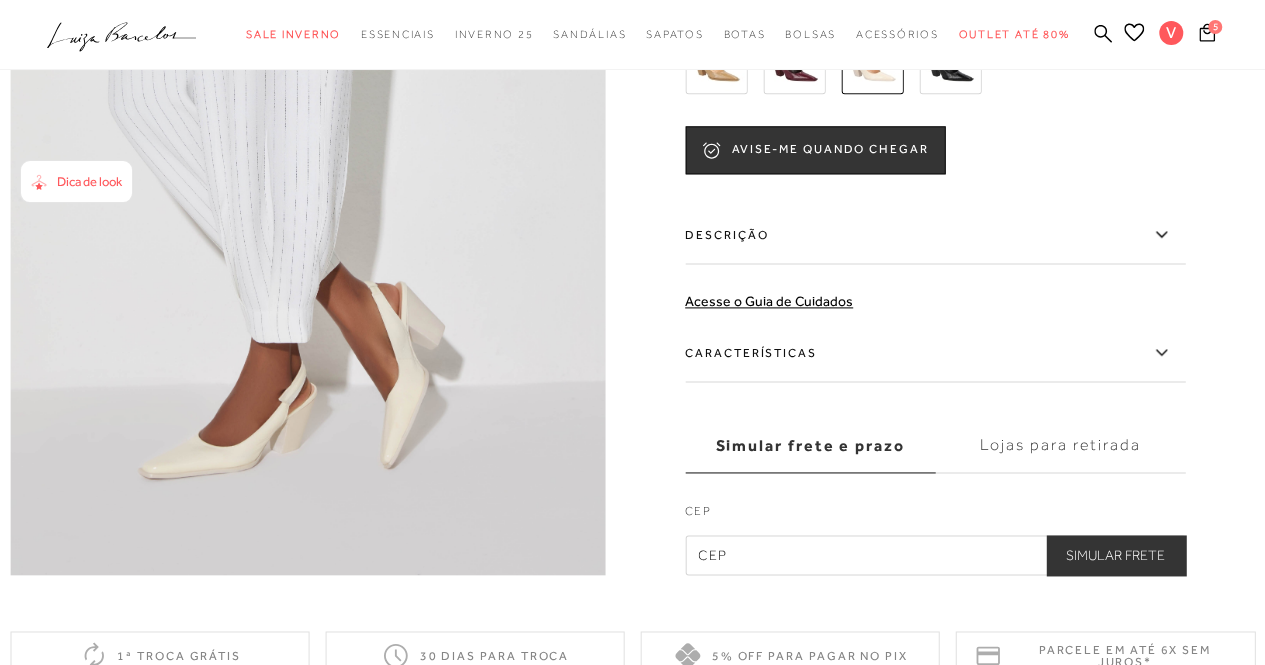 scroll, scrollTop: 1200, scrollLeft: 0, axis: vertical 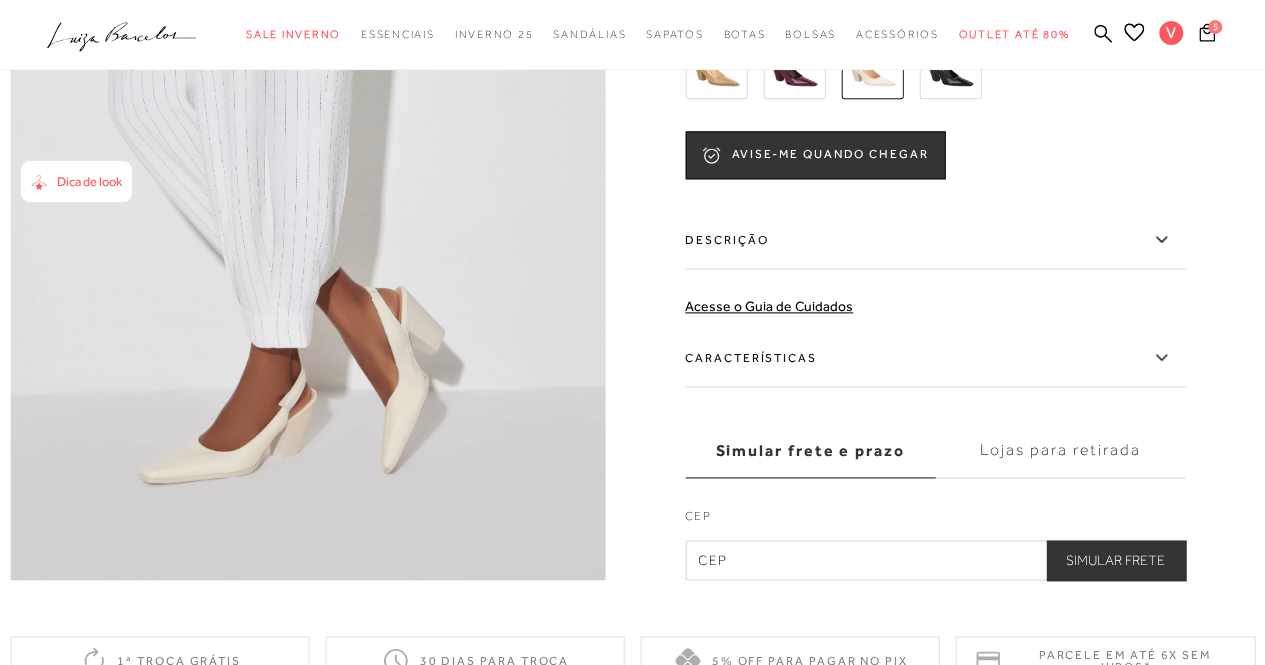 click at bounding box center (950, 68) 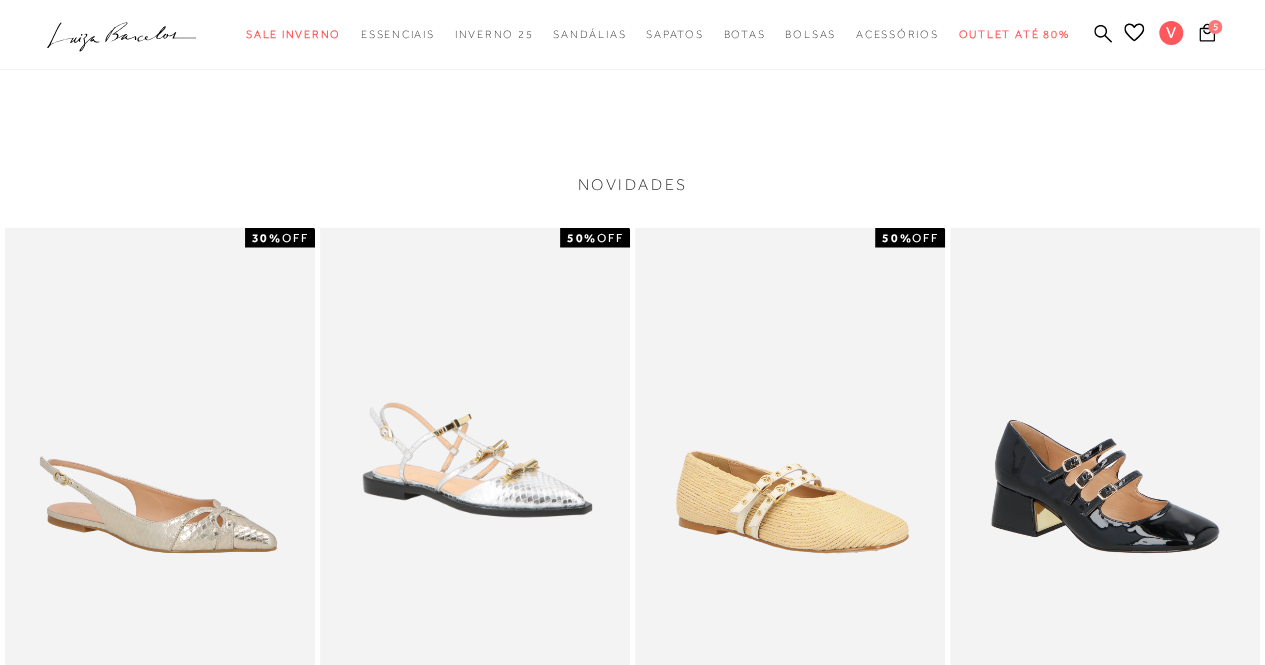 scroll, scrollTop: 2100, scrollLeft: 0, axis: vertical 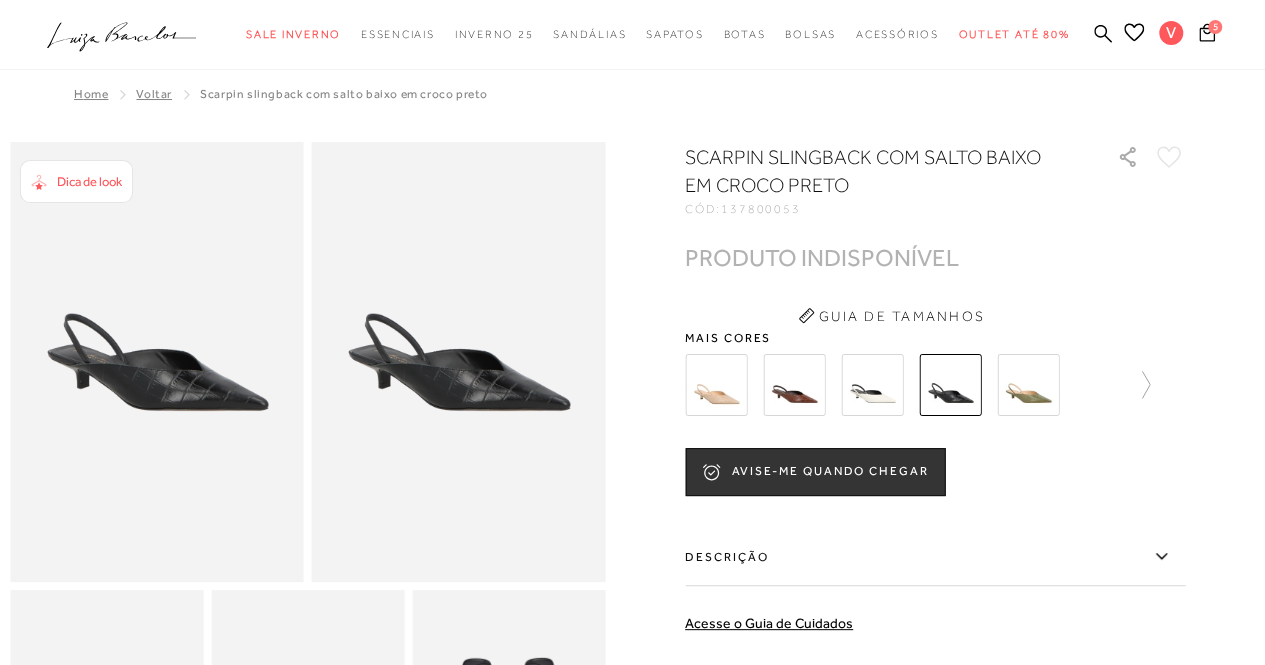 click at bounding box center [1028, 385] 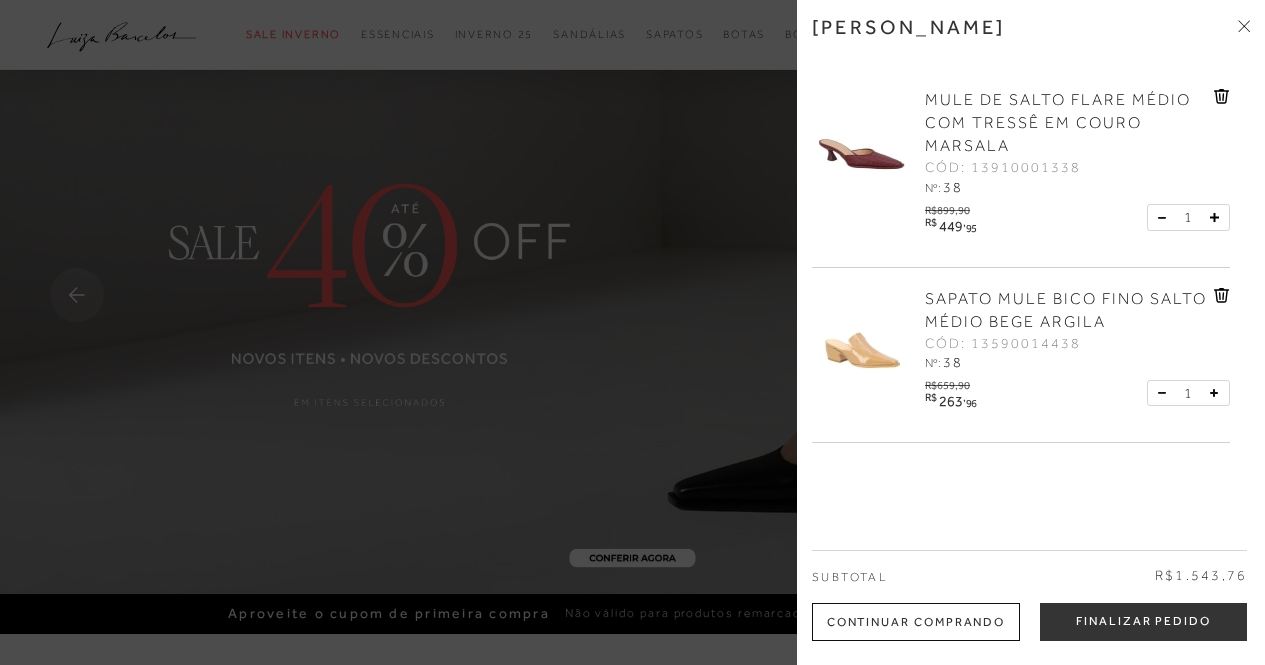 scroll, scrollTop: 0, scrollLeft: 0, axis: both 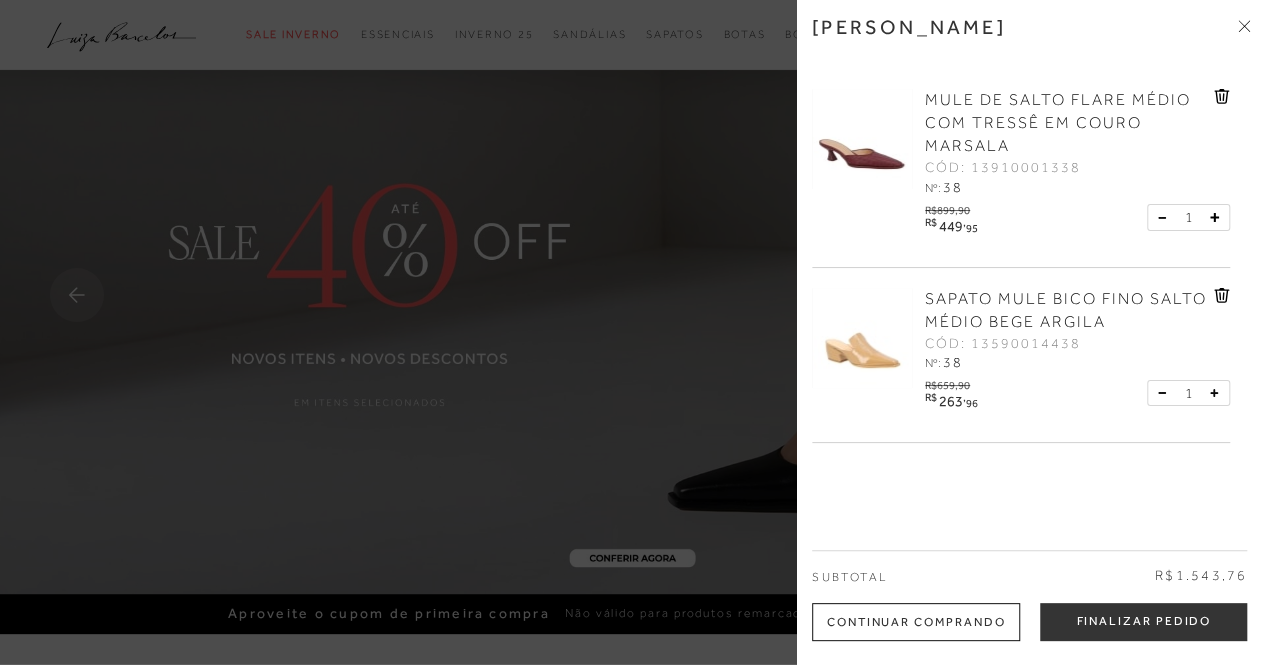 click on "[PERSON_NAME]
MULE DE SALTO FLARE MÉDIO COM TRESSÊ EM COURO MARSALA
CÓD: 13910001338
Nº:
38" at bounding box center (1031, 332) 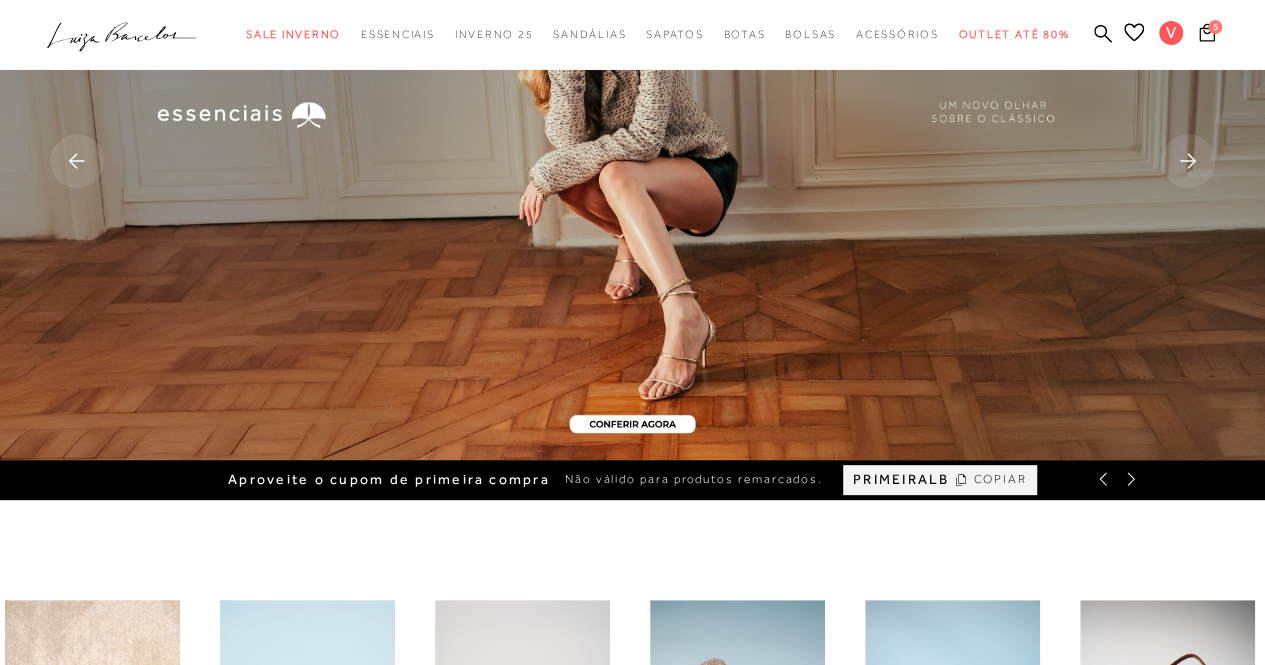 scroll, scrollTop: 0, scrollLeft: 0, axis: both 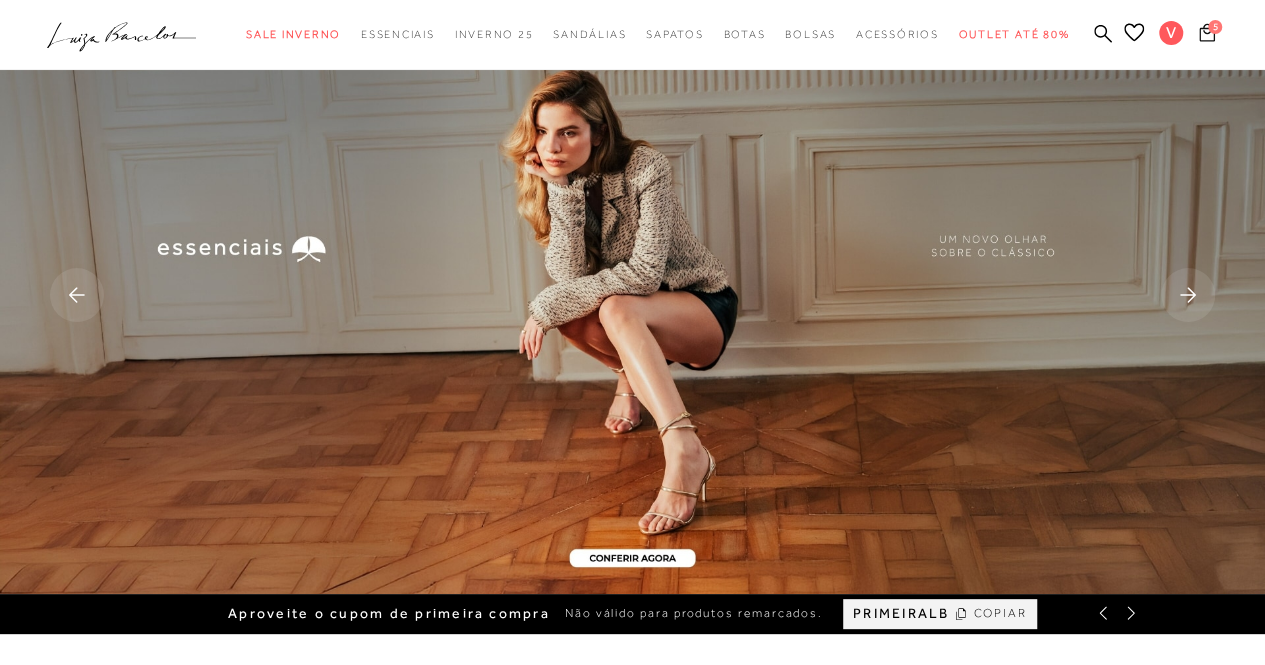click 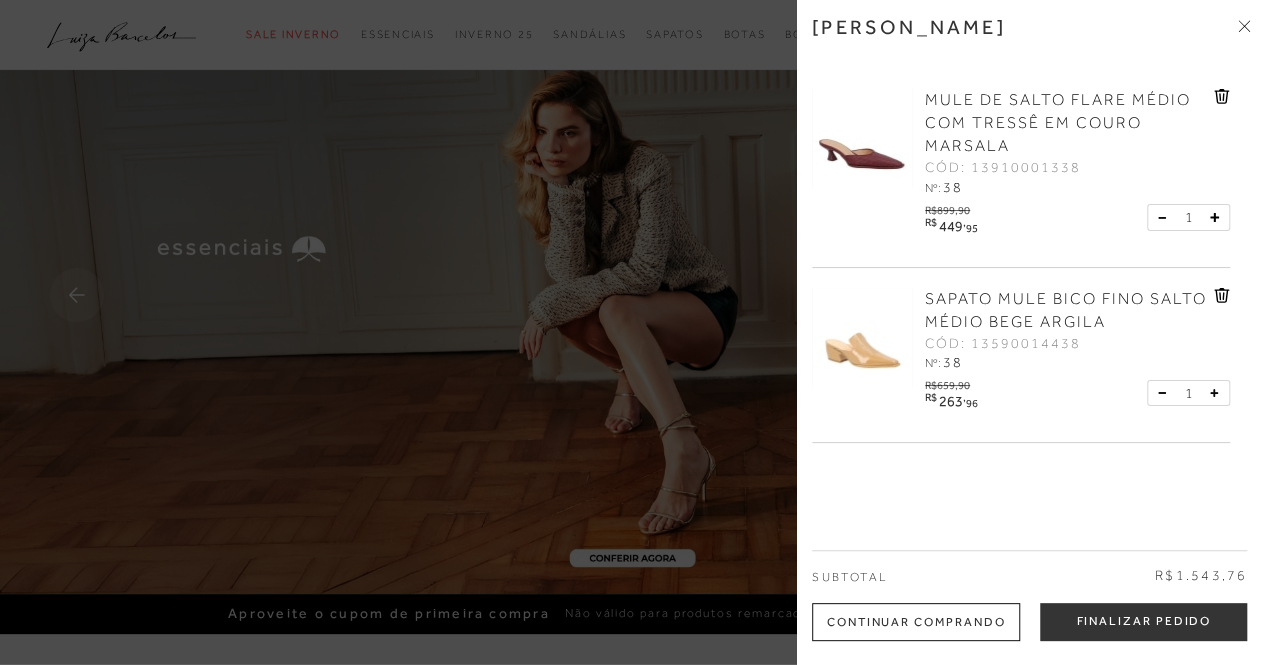 click at bounding box center (632, 332) 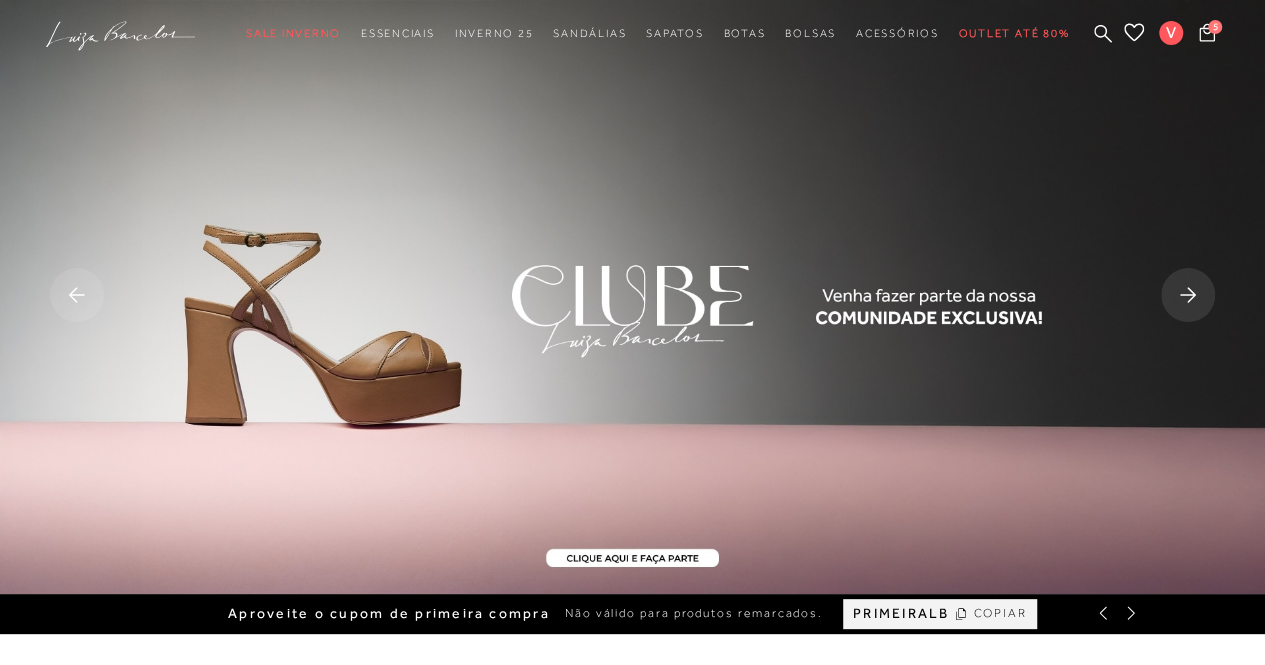 click on "COPIAR" at bounding box center [1000, 613] 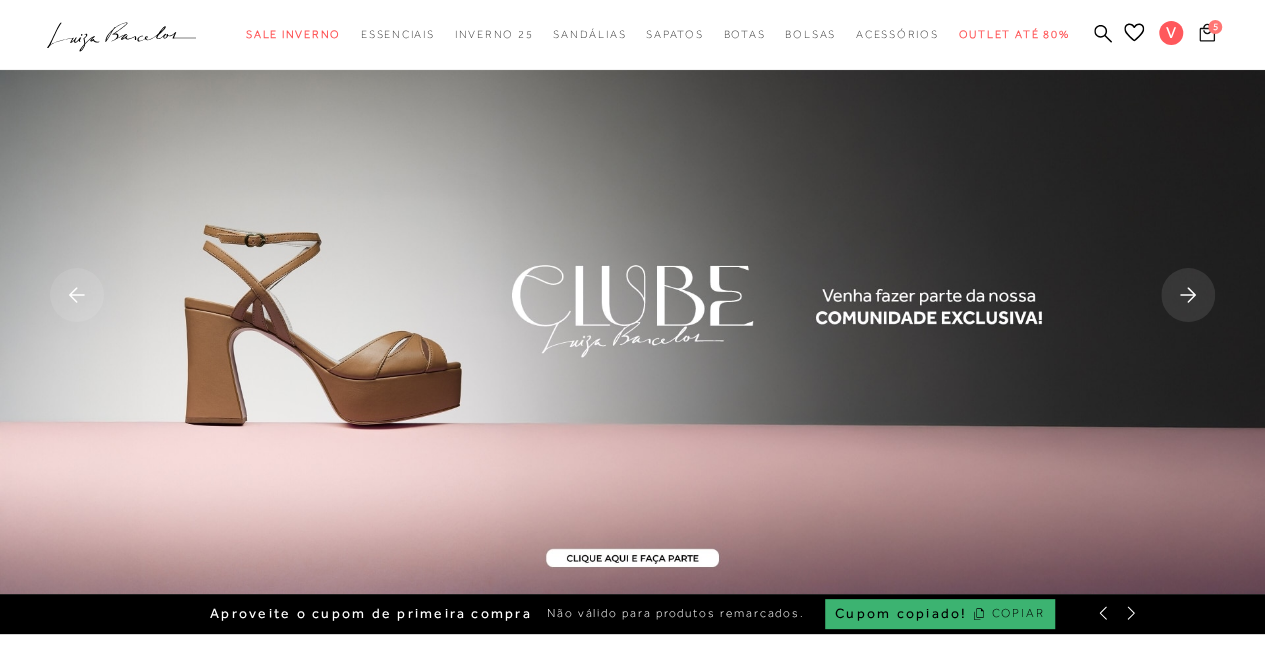 click 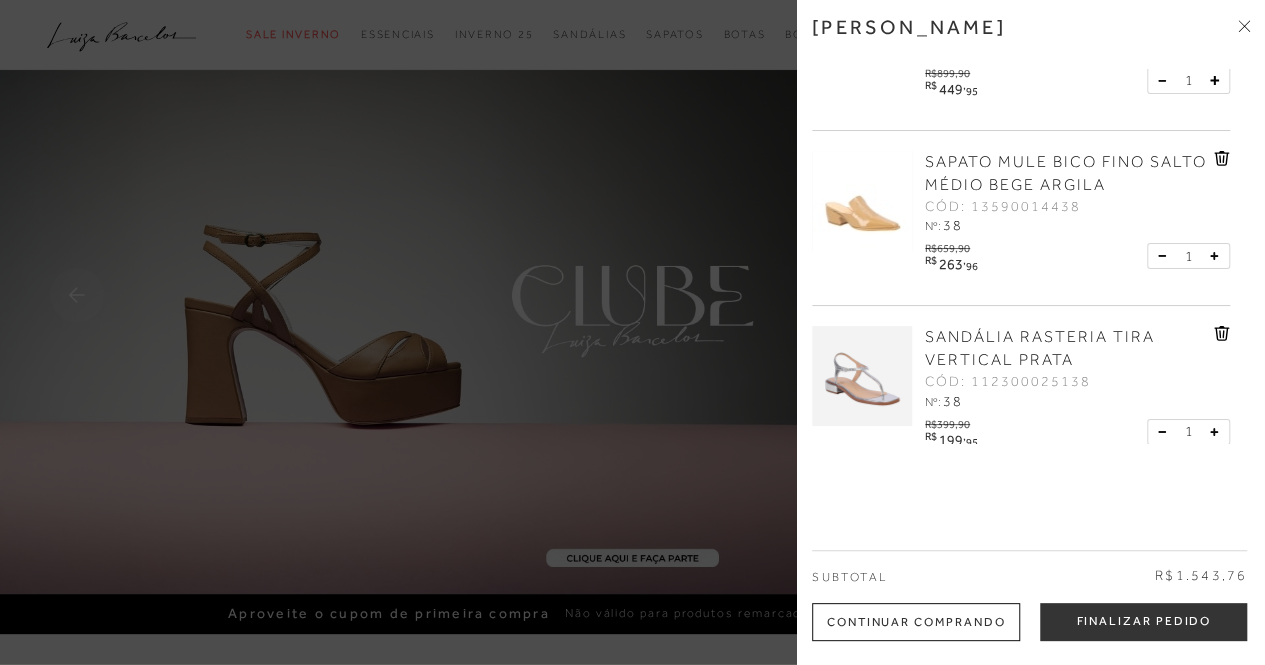 scroll, scrollTop: 0, scrollLeft: 0, axis: both 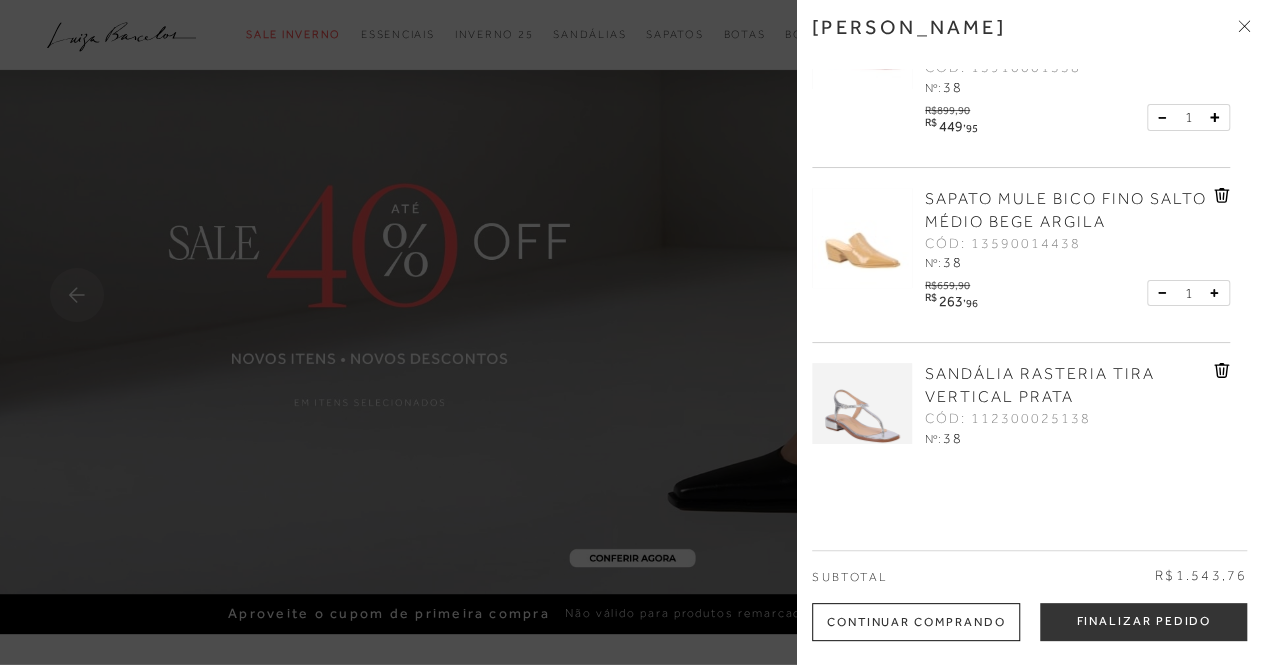 click 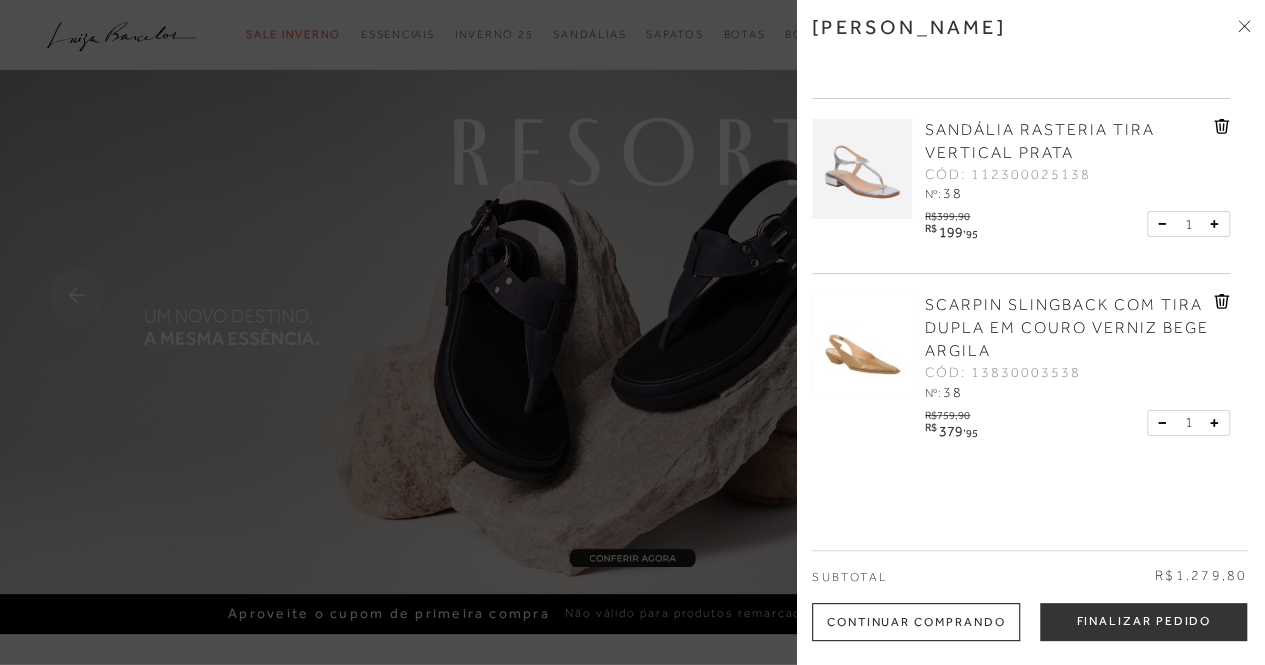 scroll, scrollTop: 200, scrollLeft: 0, axis: vertical 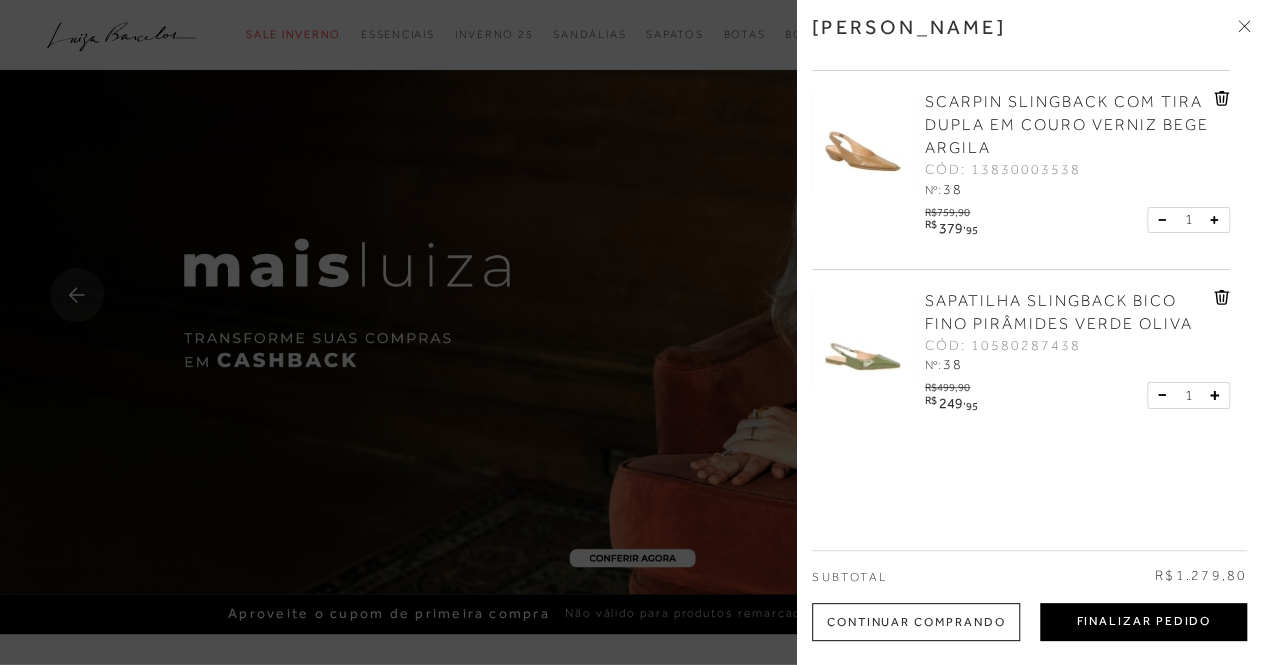 click on "Finalizar Pedido" at bounding box center (1143, 622) 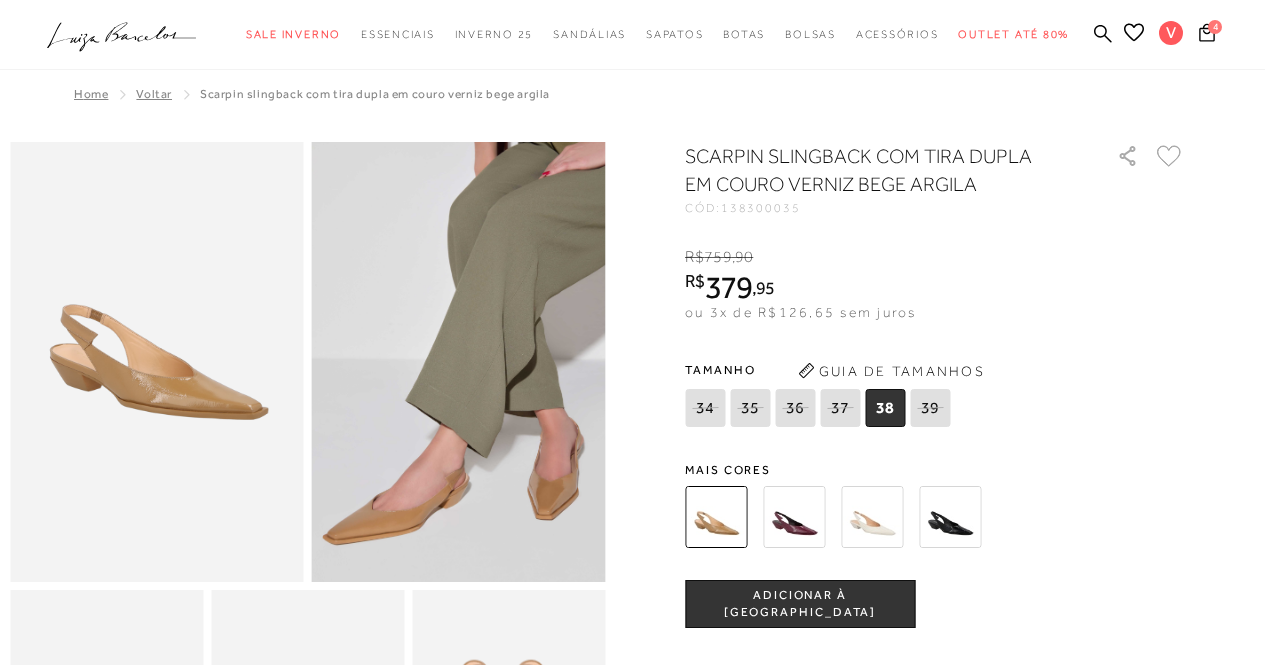 scroll, scrollTop: 200, scrollLeft: 0, axis: vertical 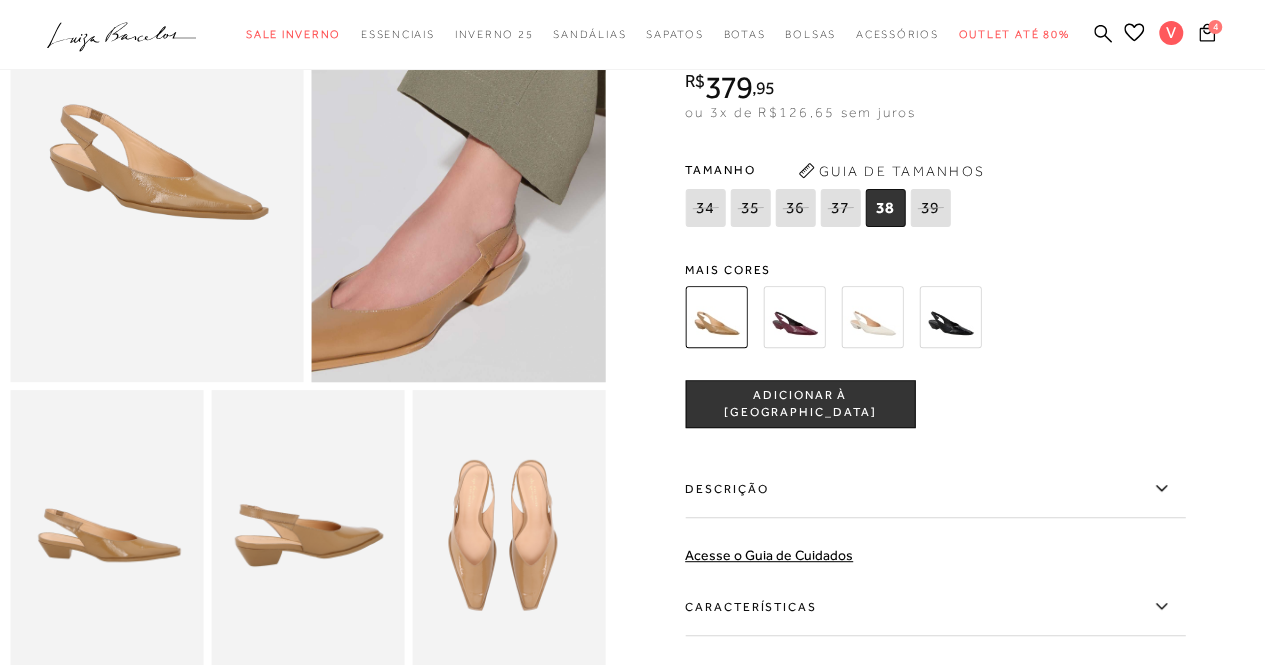 click at bounding box center (502, 12) 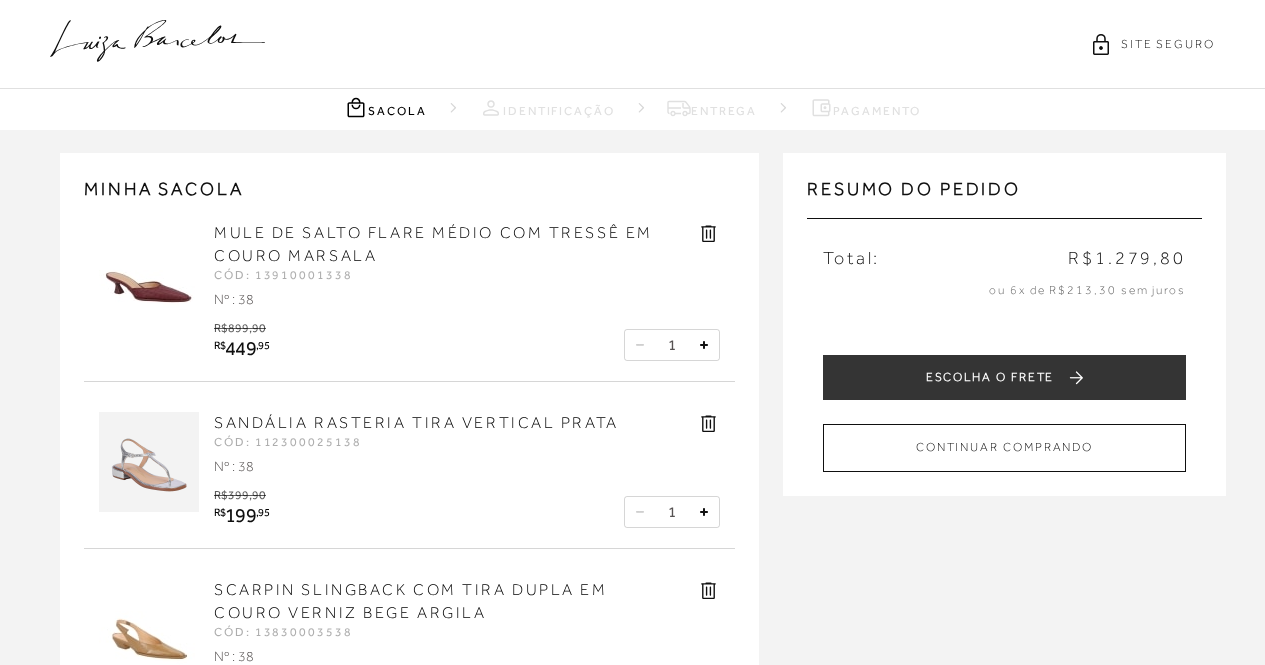 scroll, scrollTop: 600, scrollLeft: 0, axis: vertical 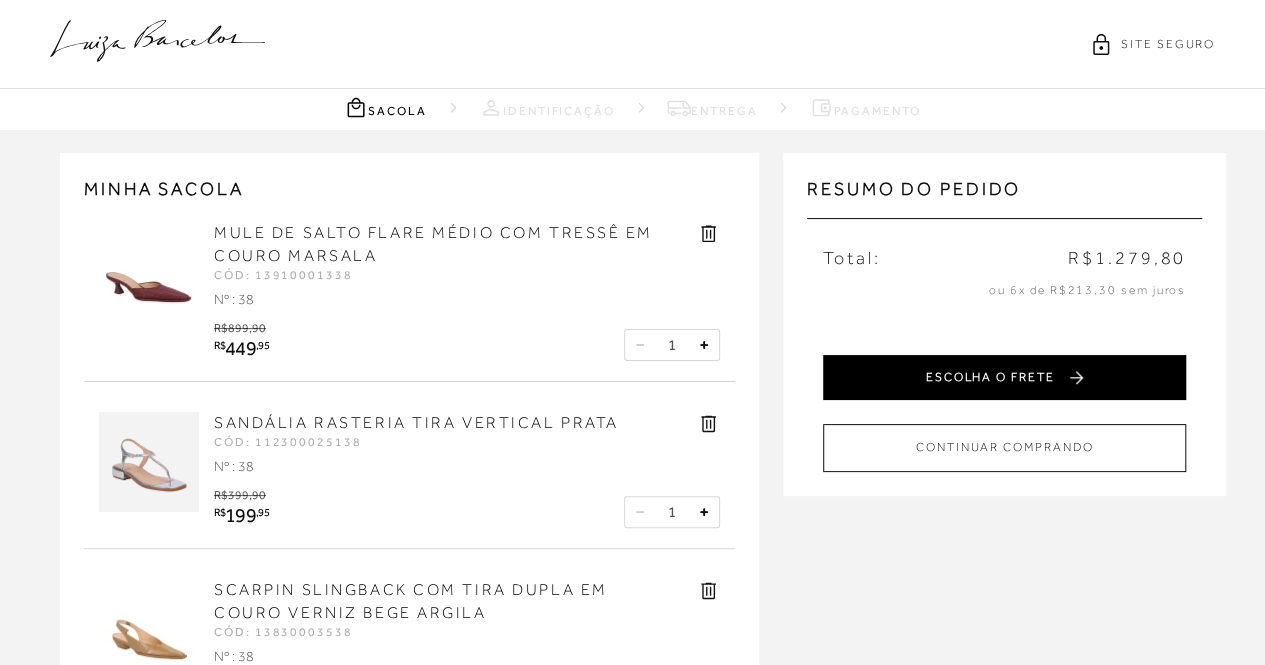 click on "ESCOLHA O FRETE" at bounding box center (1004, 377) 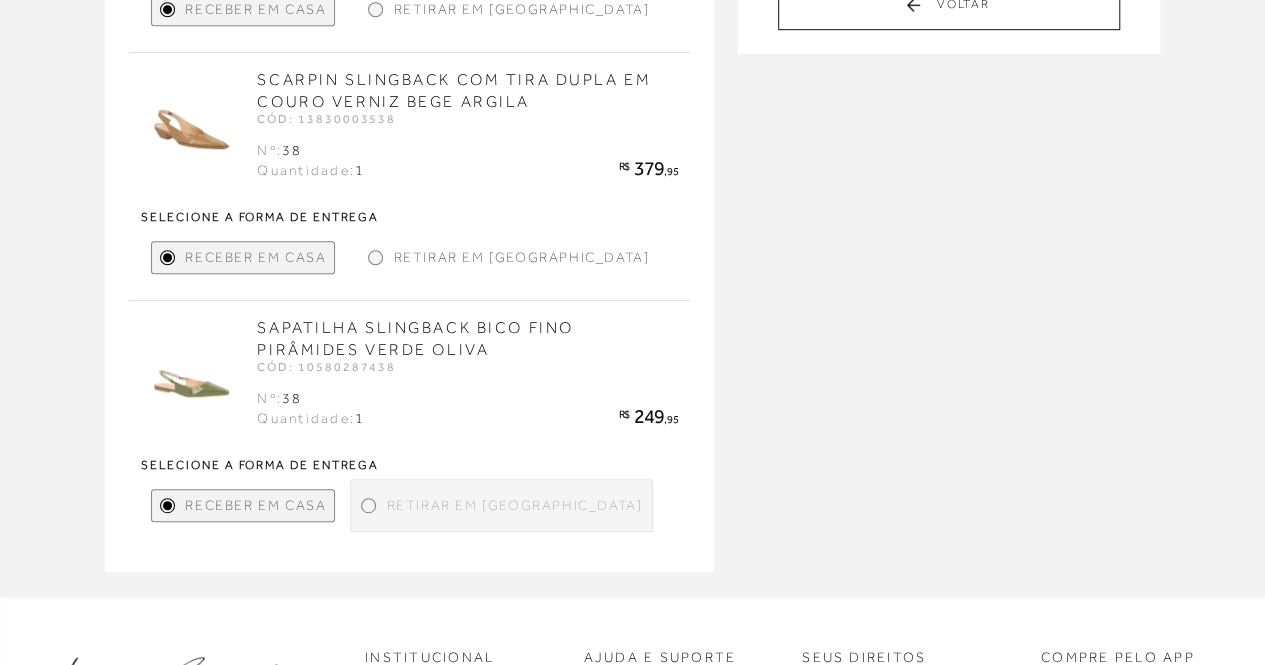 scroll, scrollTop: 463, scrollLeft: 0, axis: vertical 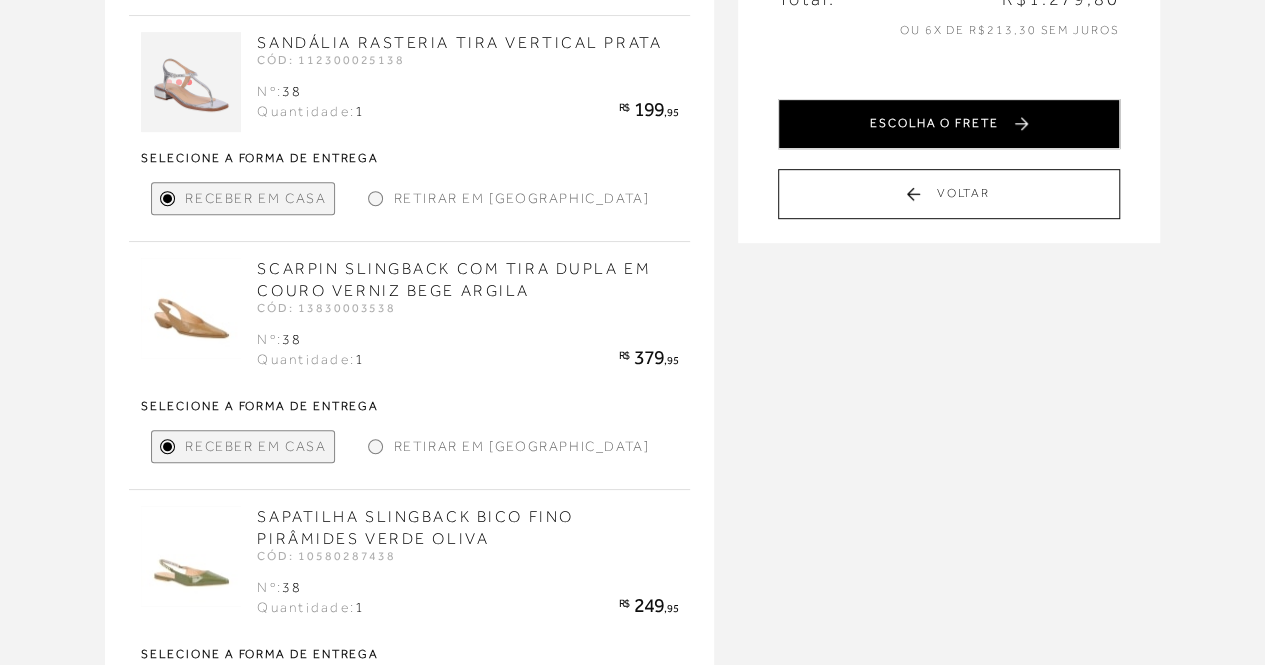 click on "ESCOLHA O FRETE" at bounding box center [949, 124] 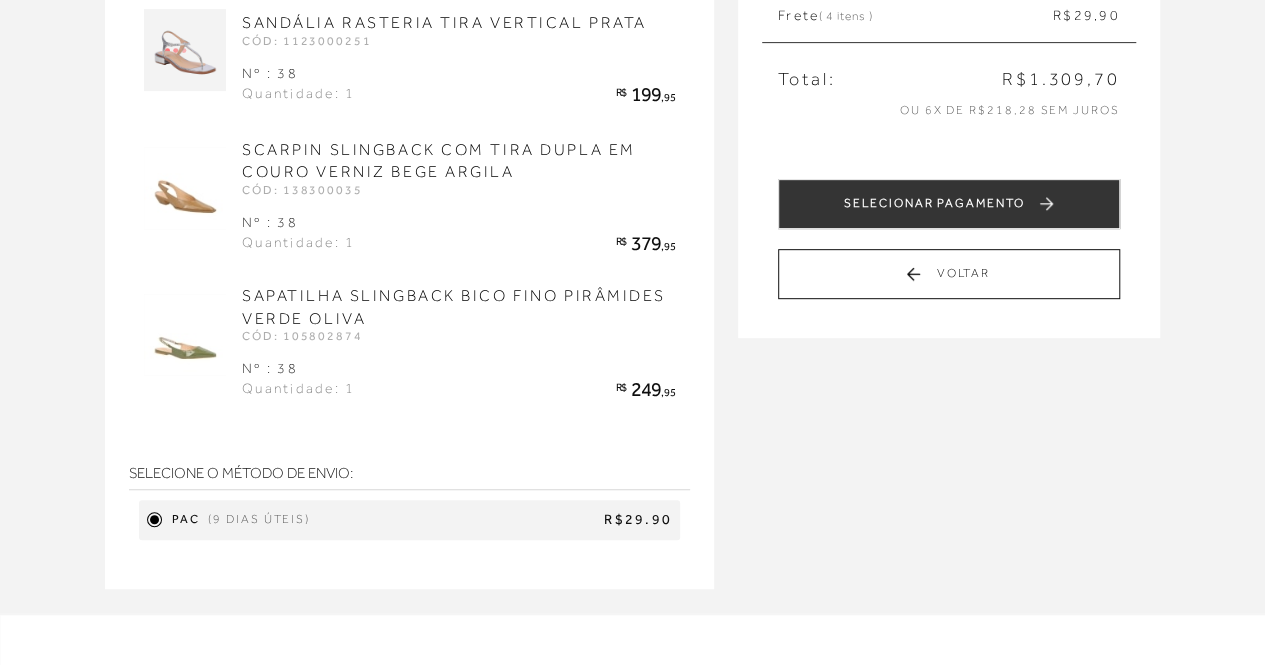 scroll, scrollTop: 400, scrollLeft: 0, axis: vertical 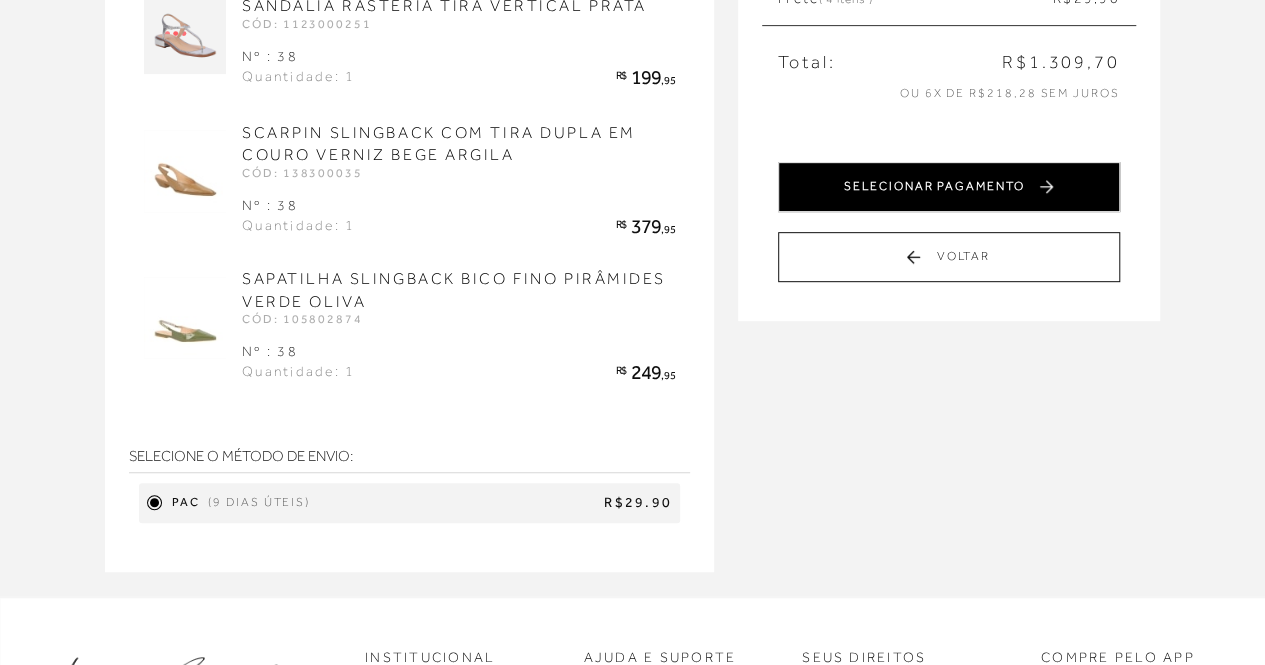 click on "SELECIONAR PAGAMENTO" at bounding box center (949, 187) 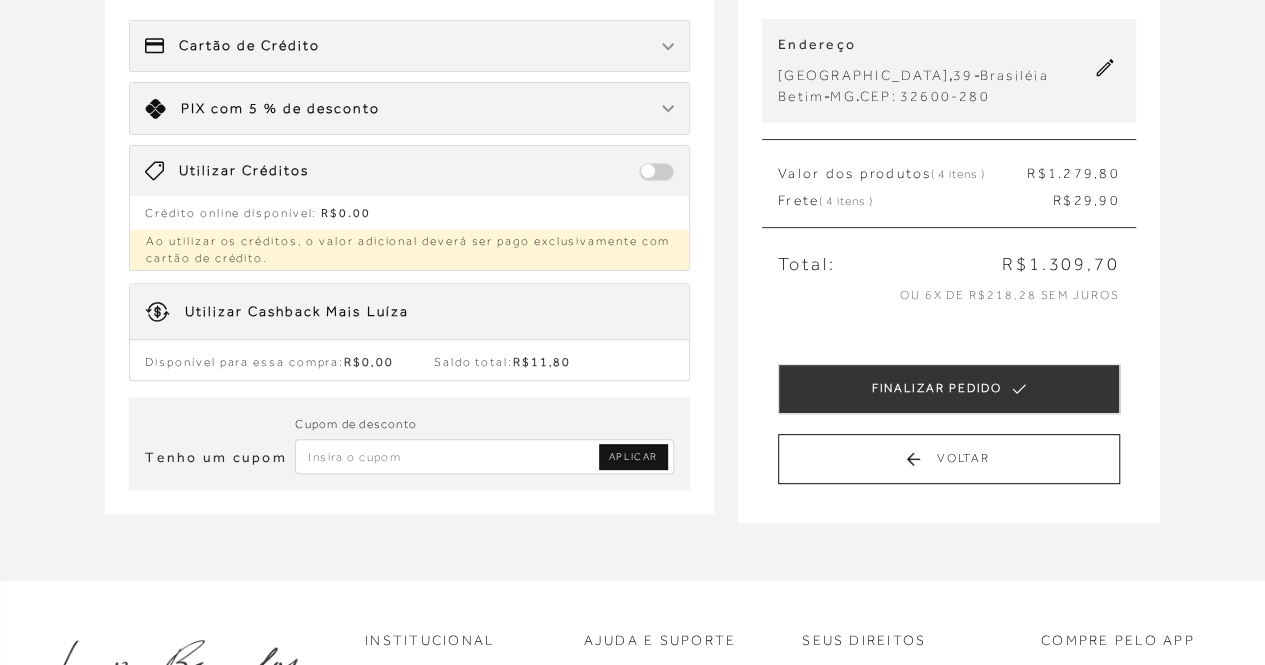 scroll, scrollTop: 200, scrollLeft: 0, axis: vertical 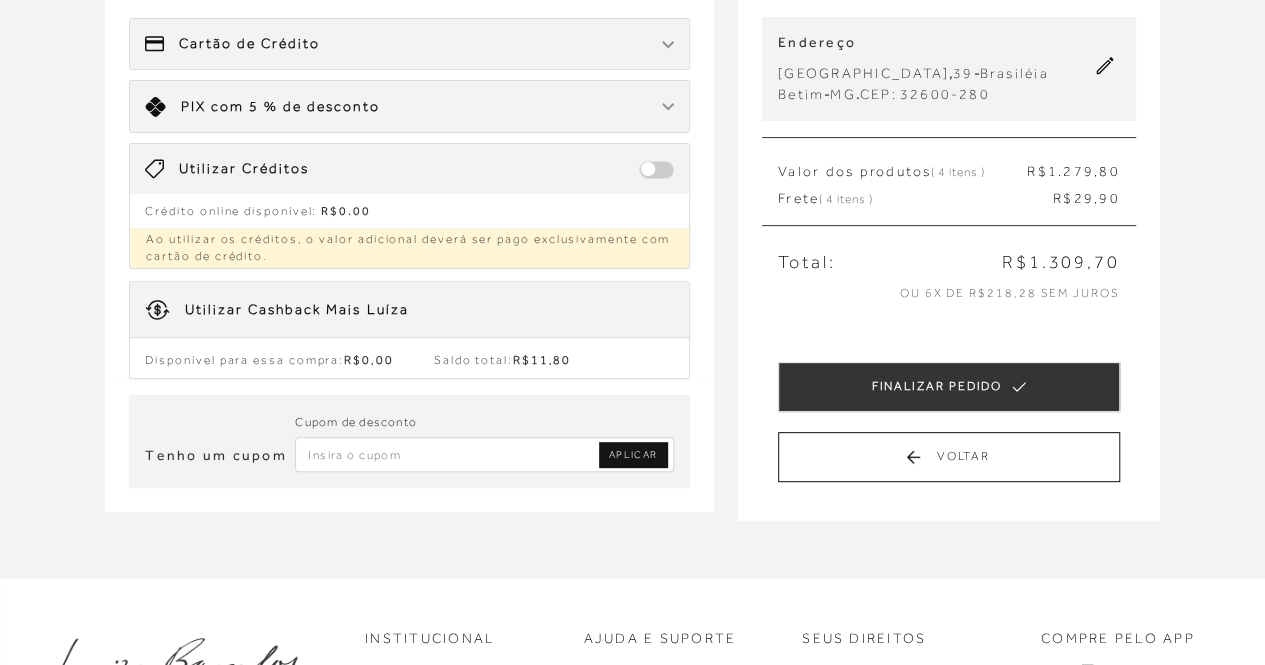 click at bounding box center [484, 454] 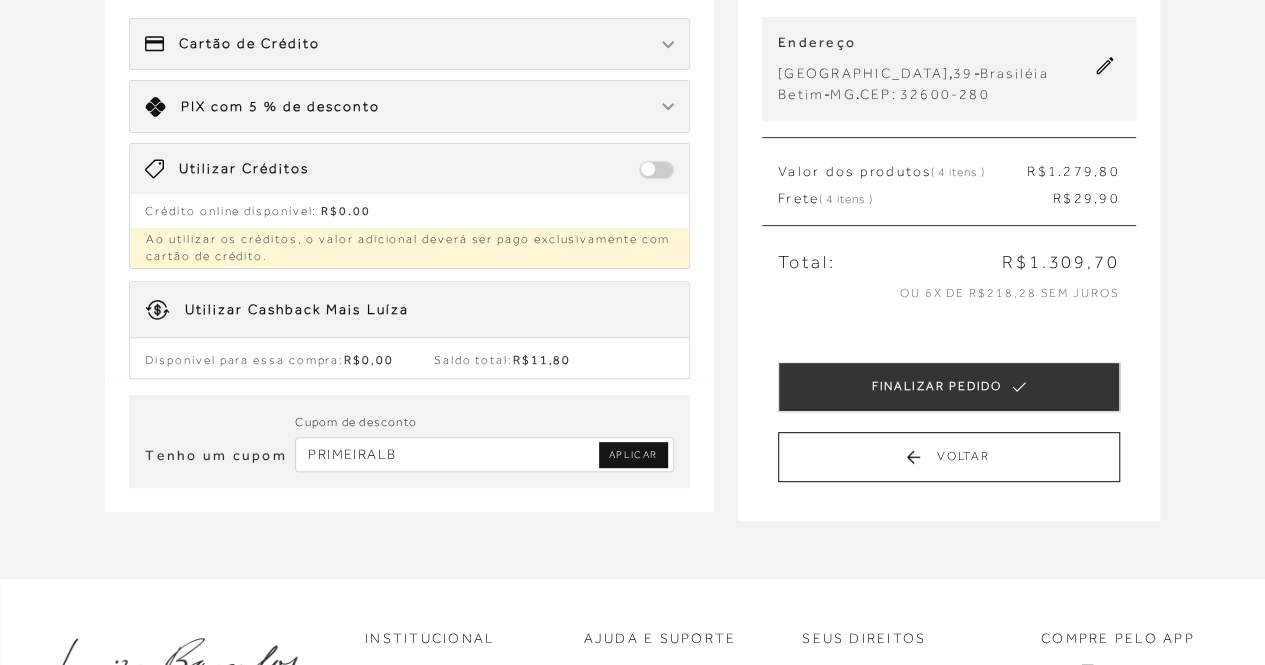type on "PRIMEIRALB" 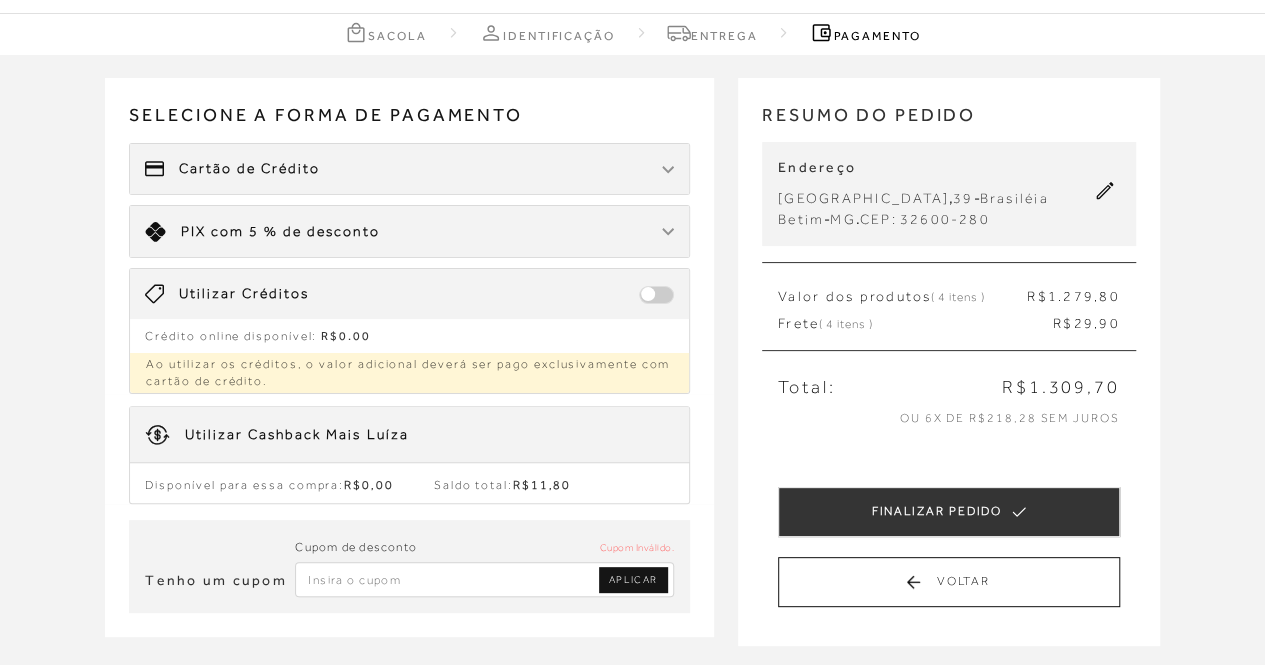scroll, scrollTop: 0, scrollLeft: 0, axis: both 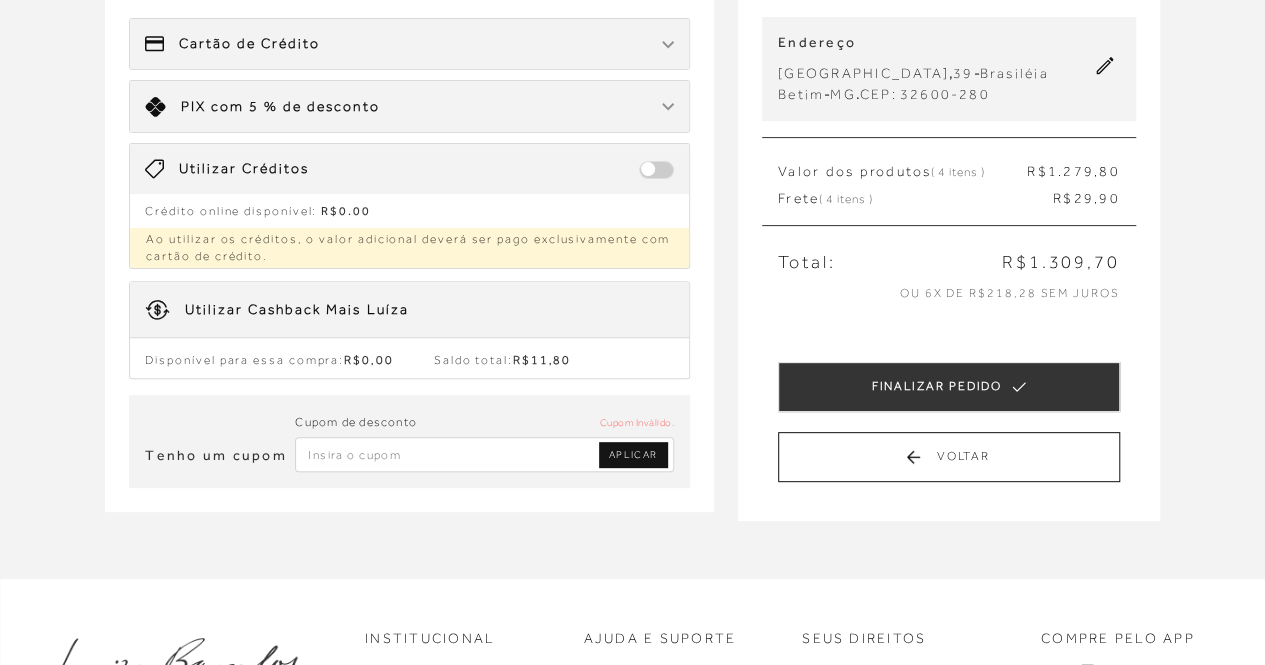 click at bounding box center (484, 454) 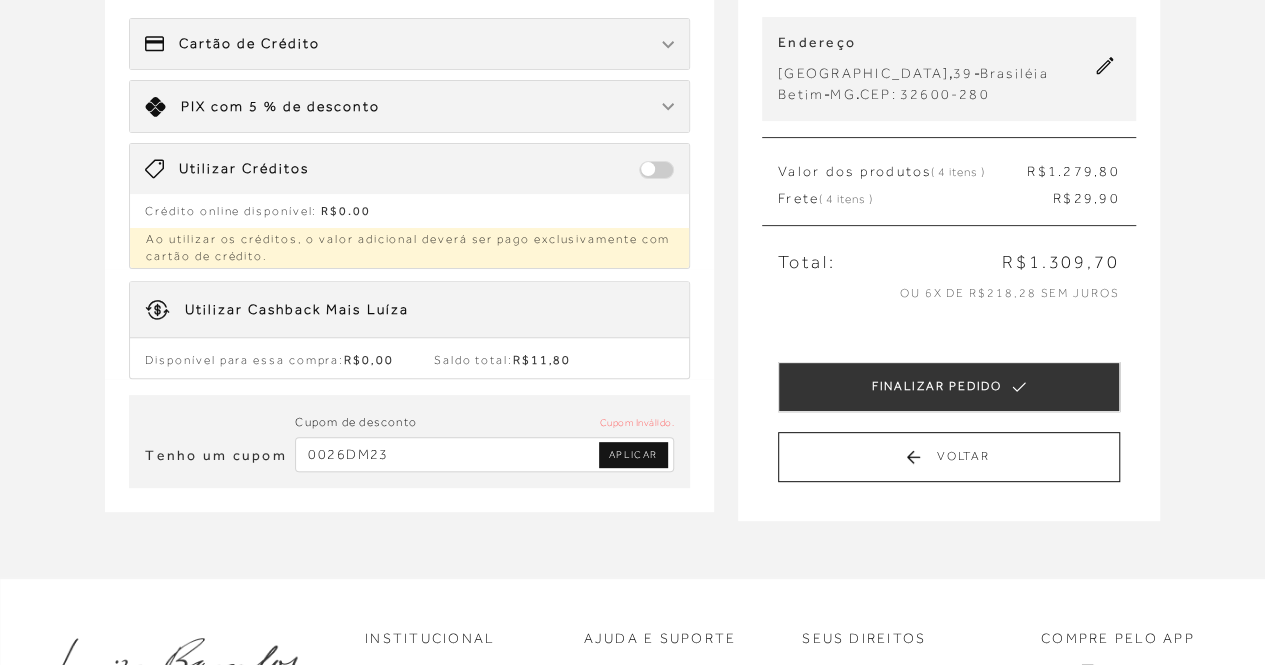 type on "0026DM23" 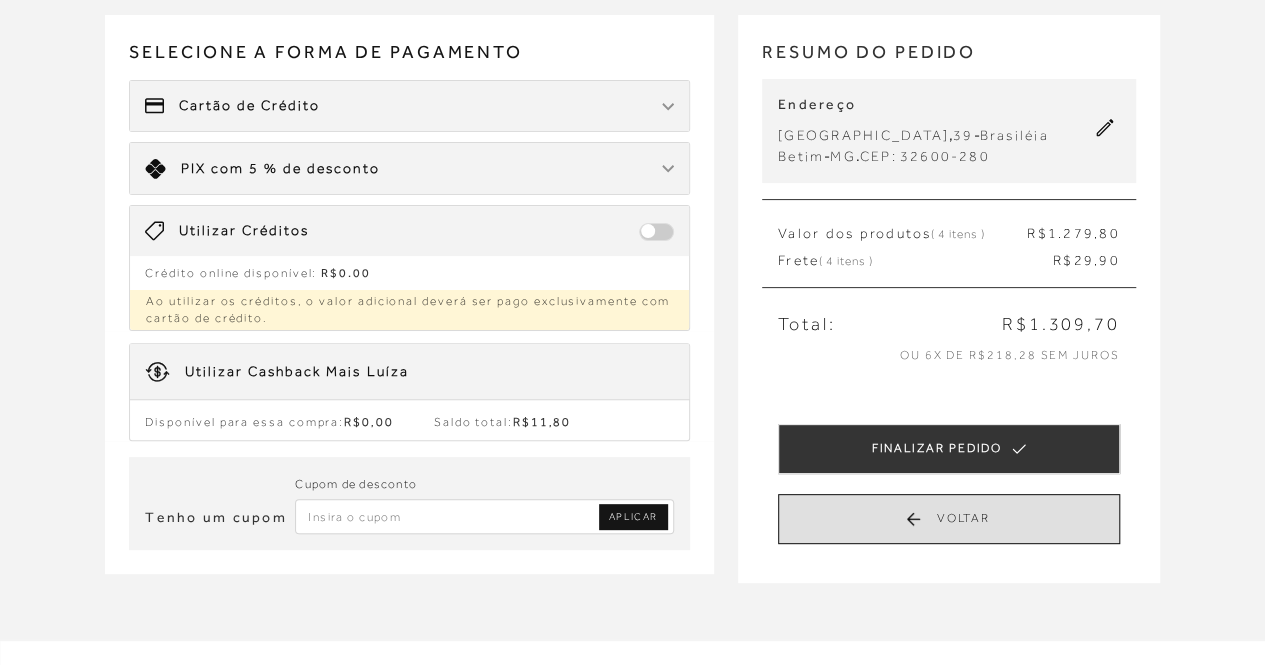 scroll, scrollTop: 300, scrollLeft: 0, axis: vertical 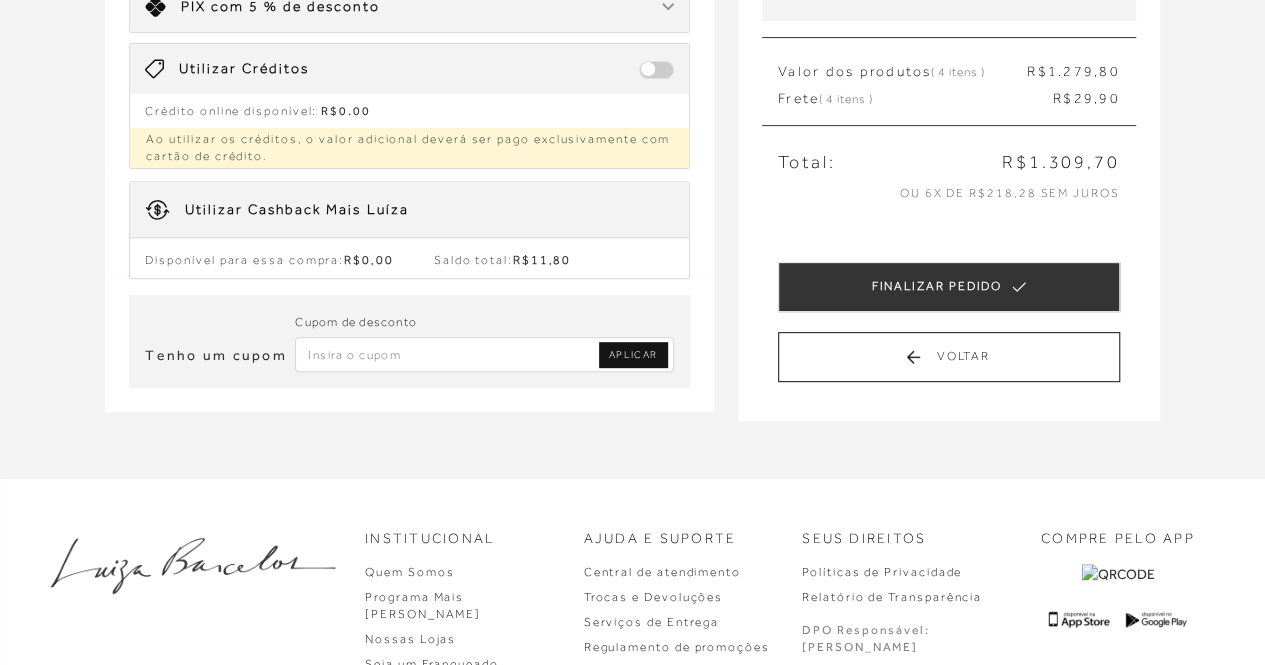 click at bounding box center [484, 354] 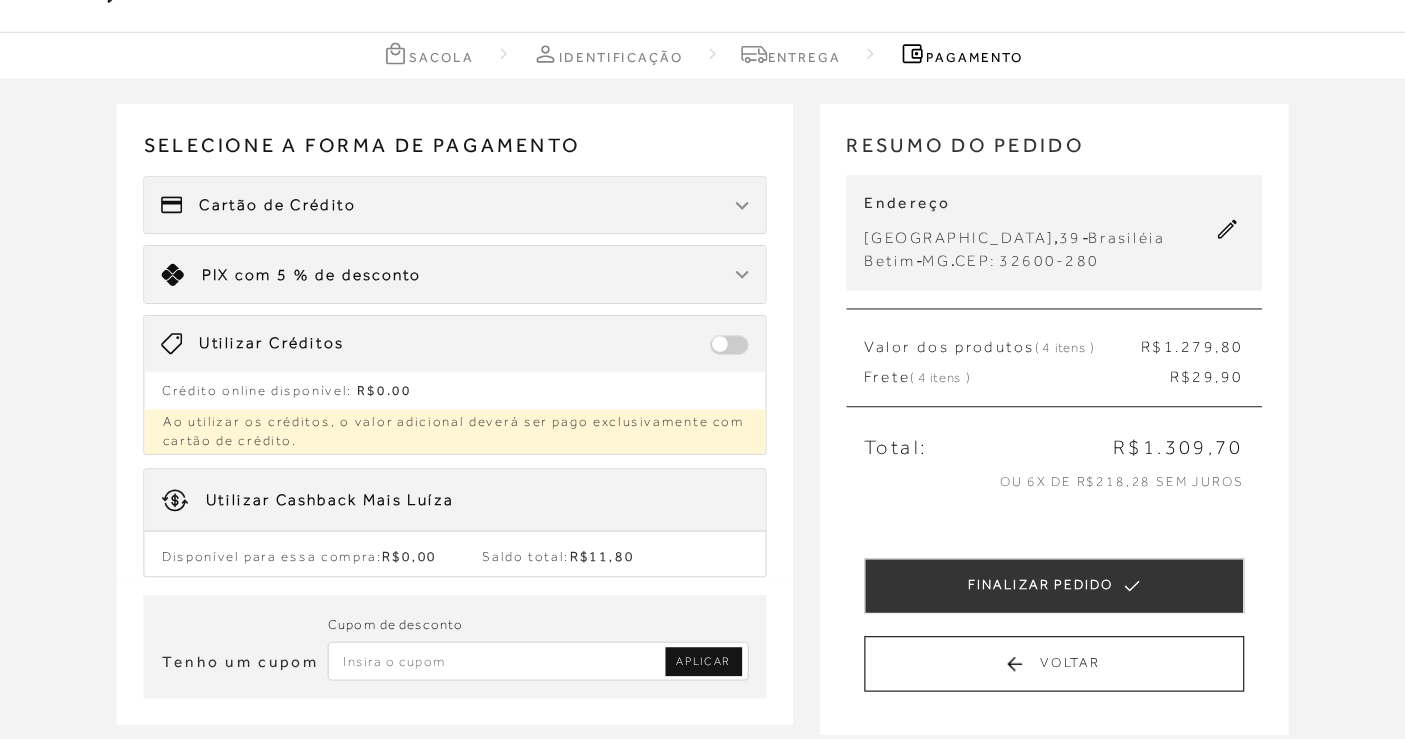 scroll, scrollTop: 0, scrollLeft: 0, axis: both 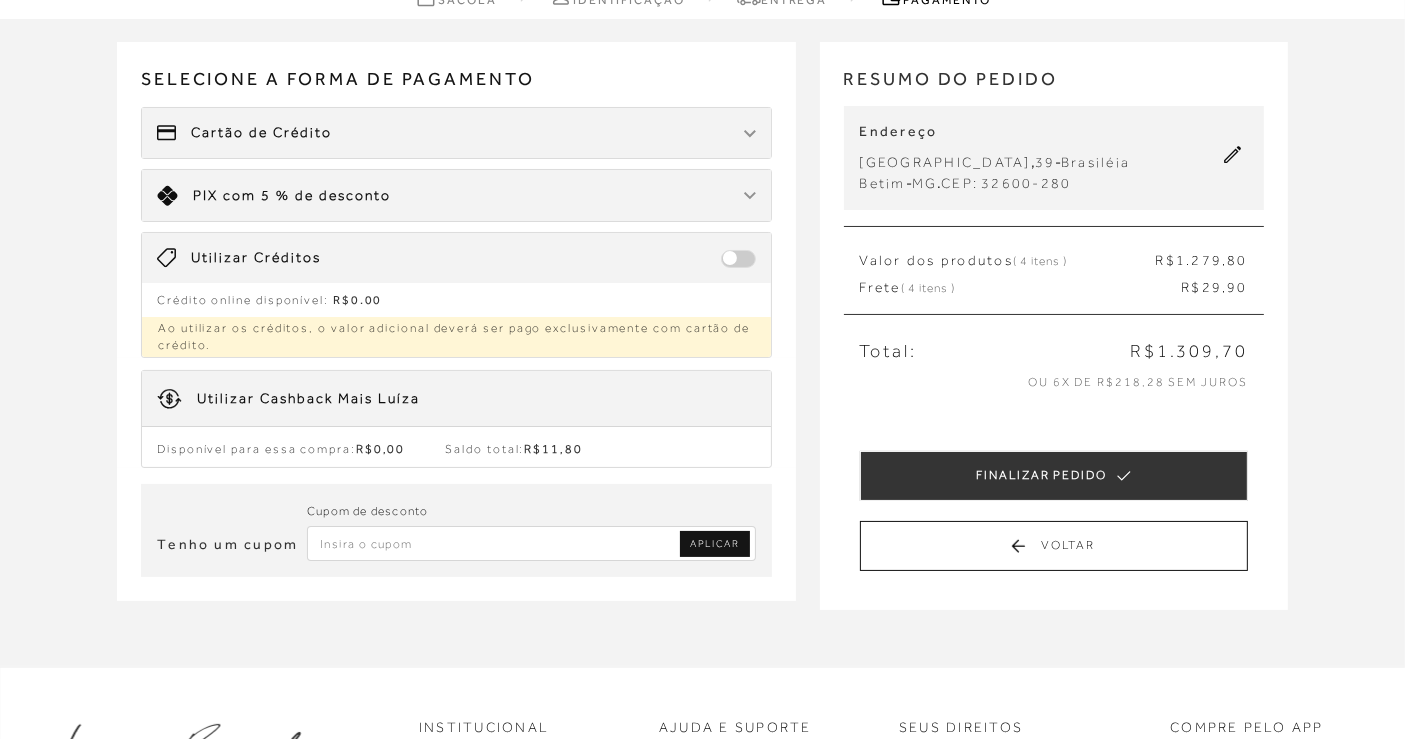 click on "Cartão de Crédito" at bounding box center [456, 133] 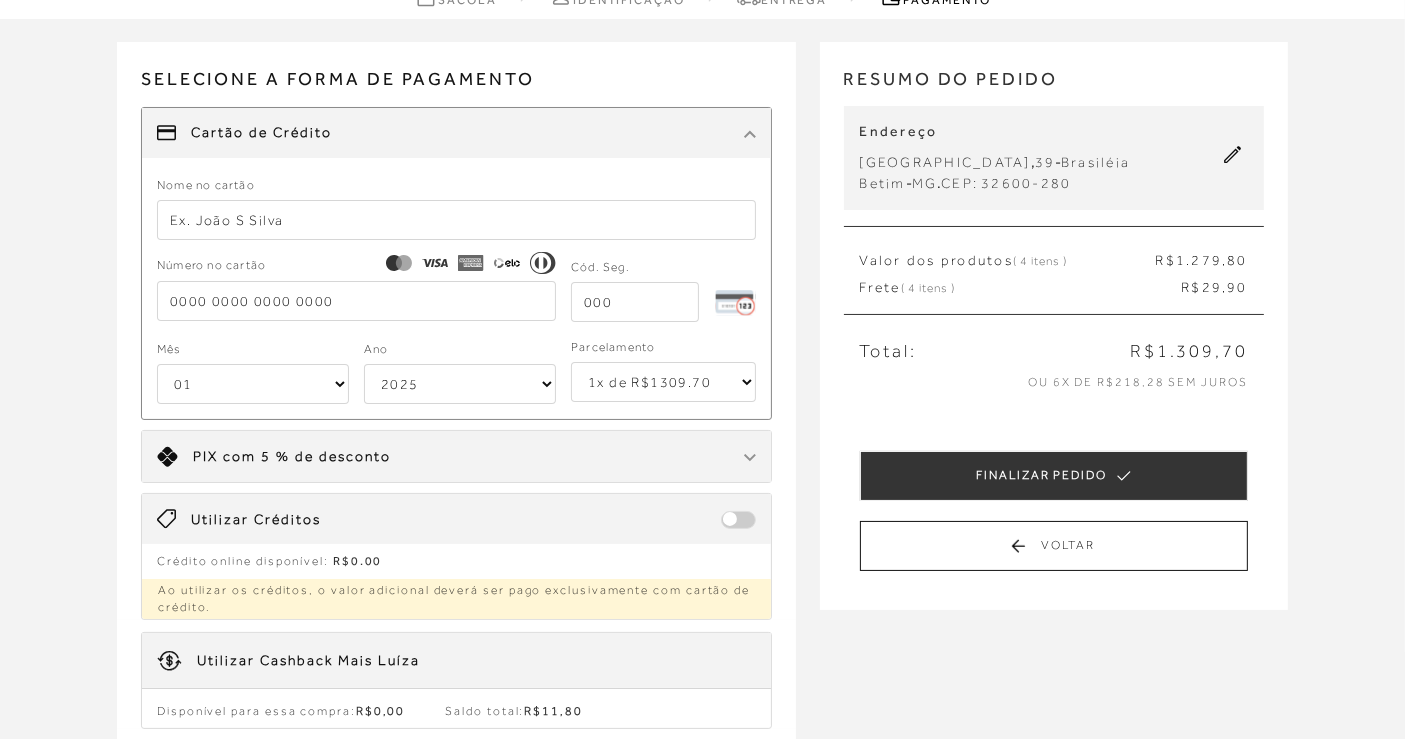click at bounding box center (456, 220) 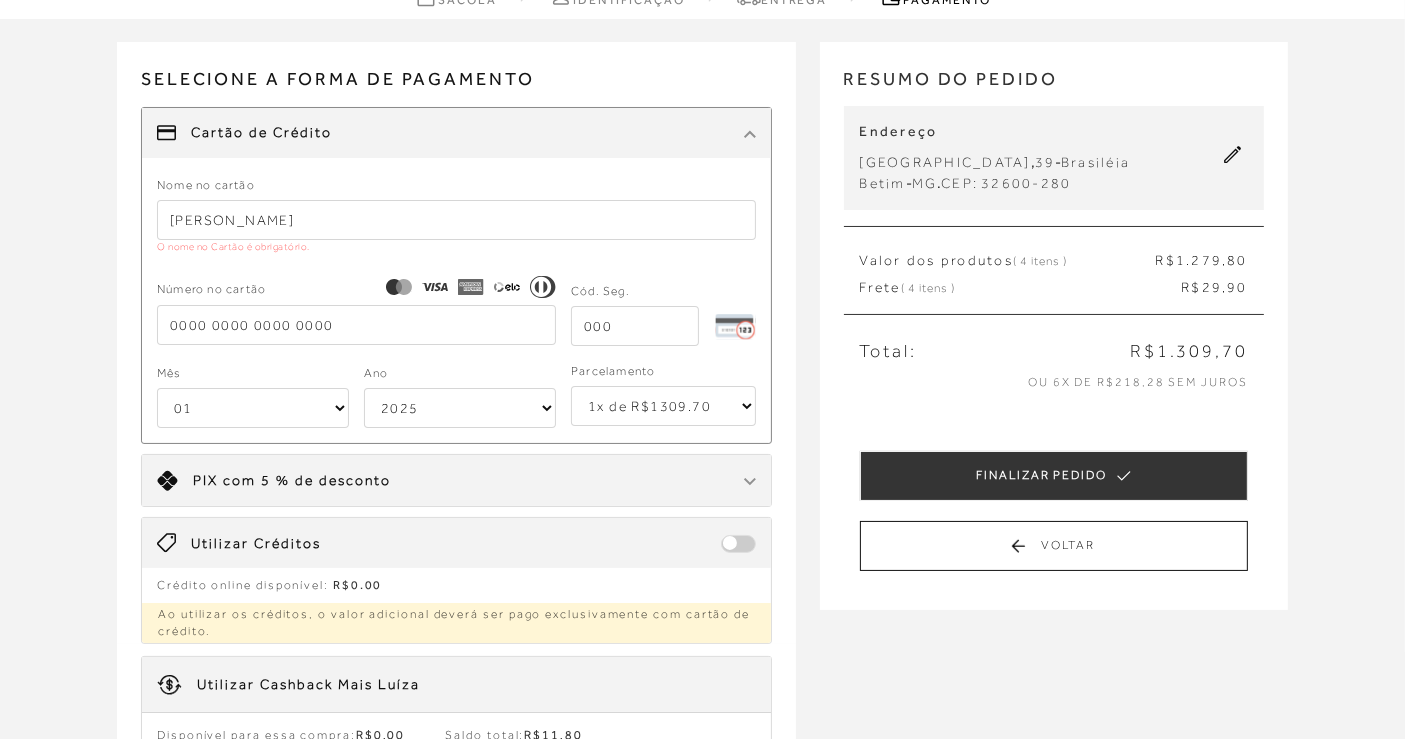 type on "Virgnia Rezende" 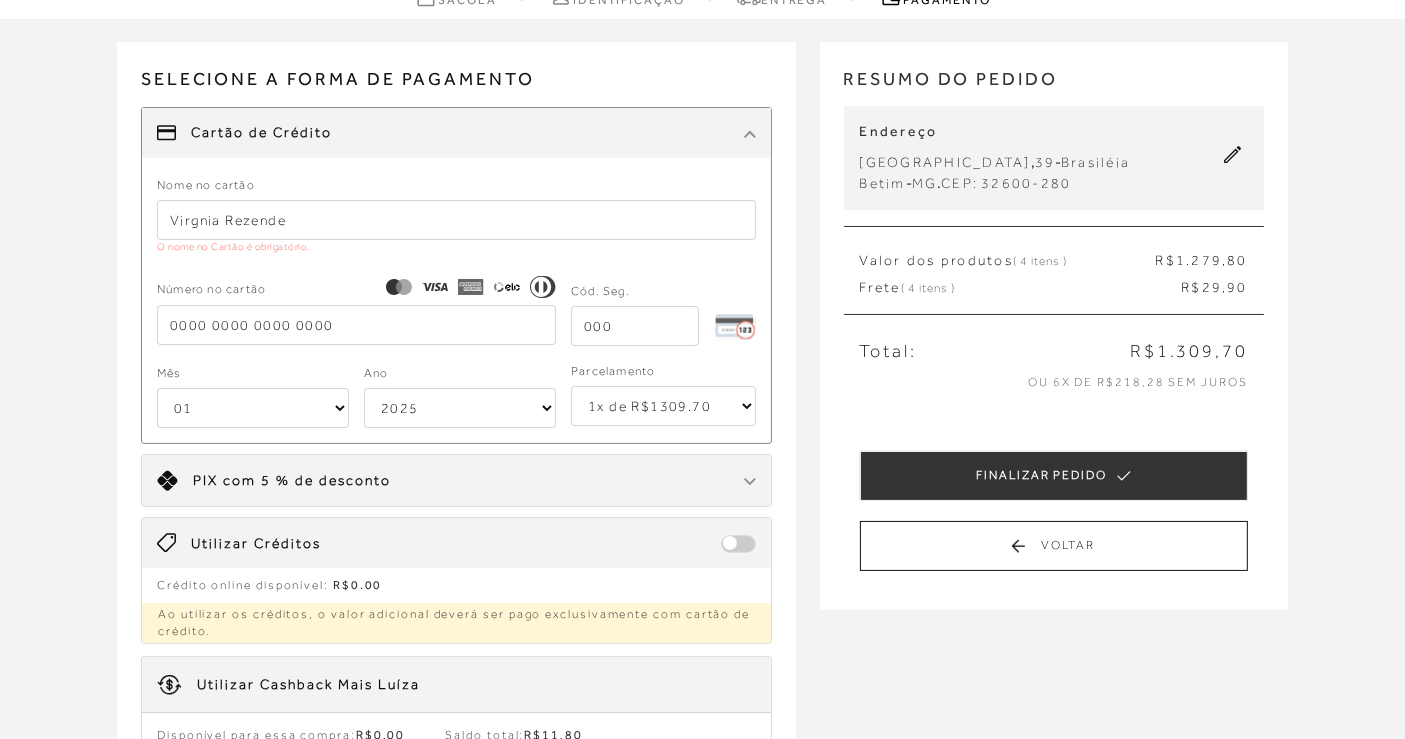 type on "5200487524480049" 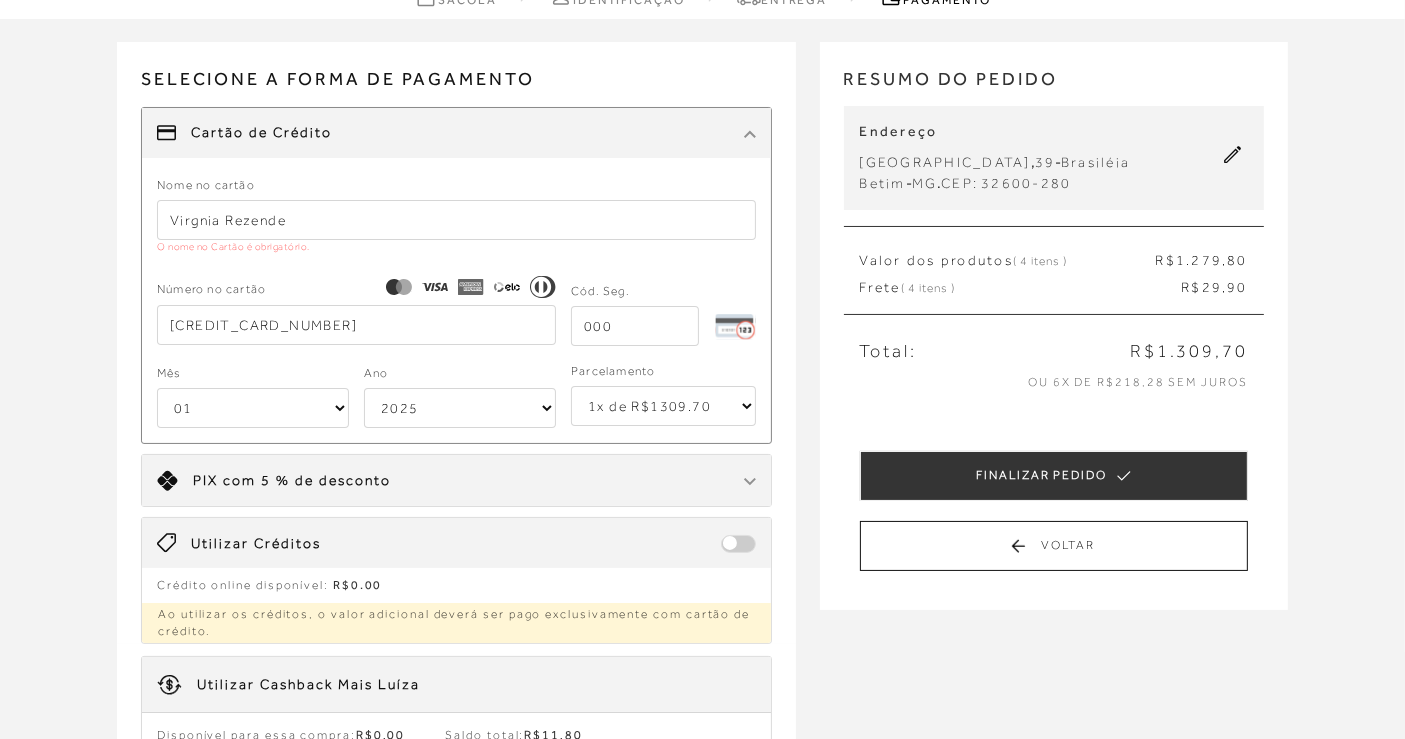 select on "12" 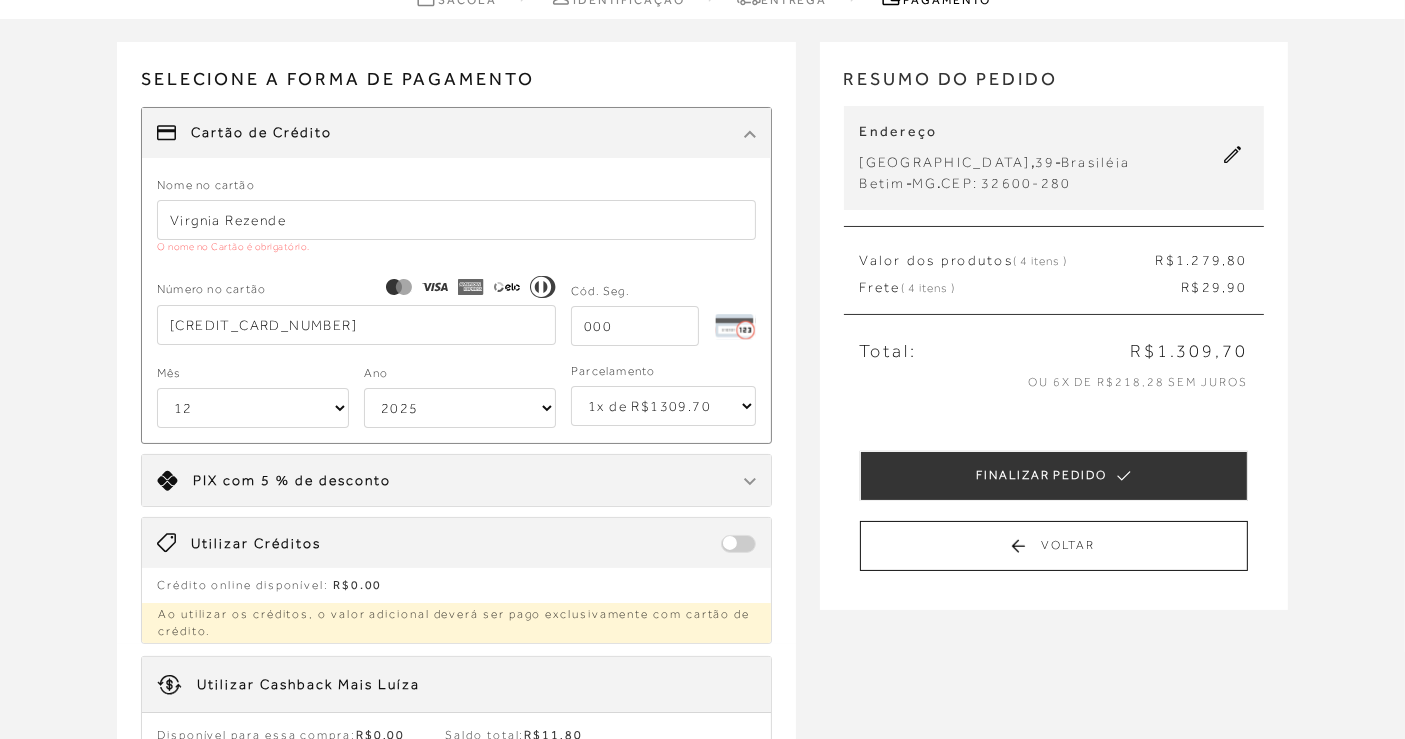select on "2029" 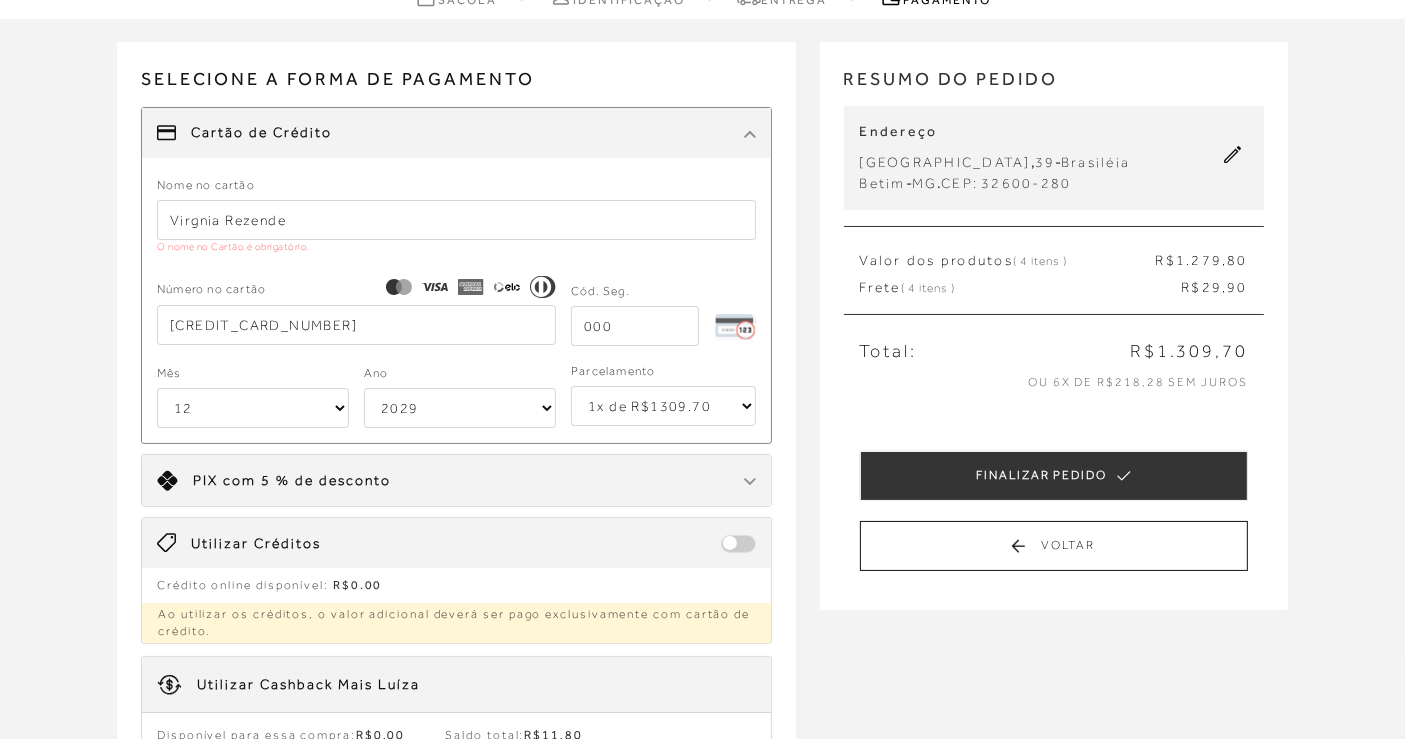 type on "5200487524480049" 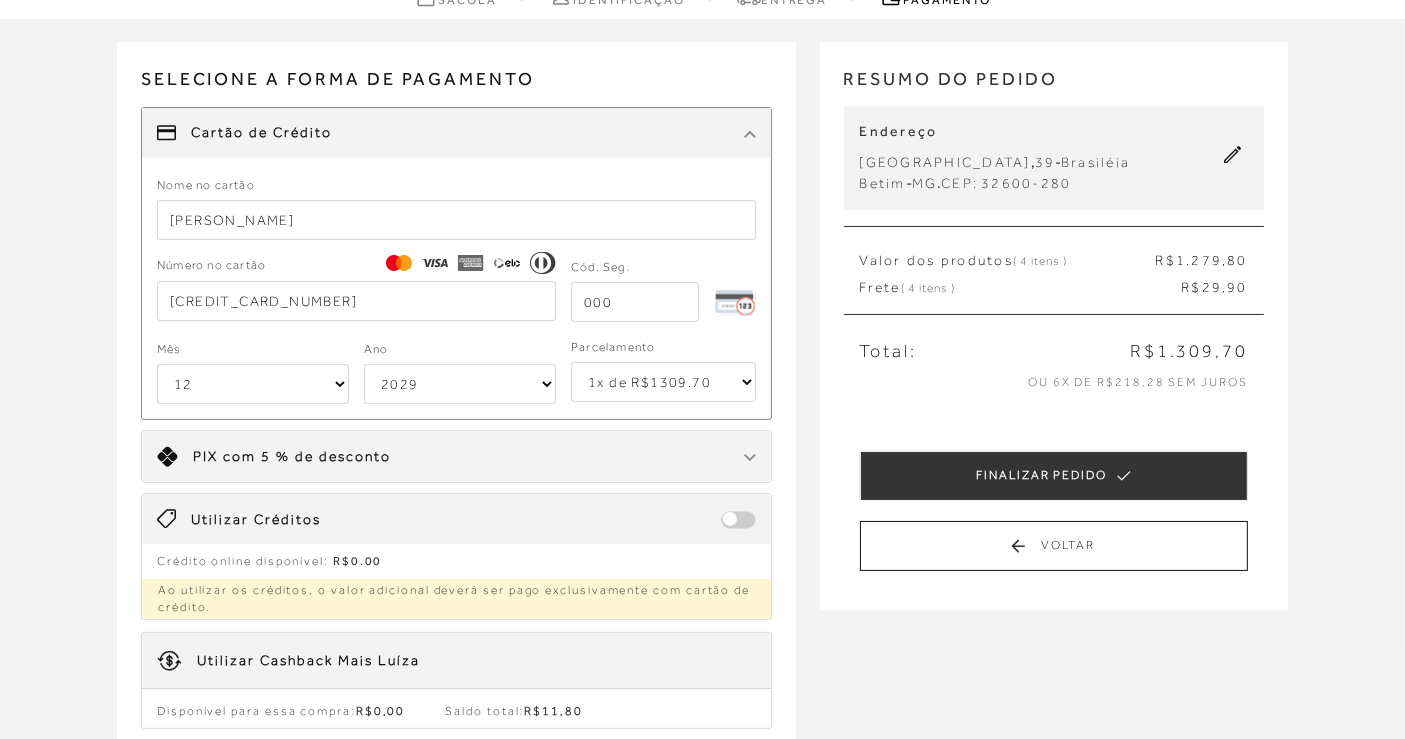 type on "Virgnia Rezende" 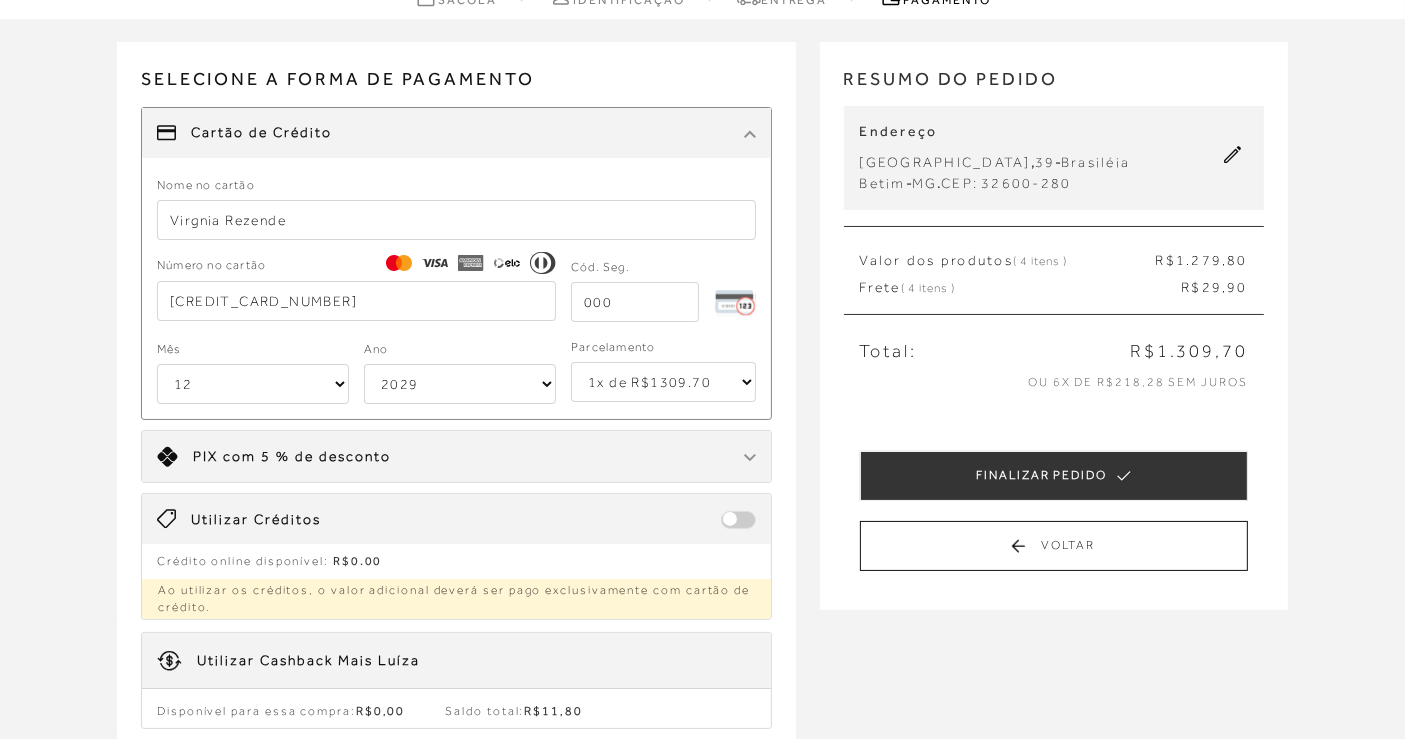 click on "01 02 03 04 05 06 07 08 09 10 11 12" at bounding box center (253, 384) 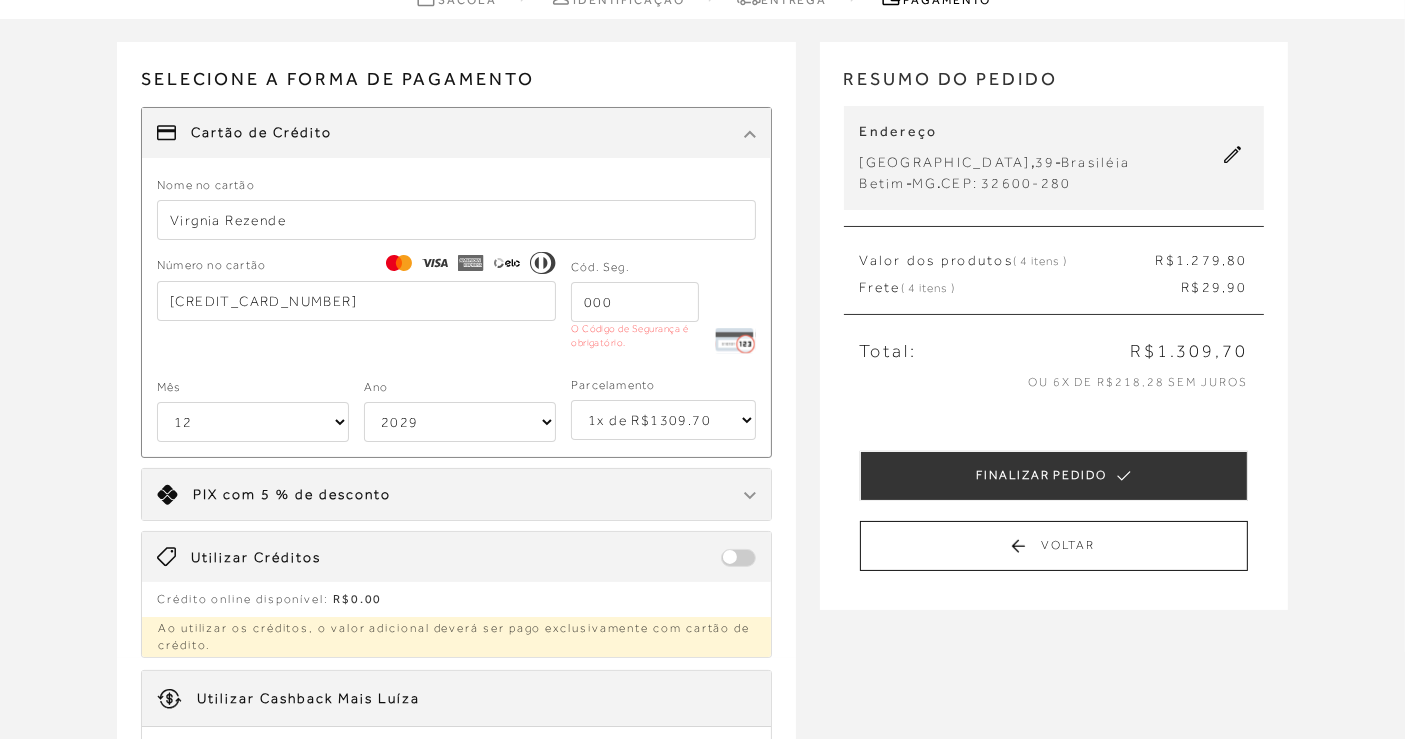 select on "6" 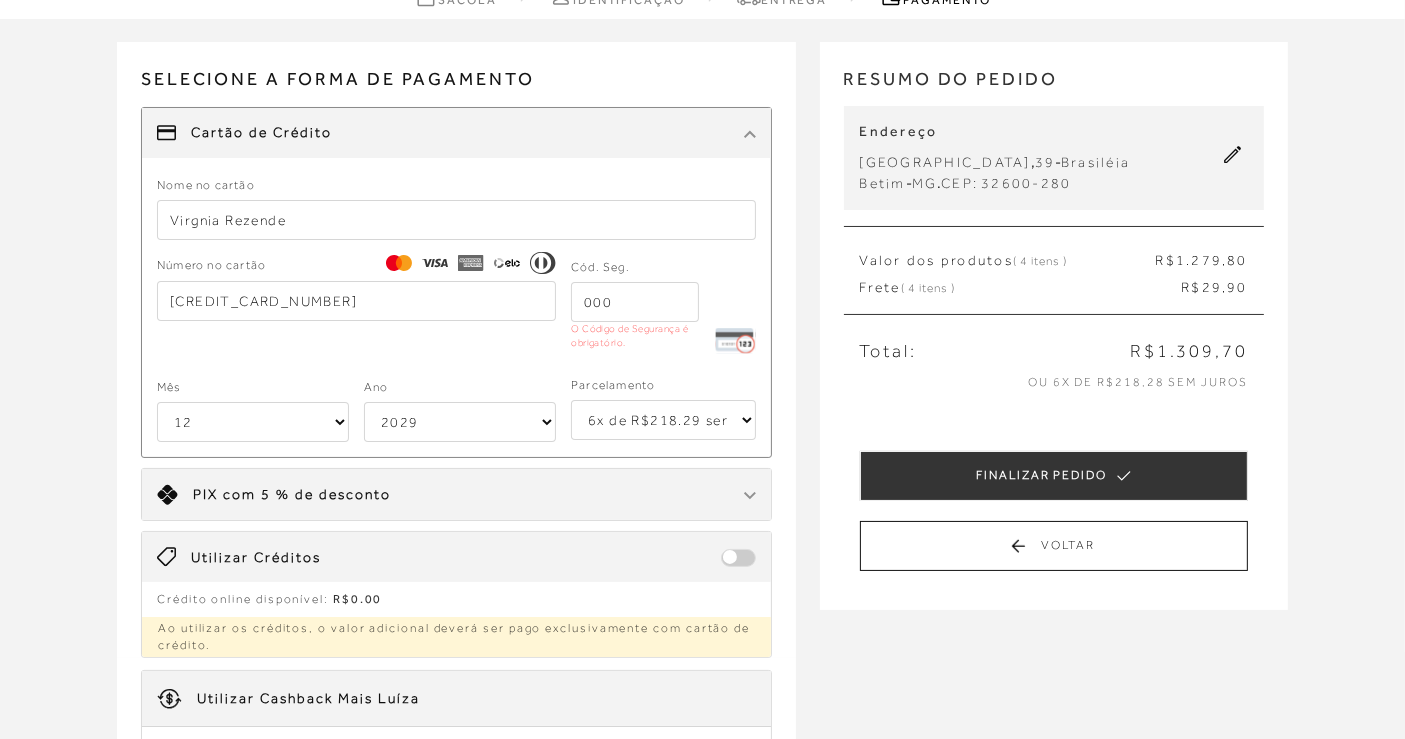 click on "1x de R$1309.70 2x de R$654.85 sem juros 3x de R$436.57 sem juros 4x de R$327.43 sem juros 5x de R$261.94 sem juros 6x de R$218.29 sem juros" at bounding box center (663, 420) 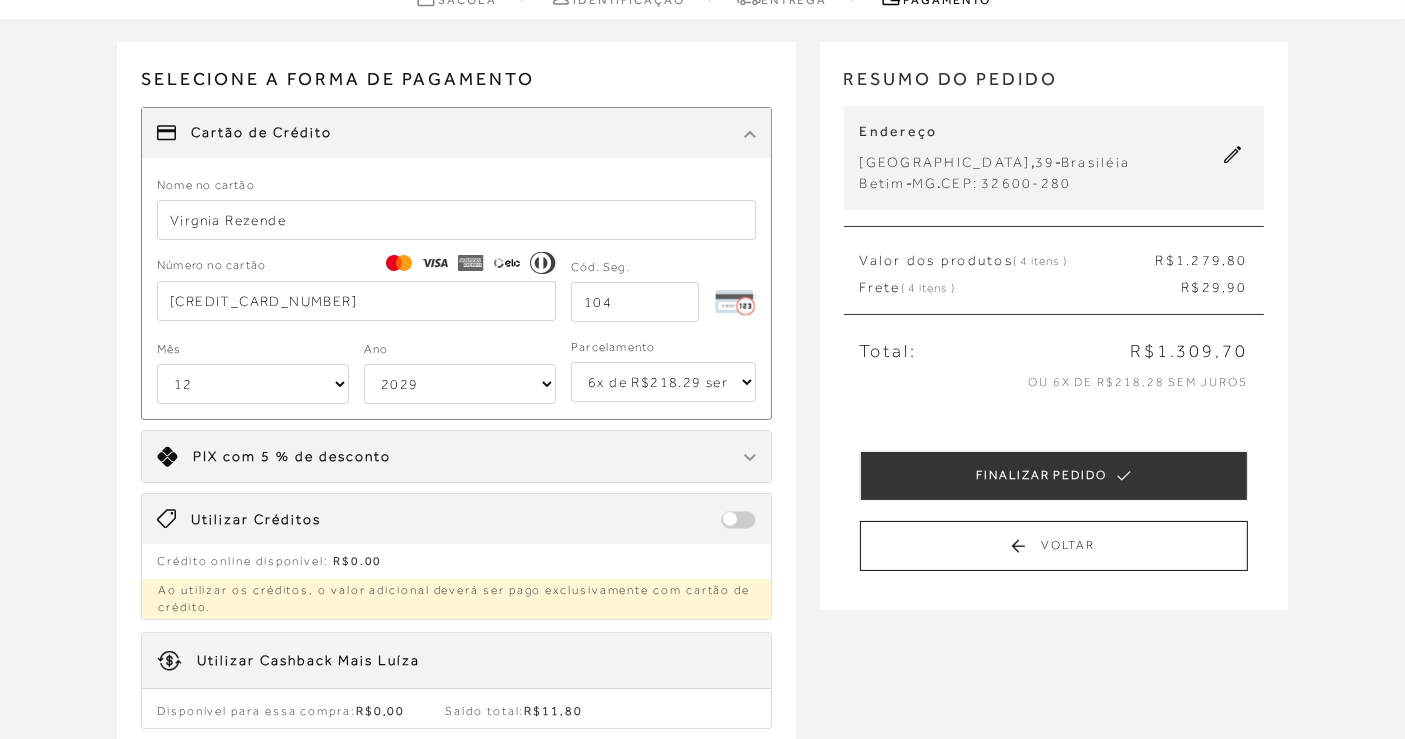 type on "104" 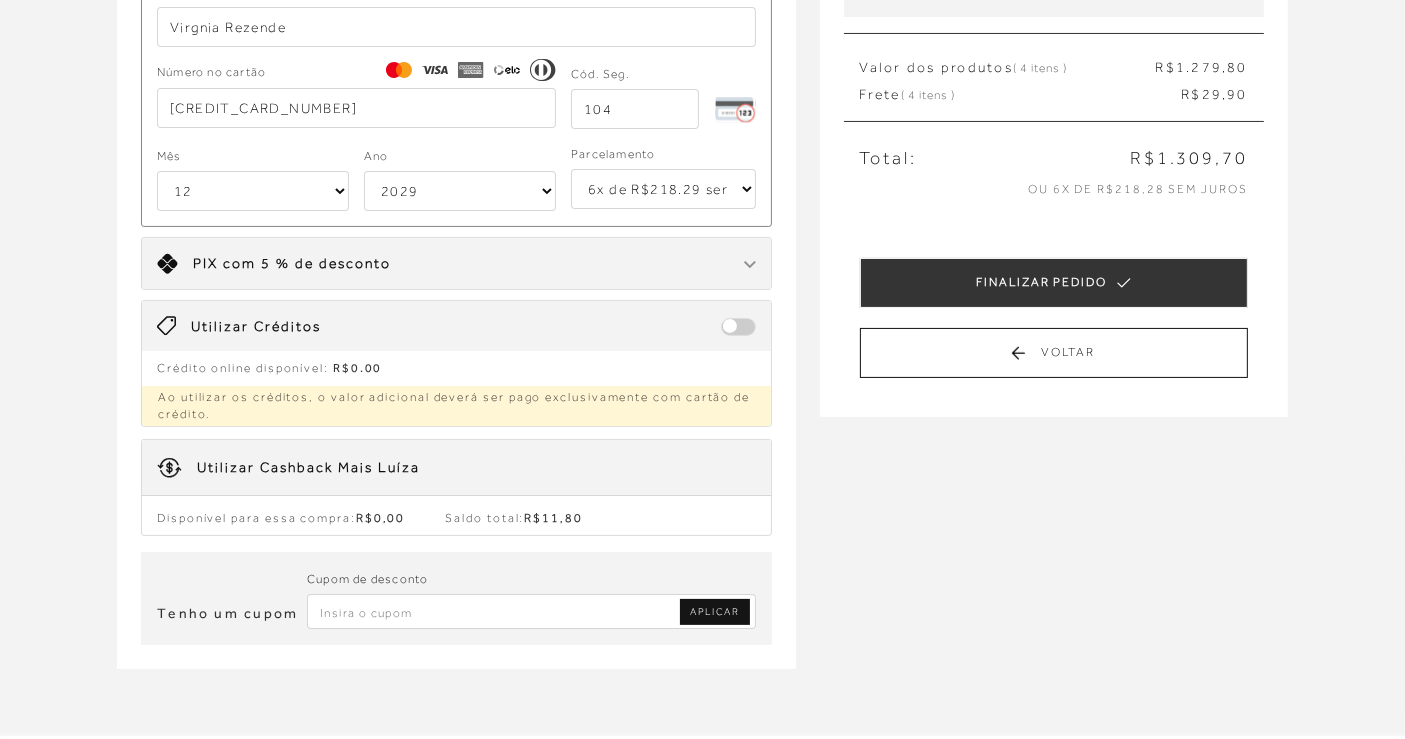 scroll, scrollTop: 0, scrollLeft: 0, axis: both 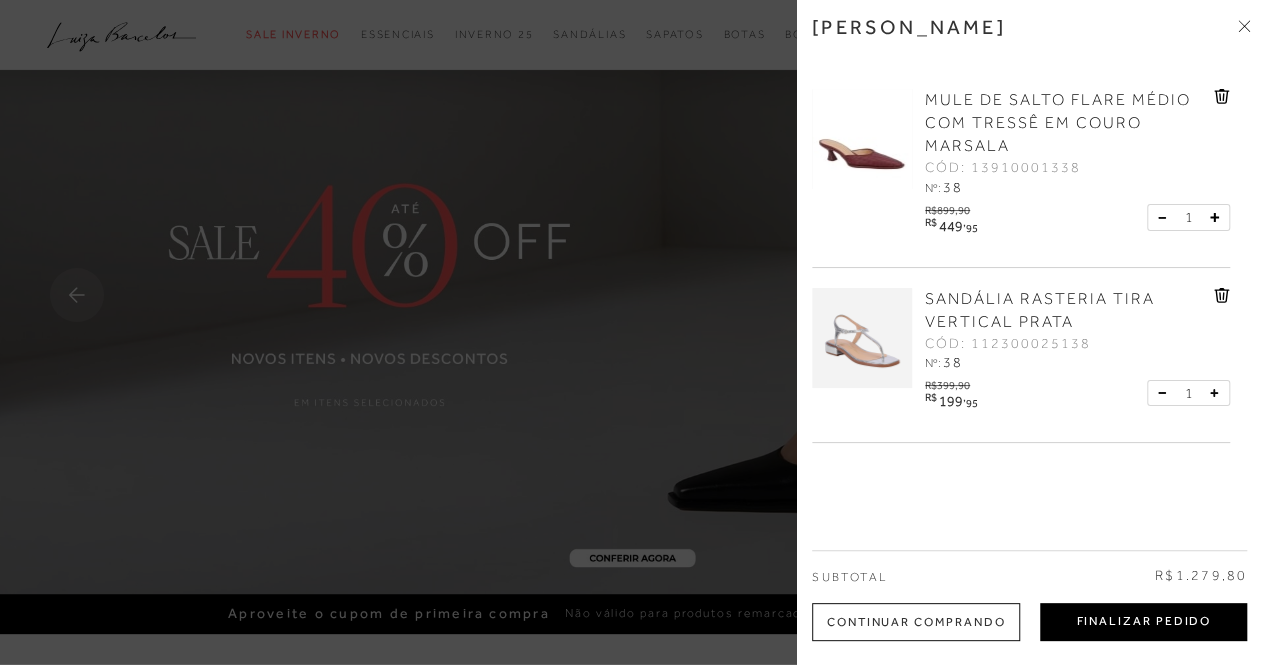 click on "Finalizar Pedido" at bounding box center [1143, 622] 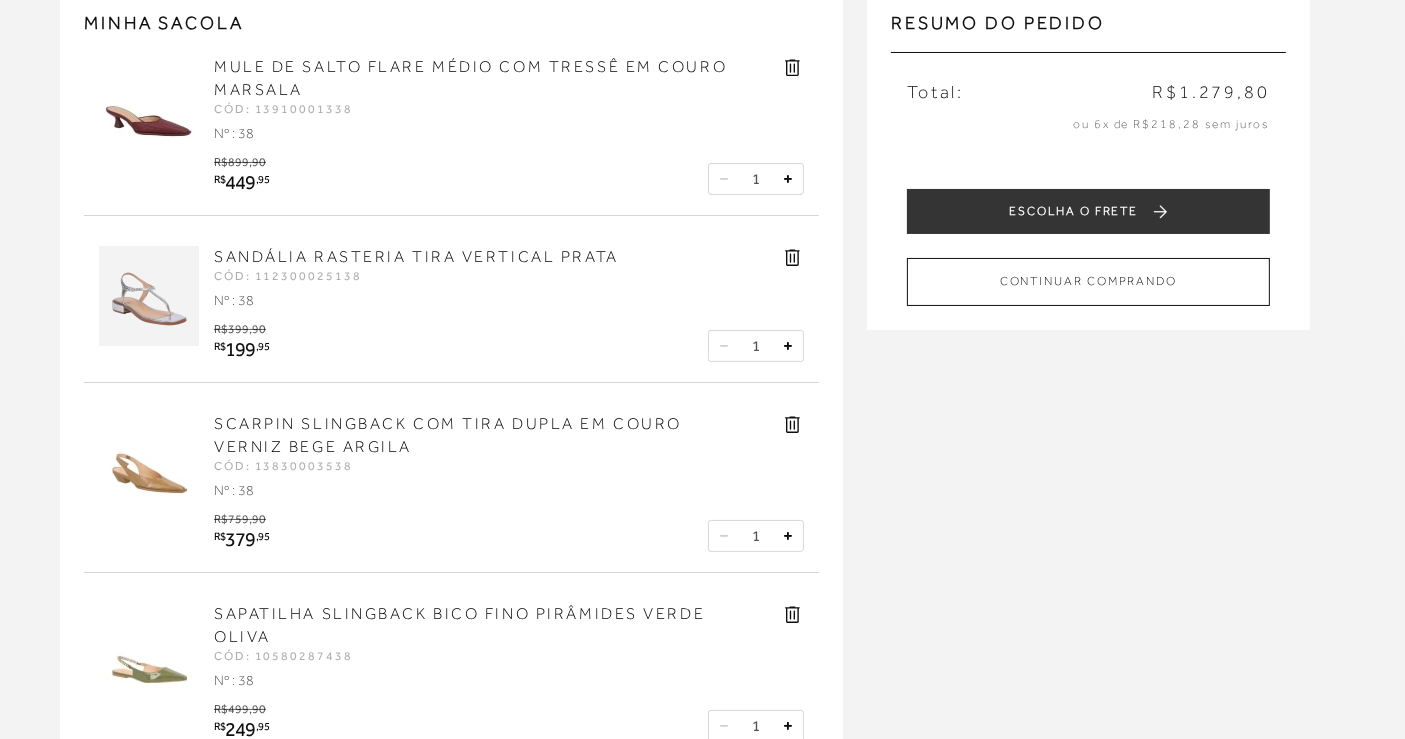 scroll, scrollTop: 111, scrollLeft: 0, axis: vertical 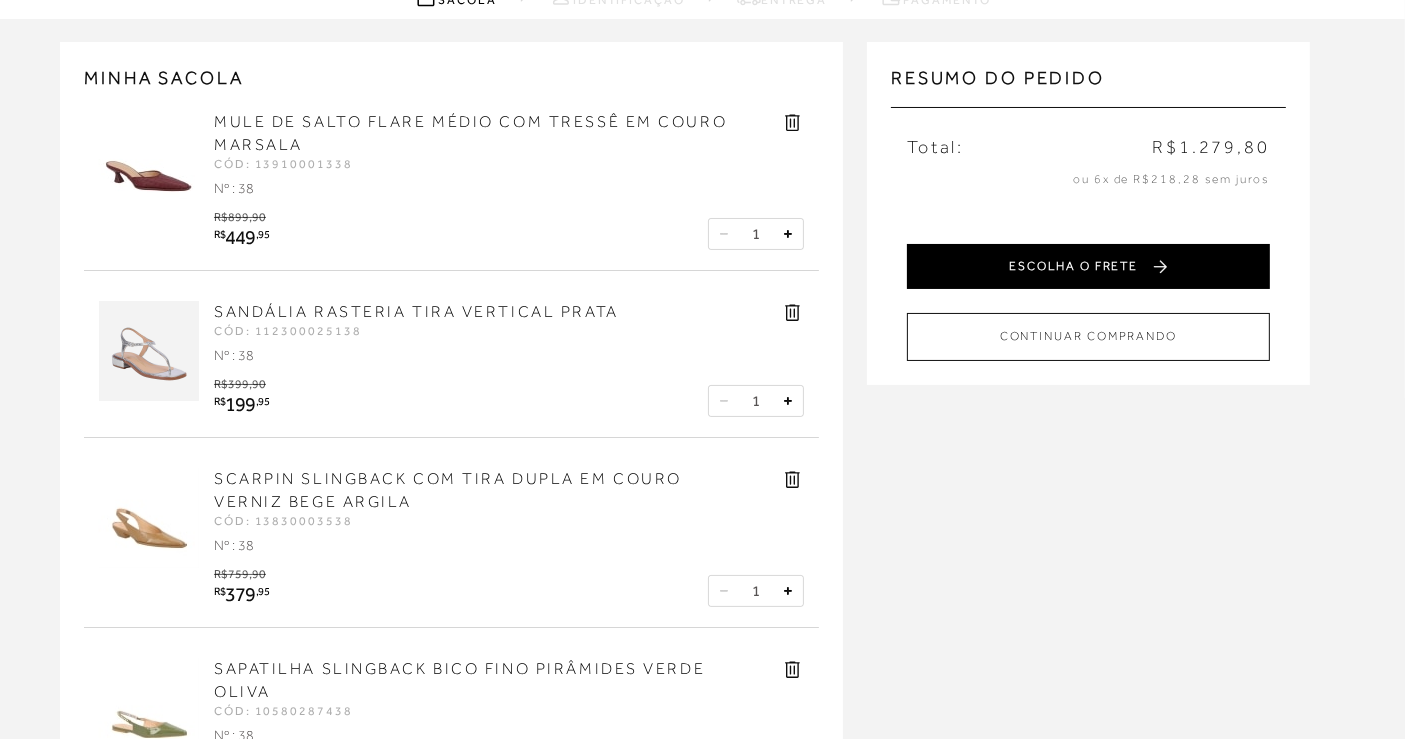 click on "ESCOLHA O FRETE" at bounding box center [1088, 266] 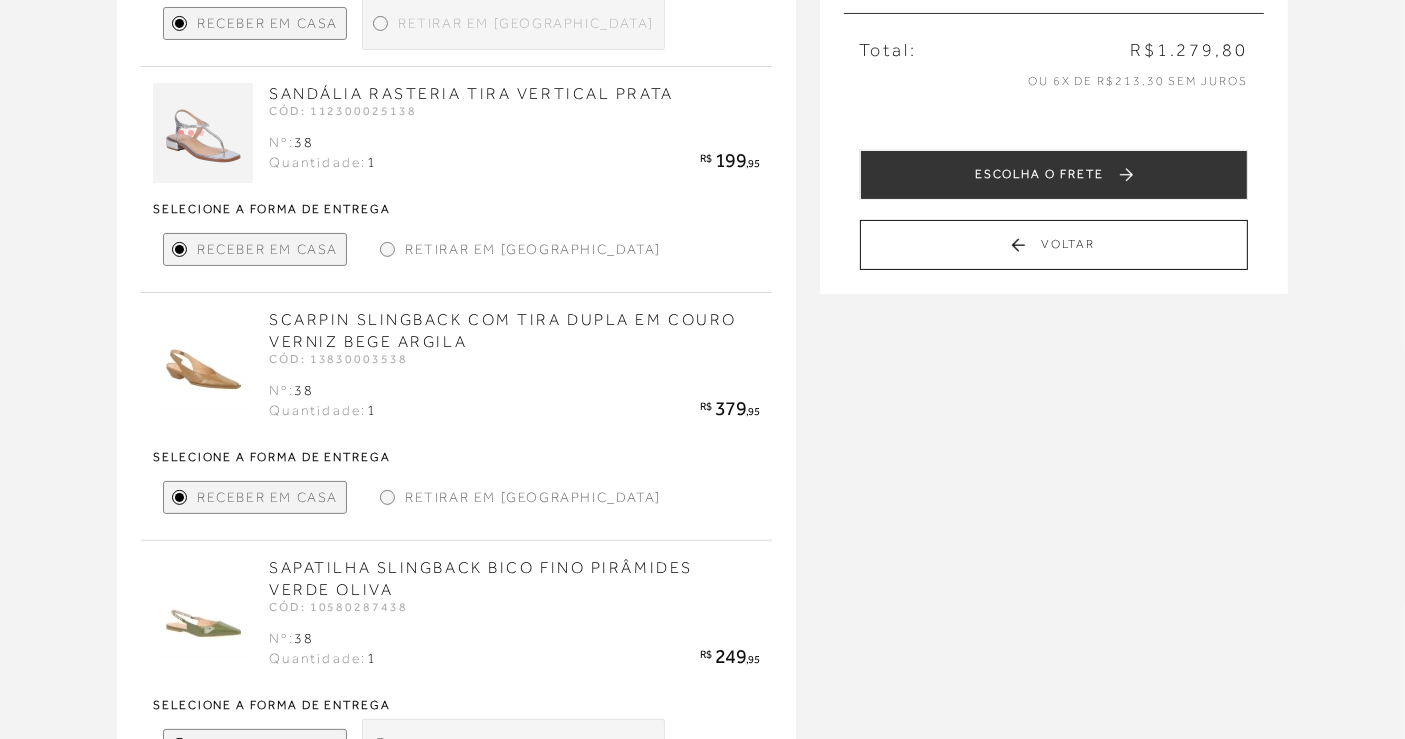 scroll, scrollTop: 444, scrollLeft: 0, axis: vertical 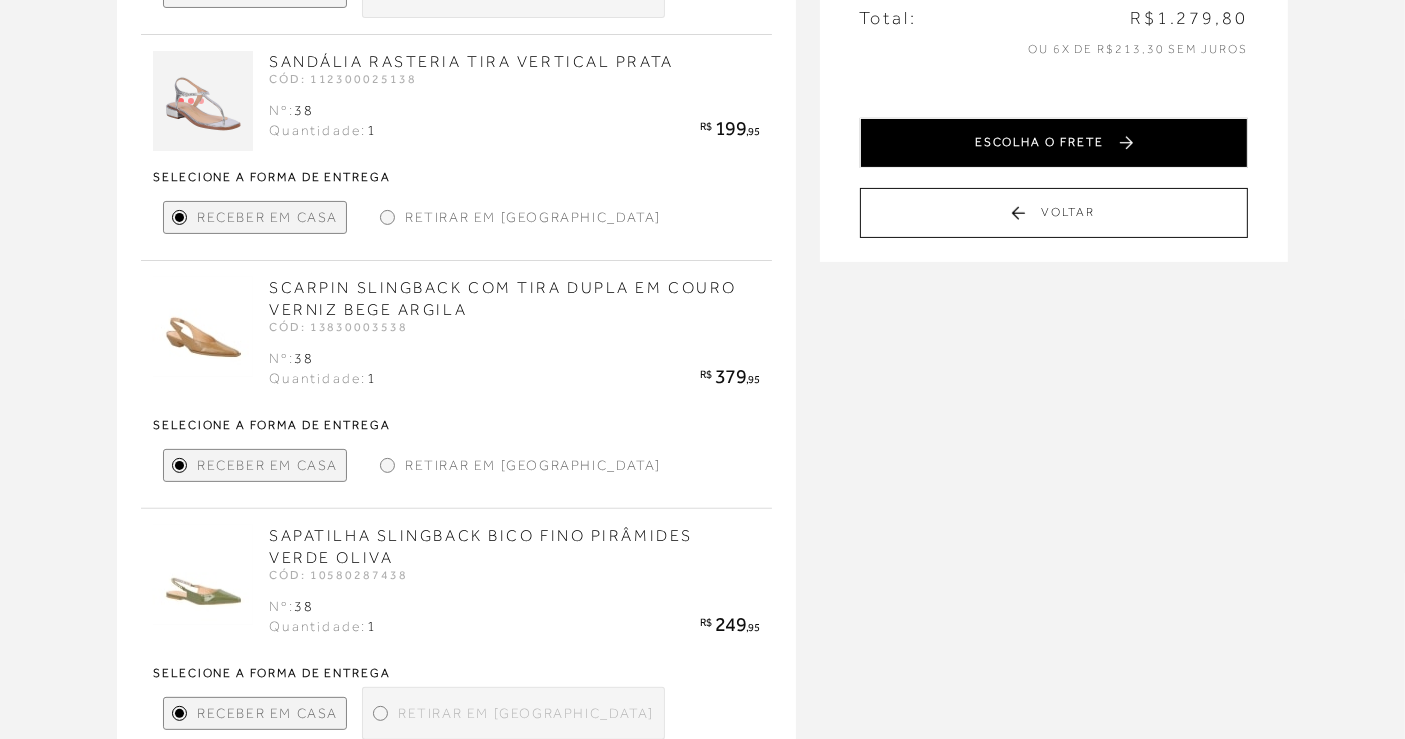 click on "ESCOLHA O FRETE" at bounding box center [1054, 143] 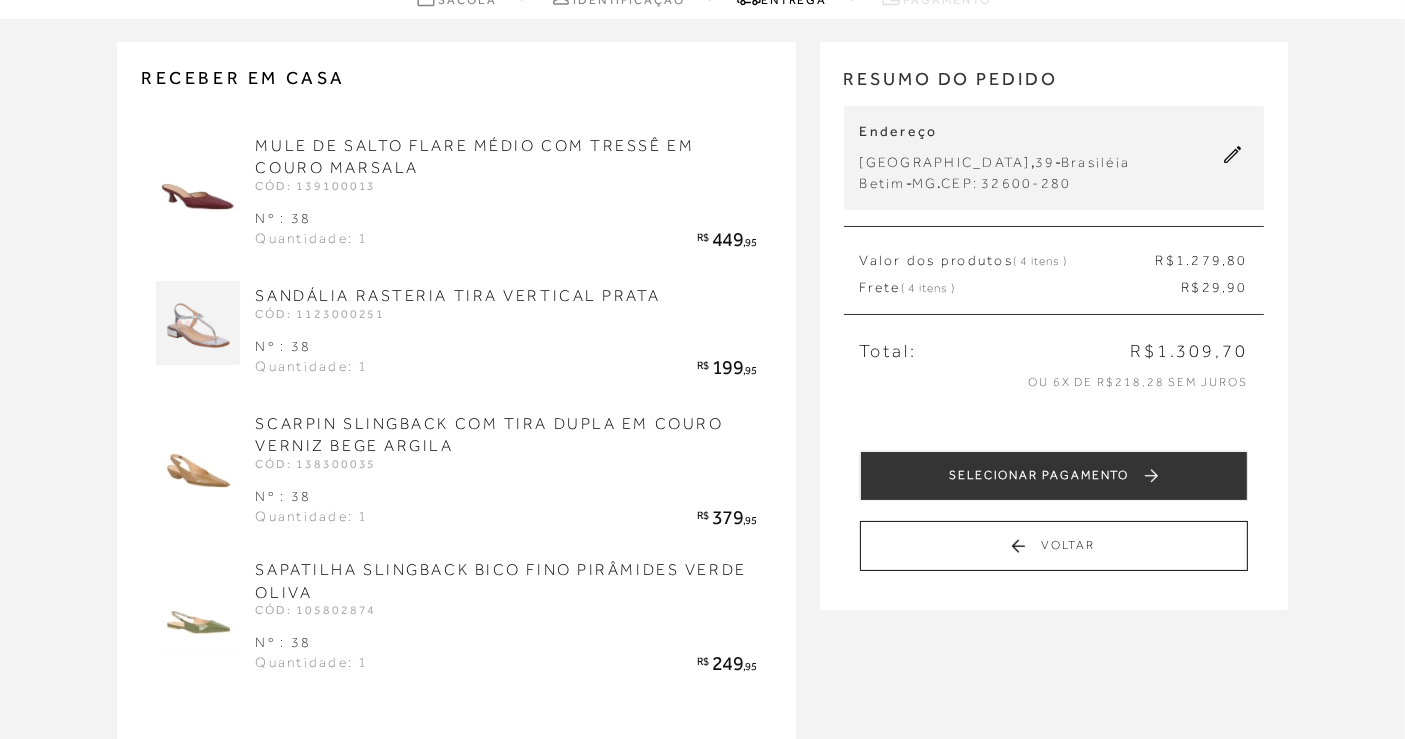 scroll, scrollTop: 222, scrollLeft: 0, axis: vertical 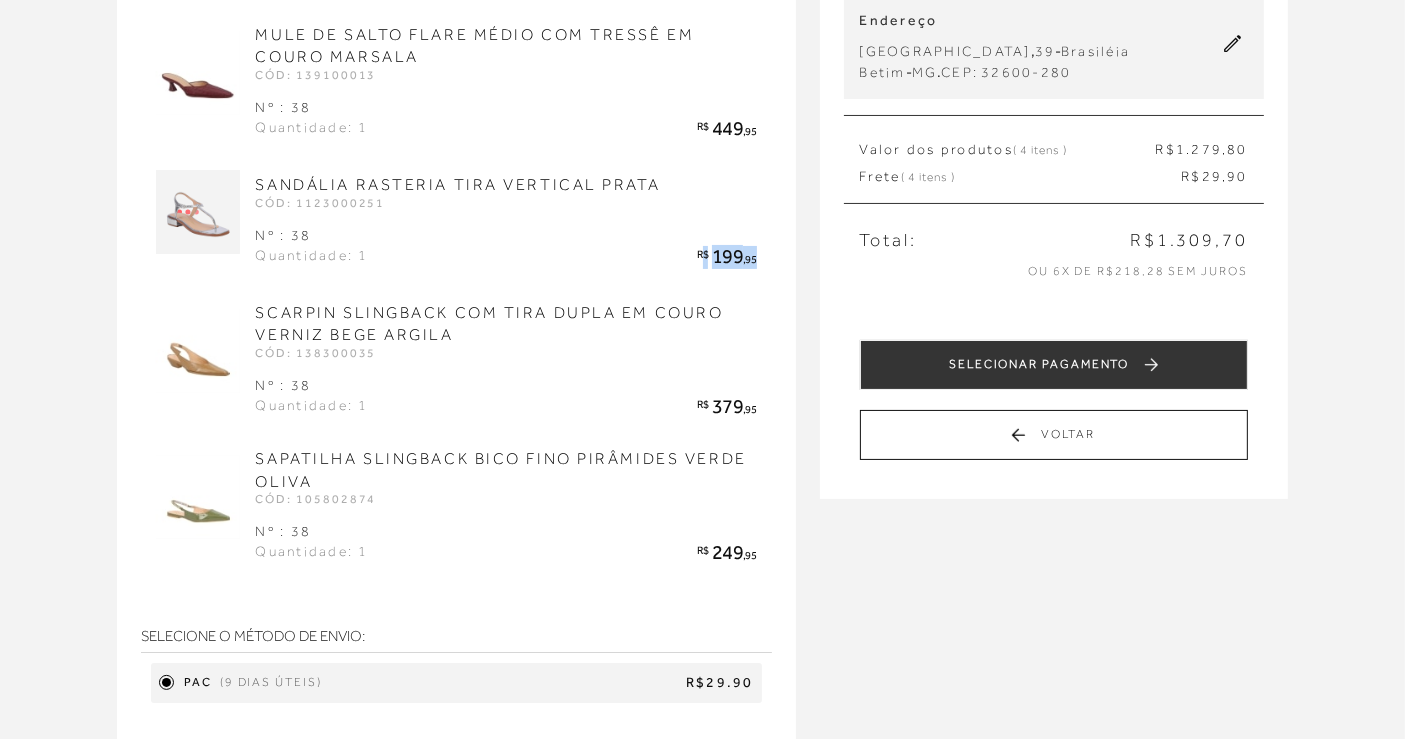 drag, startPoint x: 705, startPoint y: 252, endPoint x: 771, endPoint y: 252, distance: 66 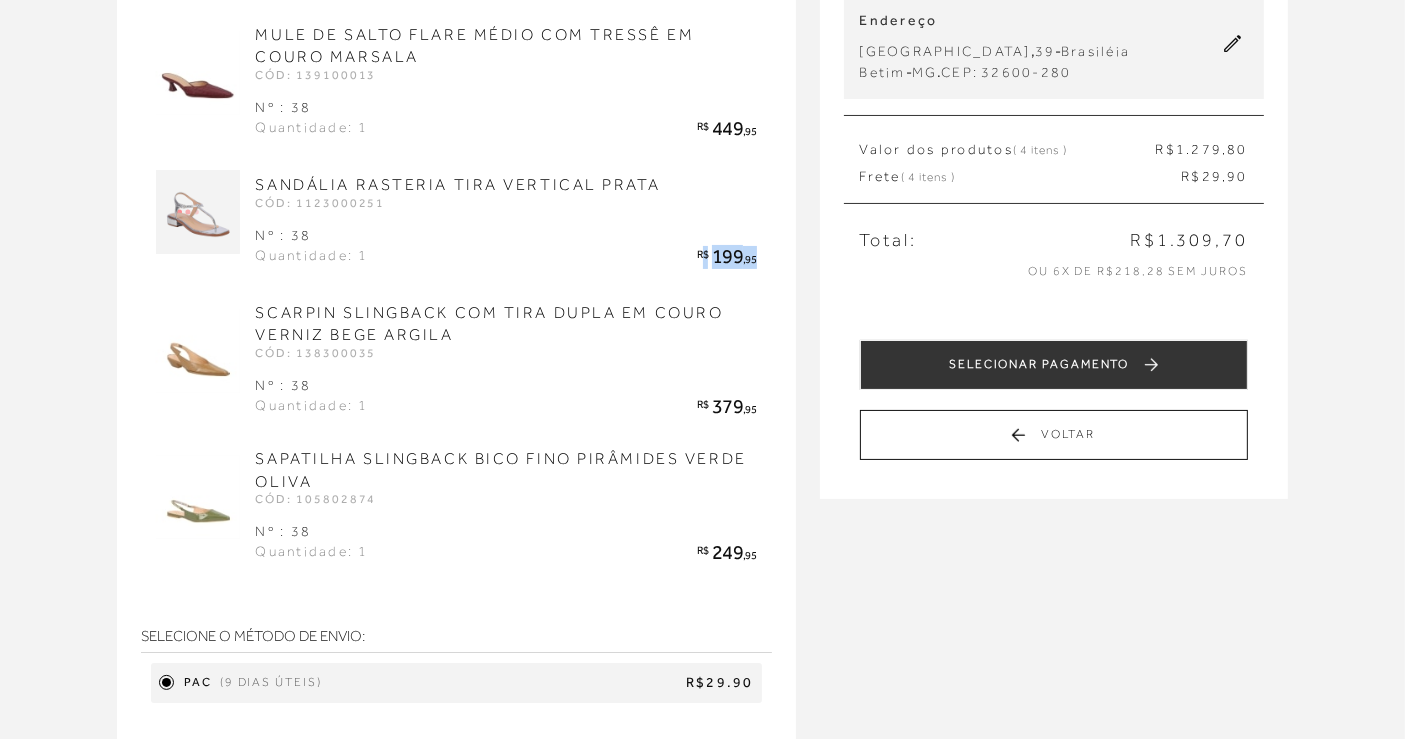 click on "Receber em casa
MULE DE SALTO FLARE MÉDIO COM TRESSÊ EM COURO MARSALA
CÓD: 139100013
Nº : 38
Quantidade: 1
R$ 449 ,95" at bounding box center (456, 341) 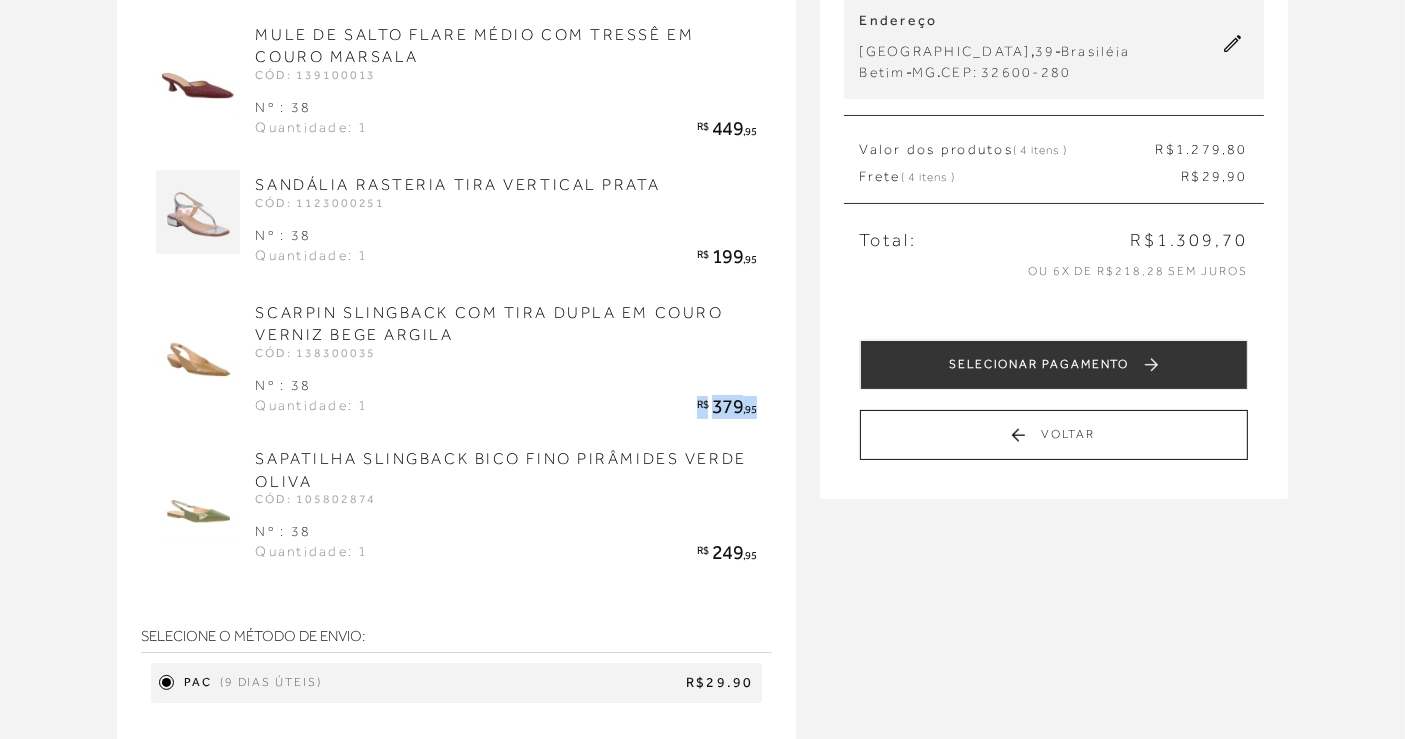 drag, startPoint x: 696, startPoint y: 396, endPoint x: 770, endPoint y: 398, distance: 74.02702 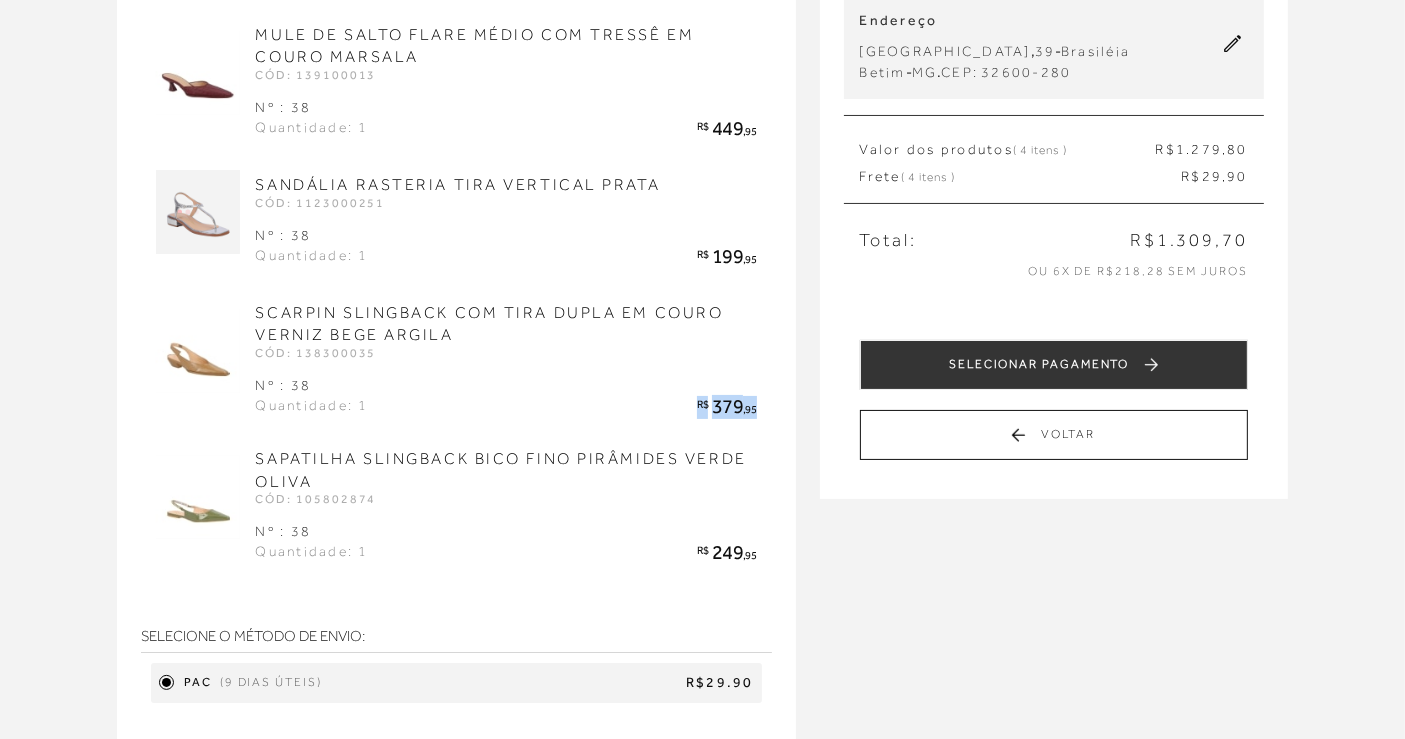click on "Receber em casa
MULE DE SALTO FLARE MÉDIO COM TRESSÊ EM COURO MARSALA
CÓD: 139100013
Nº : 38
Quantidade: 1
R$ 449 ,95" at bounding box center [456, 341] 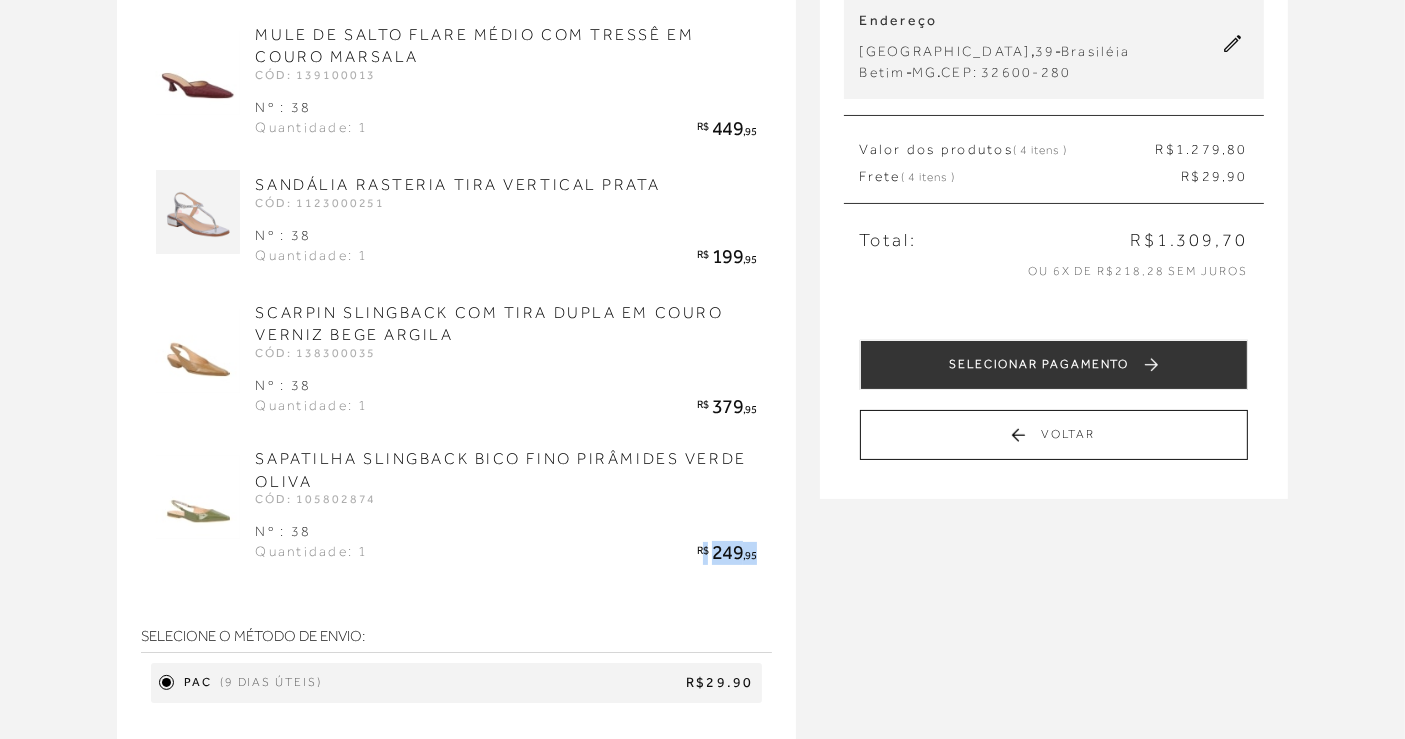 drag, startPoint x: 708, startPoint y: 543, endPoint x: 754, endPoint y: 551, distance: 46.69047 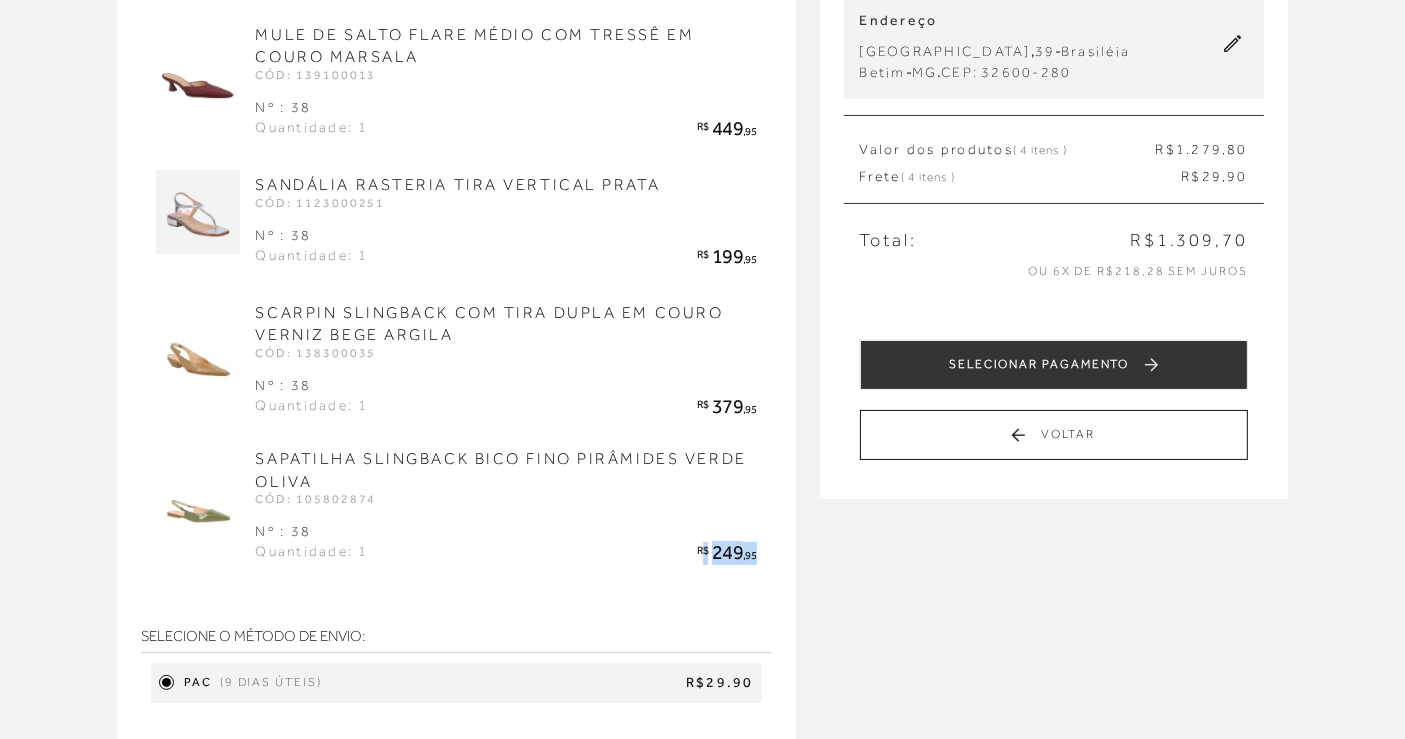 click on "R$ 249 ,95" at bounding box center (726, 554) 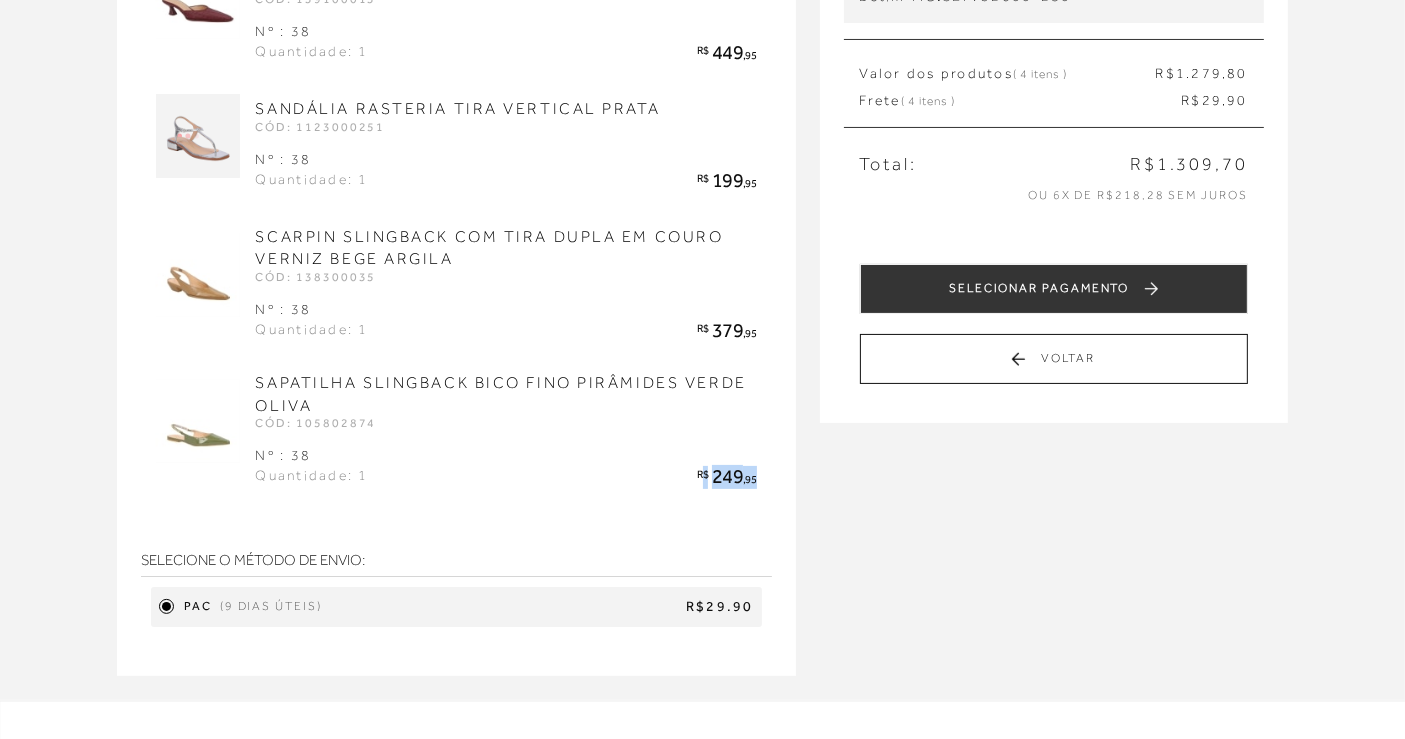 scroll, scrollTop: 333, scrollLeft: 0, axis: vertical 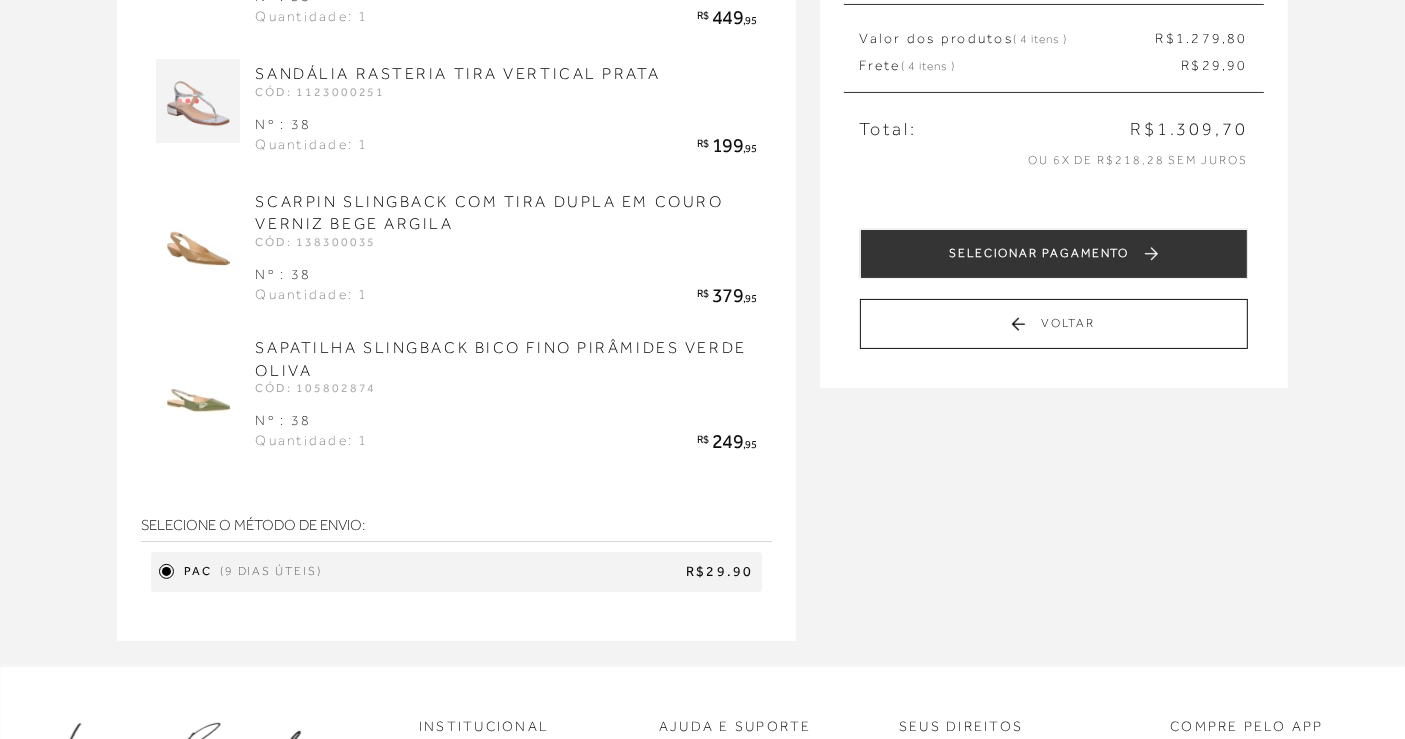 click on "Quantidade: 1
R$ 249 ,95" at bounding box center (506, 442) 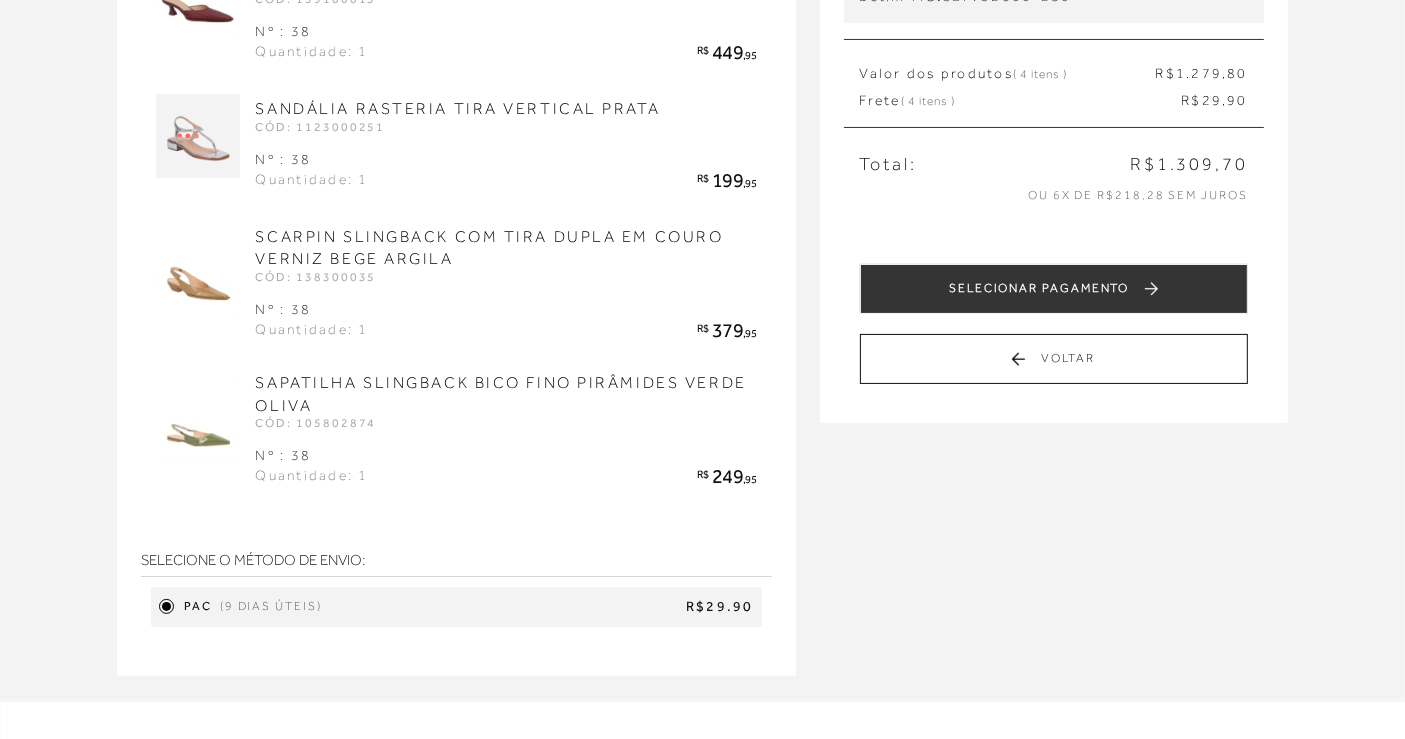 scroll, scrollTop: 333, scrollLeft: 0, axis: vertical 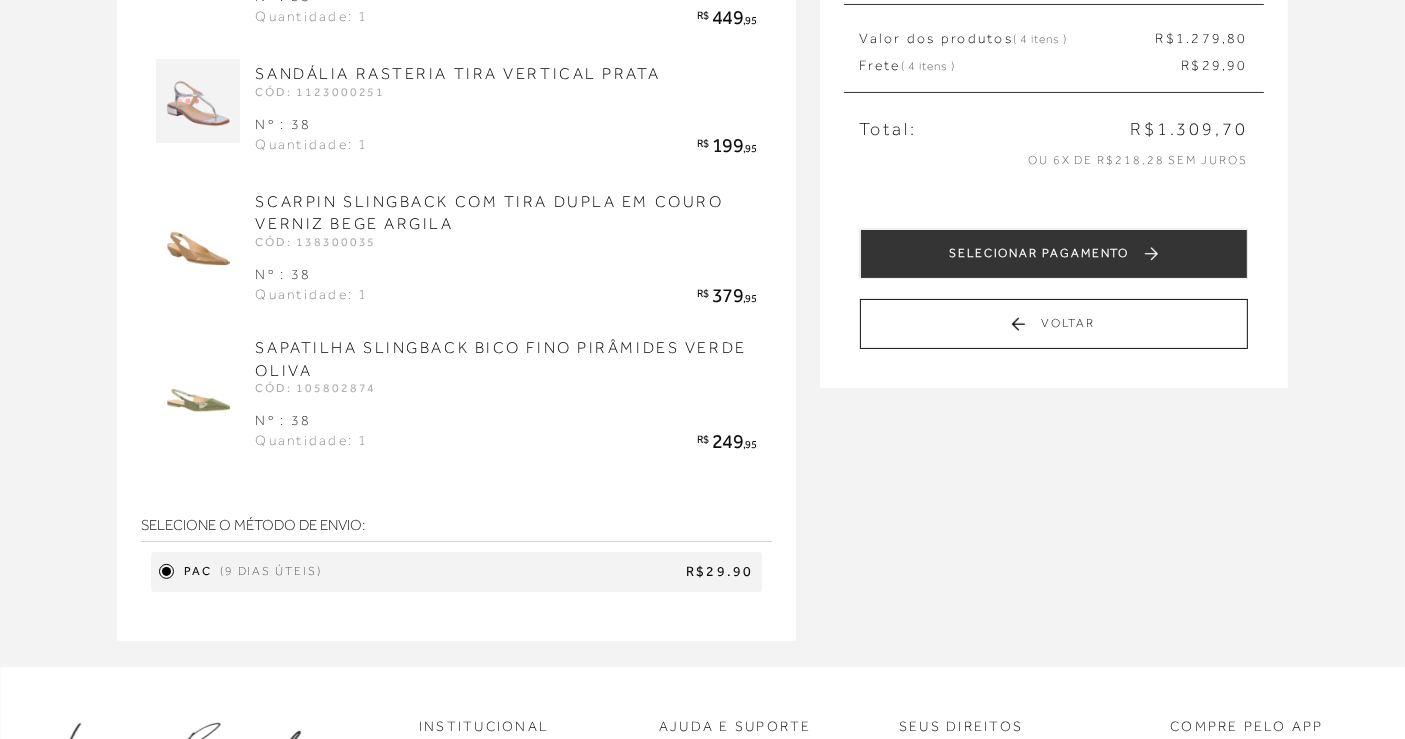 click on "CÓD: 105802874" at bounding box center [506, 388] 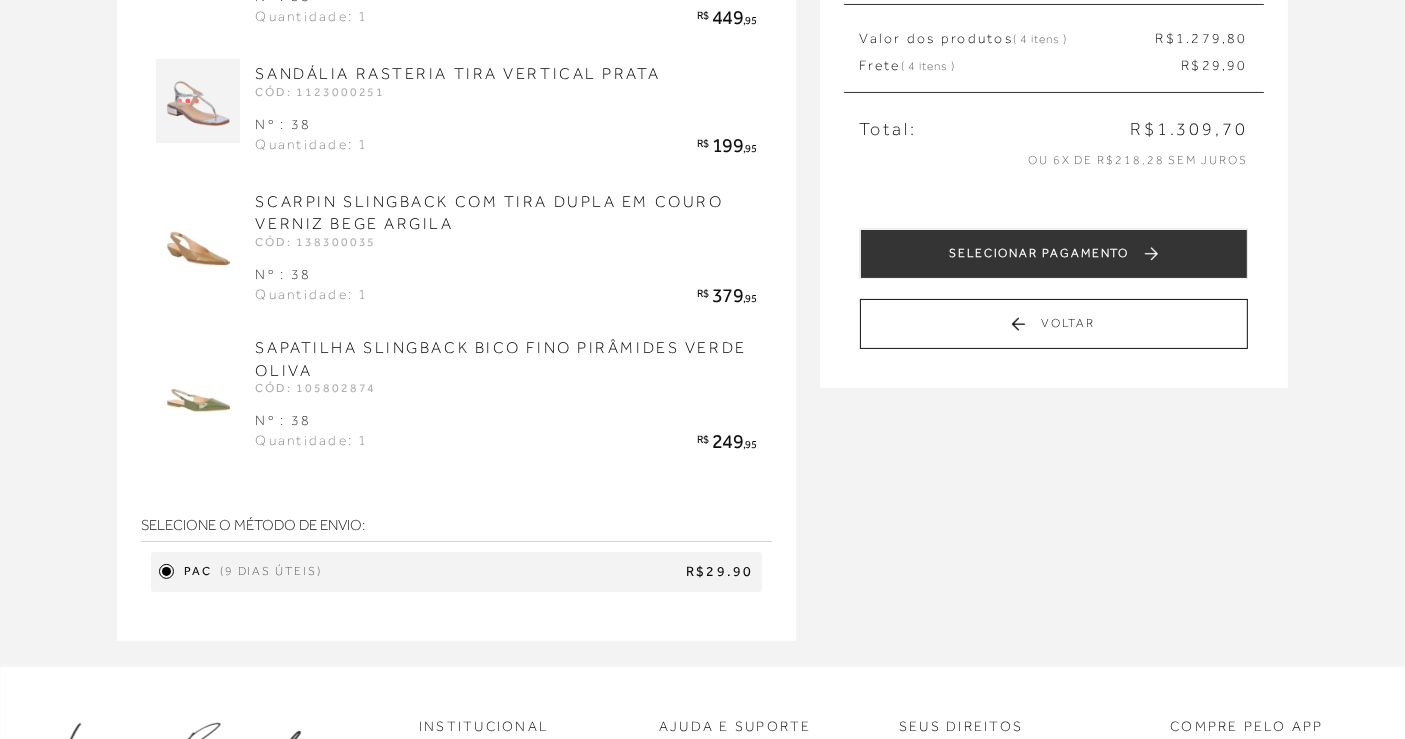 scroll, scrollTop: 0, scrollLeft: 0, axis: both 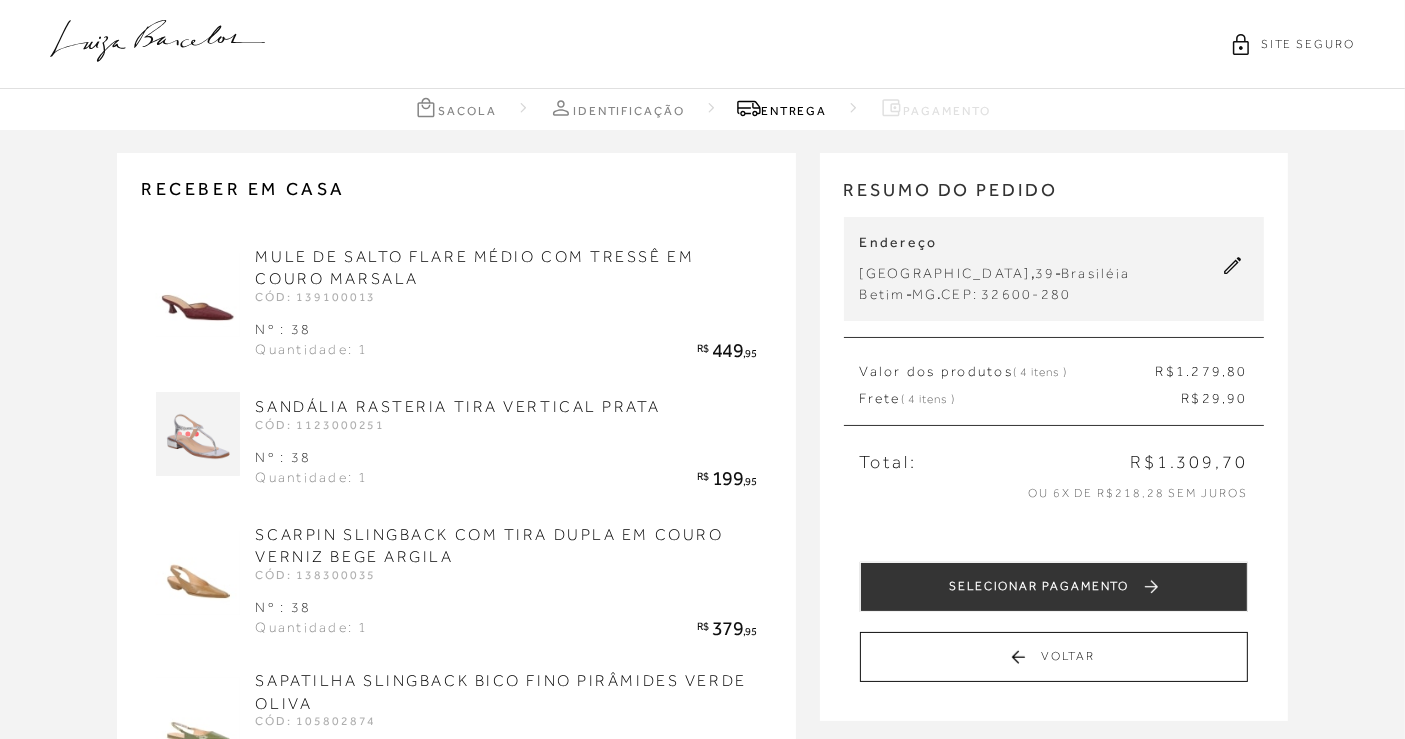 click on "Sacola" at bounding box center (455, 107) 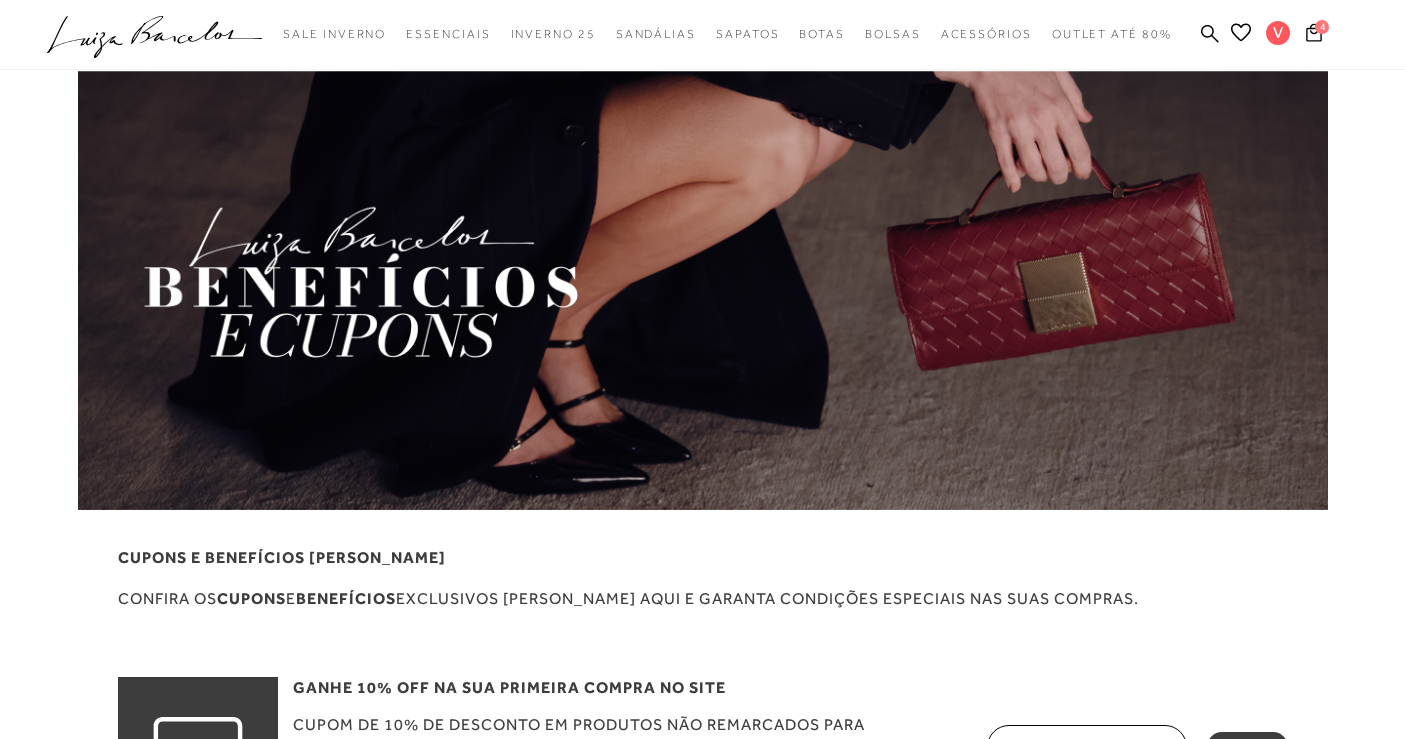 scroll, scrollTop: 0, scrollLeft: 0, axis: both 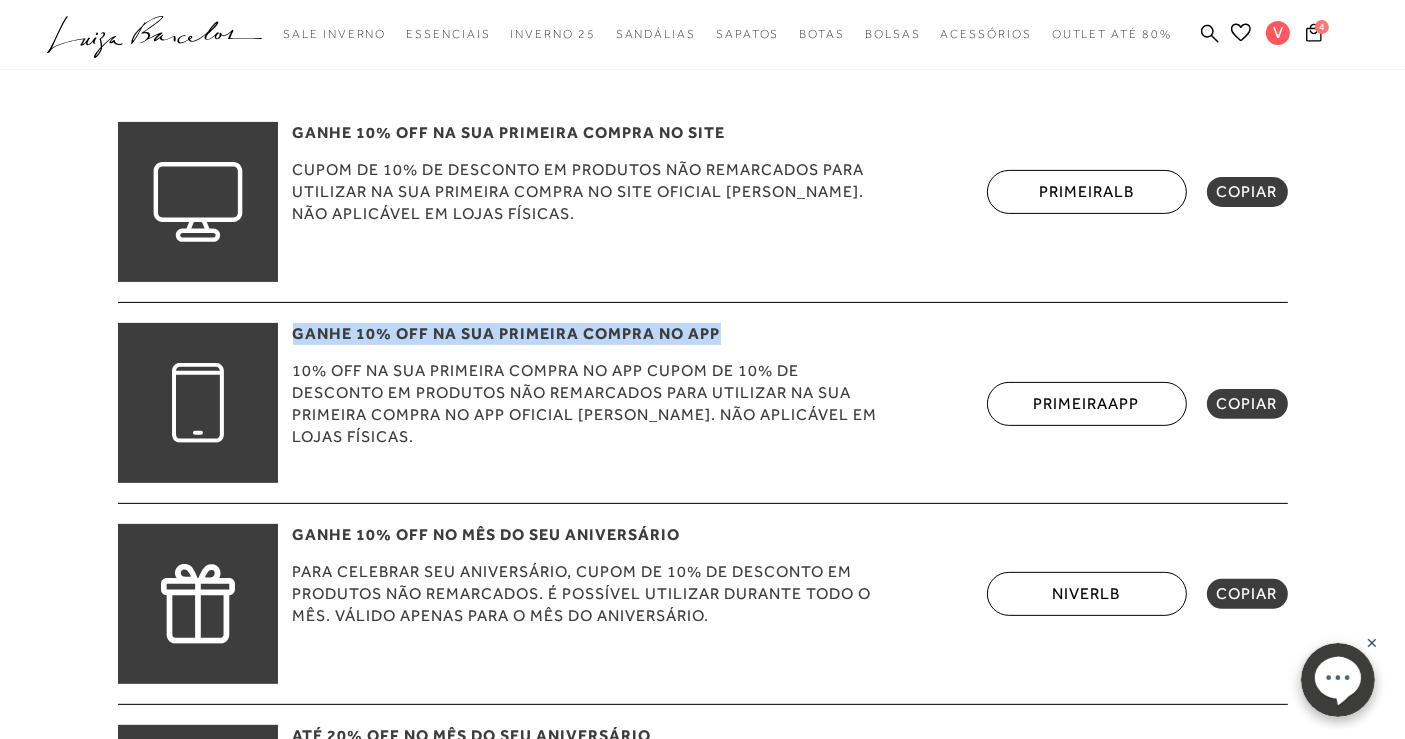 drag, startPoint x: 291, startPoint y: 336, endPoint x: 721, endPoint y: 331, distance: 430.02908 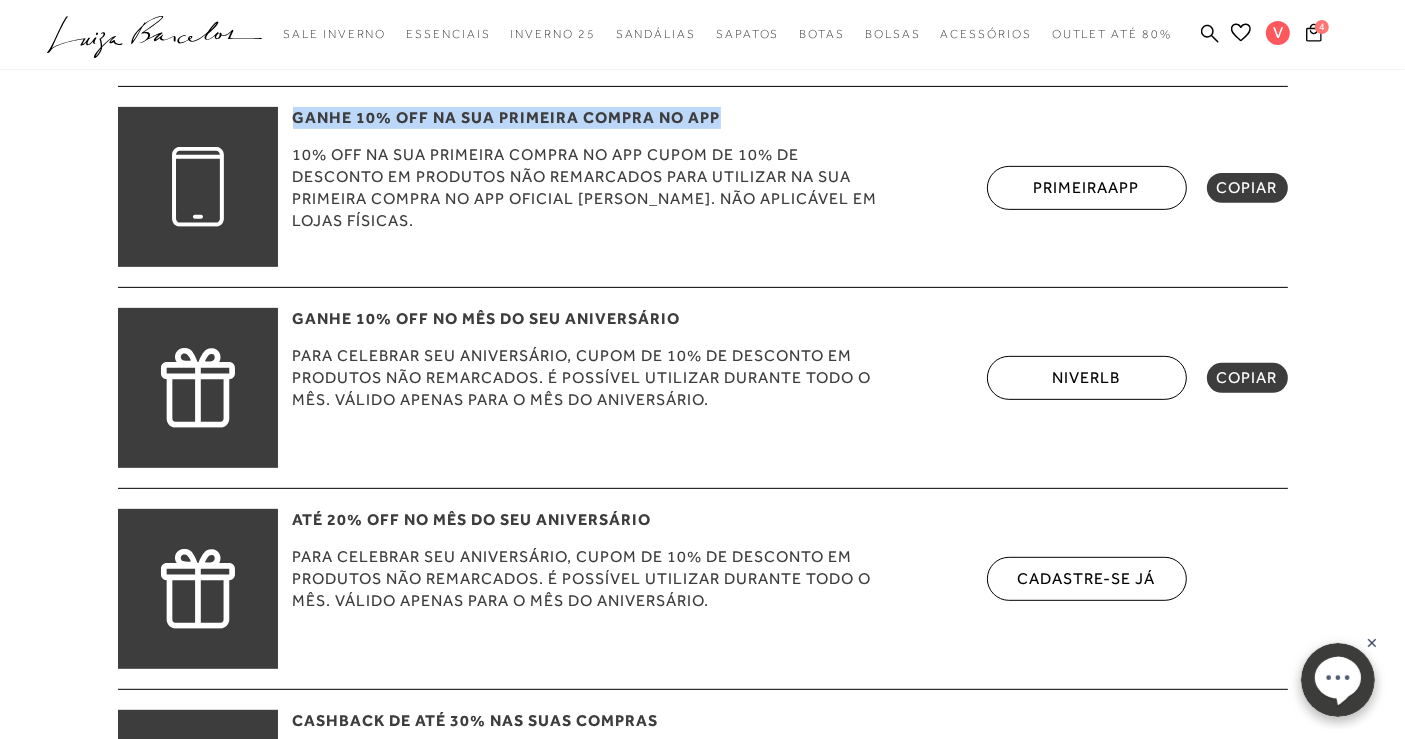 scroll, scrollTop: 777, scrollLeft: 0, axis: vertical 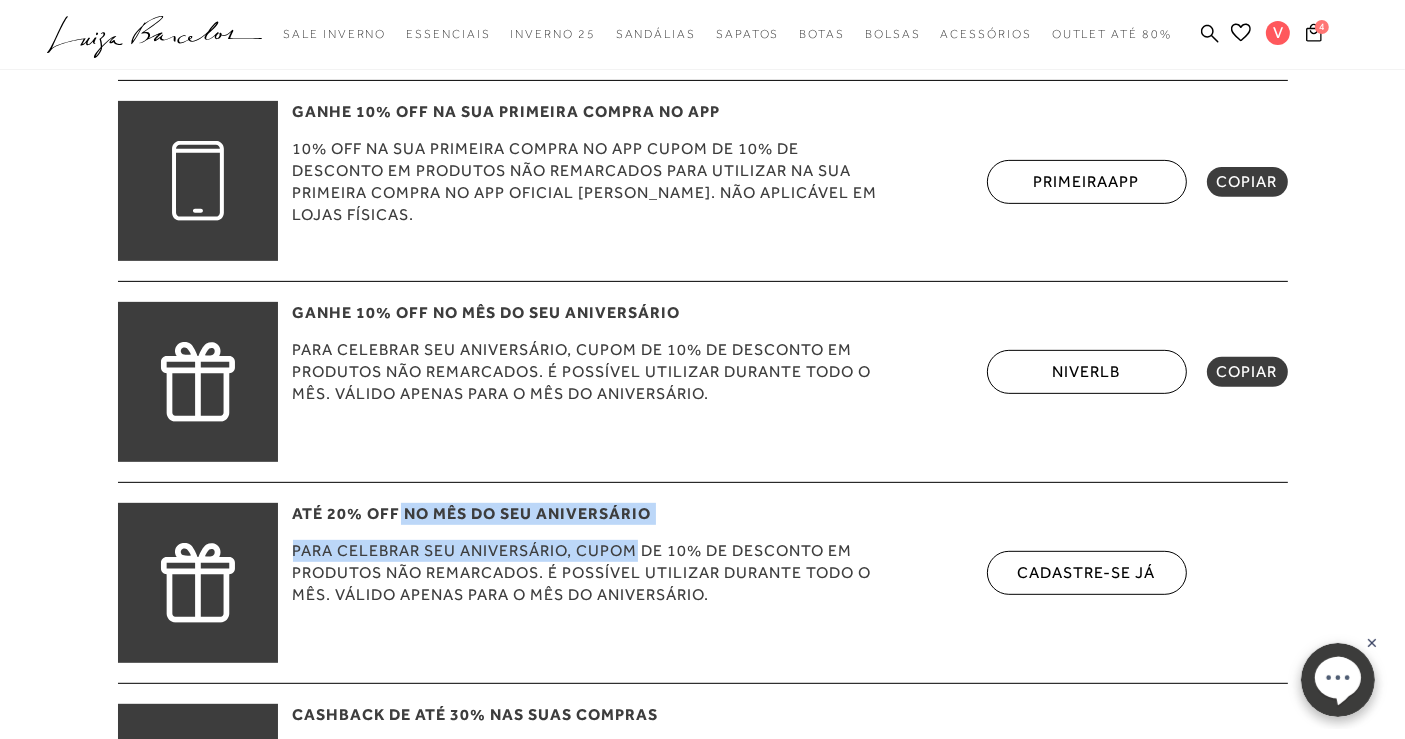 drag, startPoint x: 400, startPoint y: 521, endPoint x: 635, endPoint y: 545, distance: 236.22235 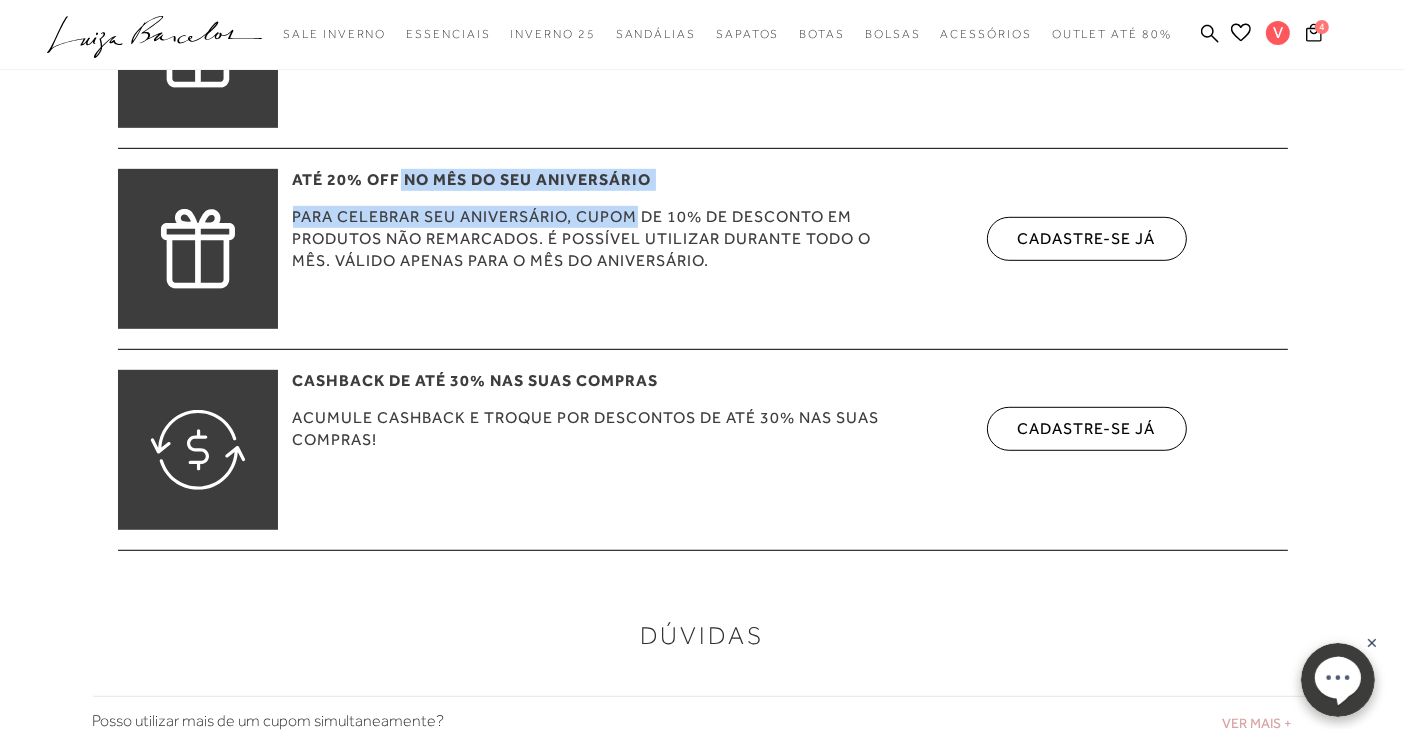 scroll, scrollTop: 1555, scrollLeft: 0, axis: vertical 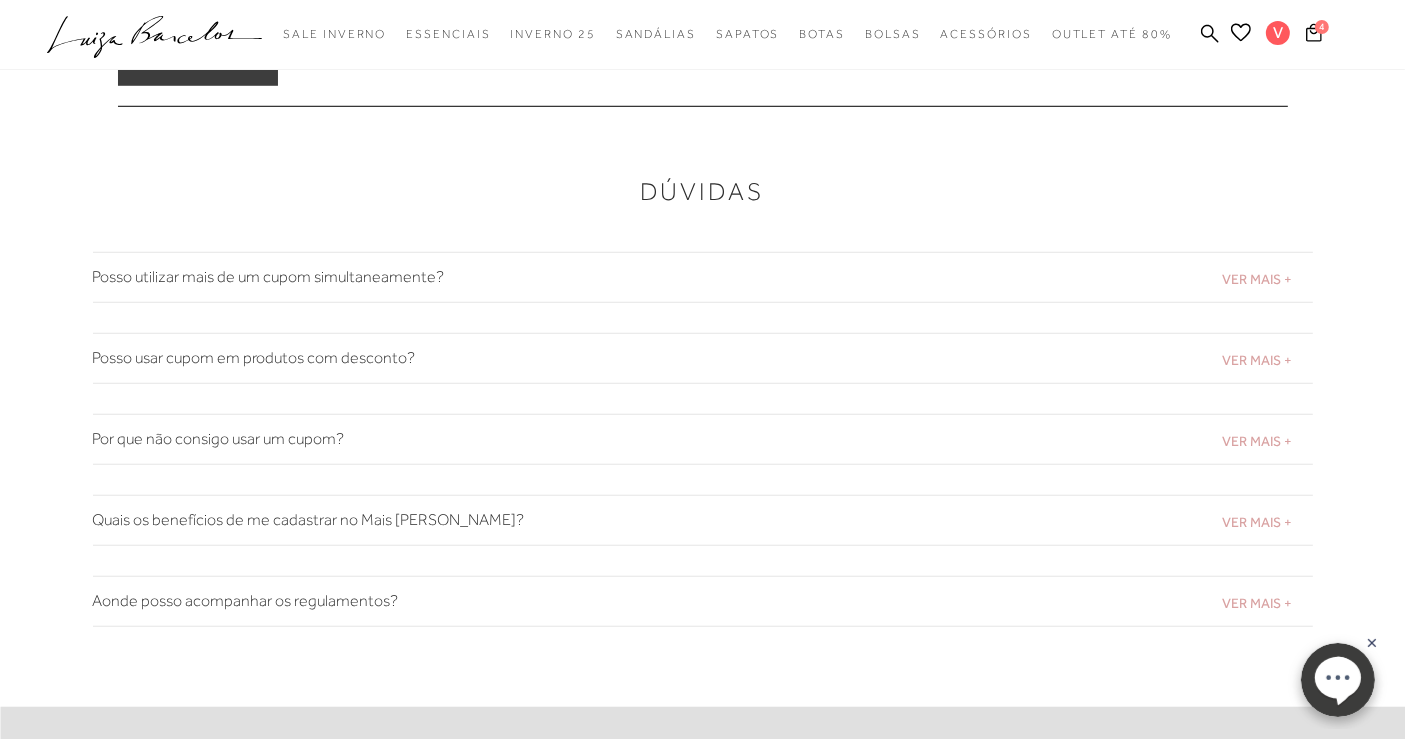 click on "VER MAIS +
Posso utilizar mais de um cupom simultaneamente?
Não. Os cupons não são cumulativos com outros cupons." at bounding box center [703, 277] 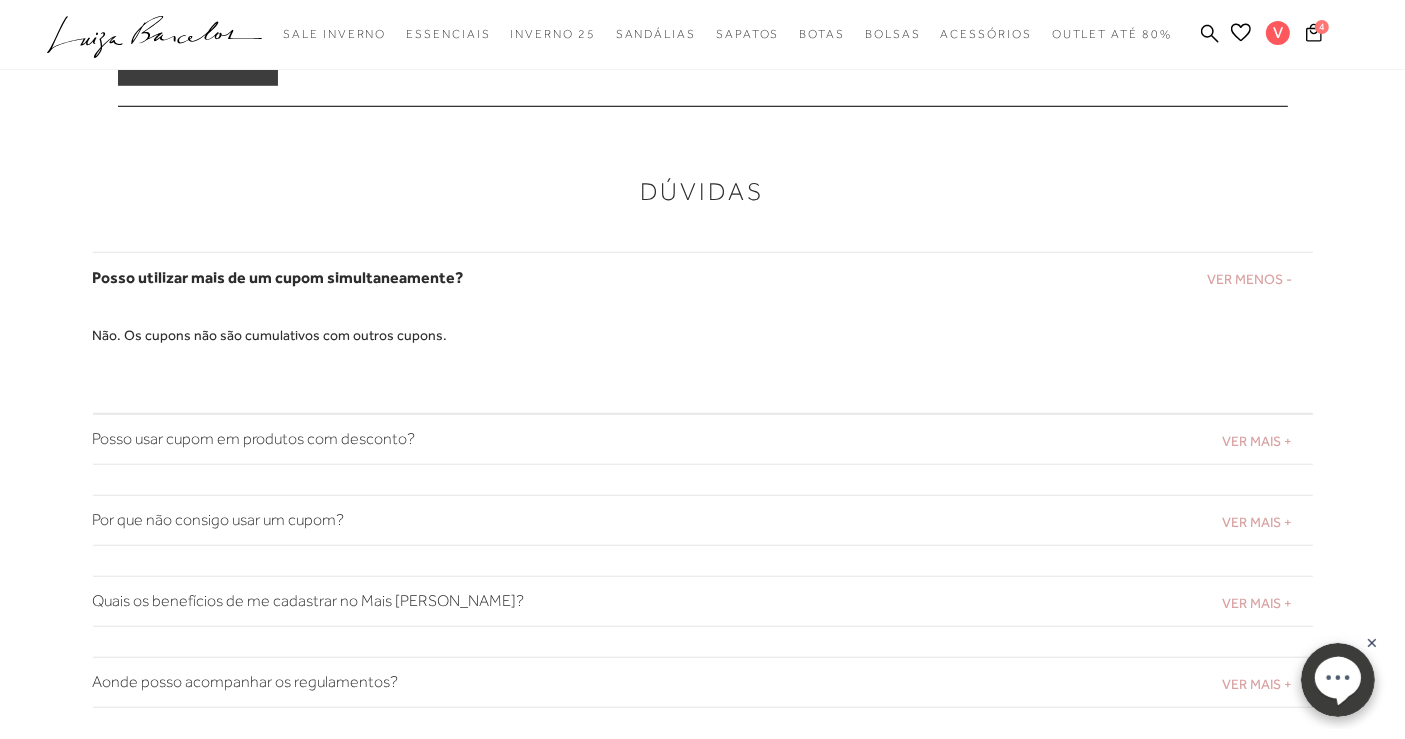 click on "VER MAIS +" at bounding box center (1258, 441) 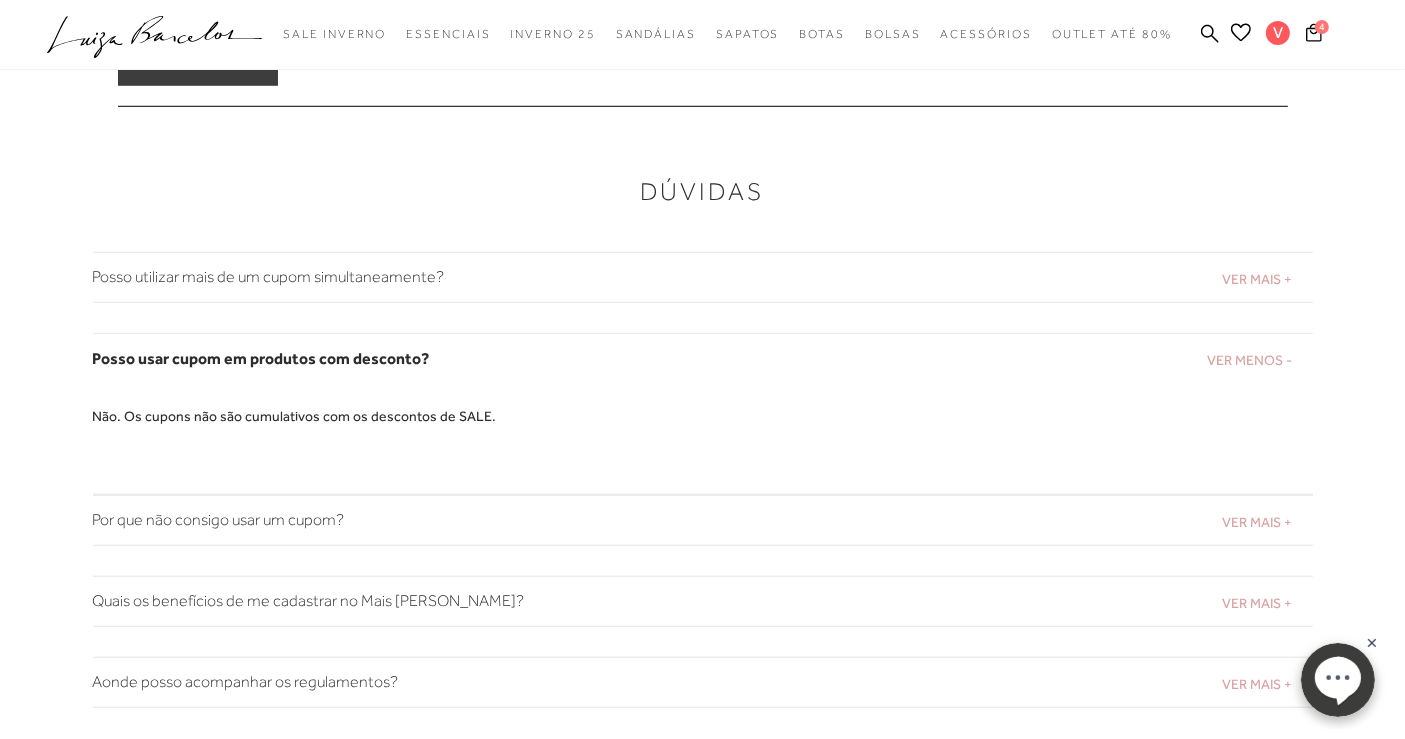 click on "VER MAIS +" at bounding box center [1258, 522] 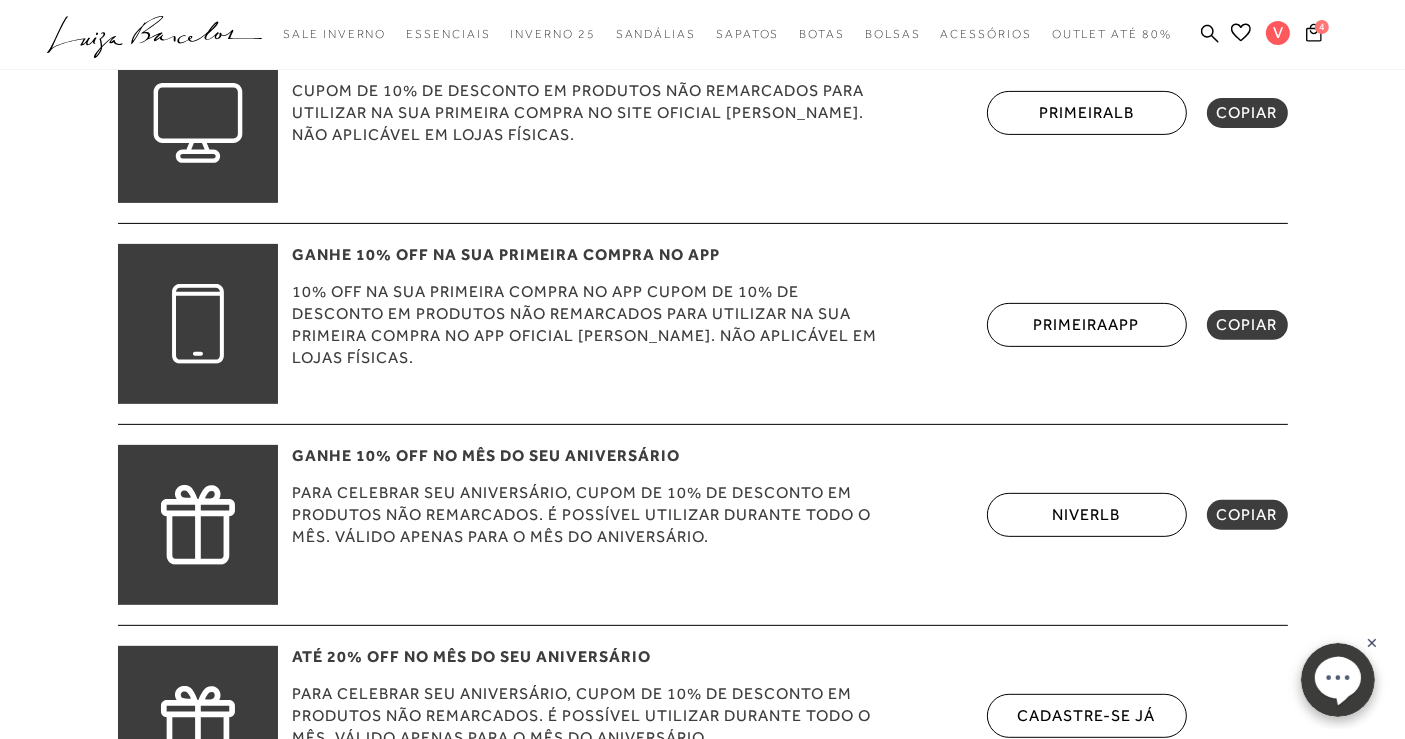 scroll, scrollTop: 111, scrollLeft: 0, axis: vertical 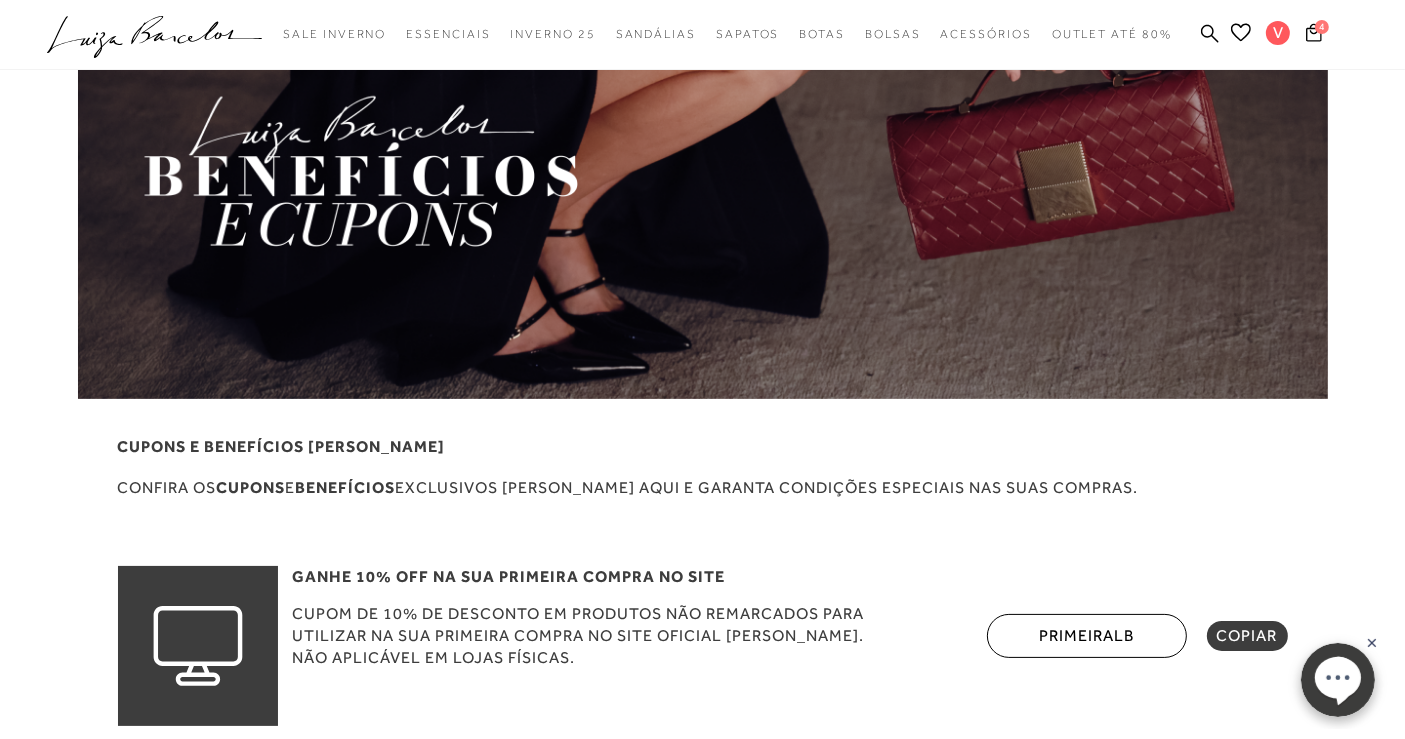 click on ".a{fill-rule:evenodd;}" 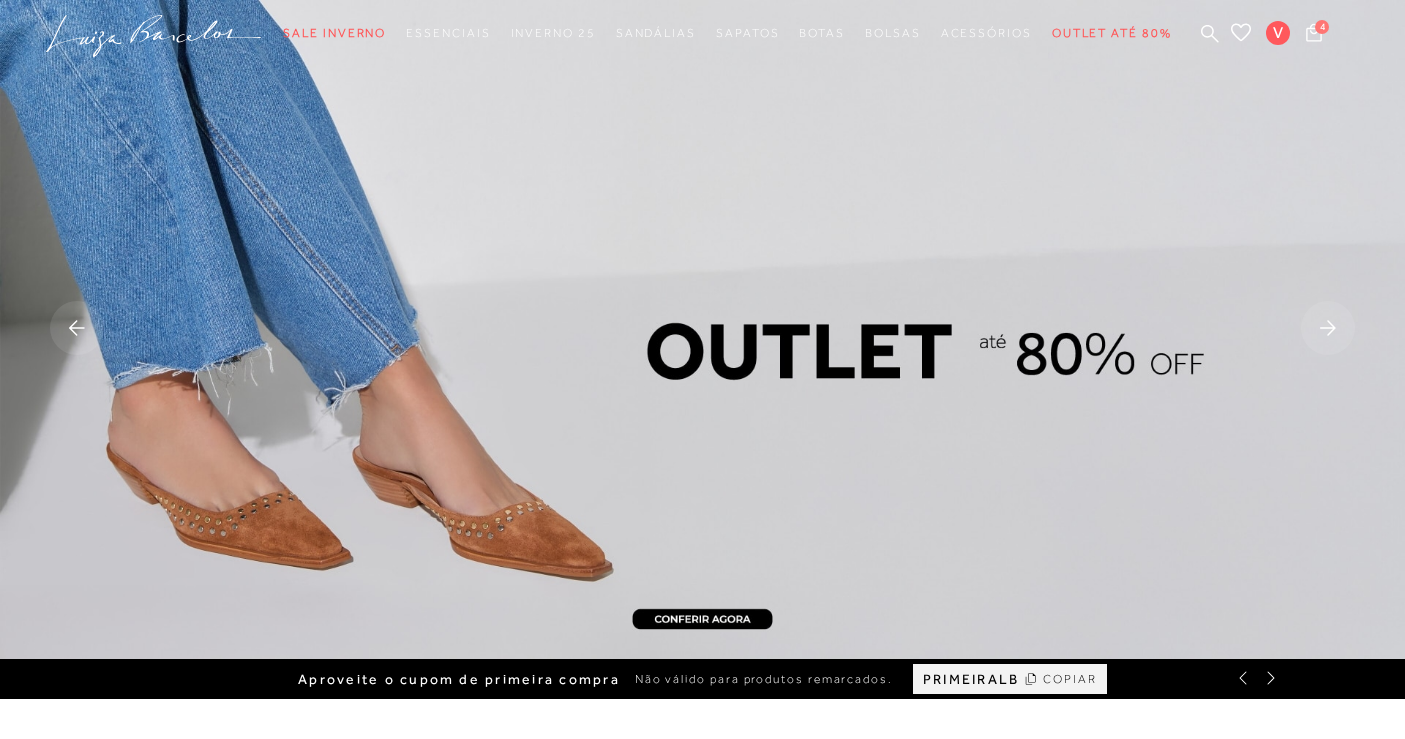 scroll, scrollTop: 0, scrollLeft: 0, axis: both 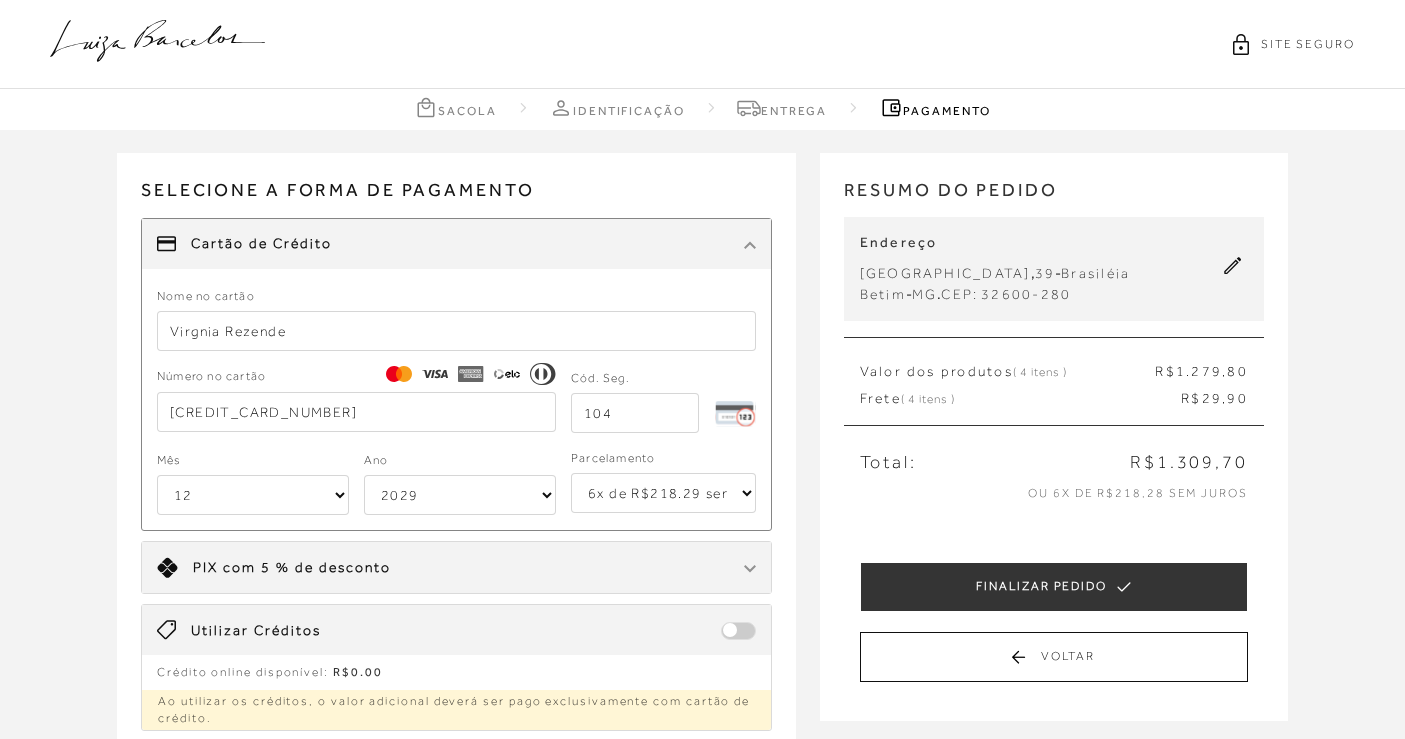 select on "12" 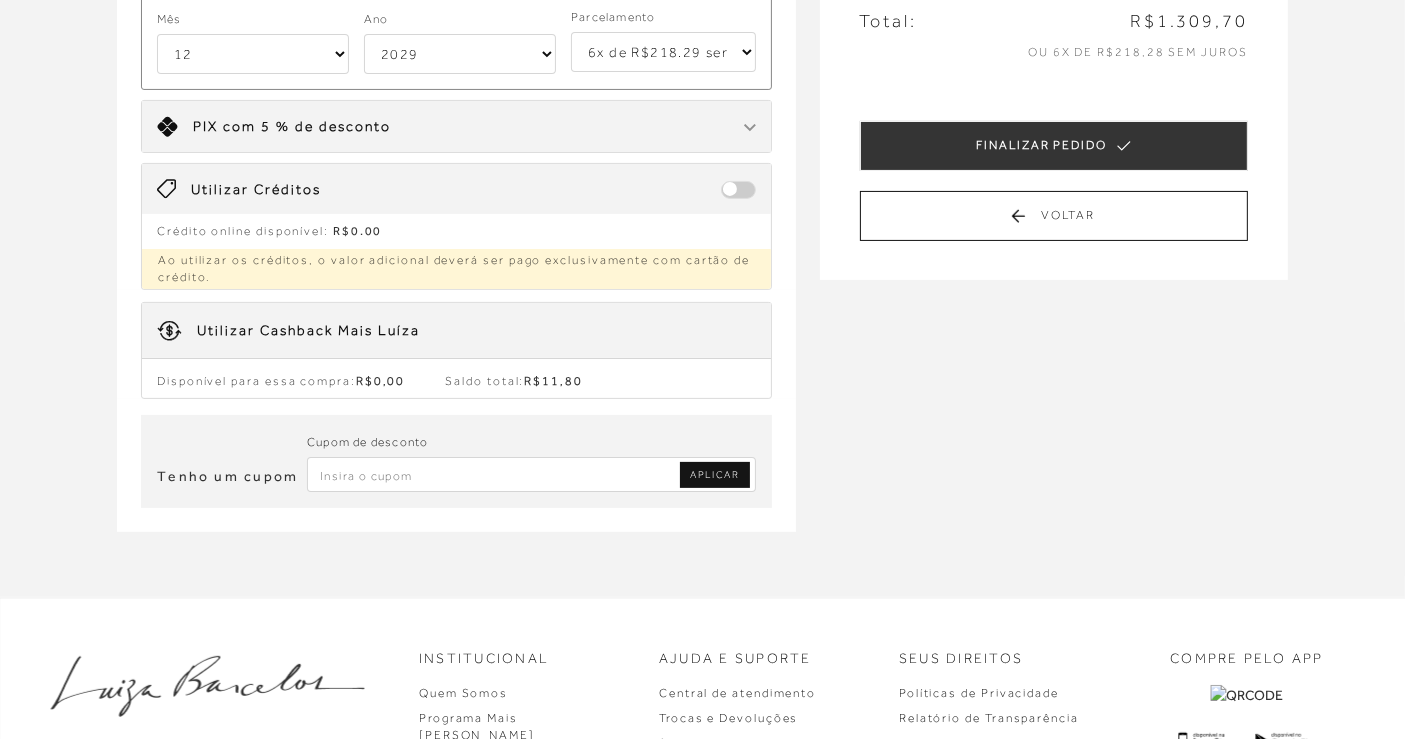 scroll, scrollTop: 0, scrollLeft: 0, axis: both 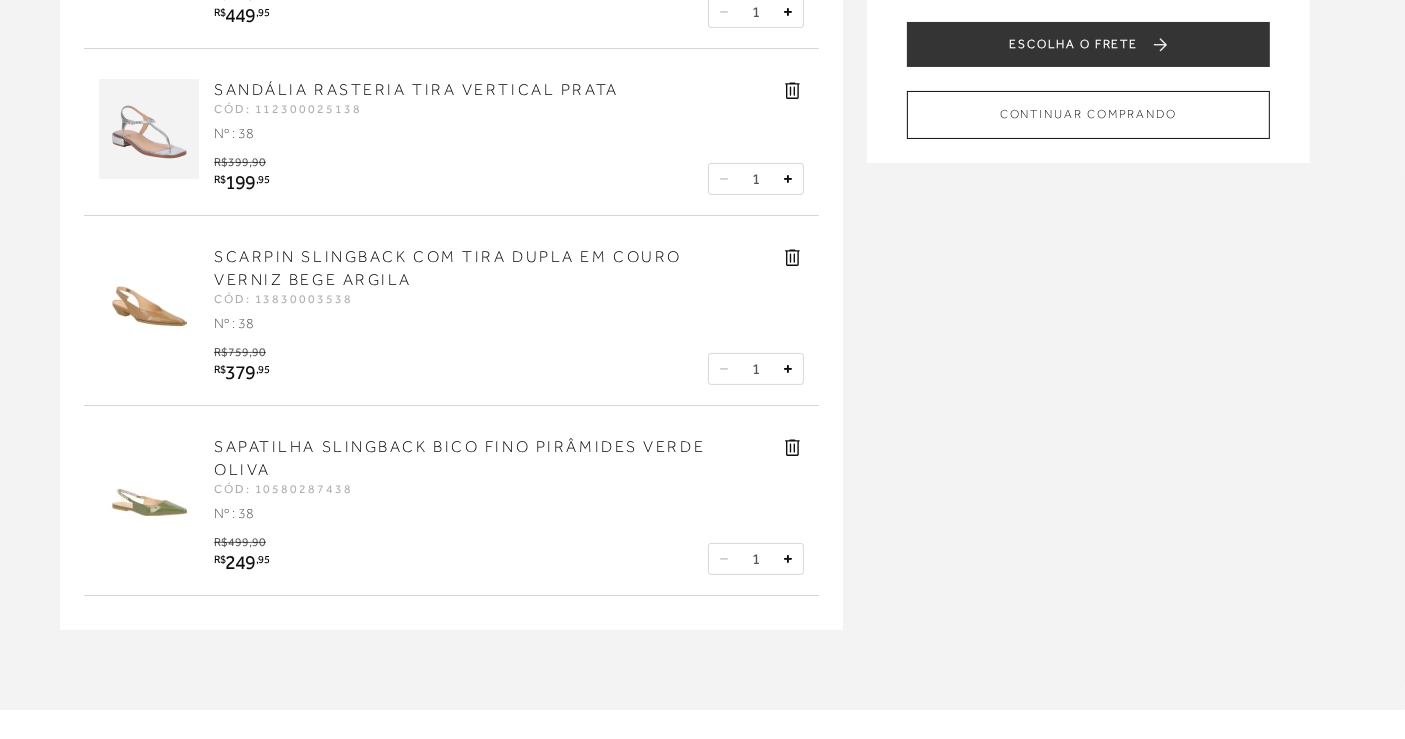 click 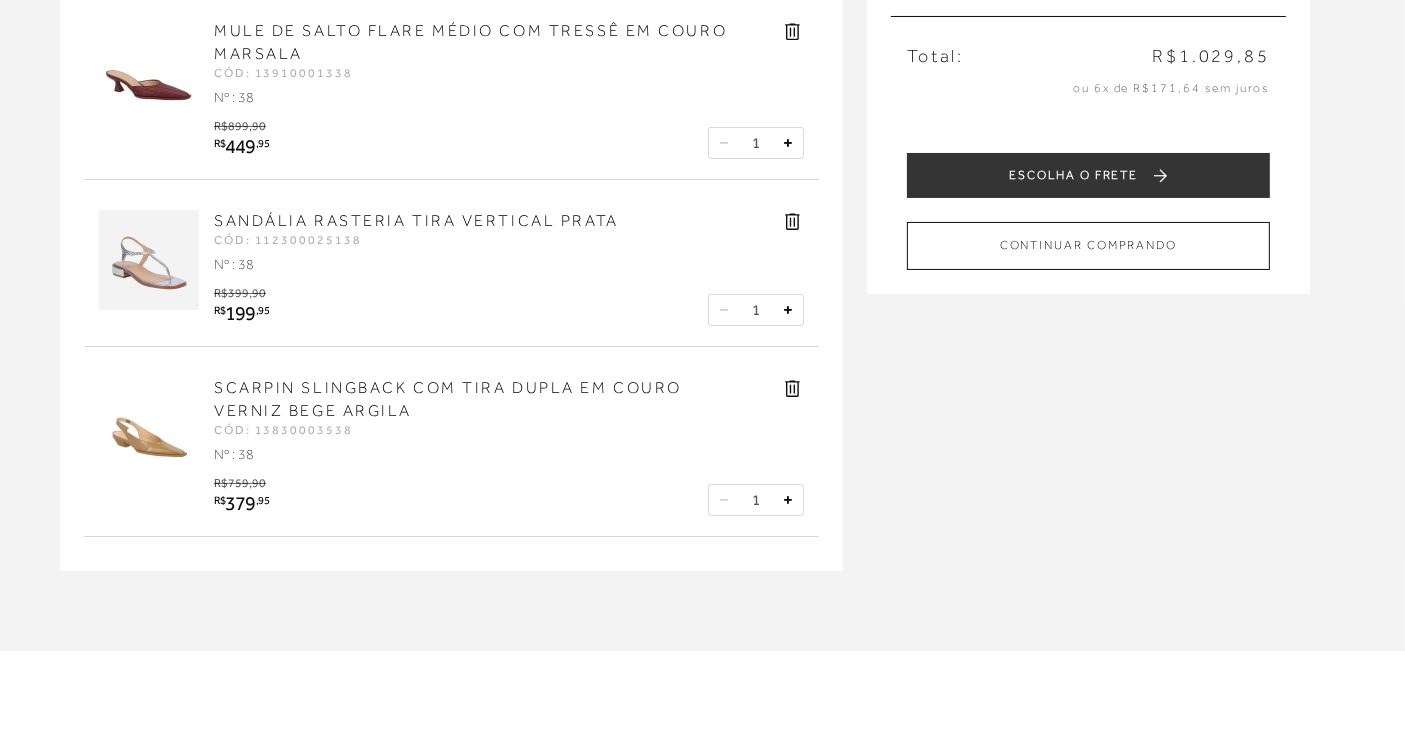 scroll, scrollTop: 111, scrollLeft: 0, axis: vertical 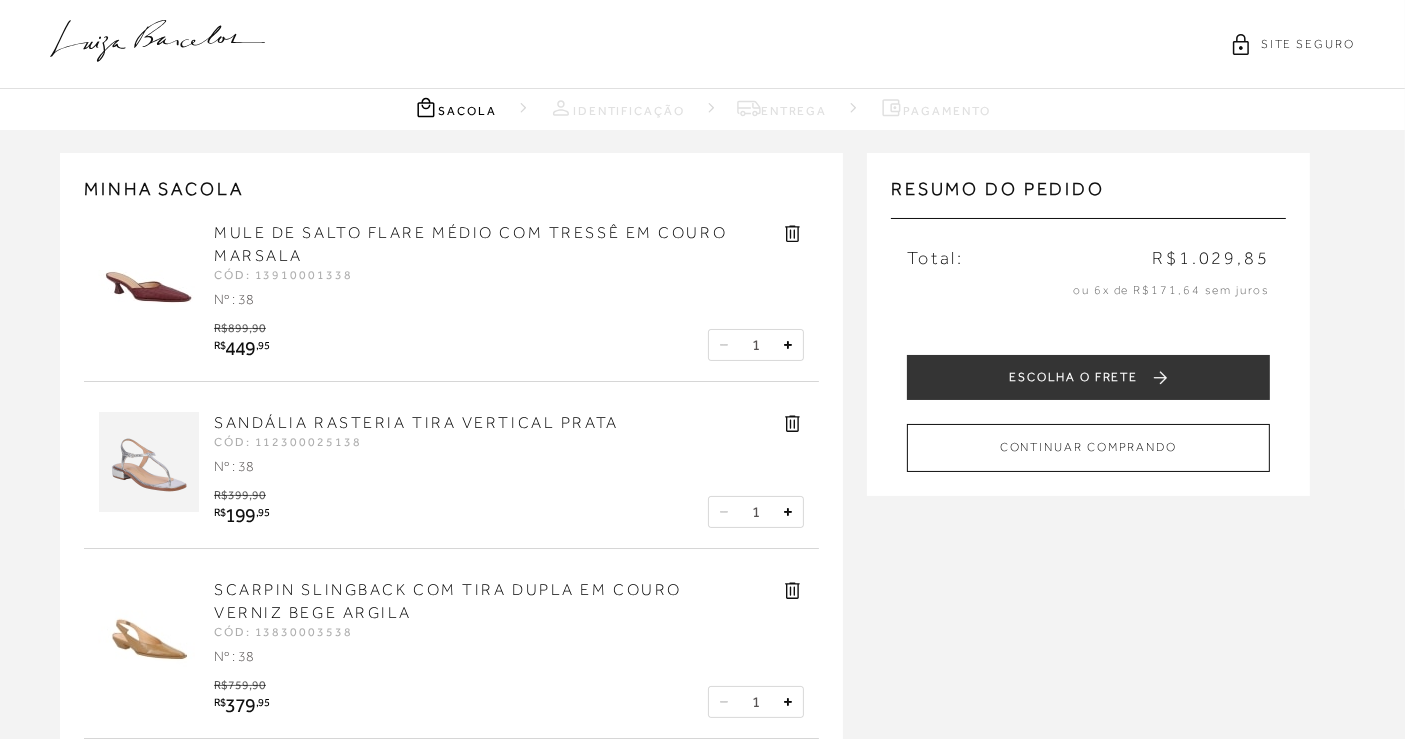 click 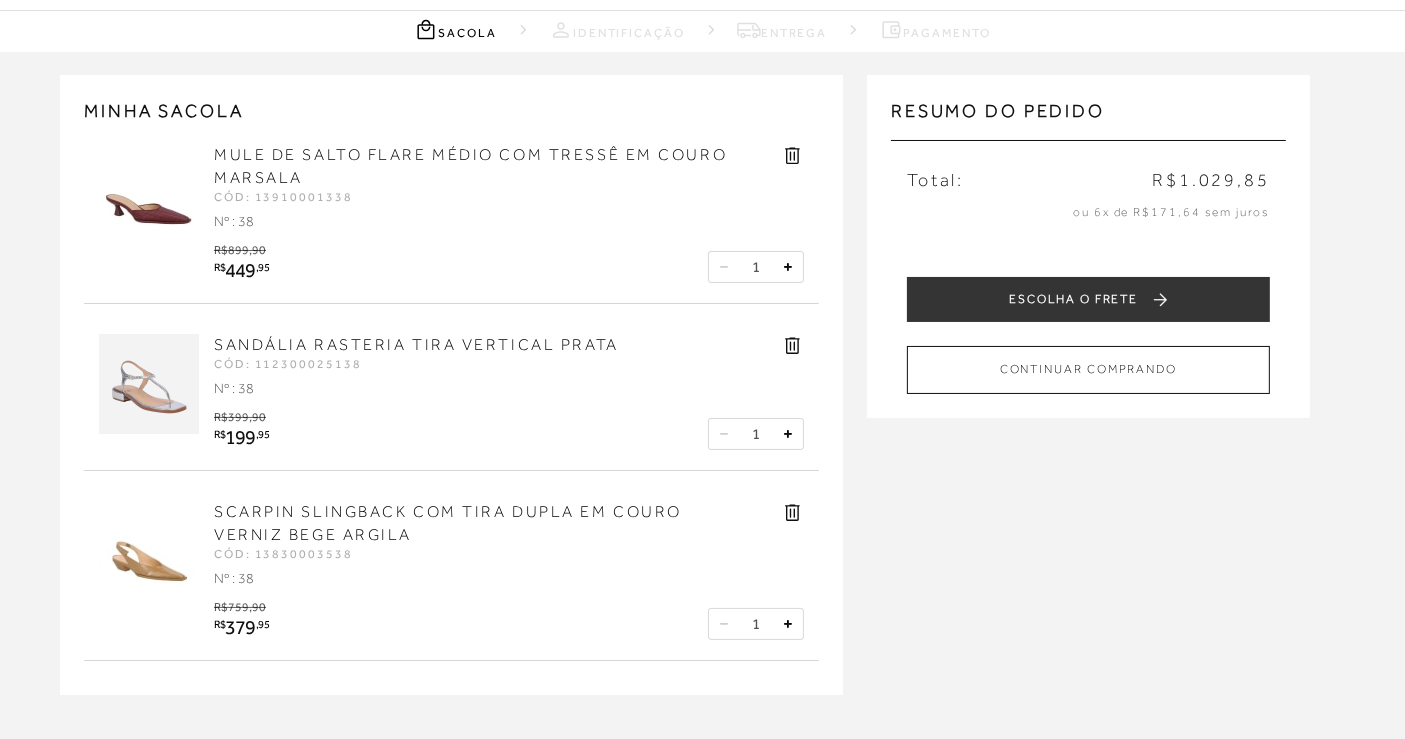 scroll, scrollTop: 0, scrollLeft: 0, axis: both 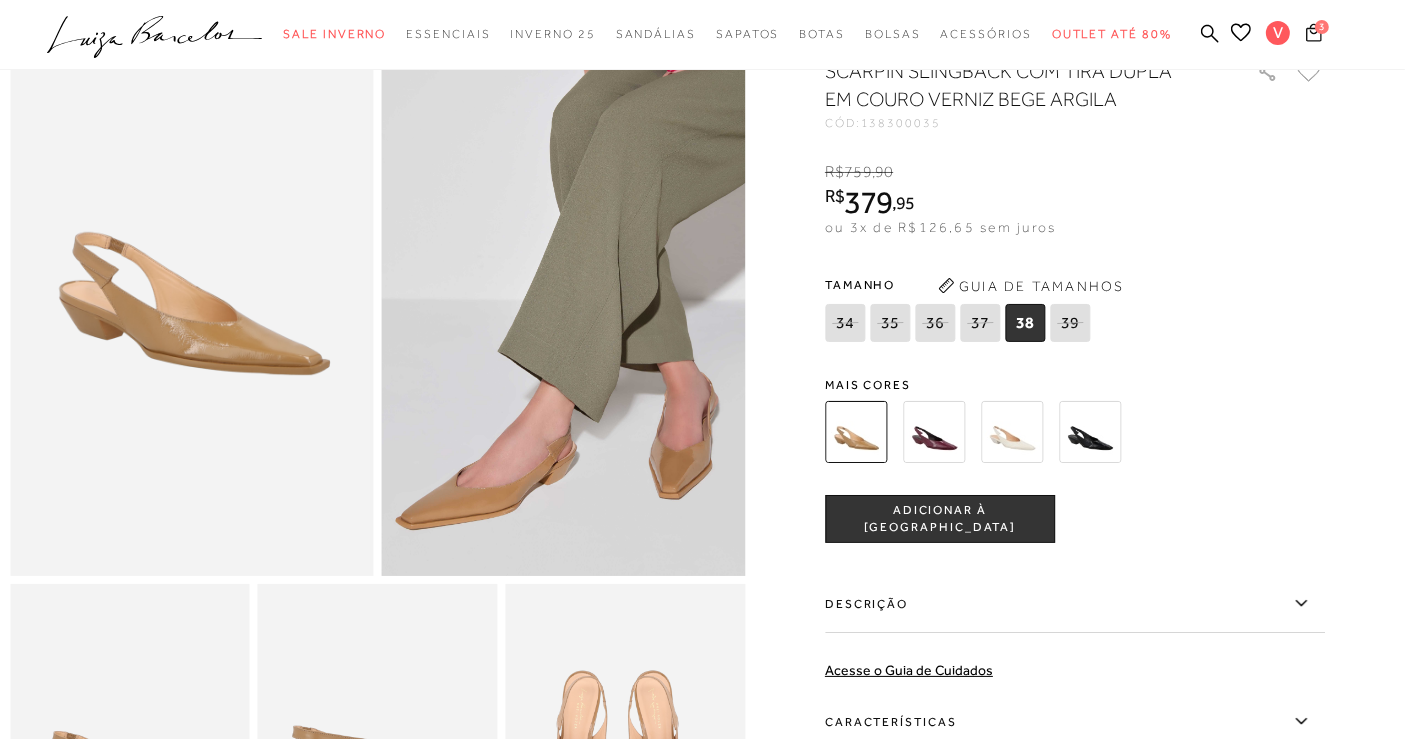 click 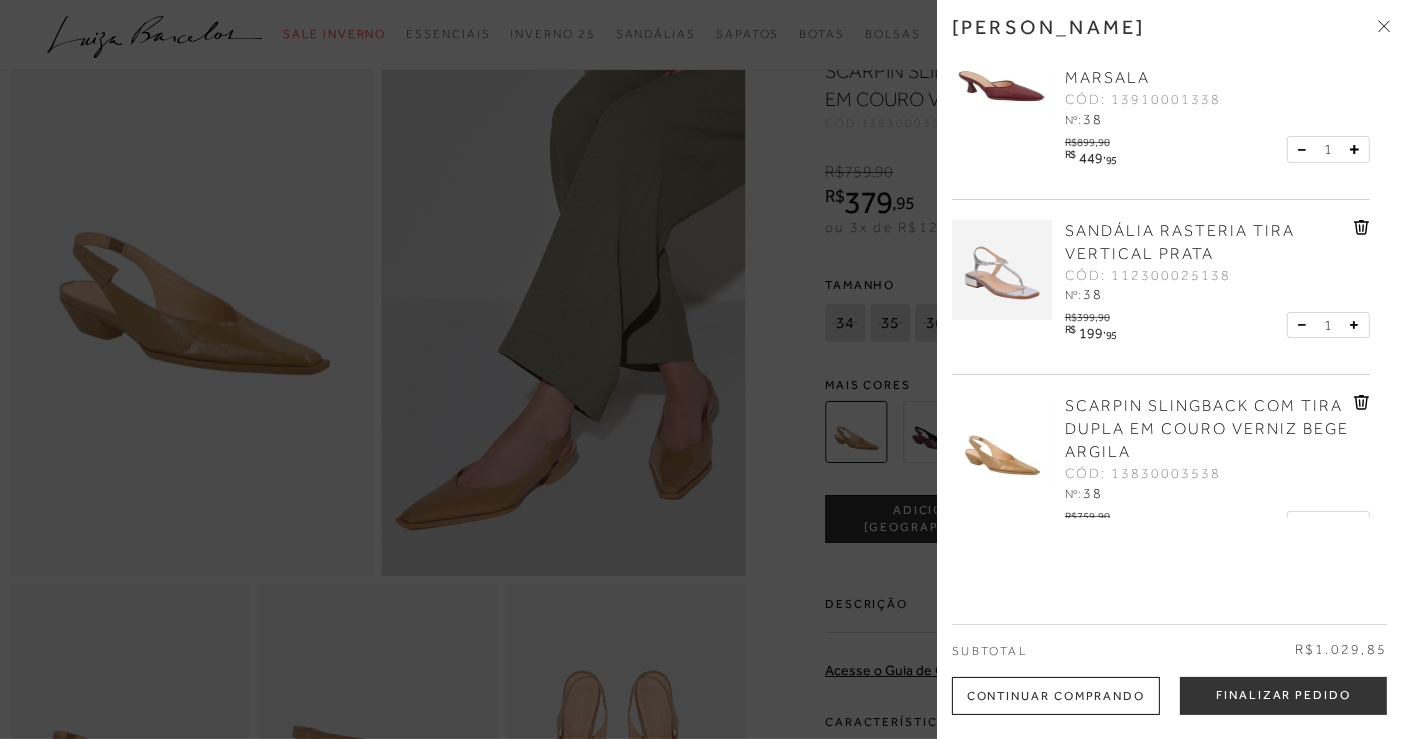 scroll, scrollTop: 128, scrollLeft: 0, axis: vertical 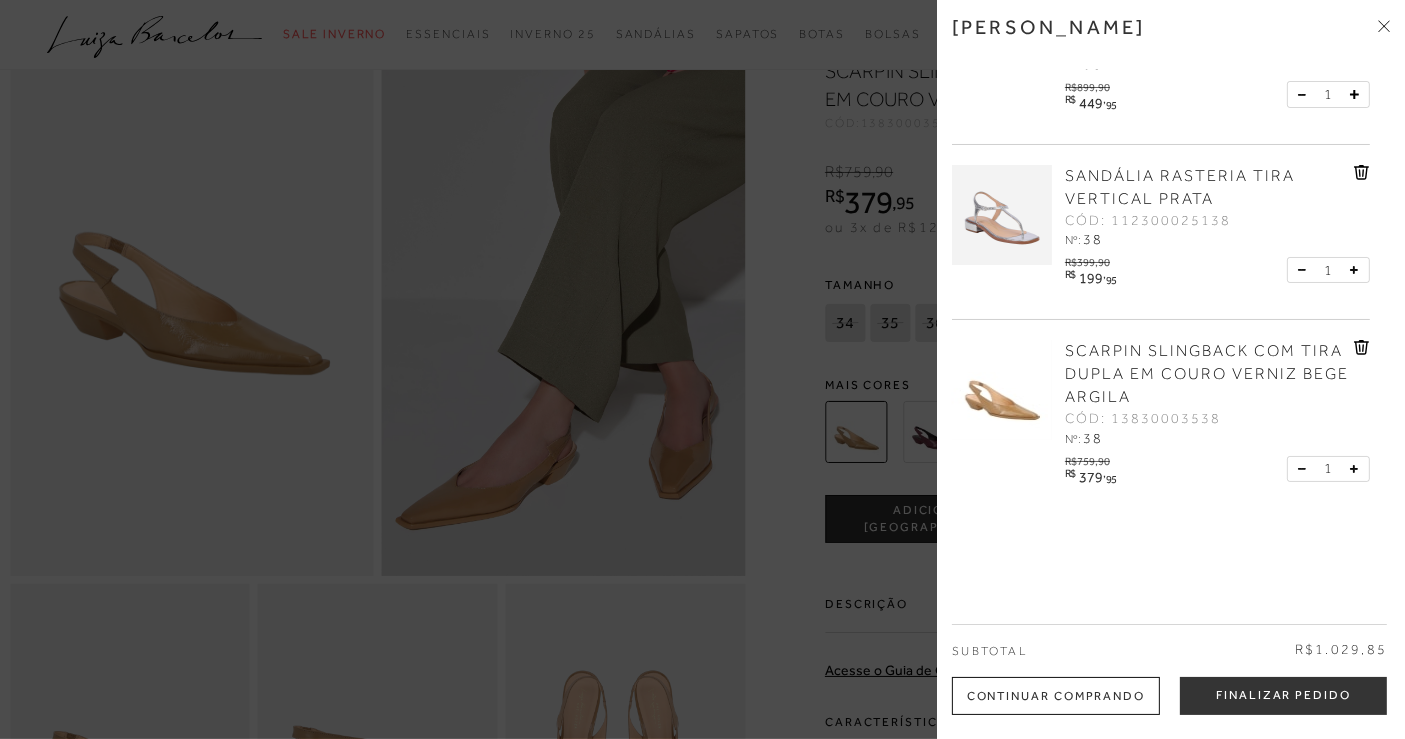click 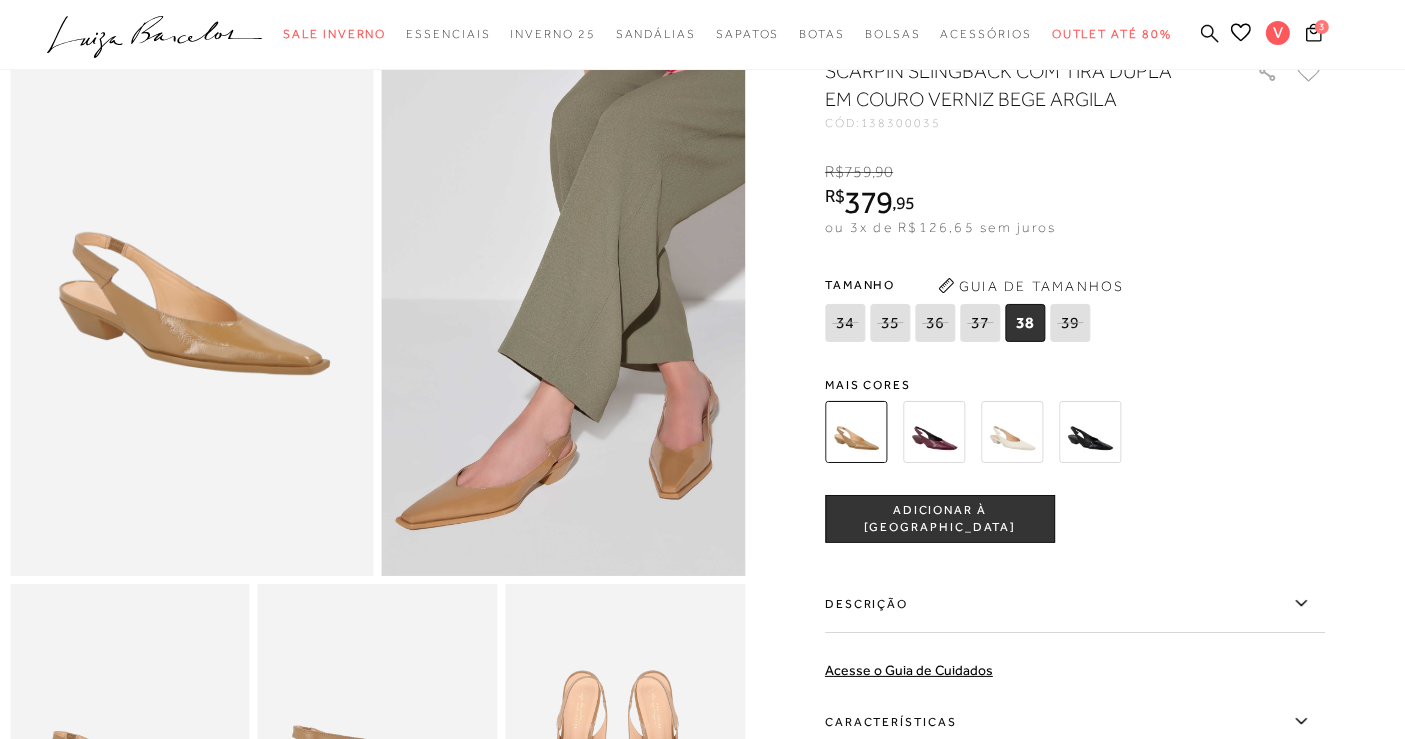 click 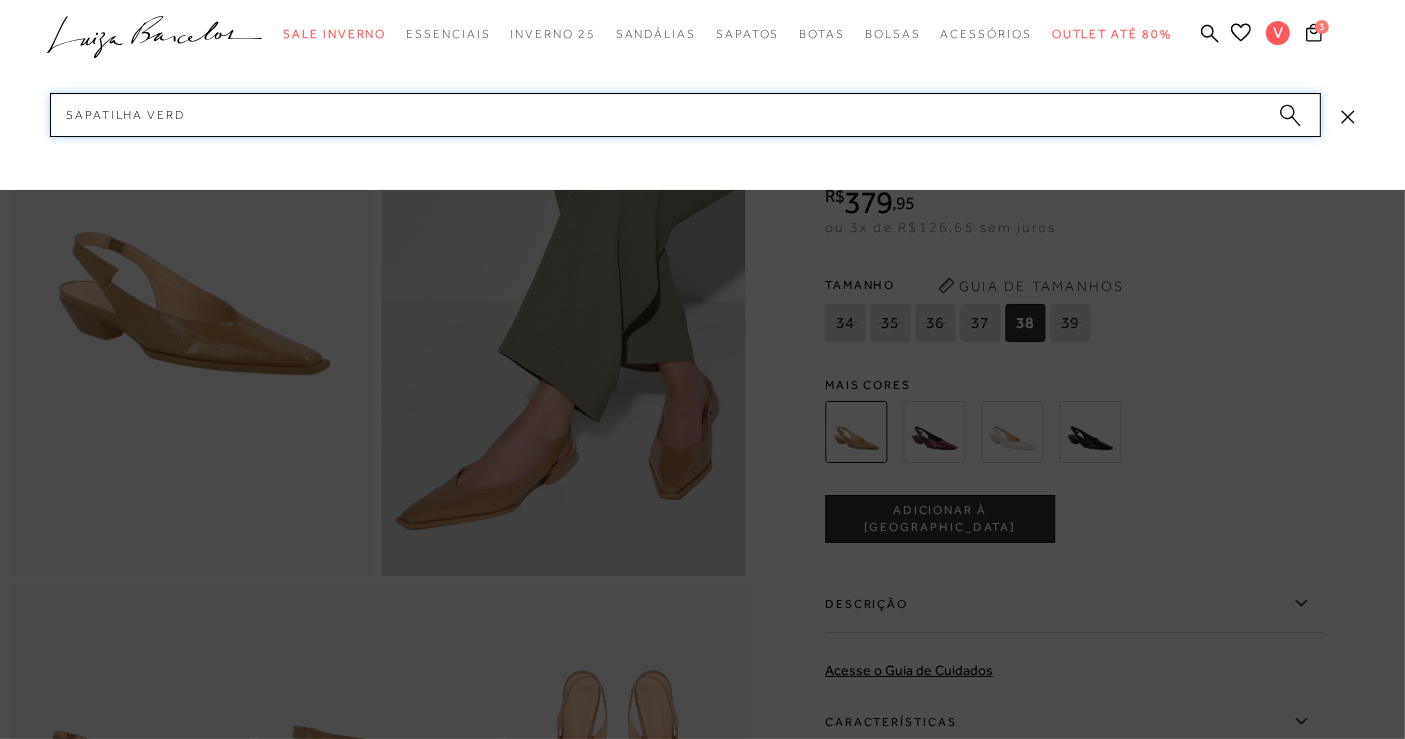 type on "sapatilha verde" 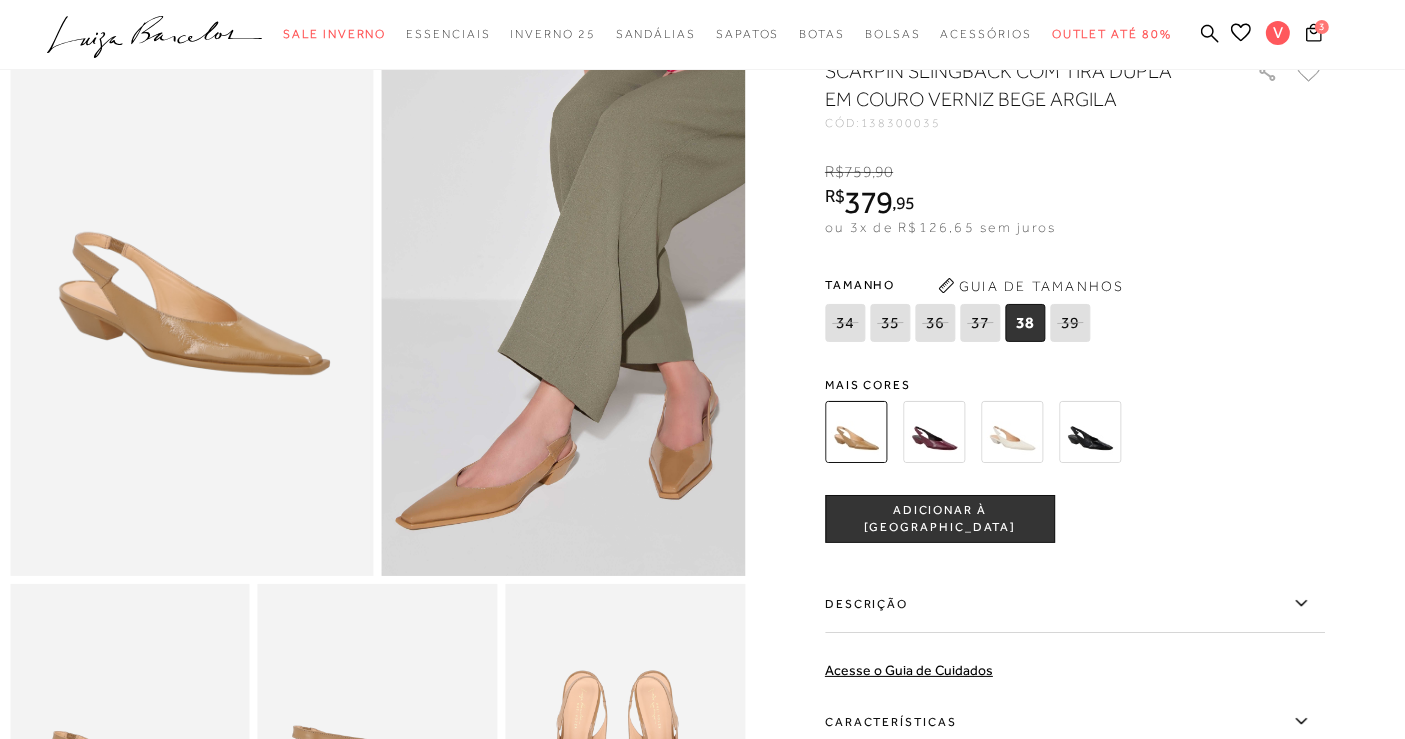 click on ".a{fill-rule:evenodd;}
Sale Inverno
Modelo
Sapatos
Sandálias
Mules
Bolsas
Acessórios Mule" at bounding box center (687, 34) 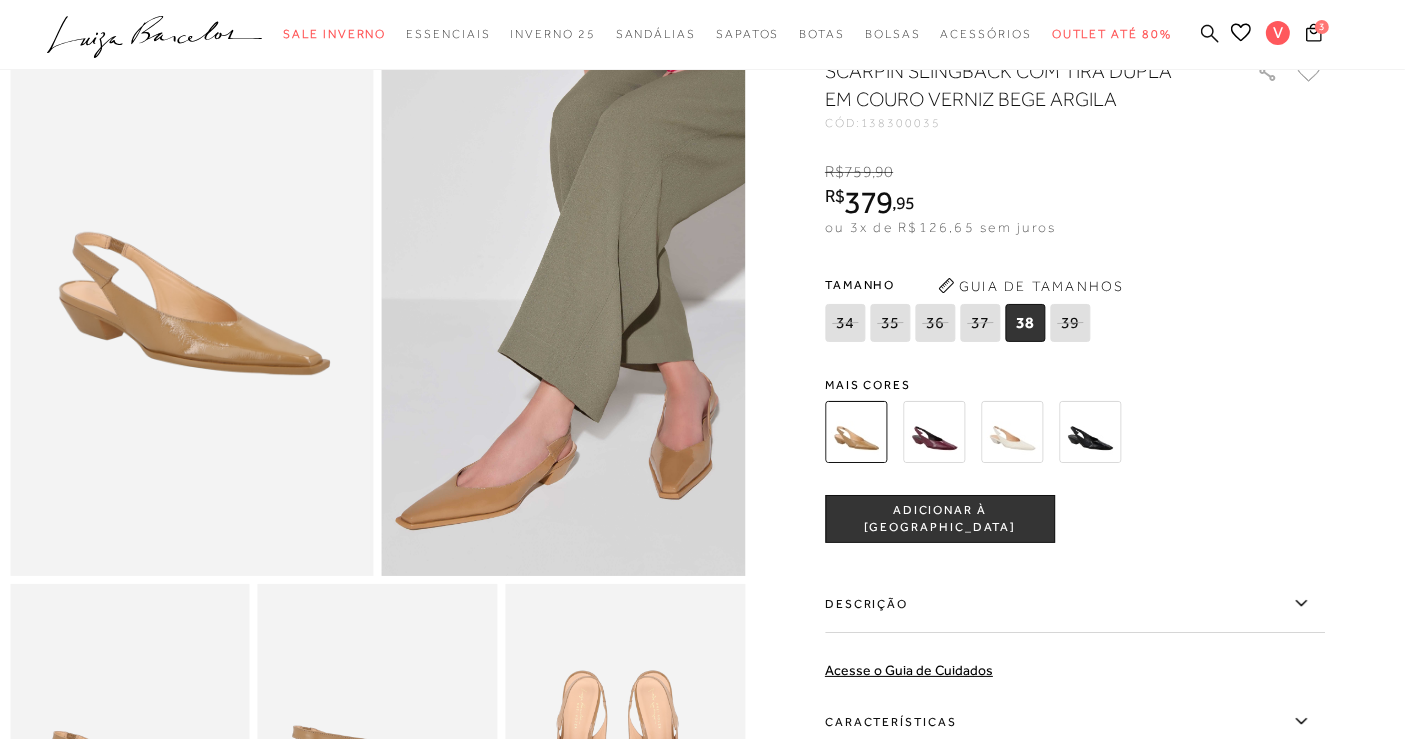 click 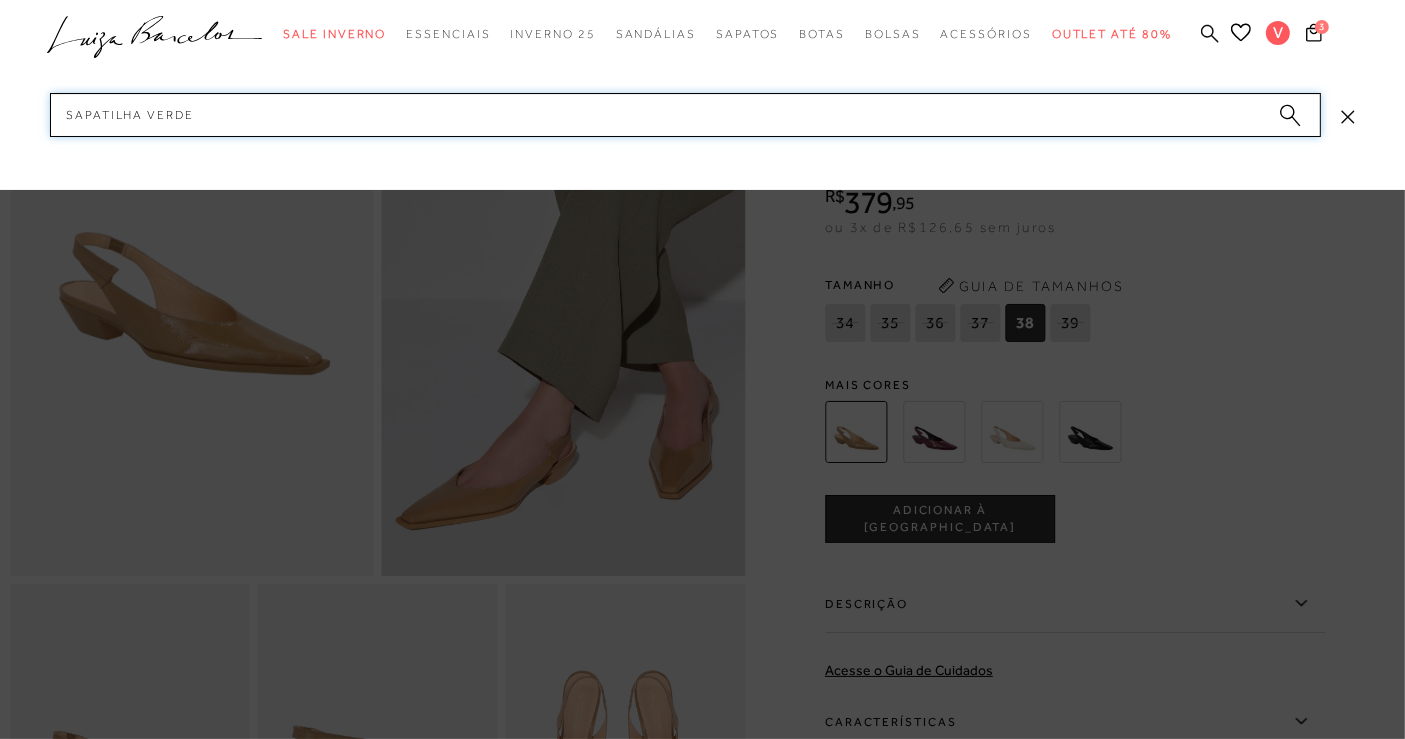 scroll, scrollTop: 0, scrollLeft: 0, axis: both 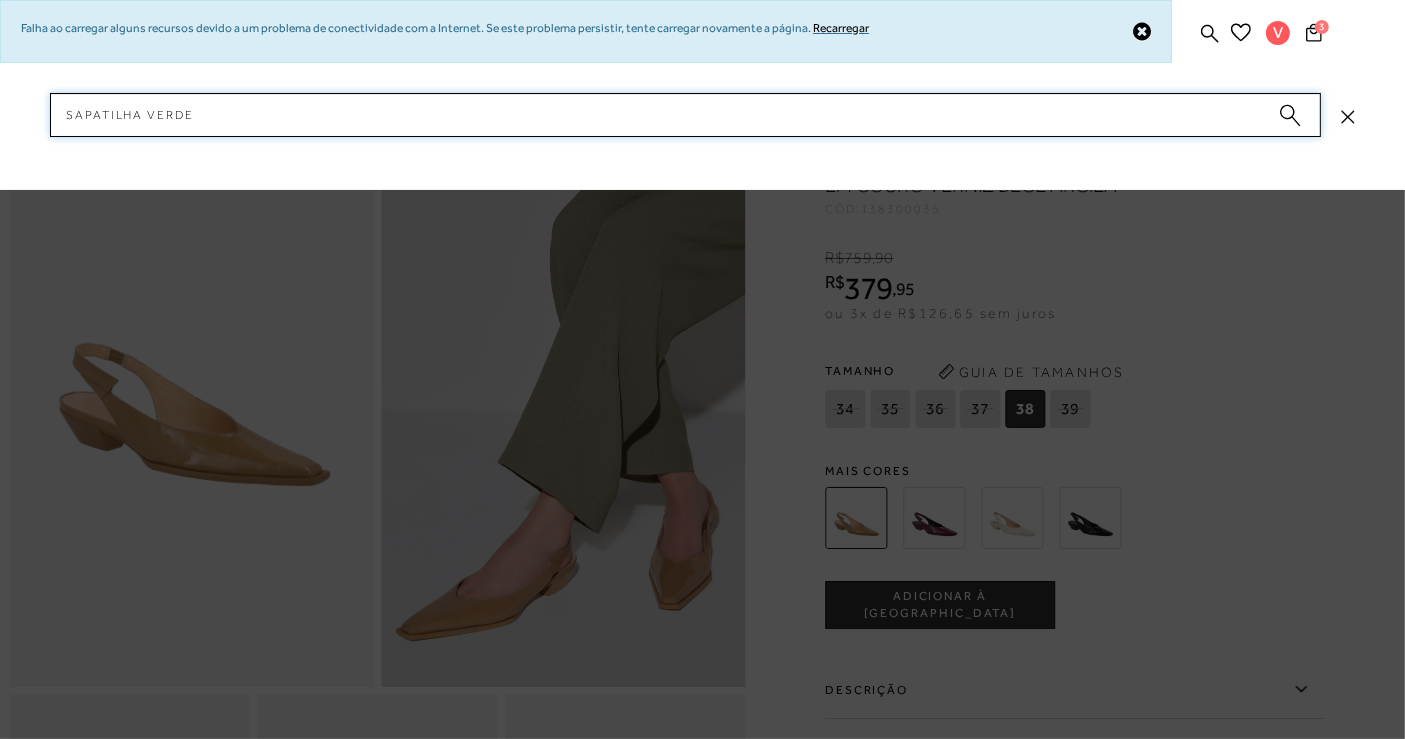 type on "sapatilha verde" 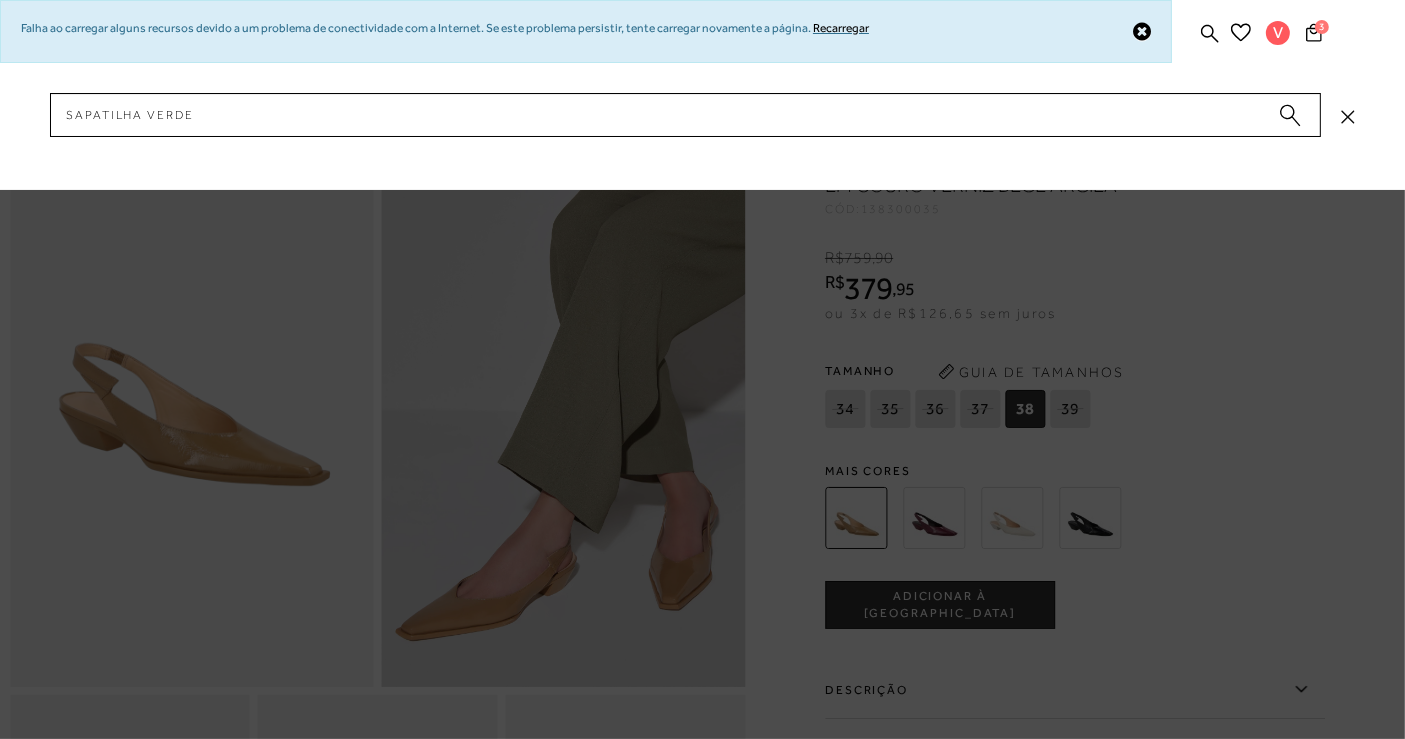 click 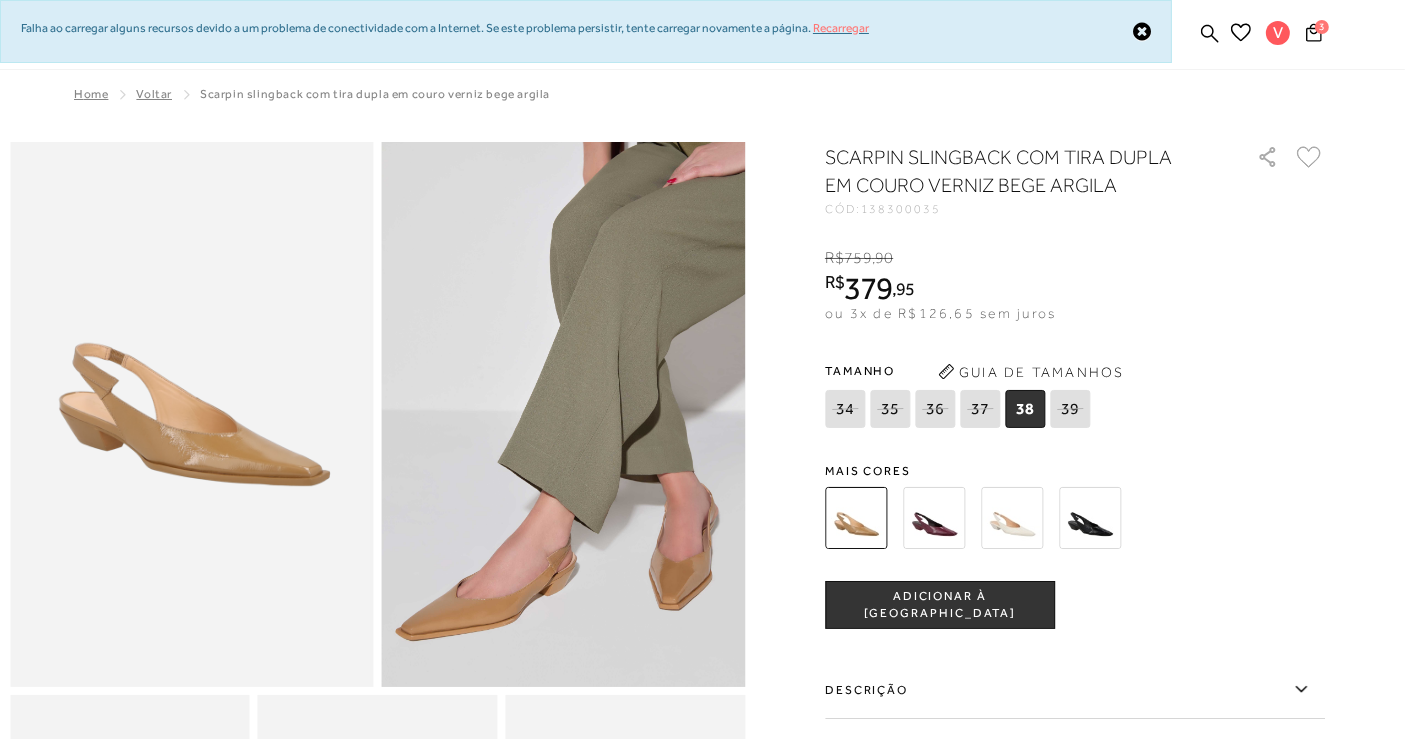 click on "Recarregar" at bounding box center (841, 28) 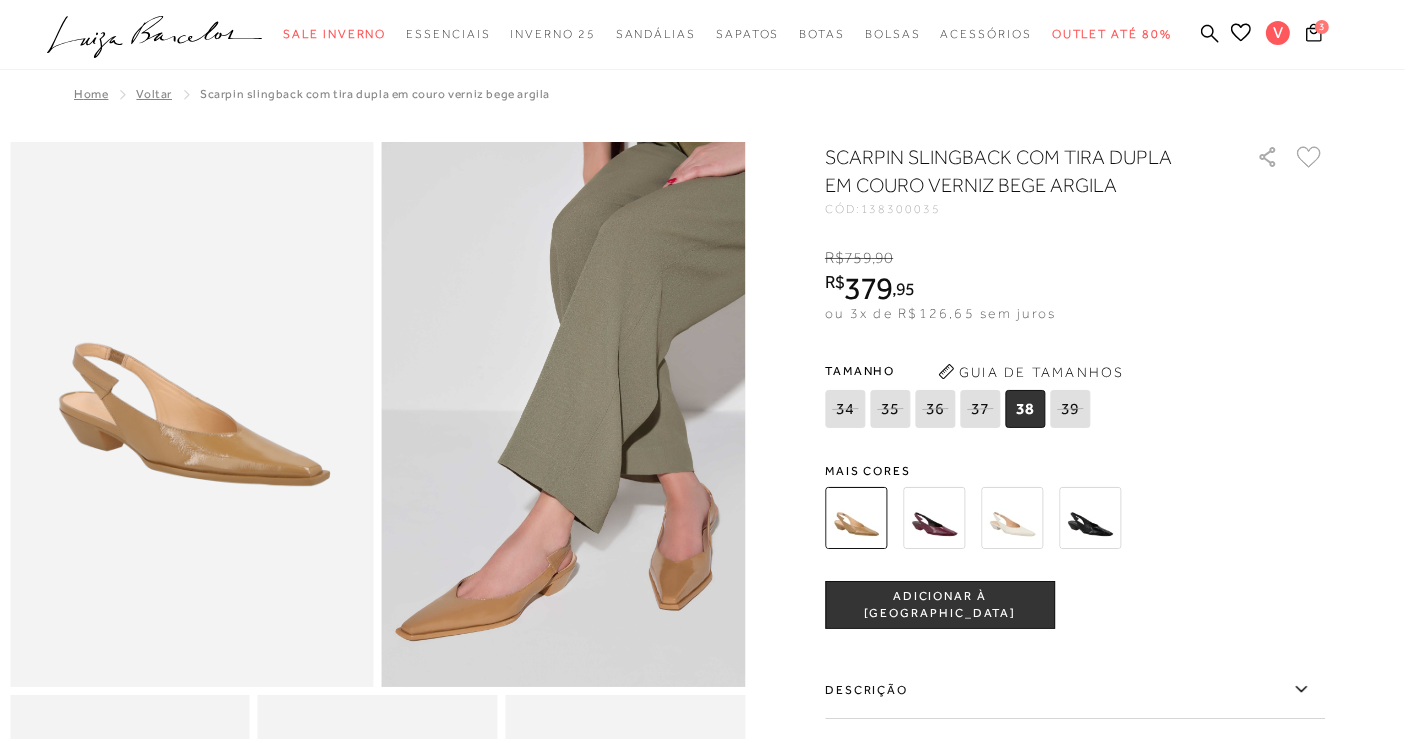 click on ".a{fill-rule:evenodd;}" 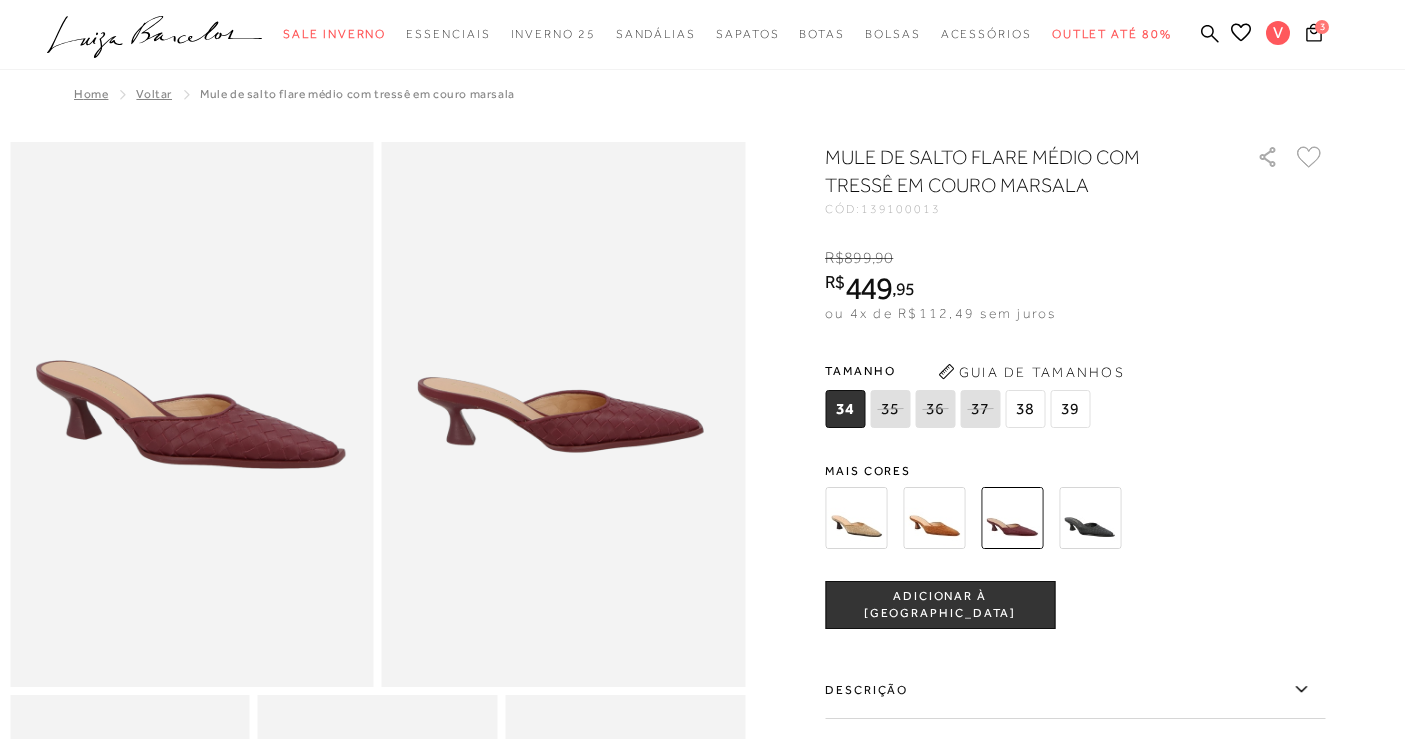 scroll, scrollTop: 0, scrollLeft: 0, axis: both 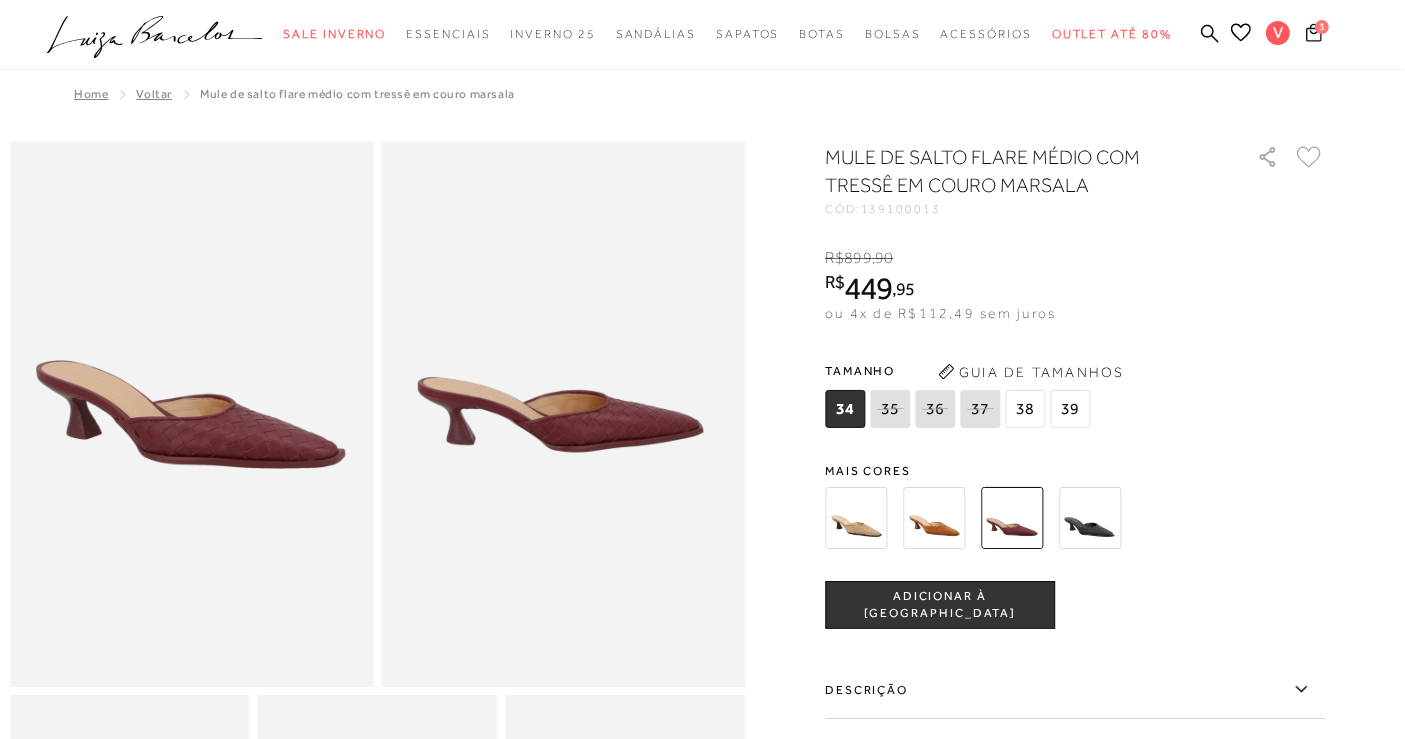 click on "3" at bounding box center (1322, 27) 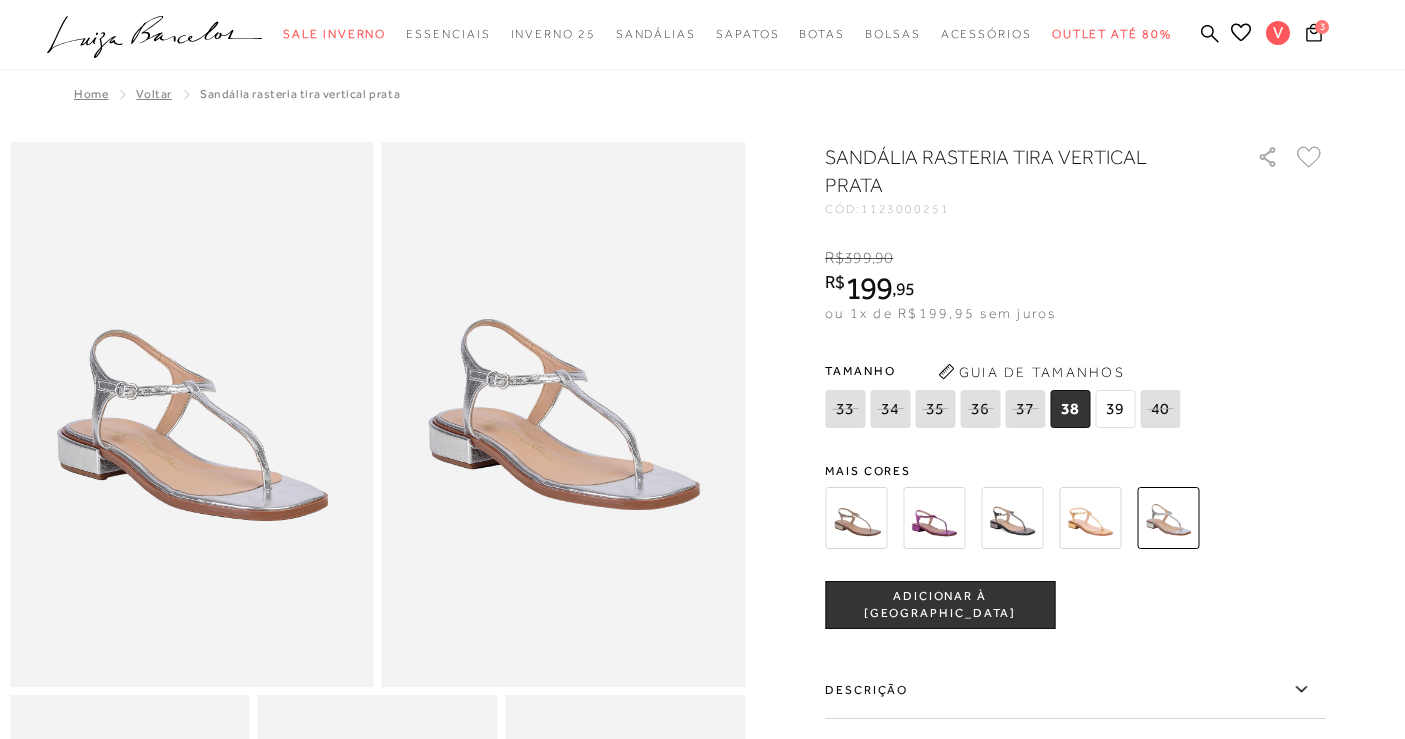click on "Características" at bounding box center (1075, 808) 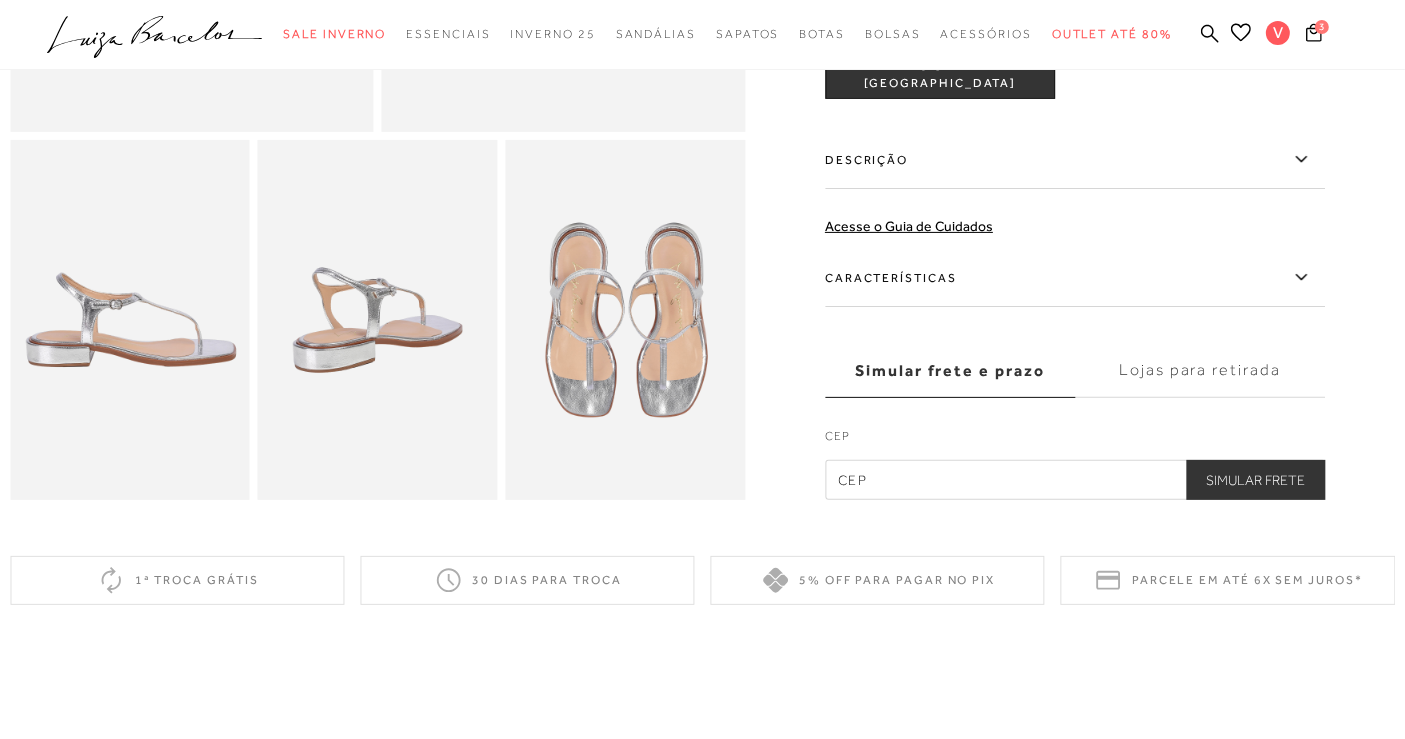 scroll, scrollTop: 555, scrollLeft: 0, axis: vertical 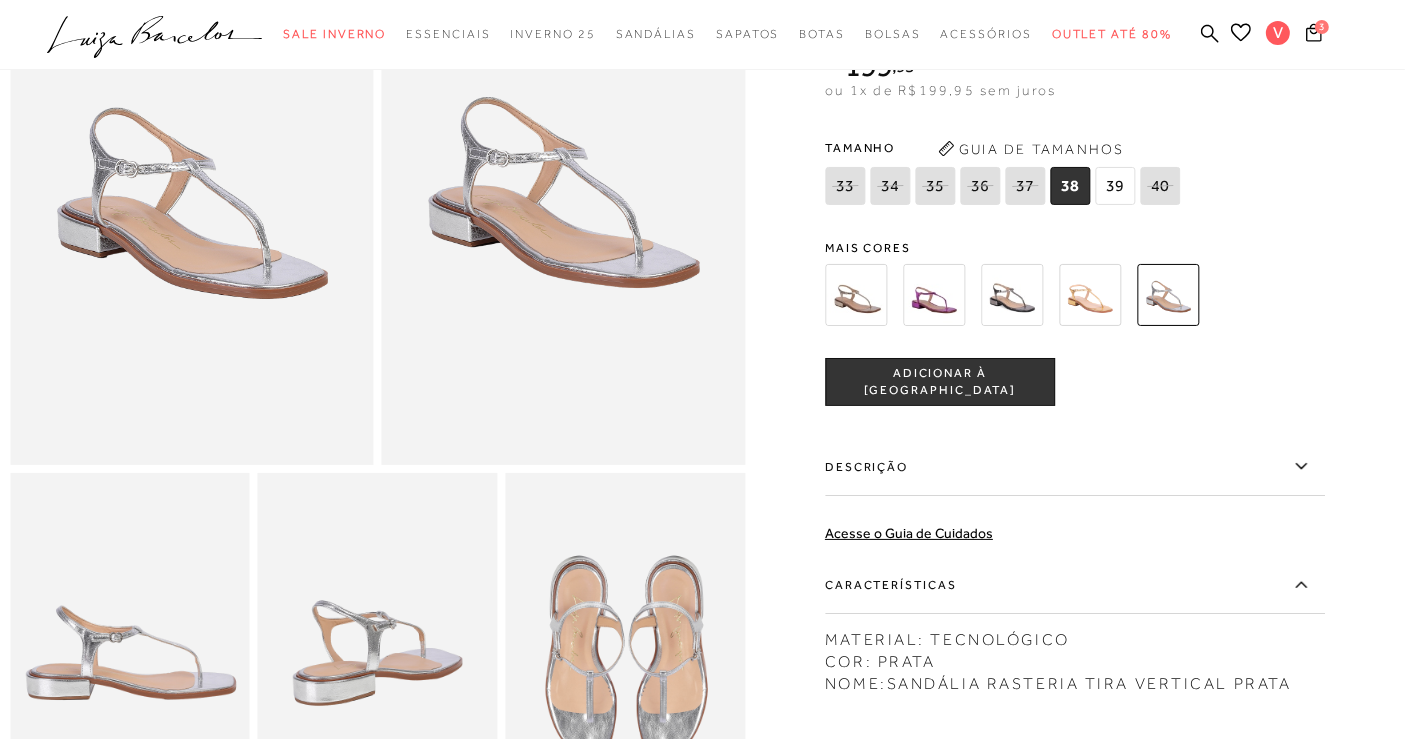 click at bounding box center [856, 295] 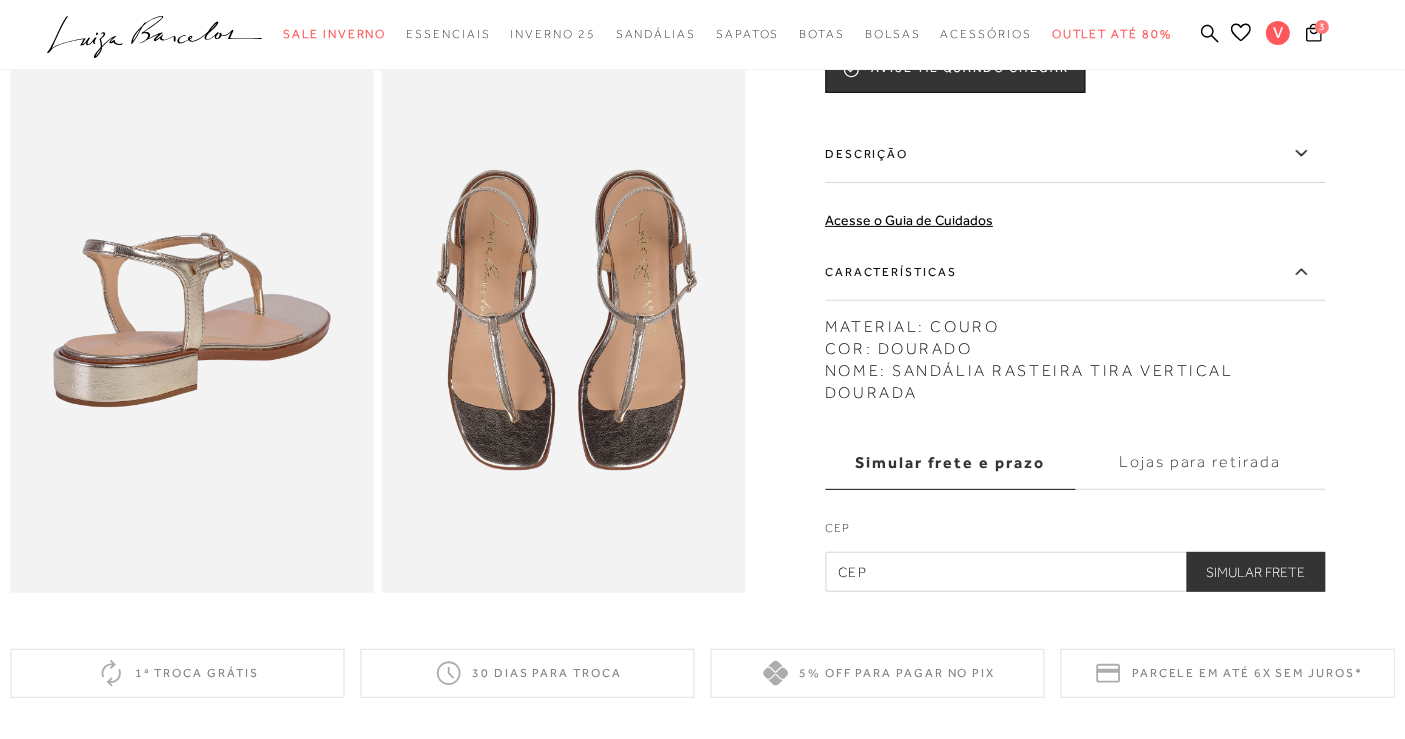 scroll, scrollTop: 222, scrollLeft: 0, axis: vertical 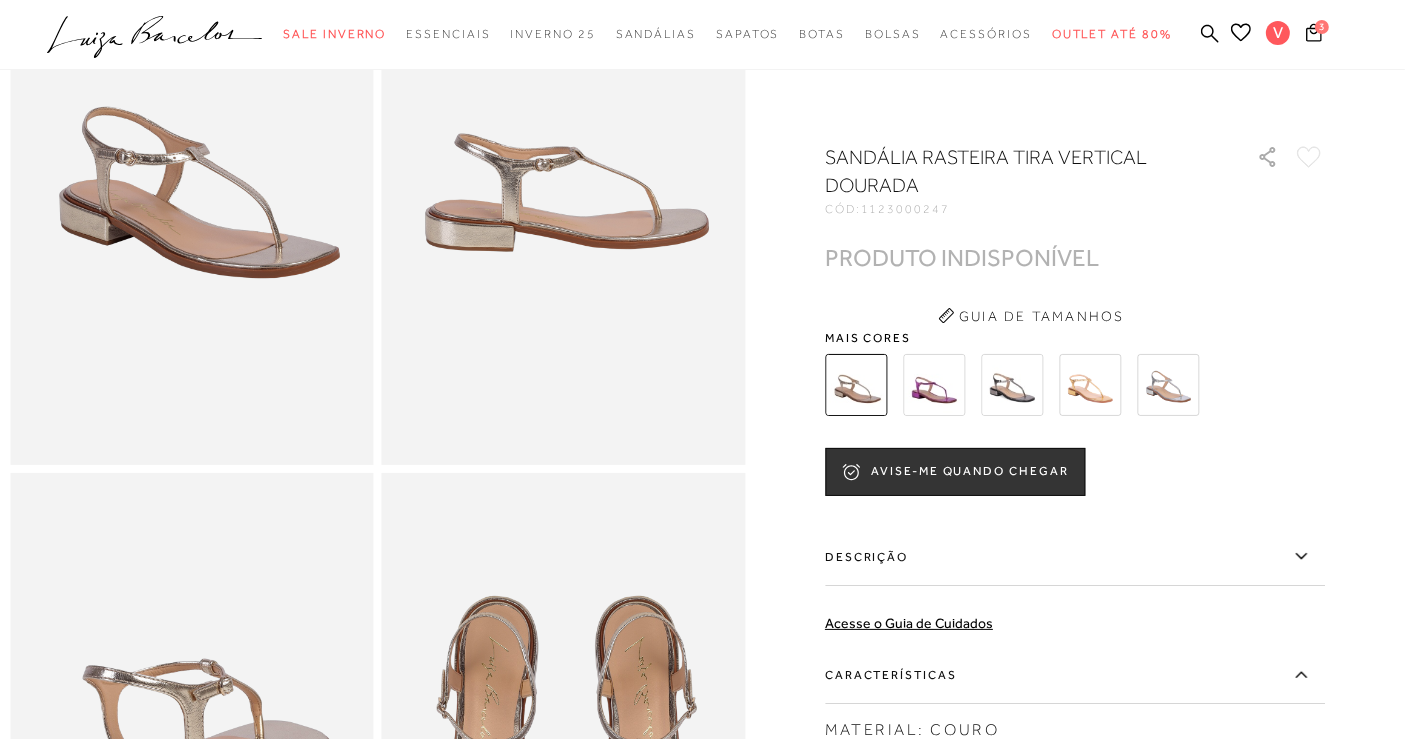 click at bounding box center (934, 385) 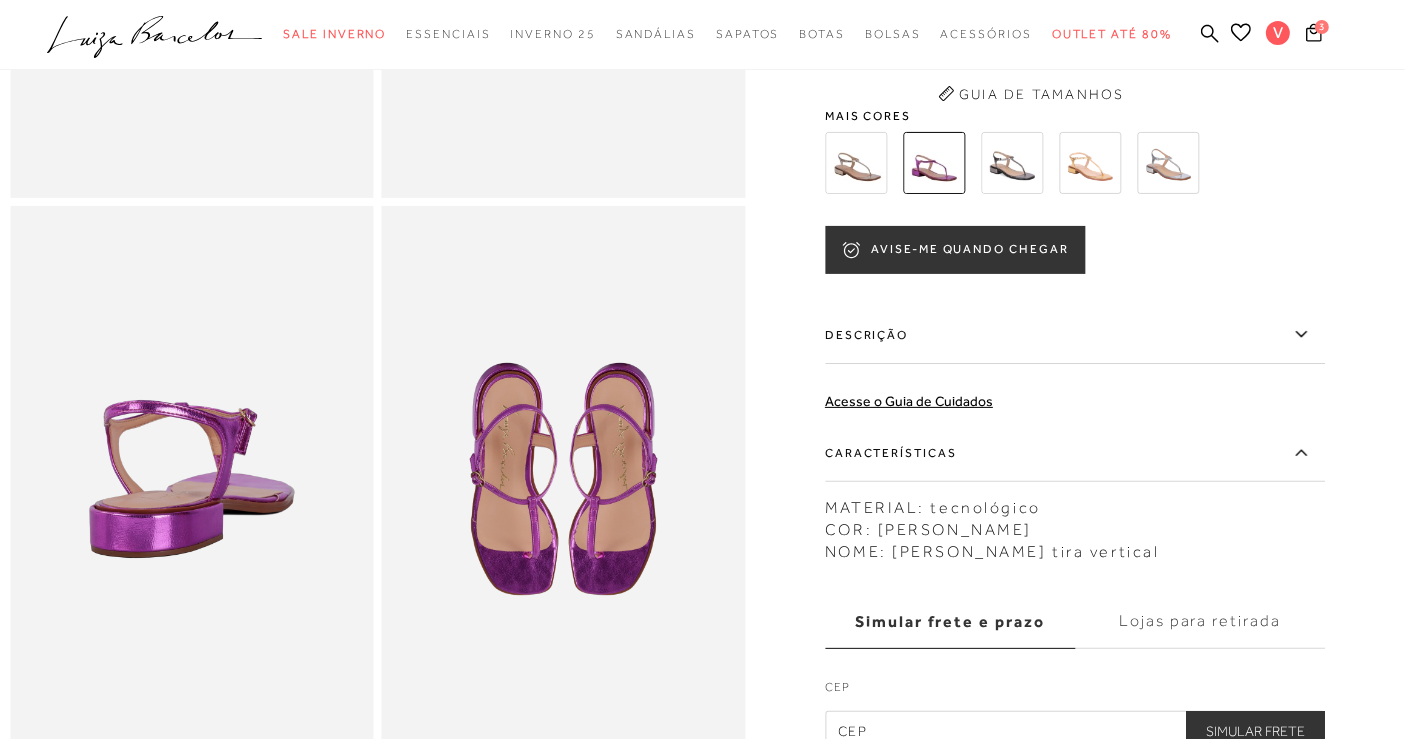 scroll, scrollTop: 333, scrollLeft: 0, axis: vertical 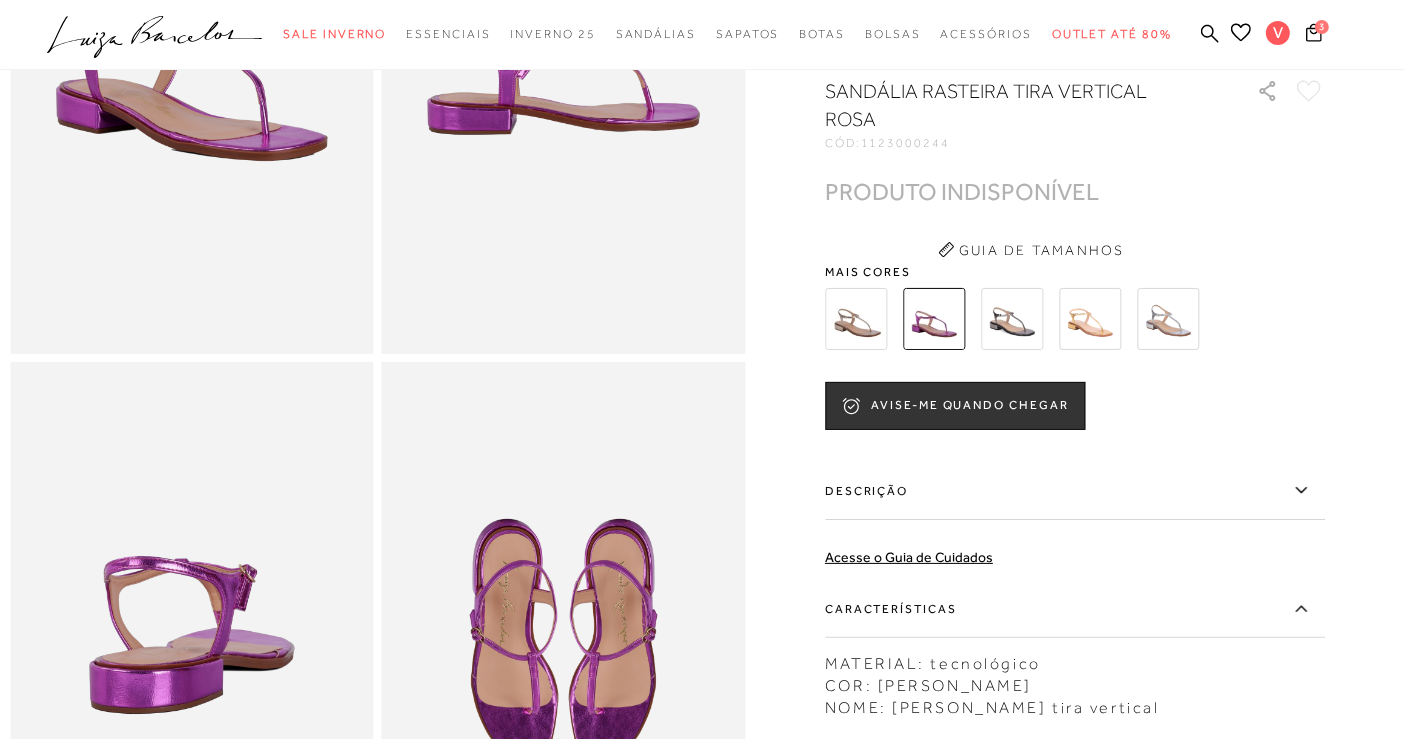 click at bounding box center (1012, 319) 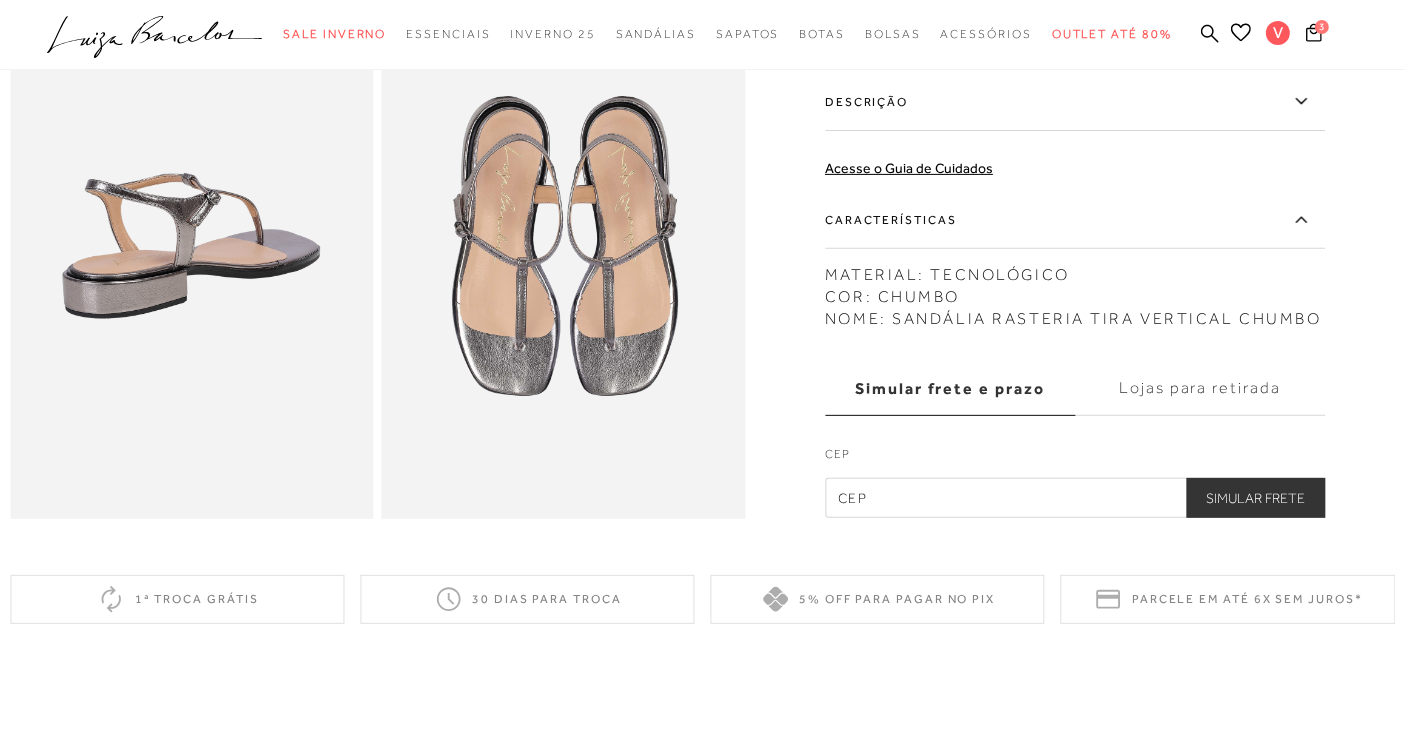 scroll, scrollTop: 548, scrollLeft: 0, axis: vertical 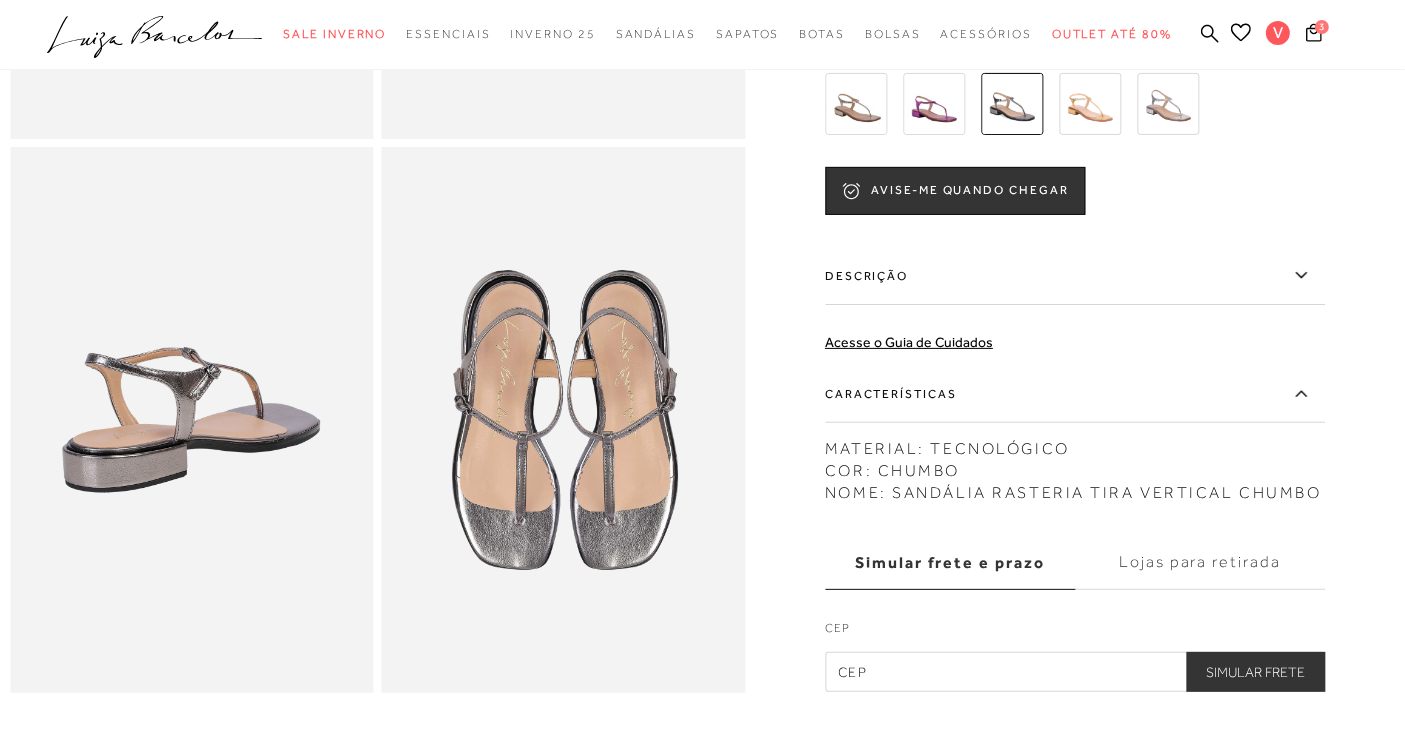 click at bounding box center (1090, 104) 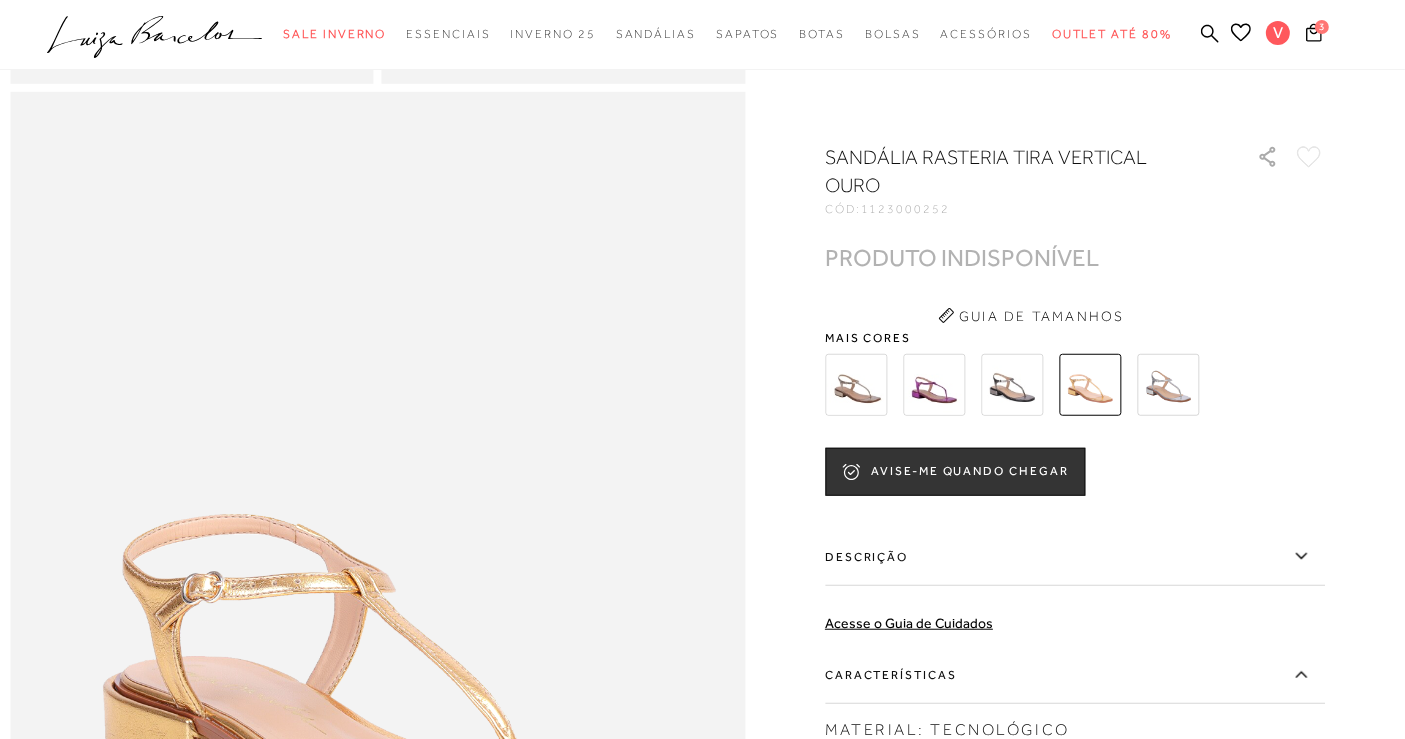 scroll, scrollTop: 1333, scrollLeft: 0, axis: vertical 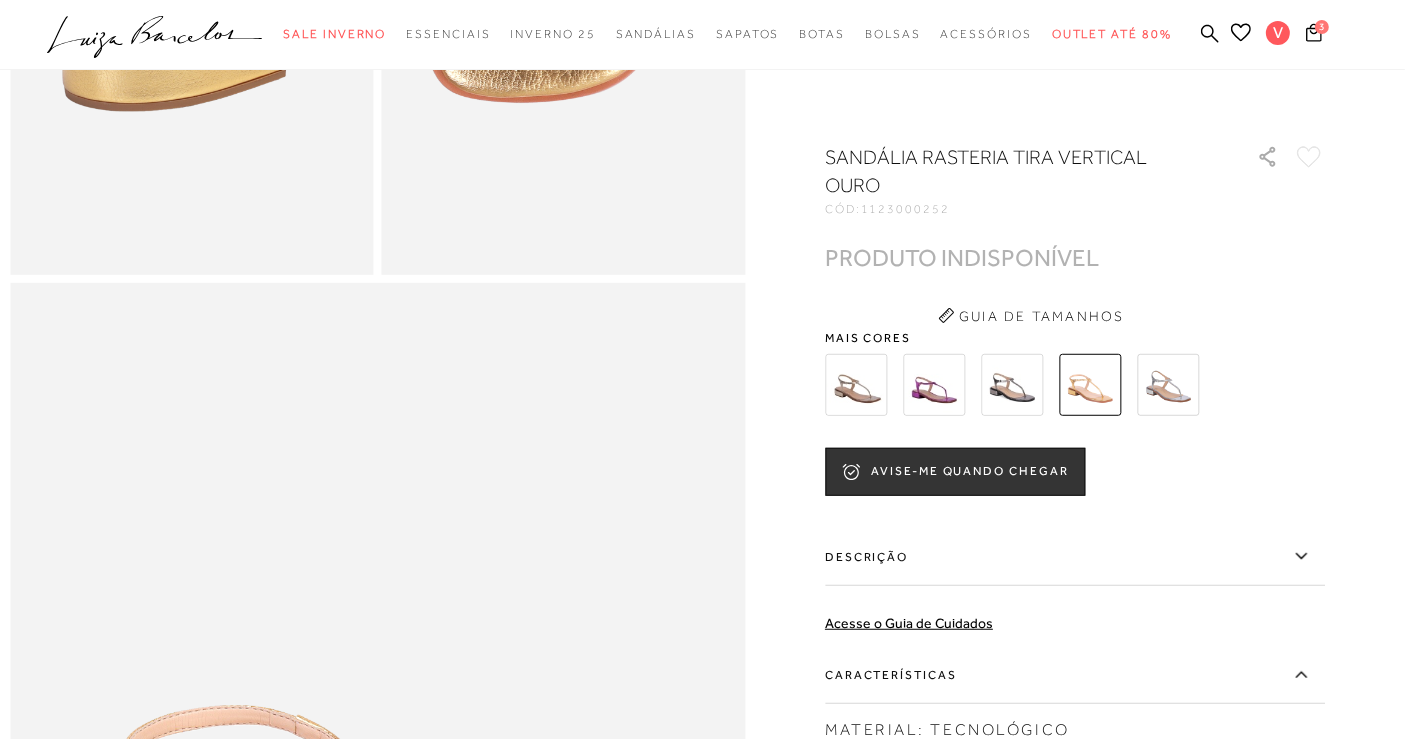 click at bounding box center (1168, 385) 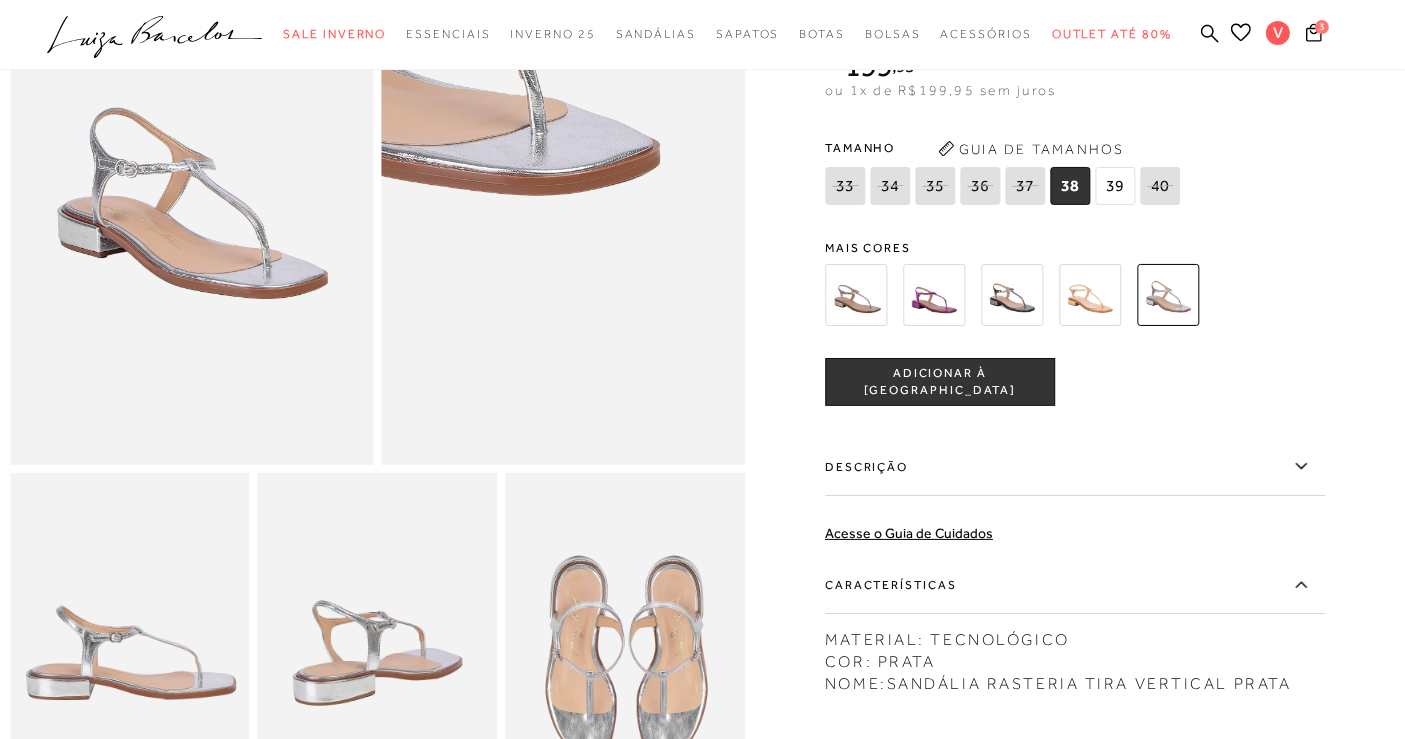 scroll, scrollTop: 0, scrollLeft: 0, axis: both 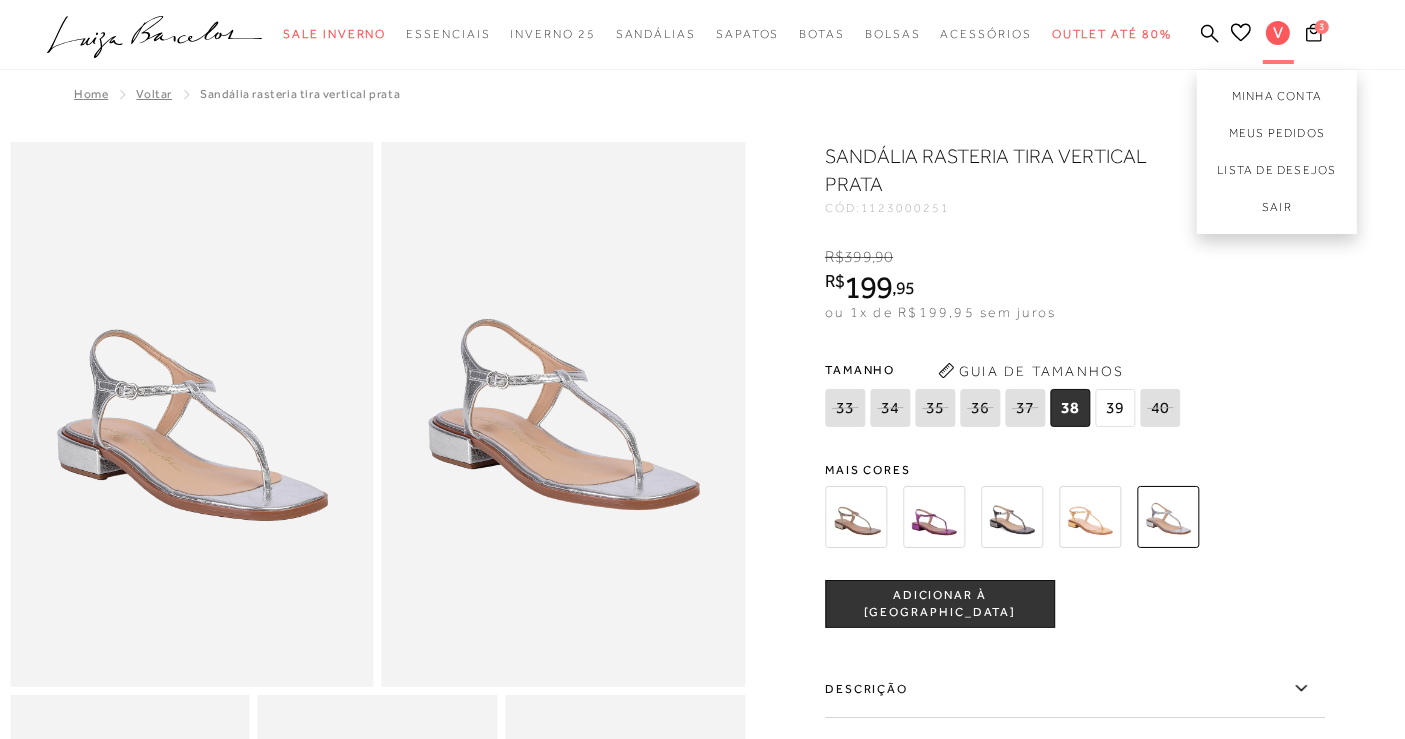 click on "V" at bounding box center [1278, 33] 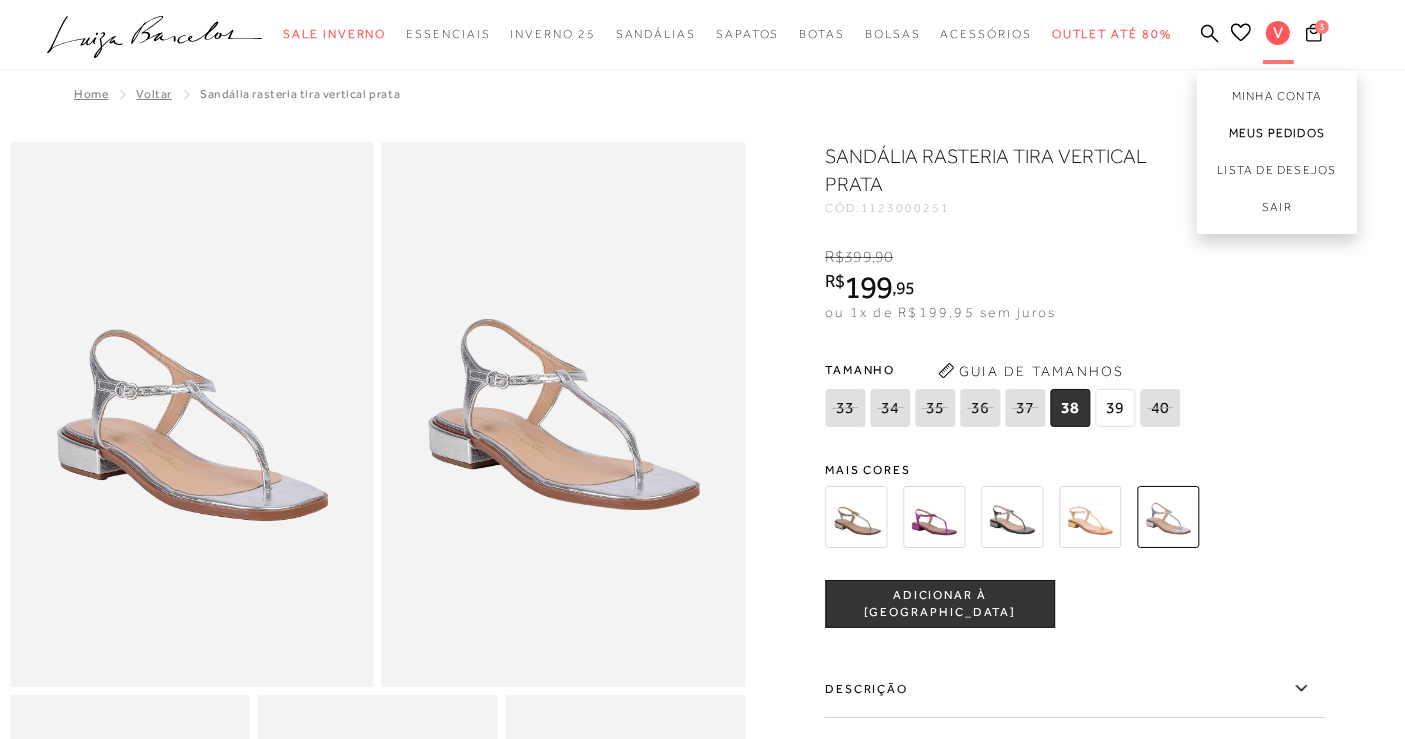 click on "Meus Pedidos" at bounding box center [1277, 133] 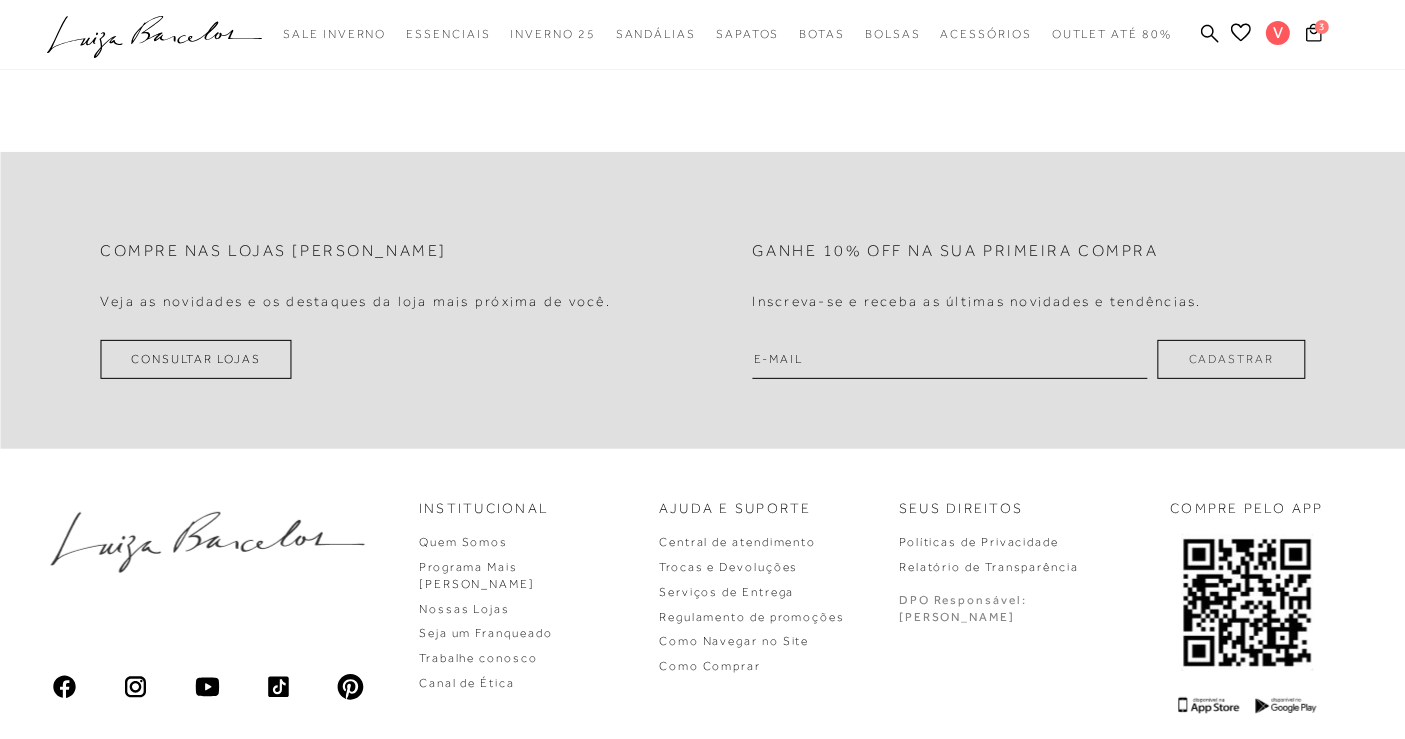 scroll, scrollTop: 868, scrollLeft: 0, axis: vertical 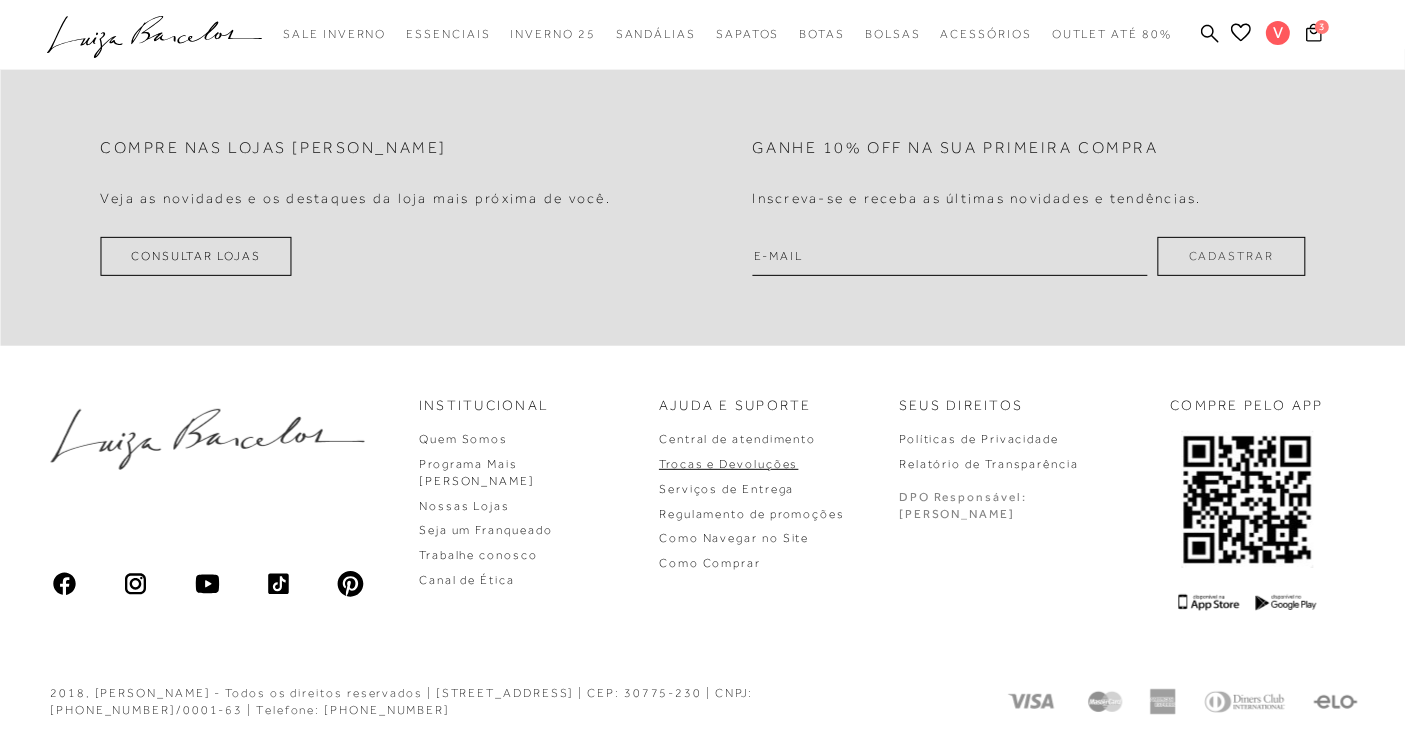 click on "Trocas e Devoluções" at bounding box center [728, 464] 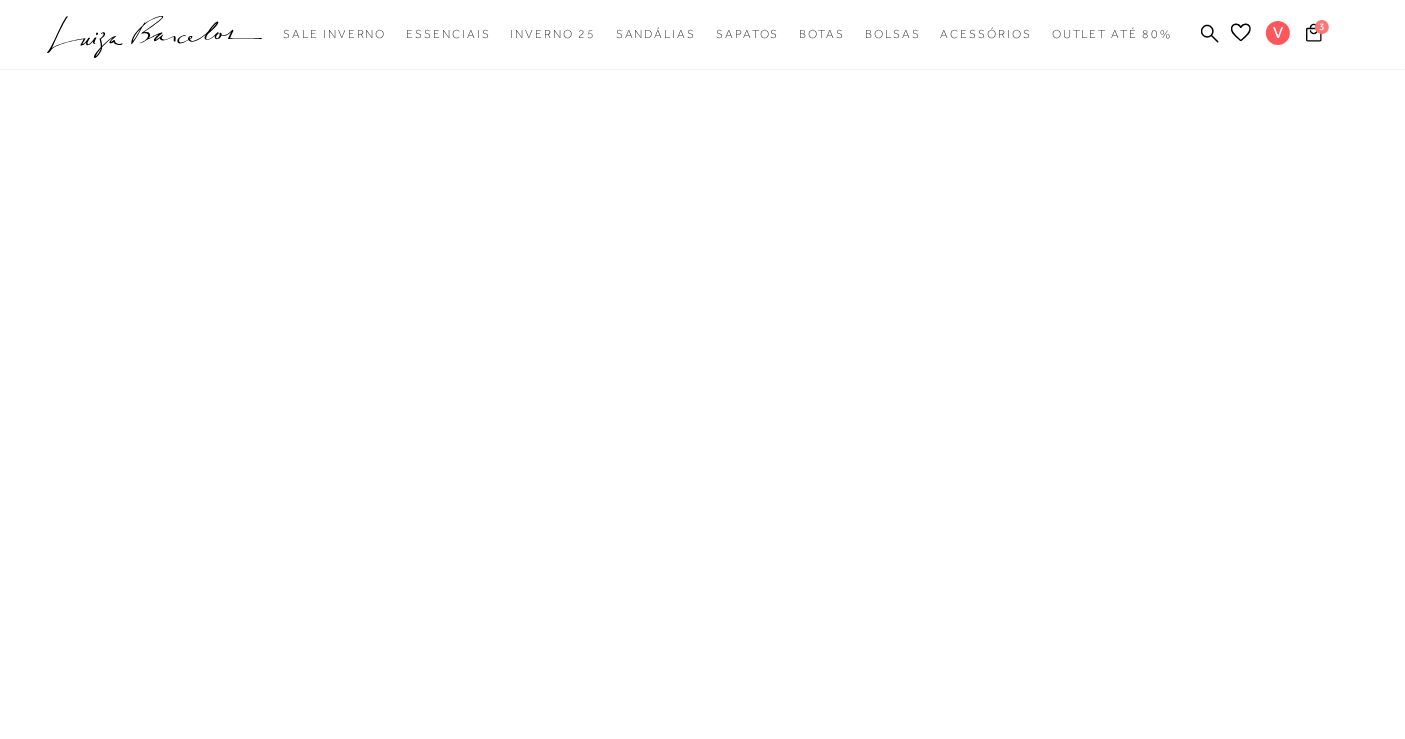 scroll, scrollTop: 0, scrollLeft: 0, axis: both 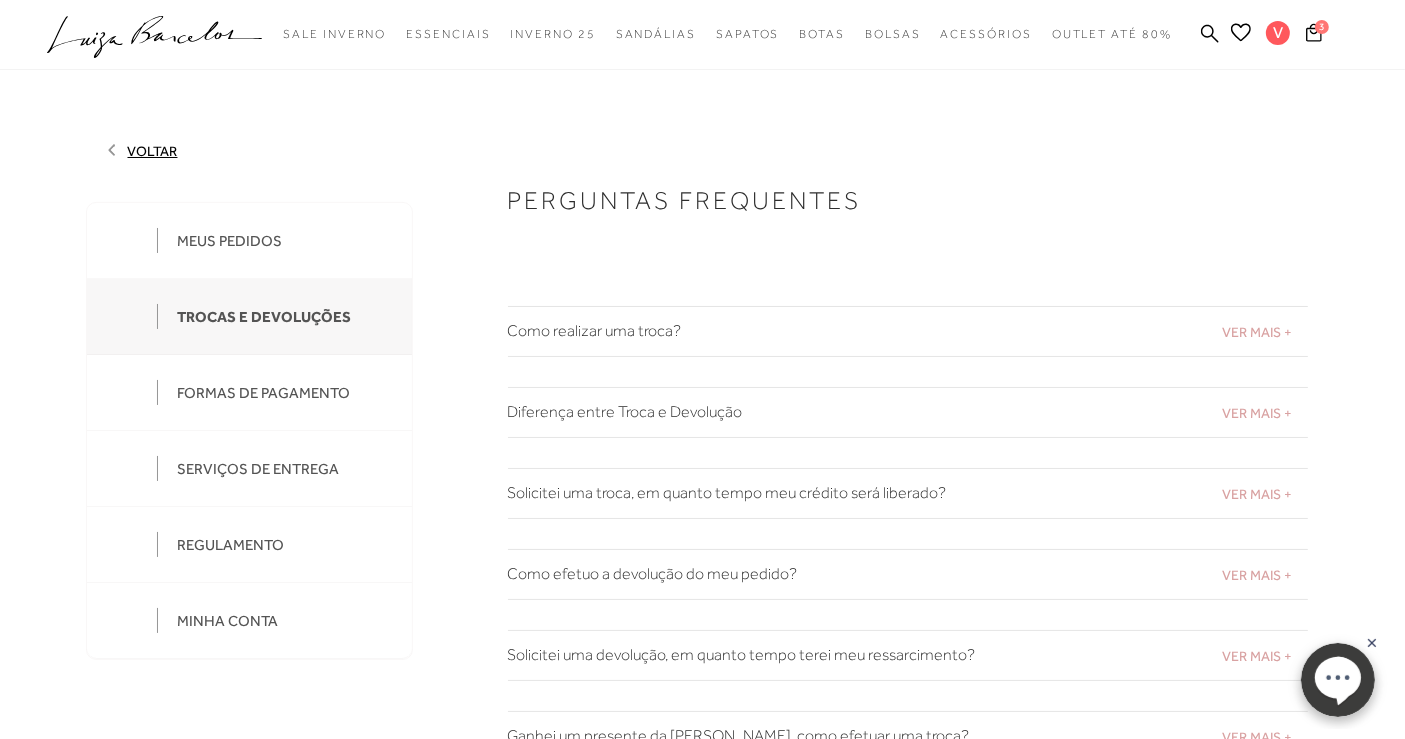 click on "VER MAIS +
Diferença entre Troca e Devolução" at bounding box center [908, 412] 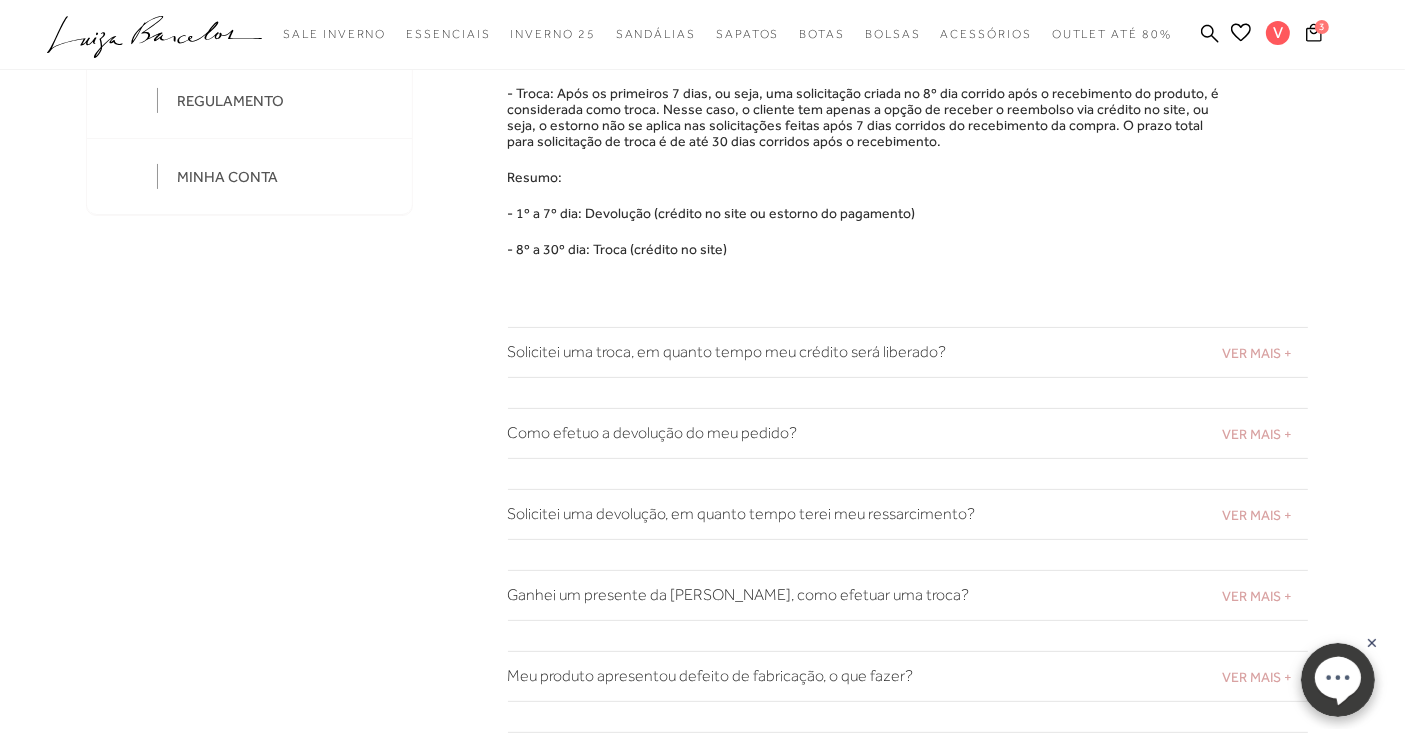 scroll, scrollTop: 111, scrollLeft: 0, axis: vertical 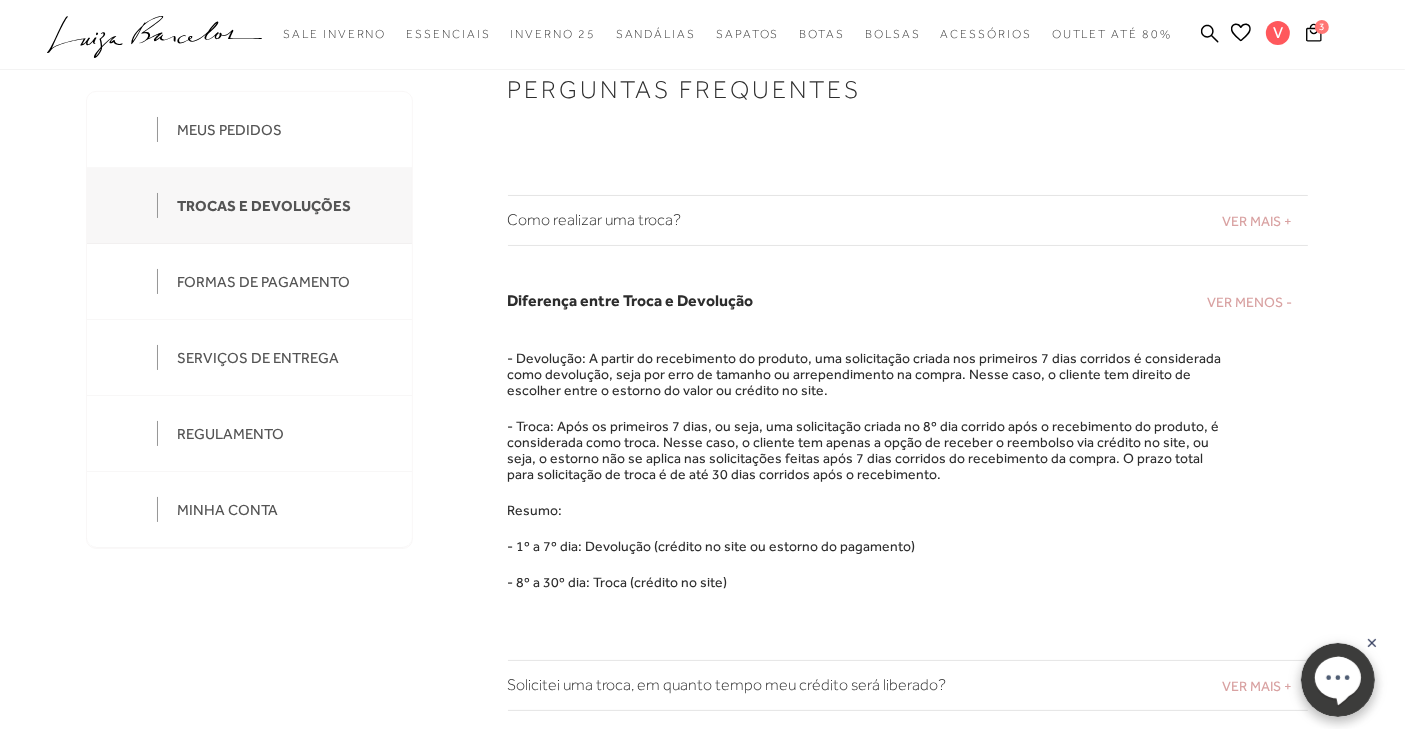 click on "Como realizar uma troca?" at bounding box center [908, 220] 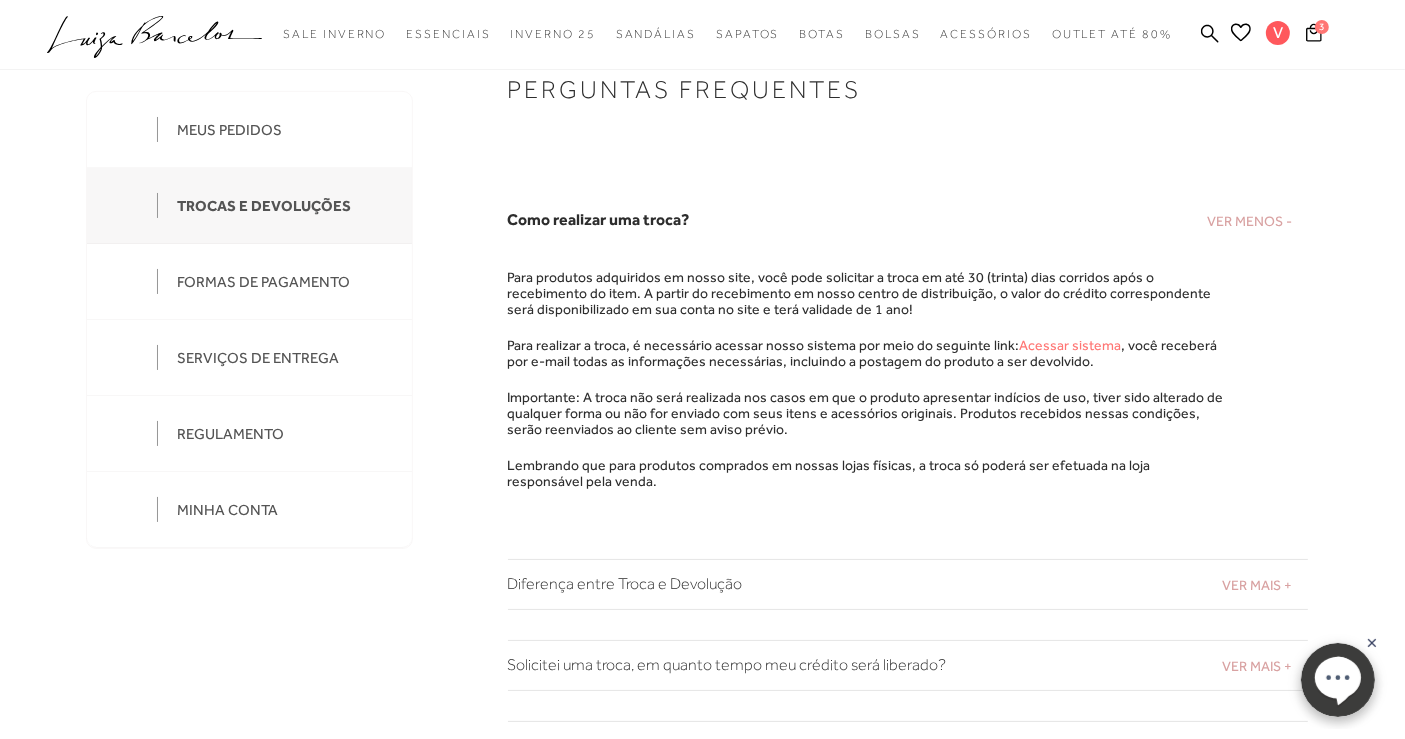 click on "Acessar sistema" at bounding box center (1071, 345) 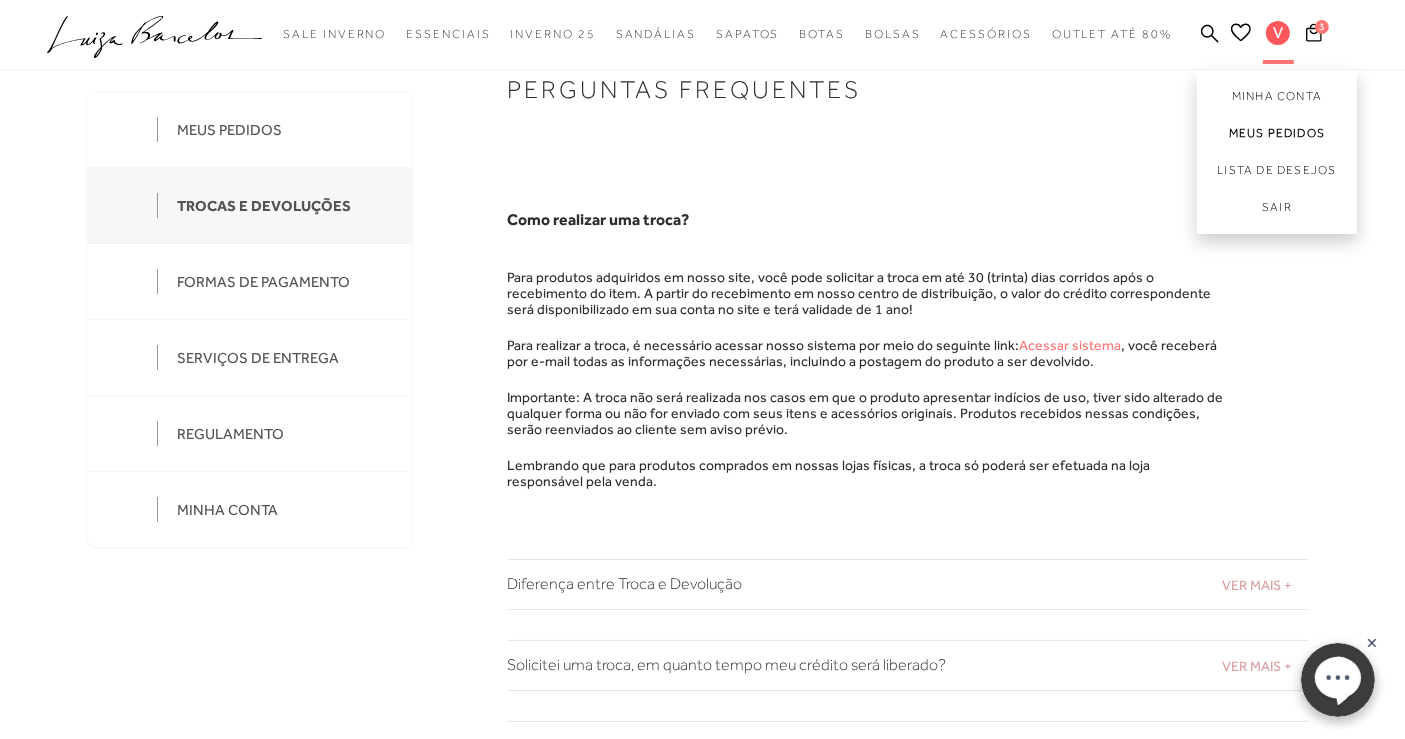 click on "Meus Pedidos" at bounding box center (1277, 133) 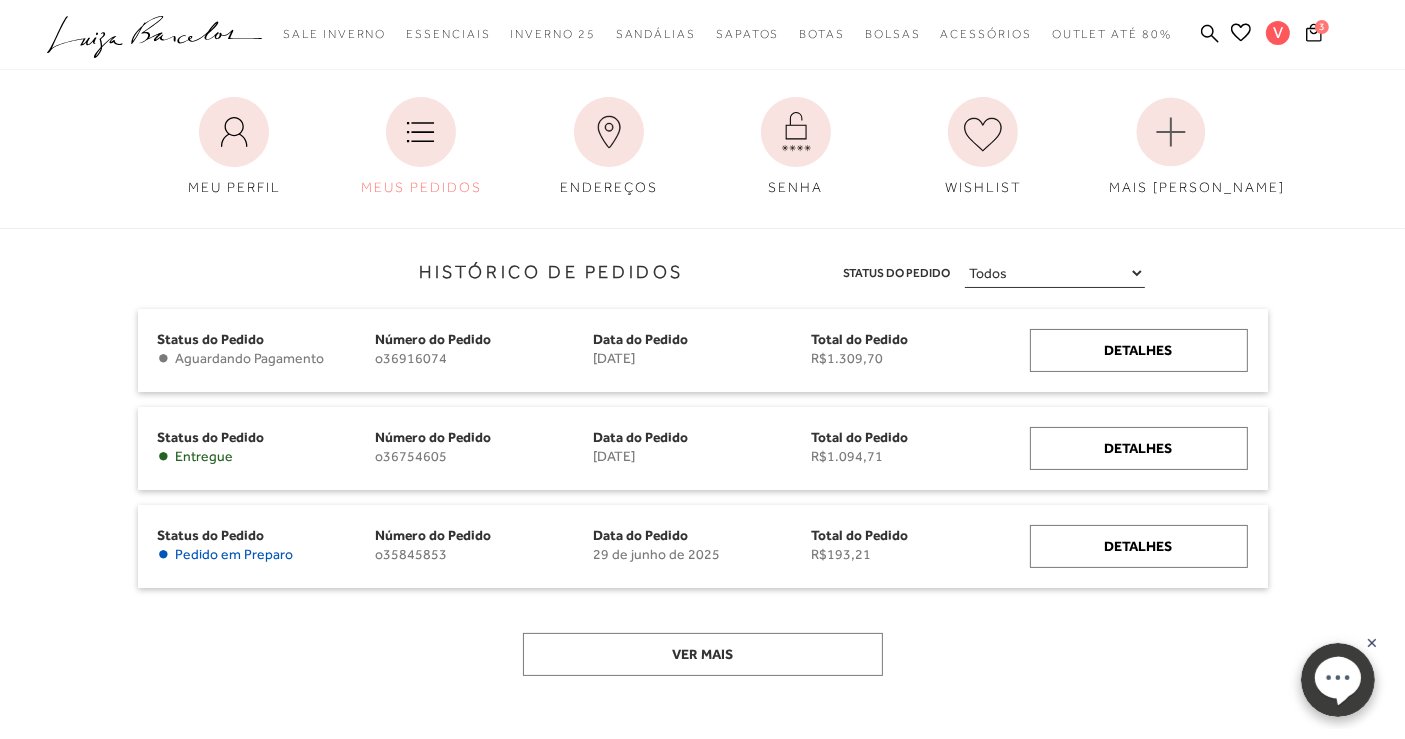 scroll, scrollTop: 0, scrollLeft: 0, axis: both 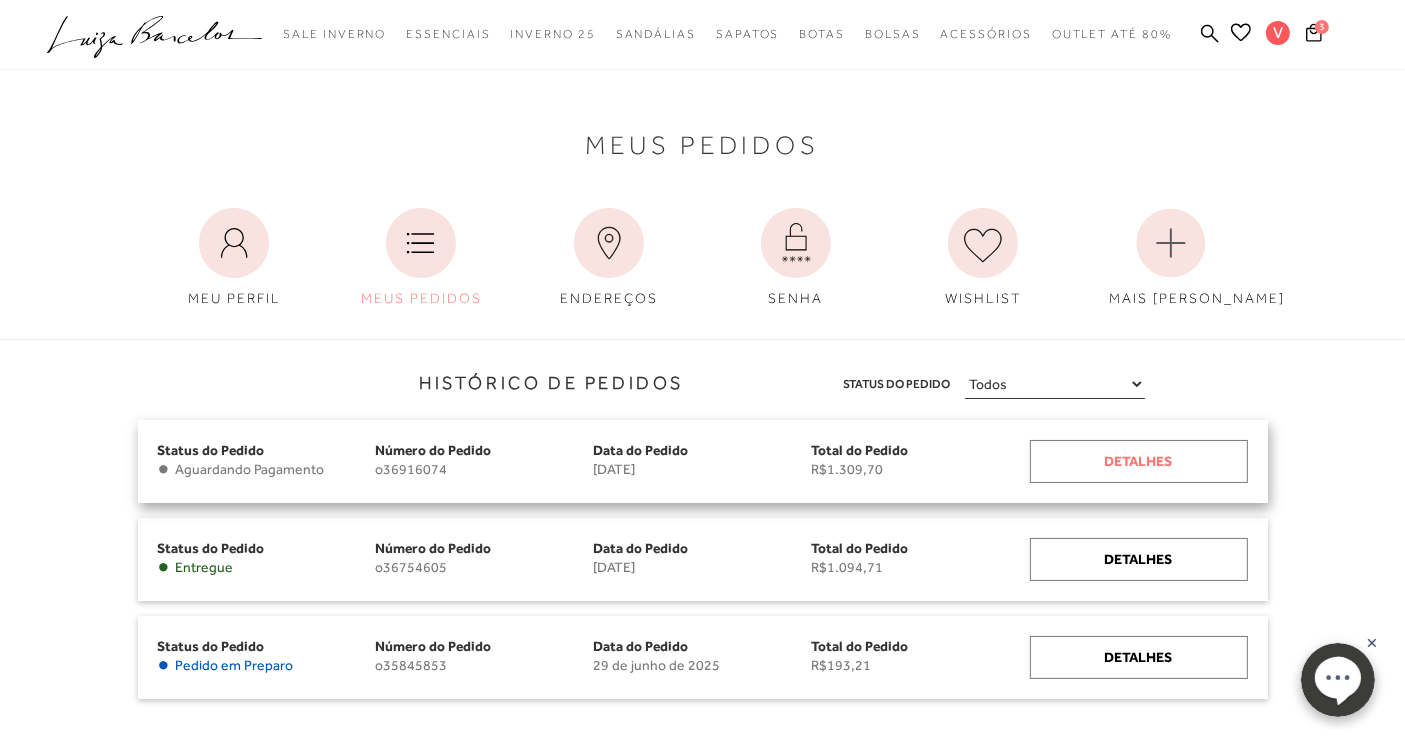 click on "Detalhes" at bounding box center [1139, 461] 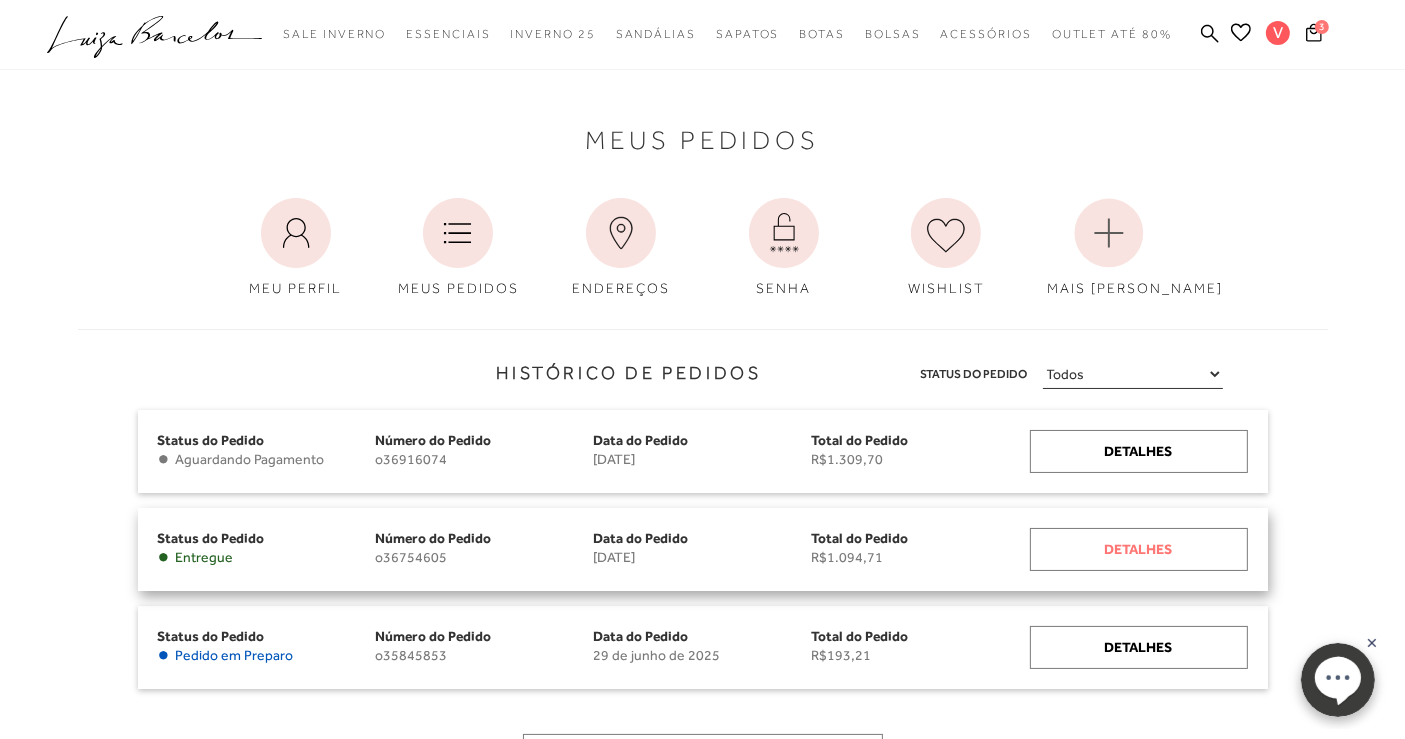 click on "Detalhes" at bounding box center [1139, 549] 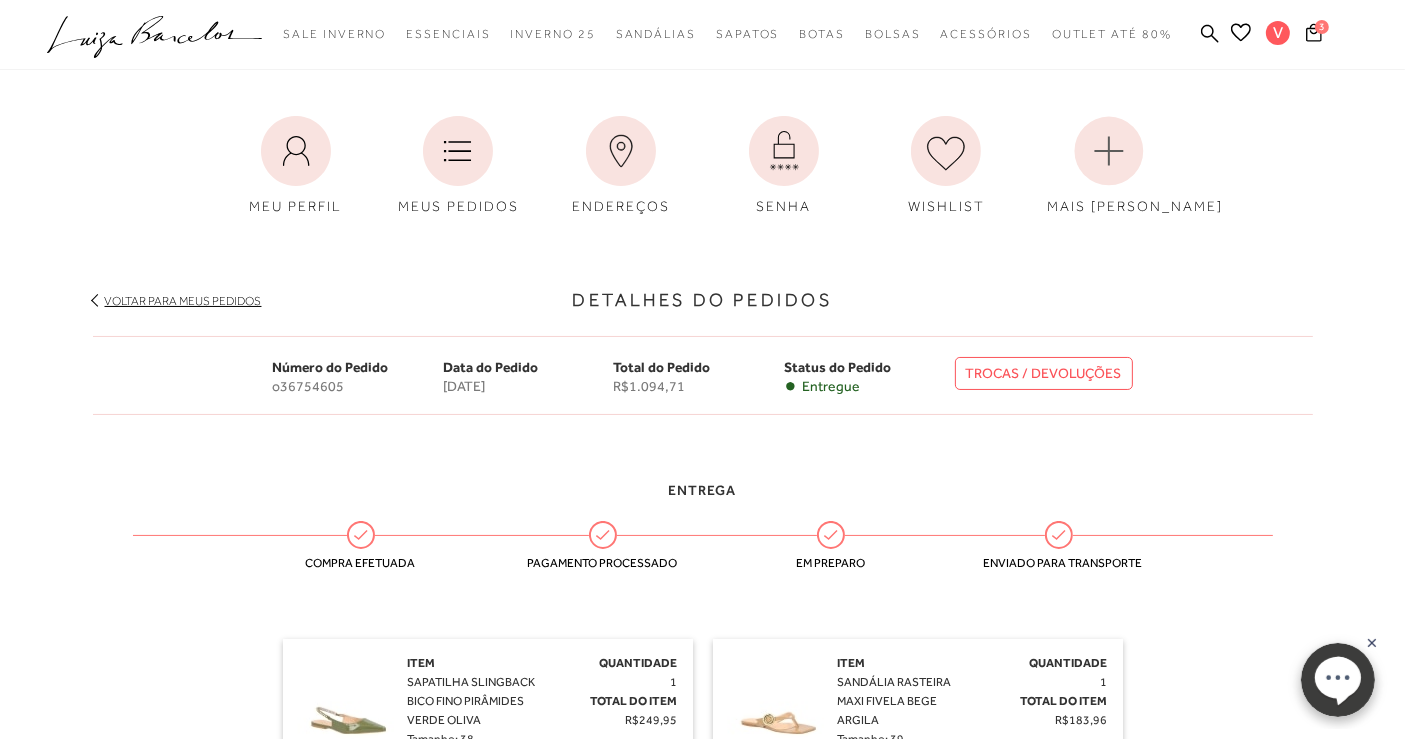 scroll, scrollTop: 0, scrollLeft: 0, axis: both 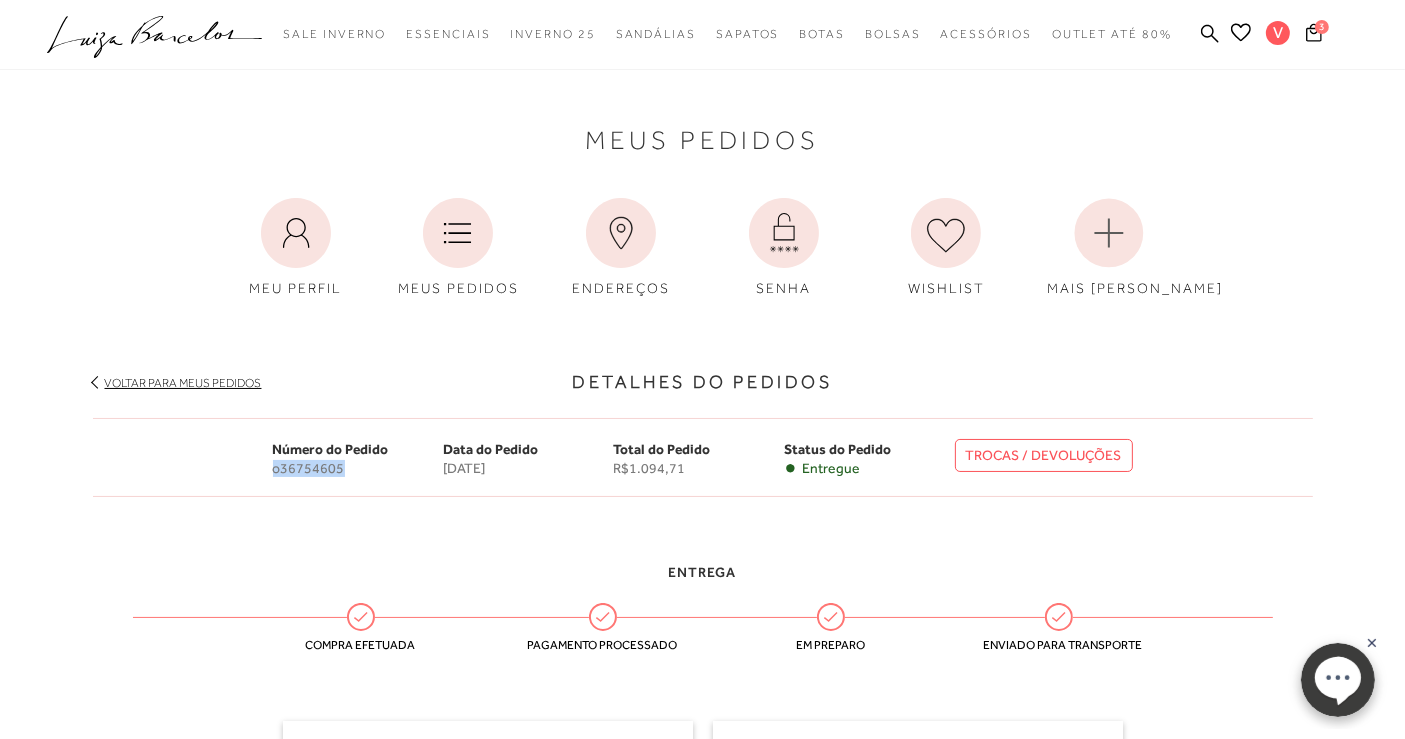 drag, startPoint x: 323, startPoint y: 467, endPoint x: 262, endPoint y: 467, distance: 61 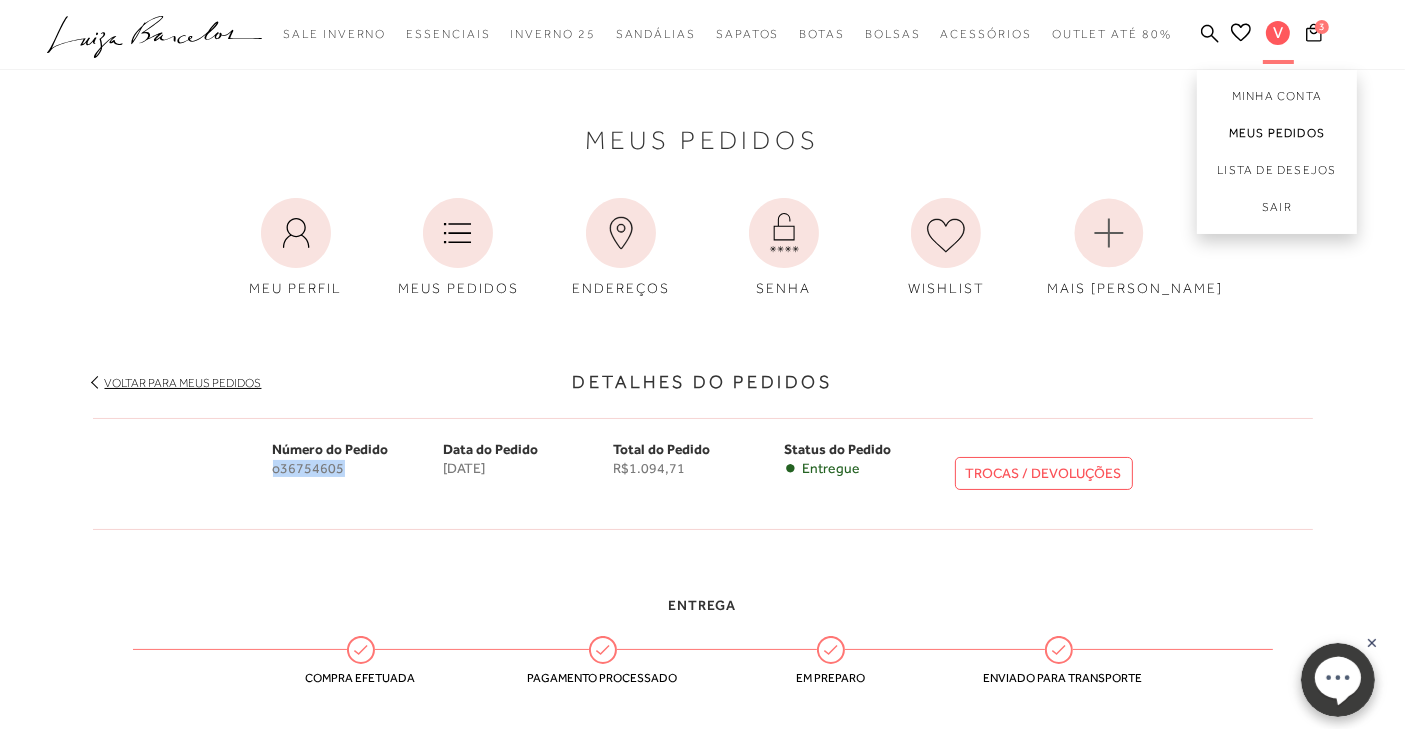 click on "Meus Pedidos" at bounding box center [1277, 133] 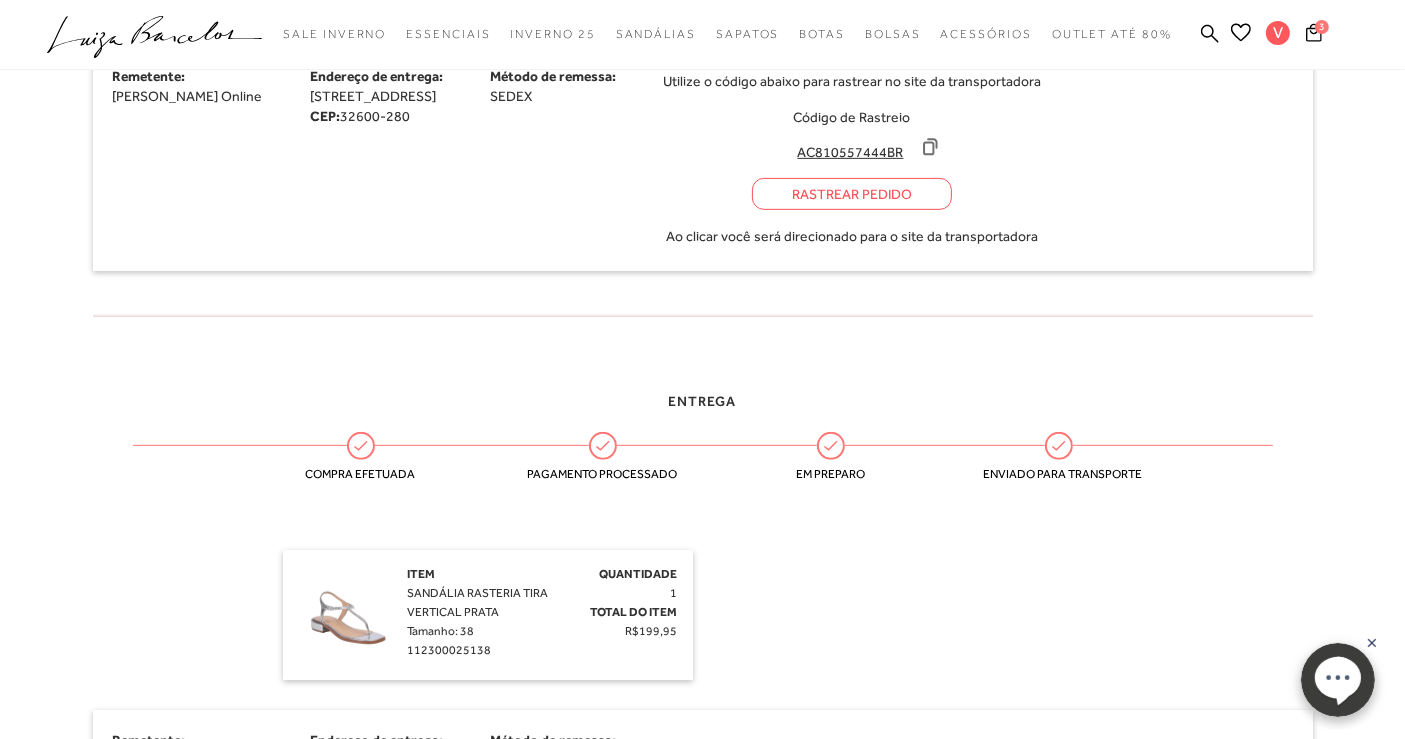 scroll, scrollTop: 777, scrollLeft: 0, axis: vertical 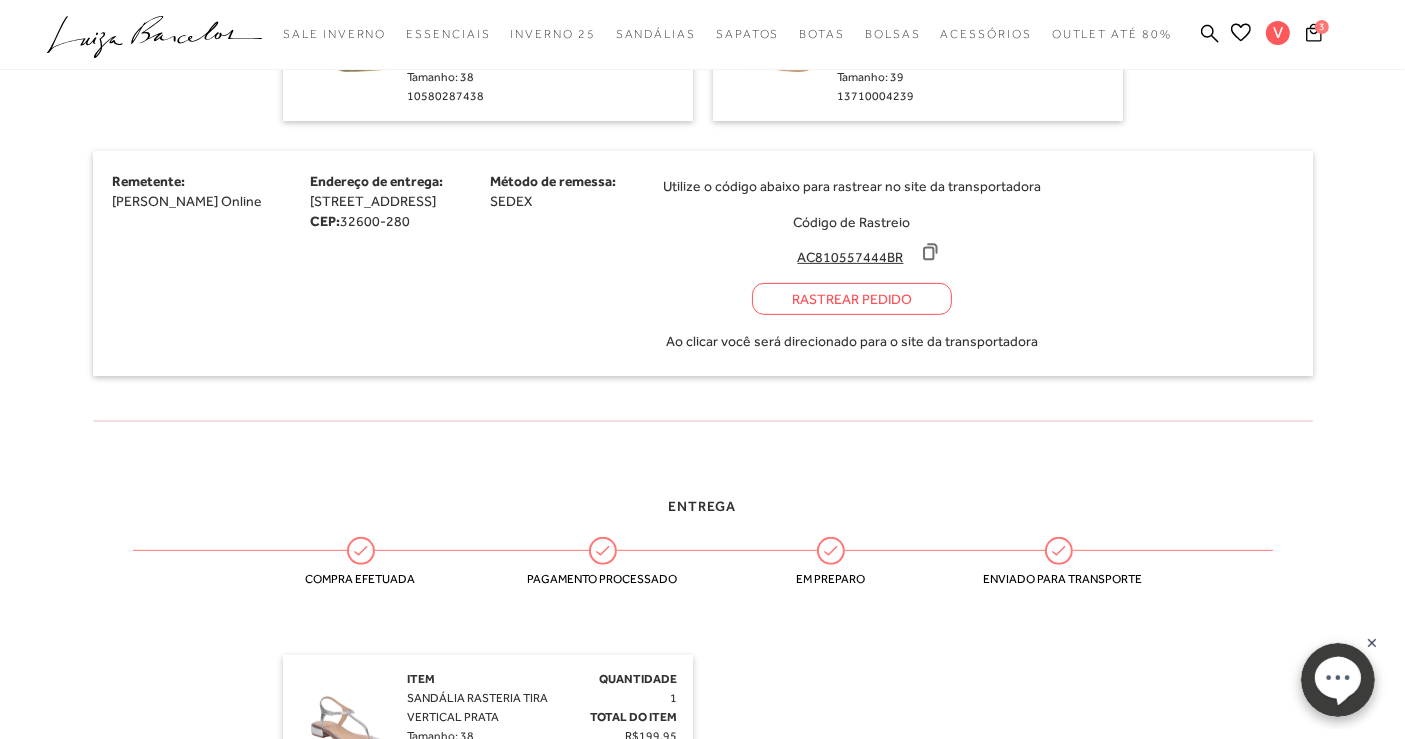 click on "Rastrear Pedido" at bounding box center [852, 299] 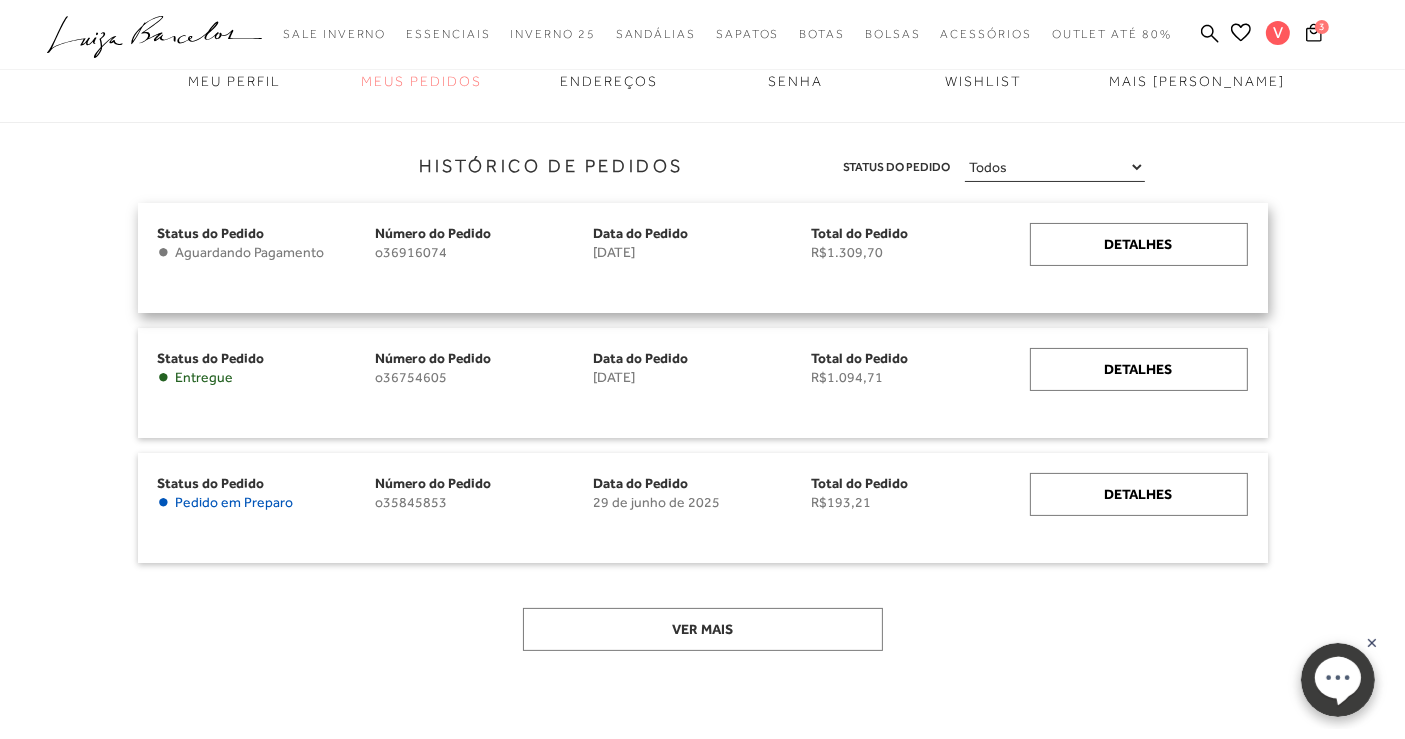 scroll, scrollTop: 222, scrollLeft: 0, axis: vertical 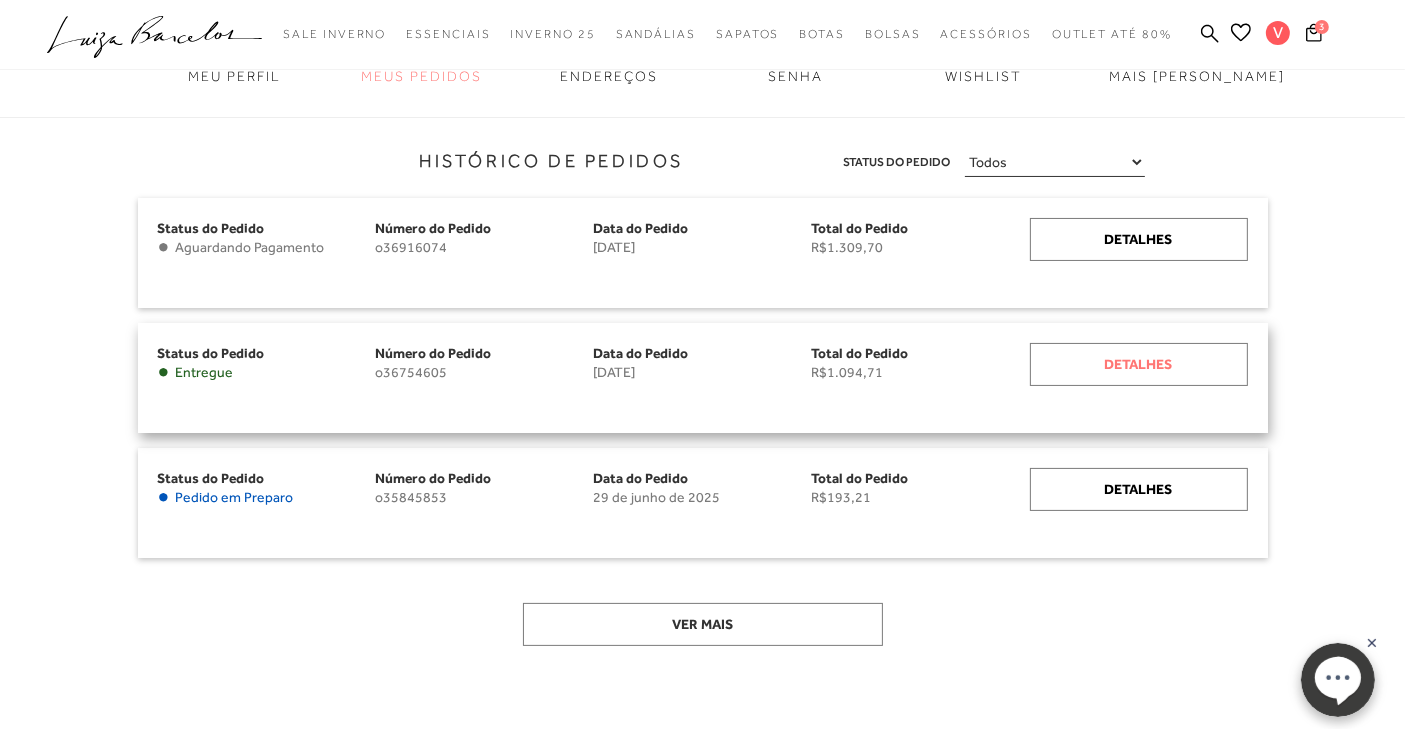 click on "Detalhes" at bounding box center [1139, 364] 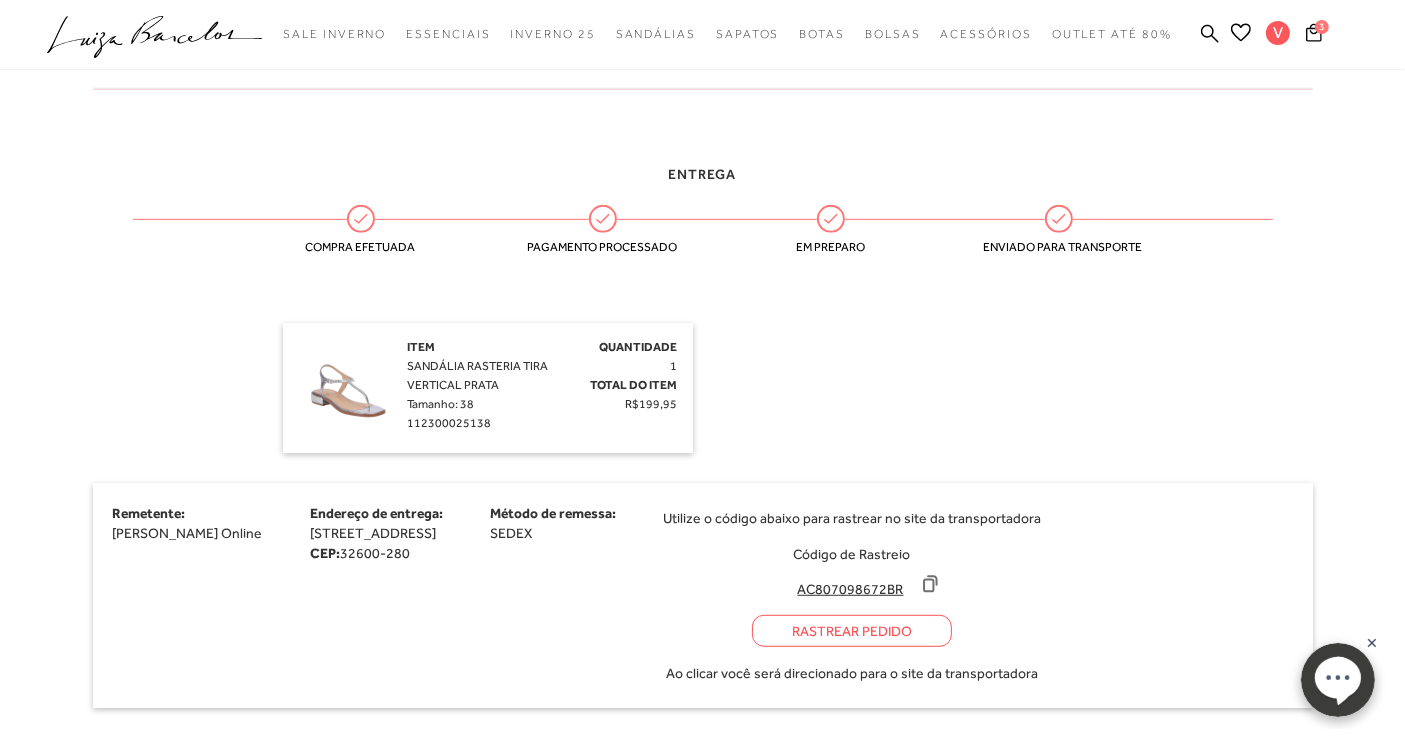 scroll, scrollTop: 1111, scrollLeft: 0, axis: vertical 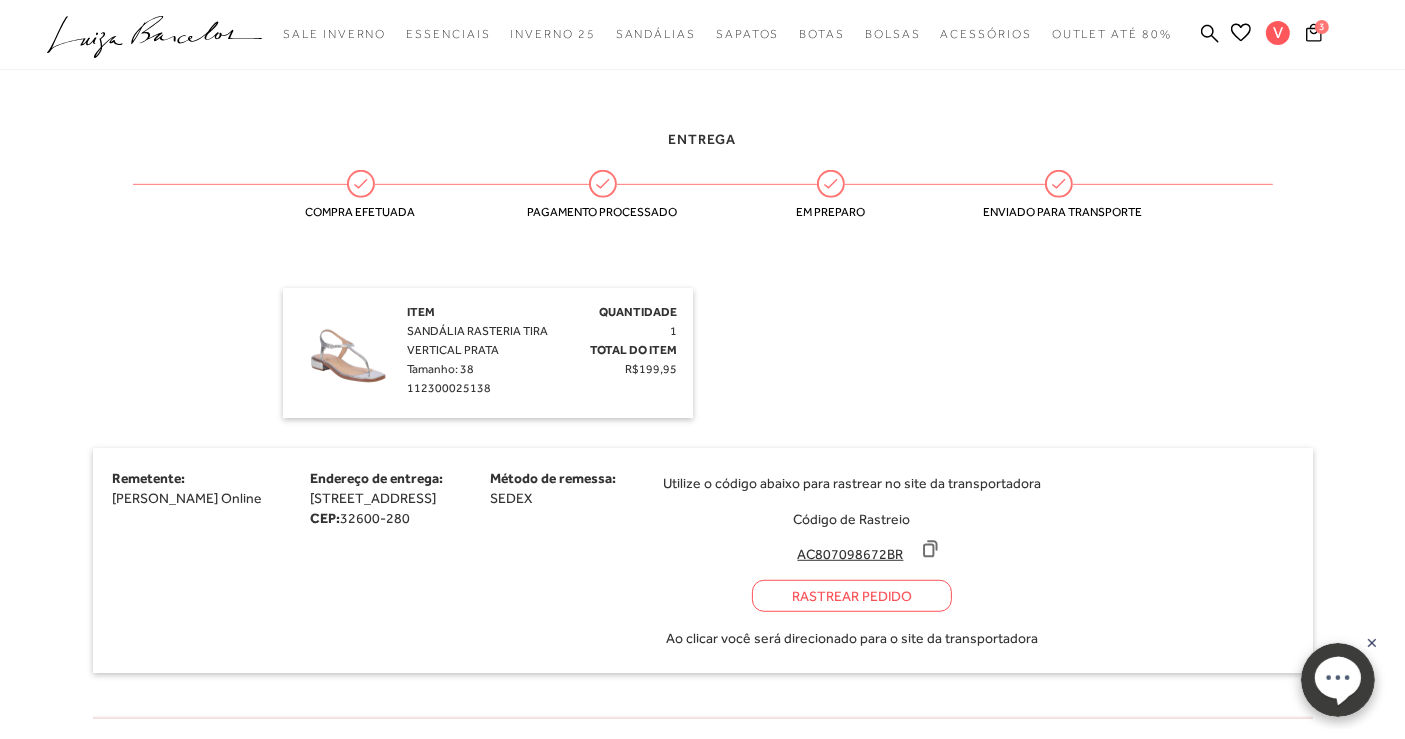 click 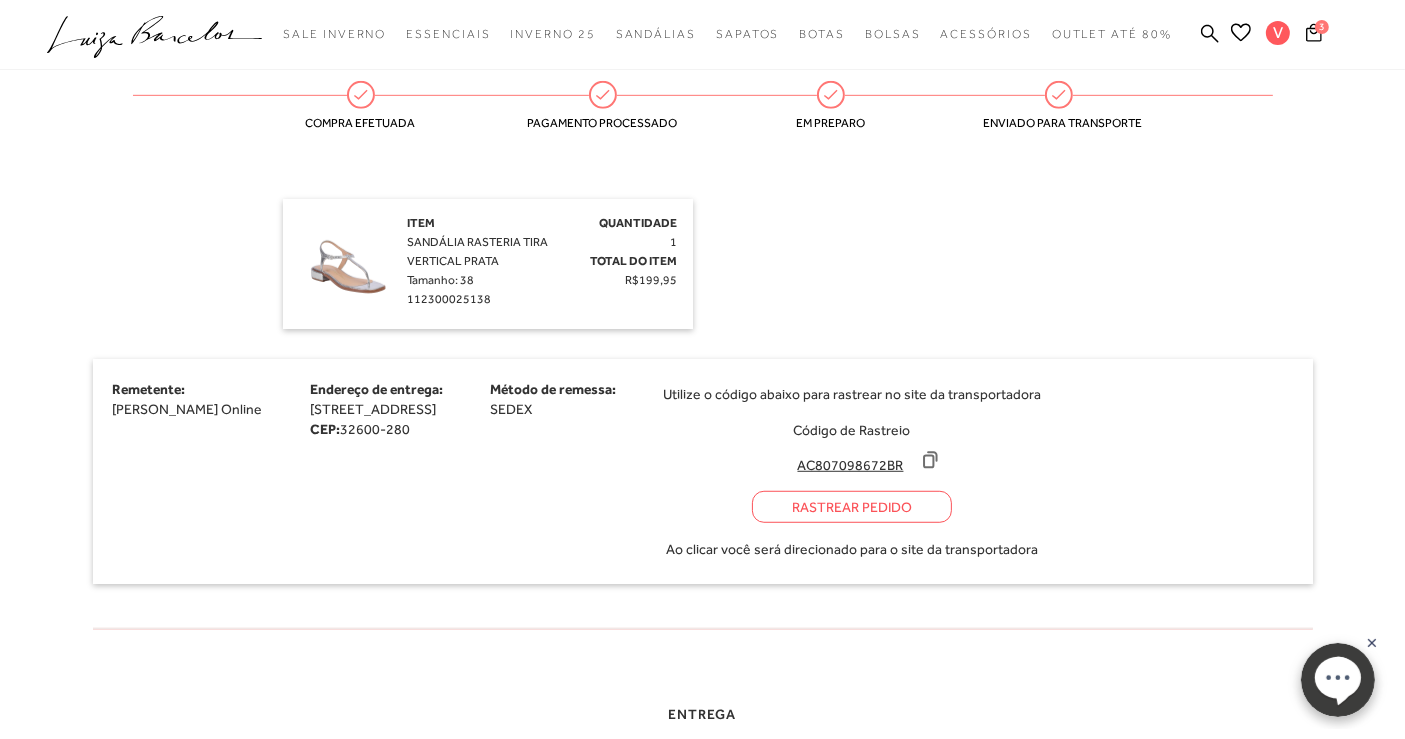 scroll, scrollTop: 1333, scrollLeft: 0, axis: vertical 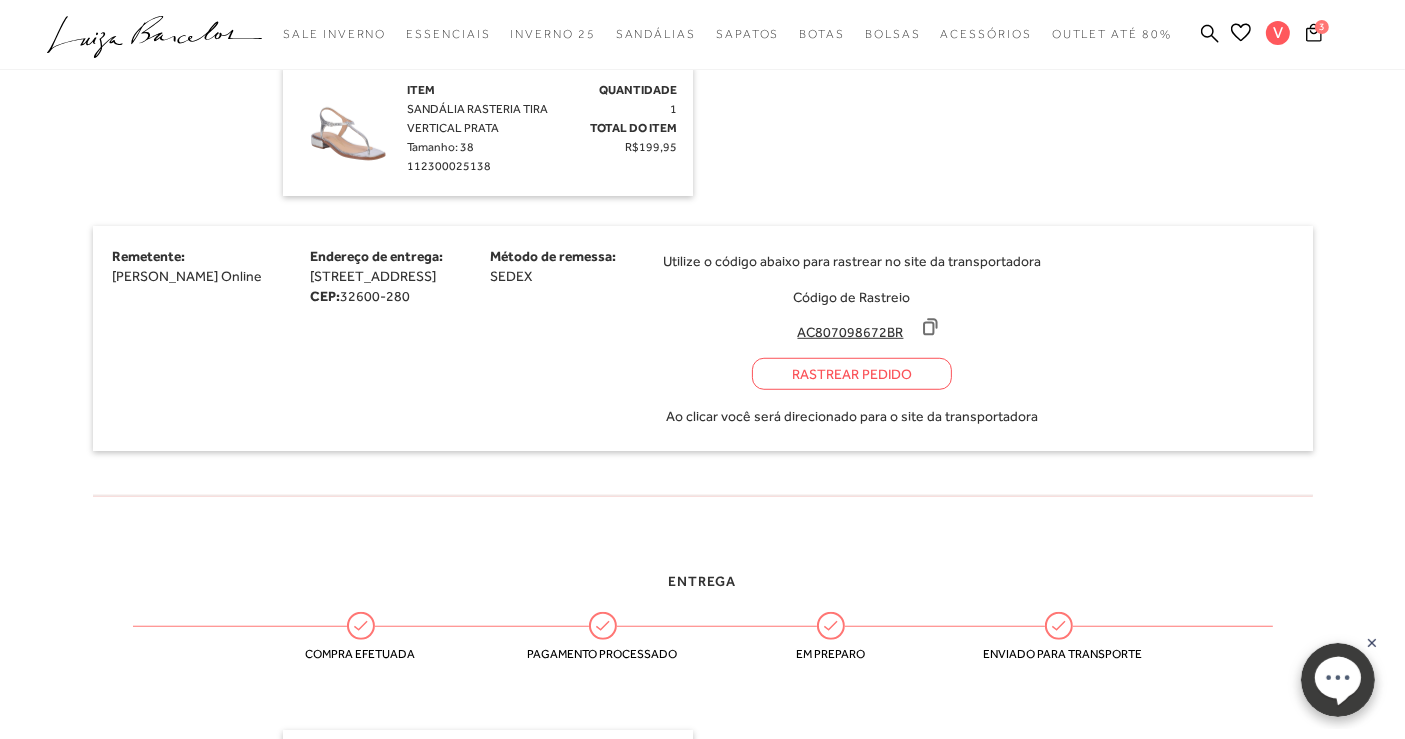 click on "Rastrear Pedido" at bounding box center (852, 374) 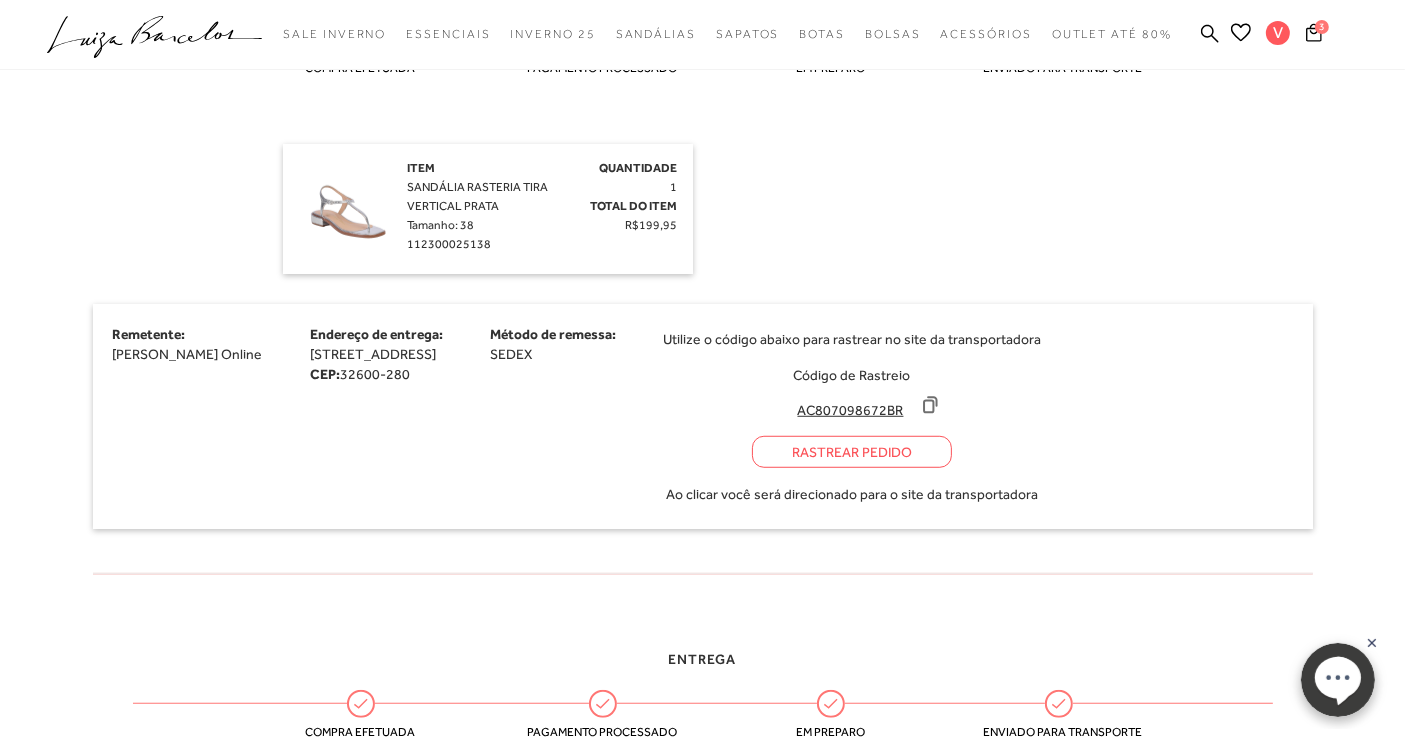 scroll, scrollTop: 1143, scrollLeft: 0, axis: vertical 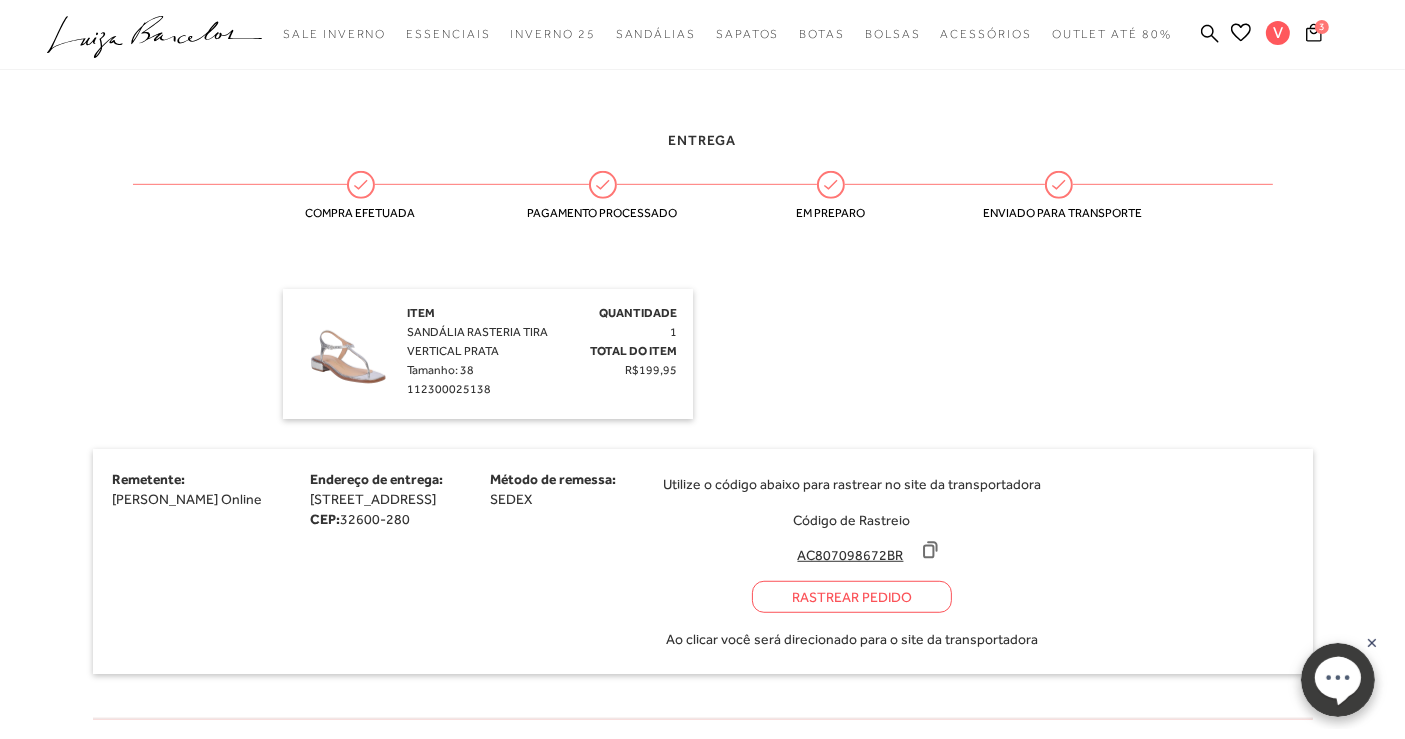 click 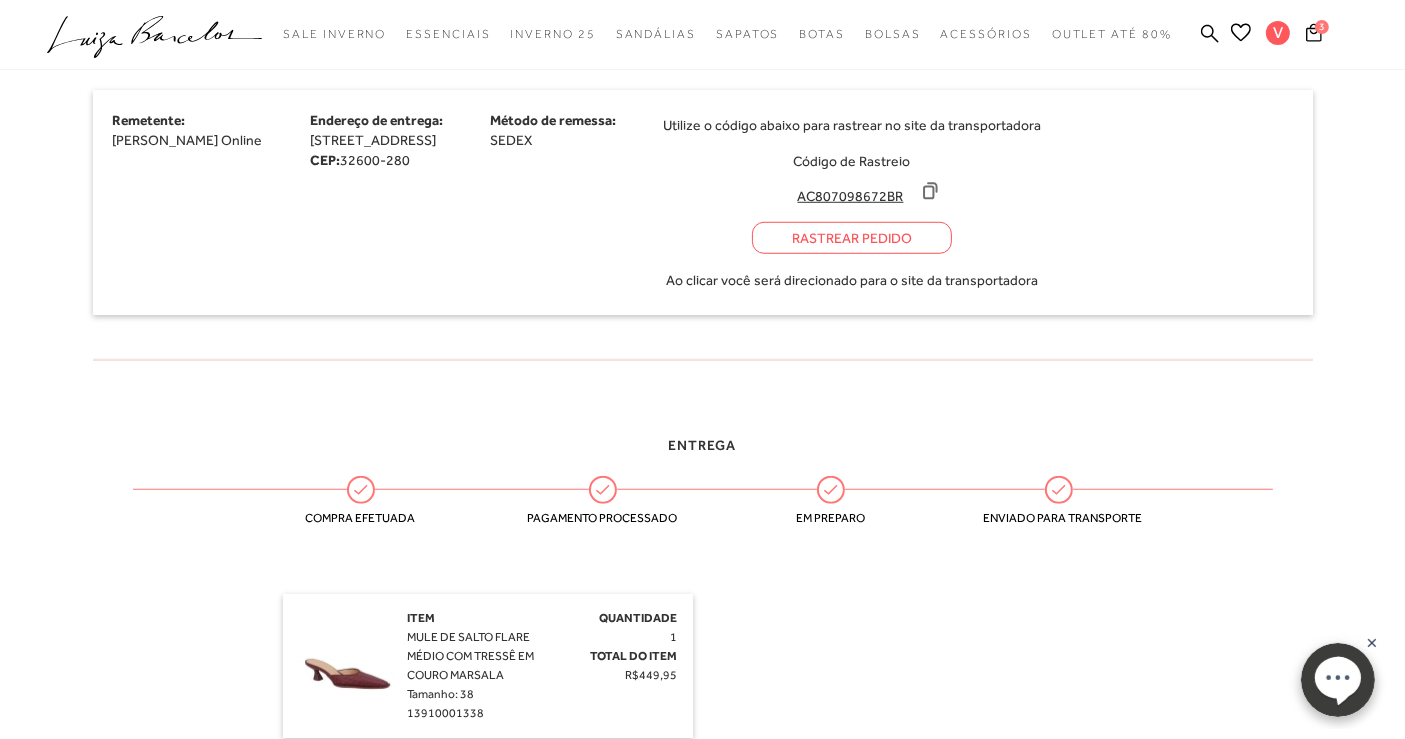 scroll, scrollTop: 1810, scrollLeft: 0, axis: vertical 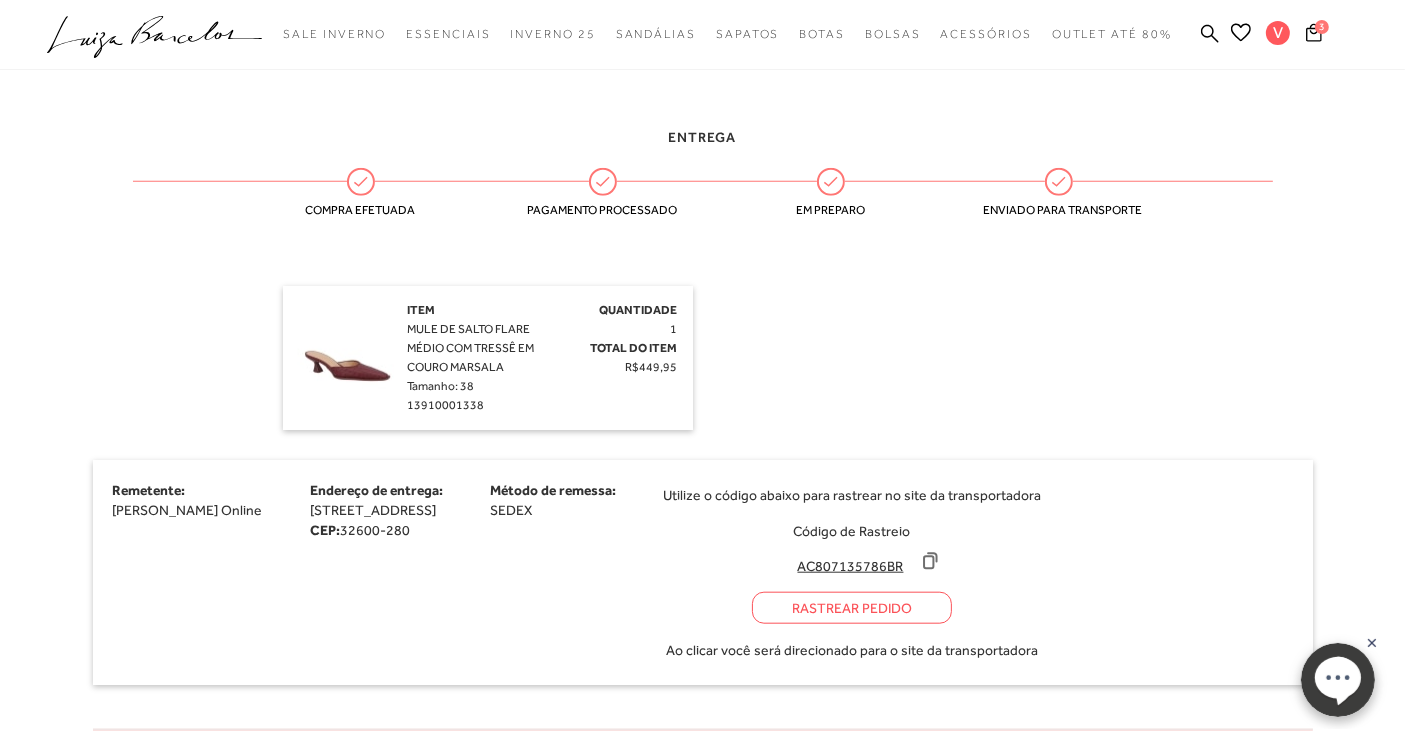 click 